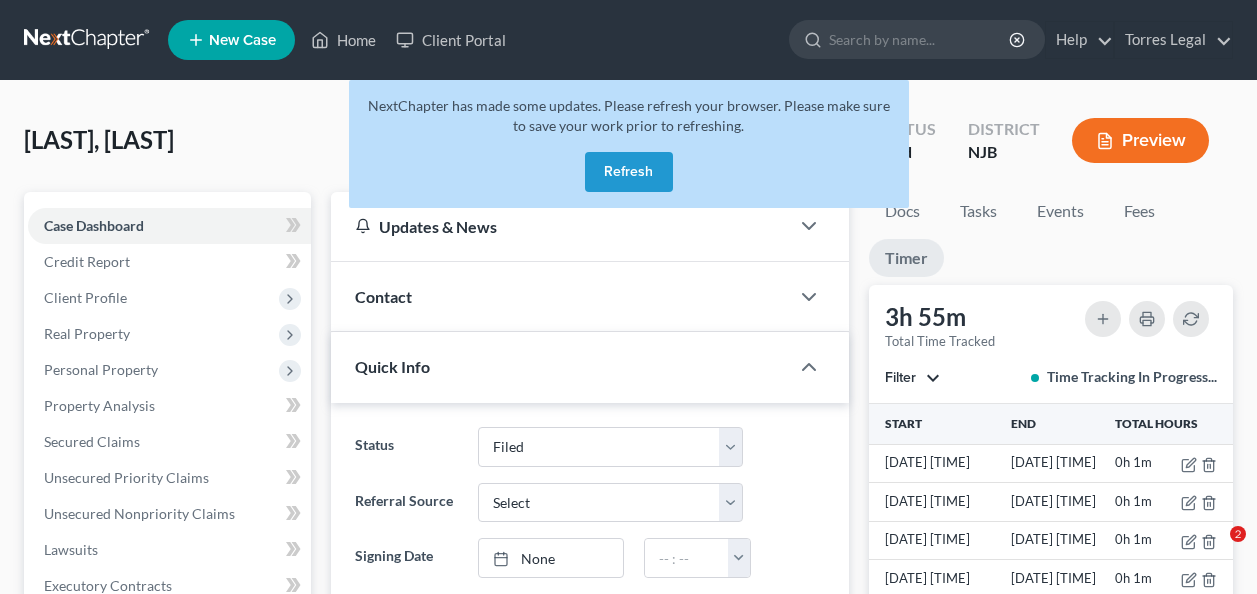 select on "2" 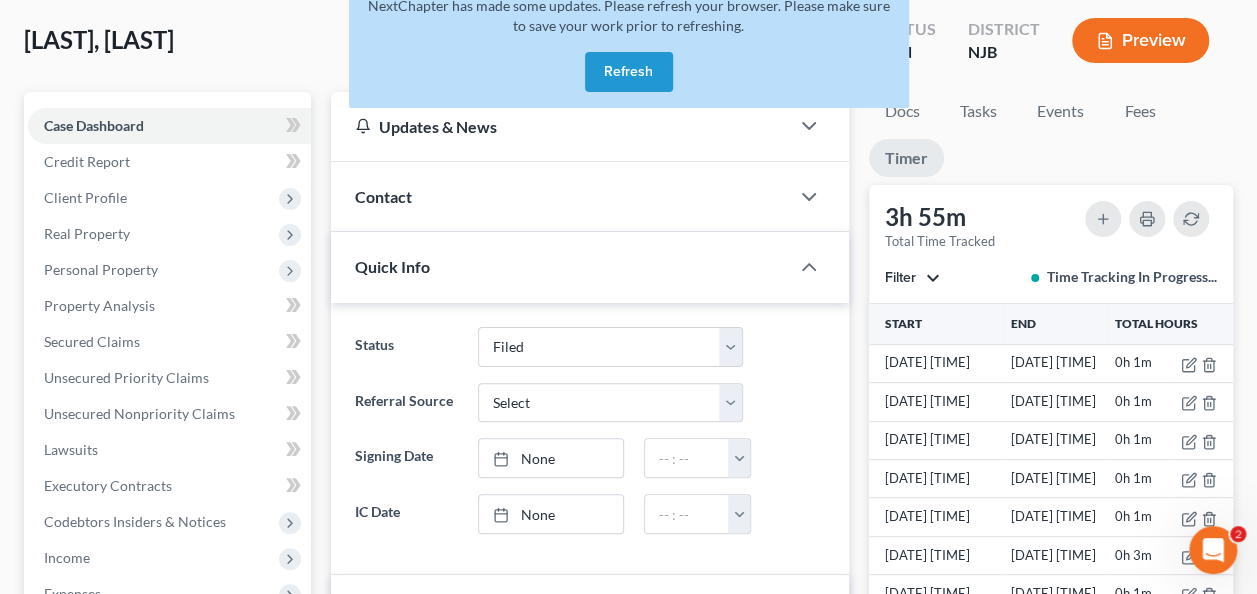 scroll, scrollTop: 0, scrollLeft: 0, axis: both 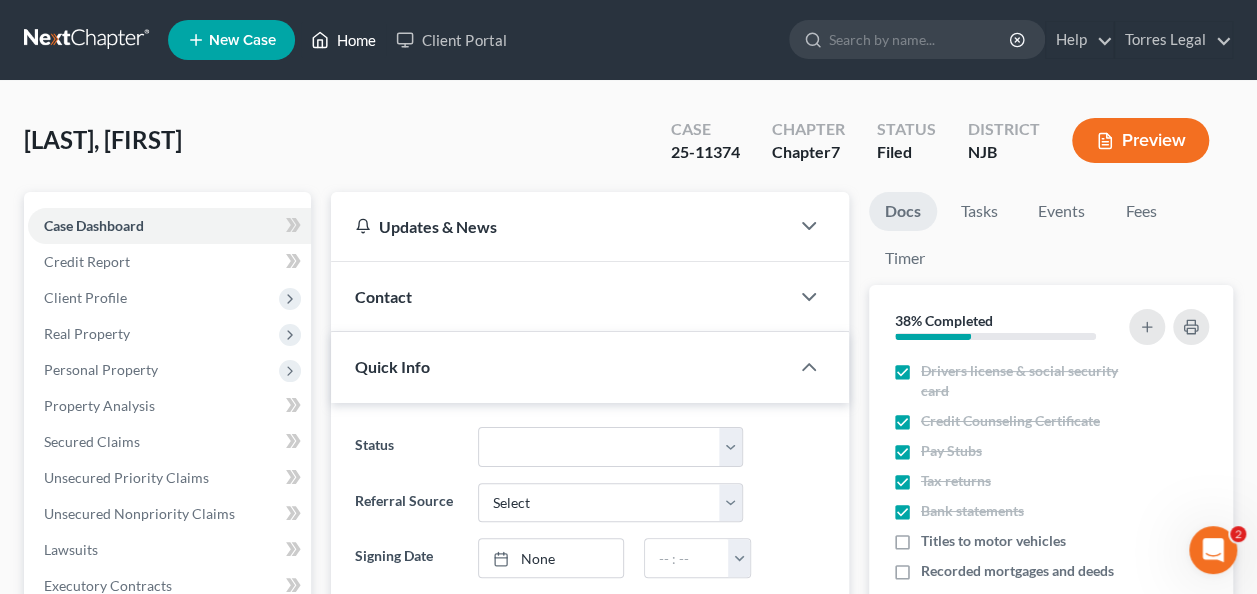 click on "Home" at bounding box center (343, 40) 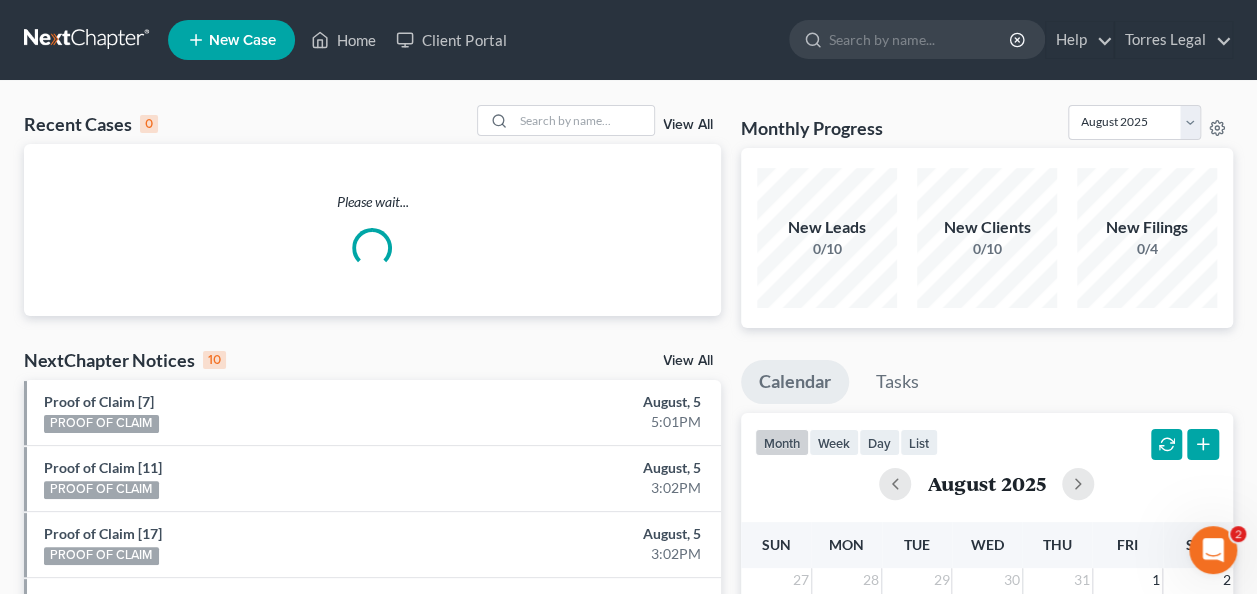 click 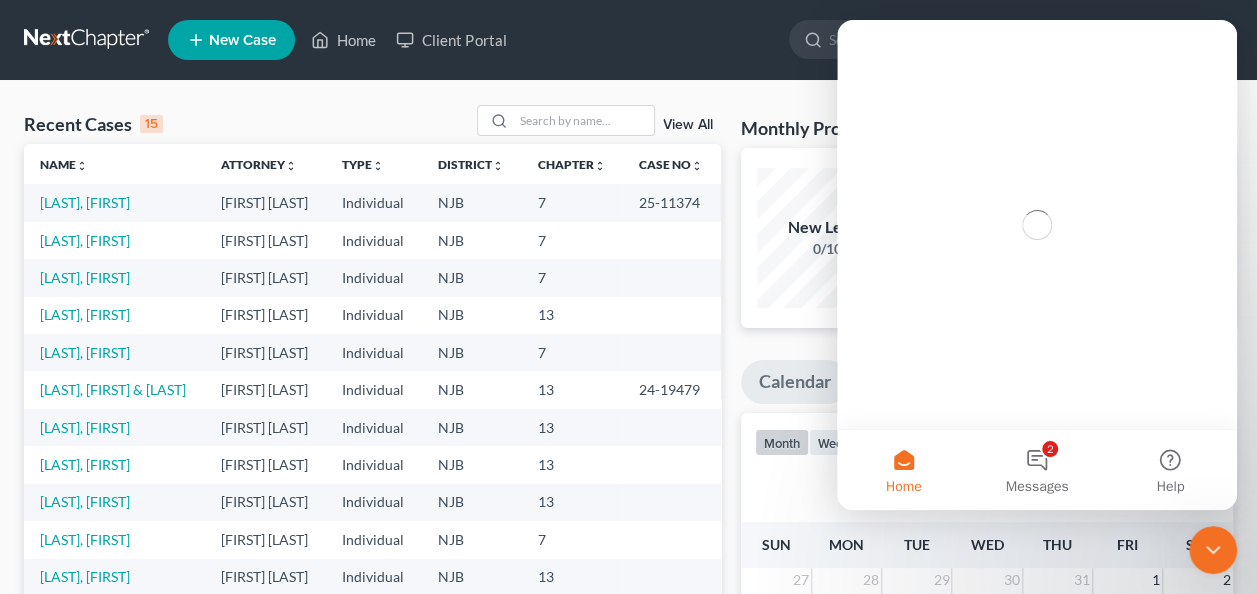 scroll, scrollTop: 0, scrollLeft: 0, axis: both 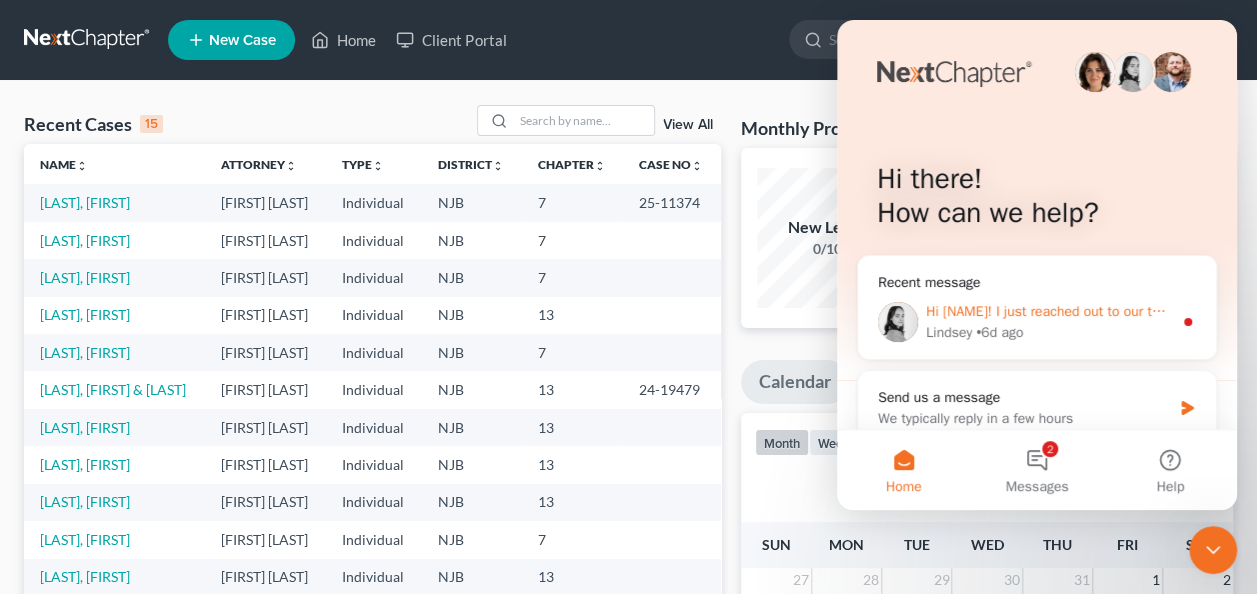 click on "[NAME] • 6d ago" at bounding box center (1049, 332) 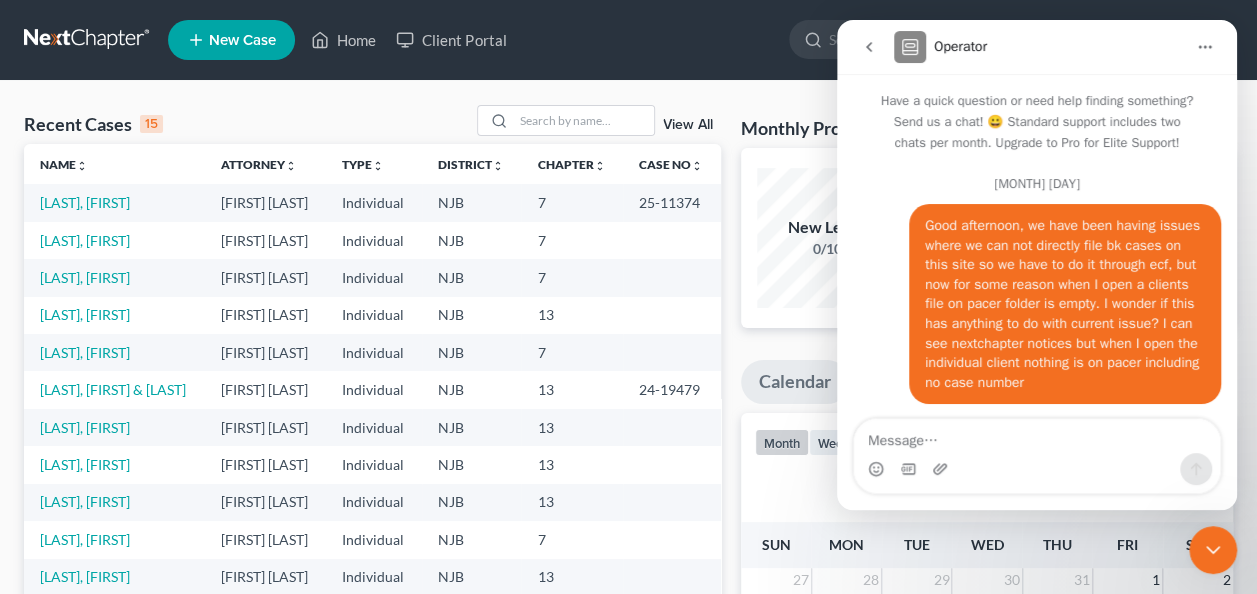 scroll, scrollTop: 2, scrollLeft: 0, axis: vertical 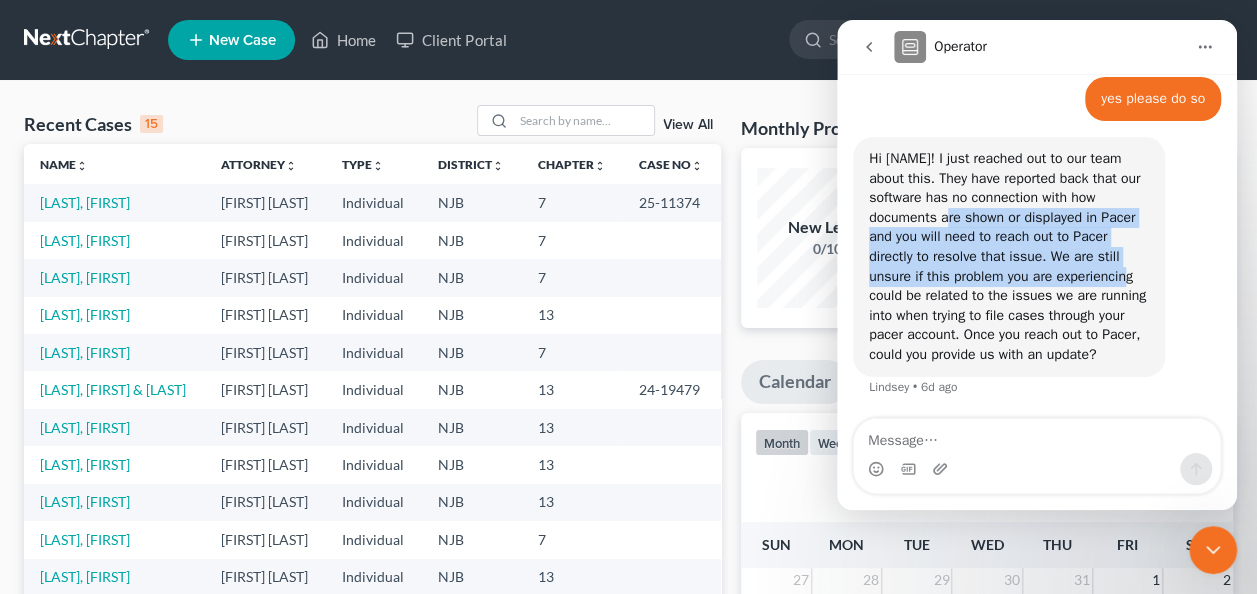 drag, startPoint x: 967, startPoint y: 216, endPoint x: 1132, endPoint y: 274, distance: 174.89711 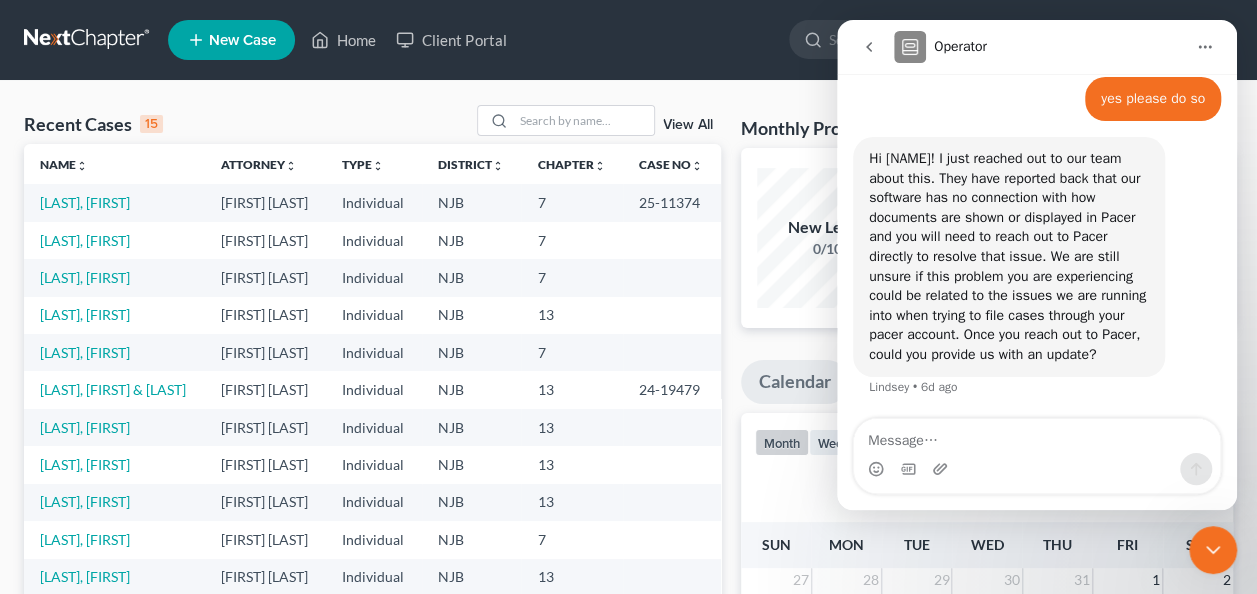 drag, startPoint x: 1132, startPoint y: 274, endPoint x: 1142, endPoint y: 290, distance: 18.867962 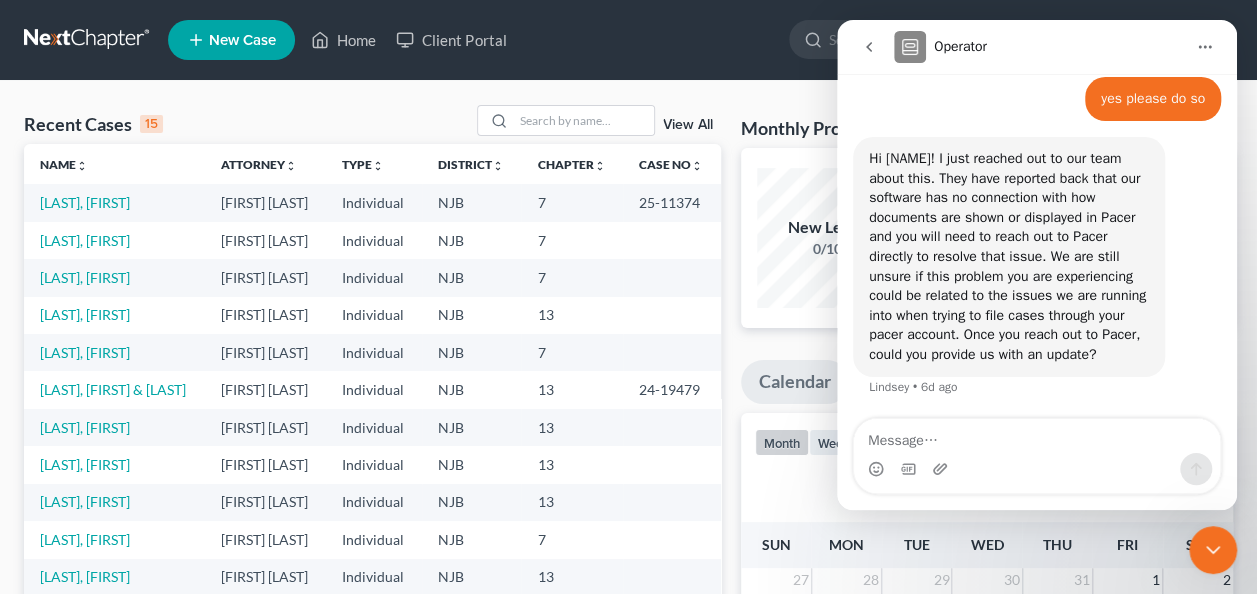 click 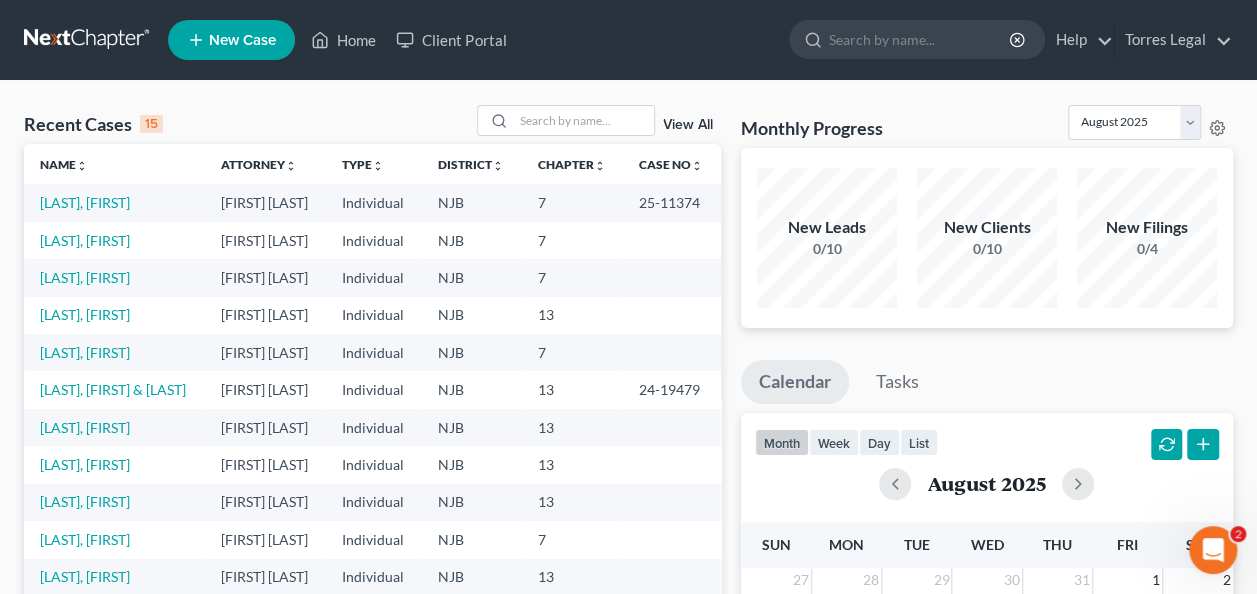 scroll, scrollTop: 0, scrollLeft: 0, axis: both 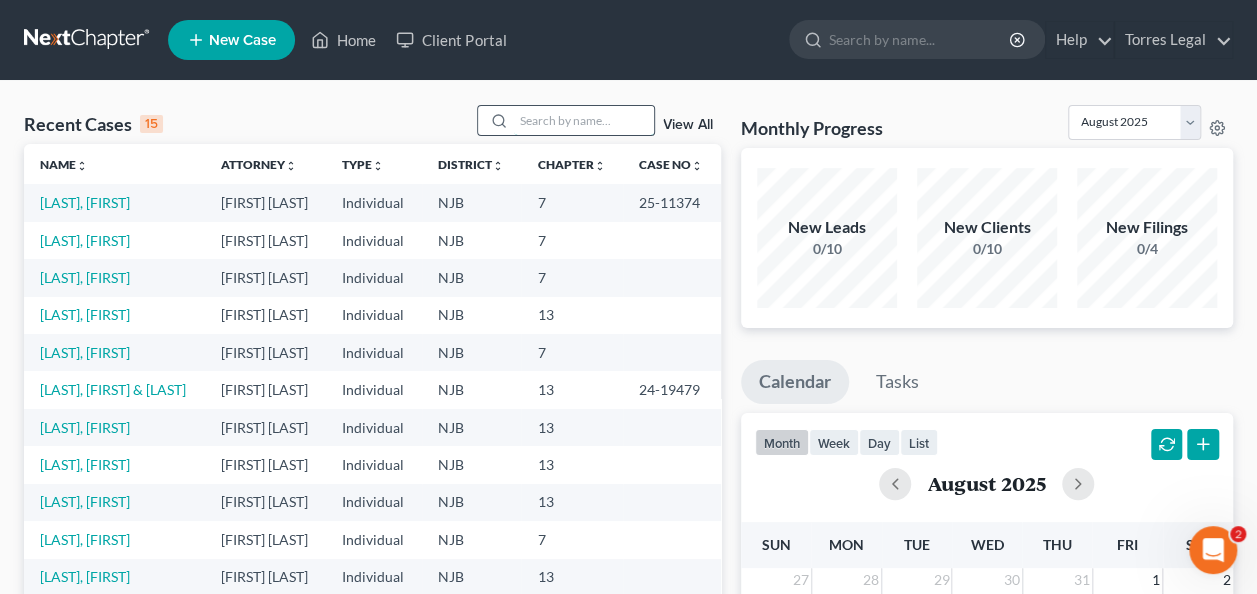click at bounding box center (584, 120) 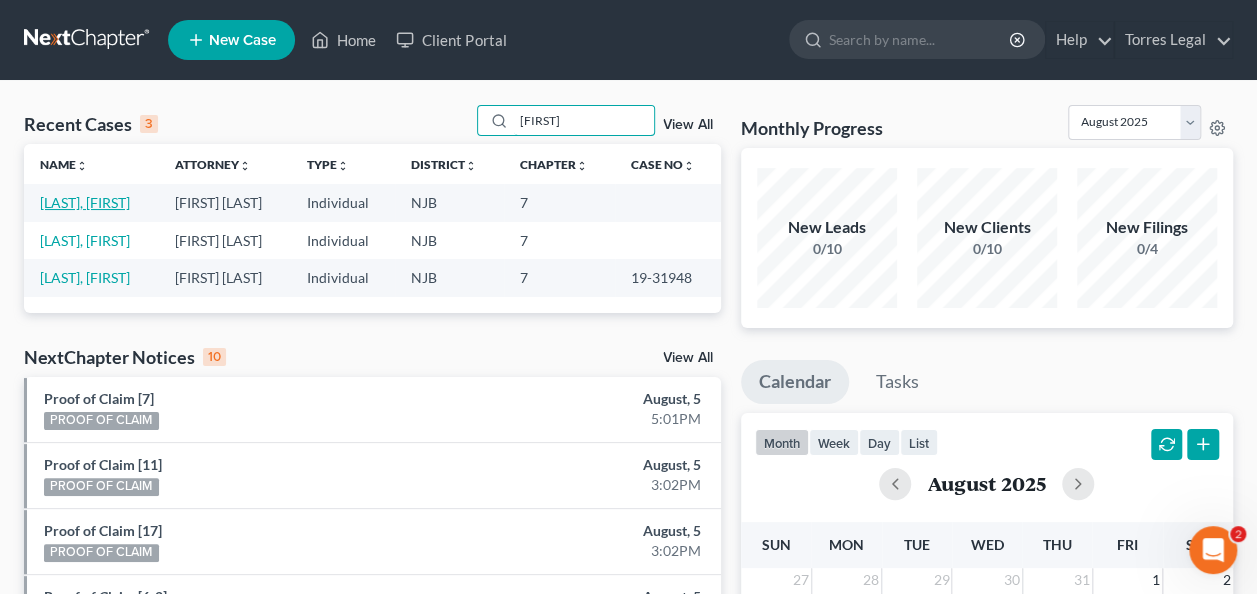 type on "[FIRST]" 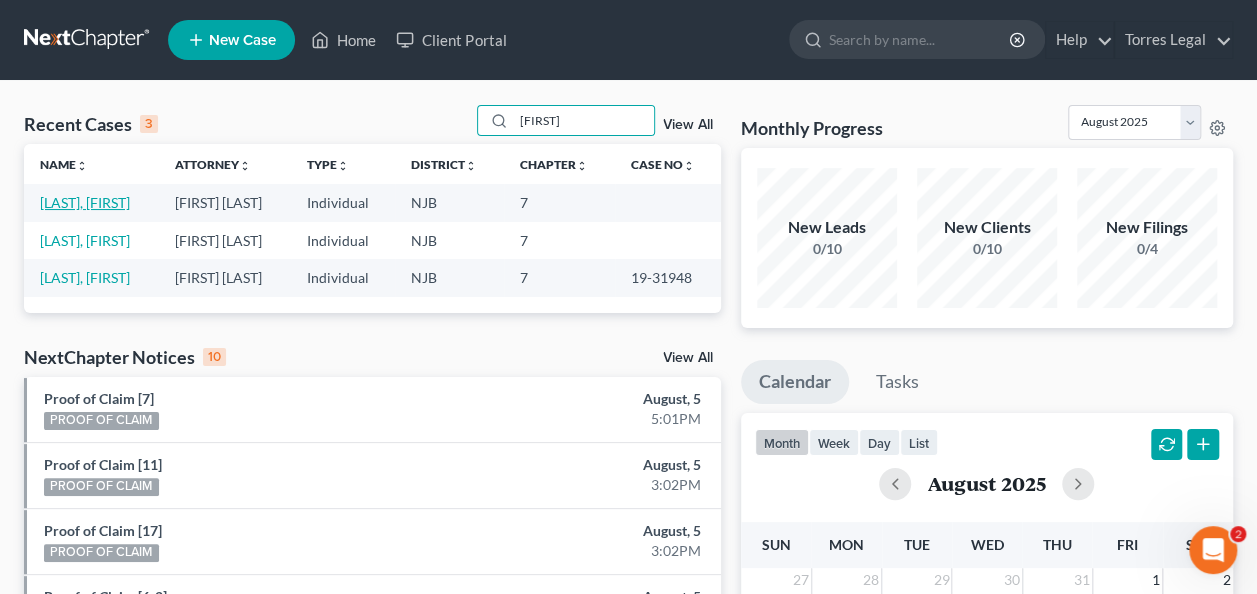 click on "[LAST], [FIRST]" at bounding box center [85, 202] 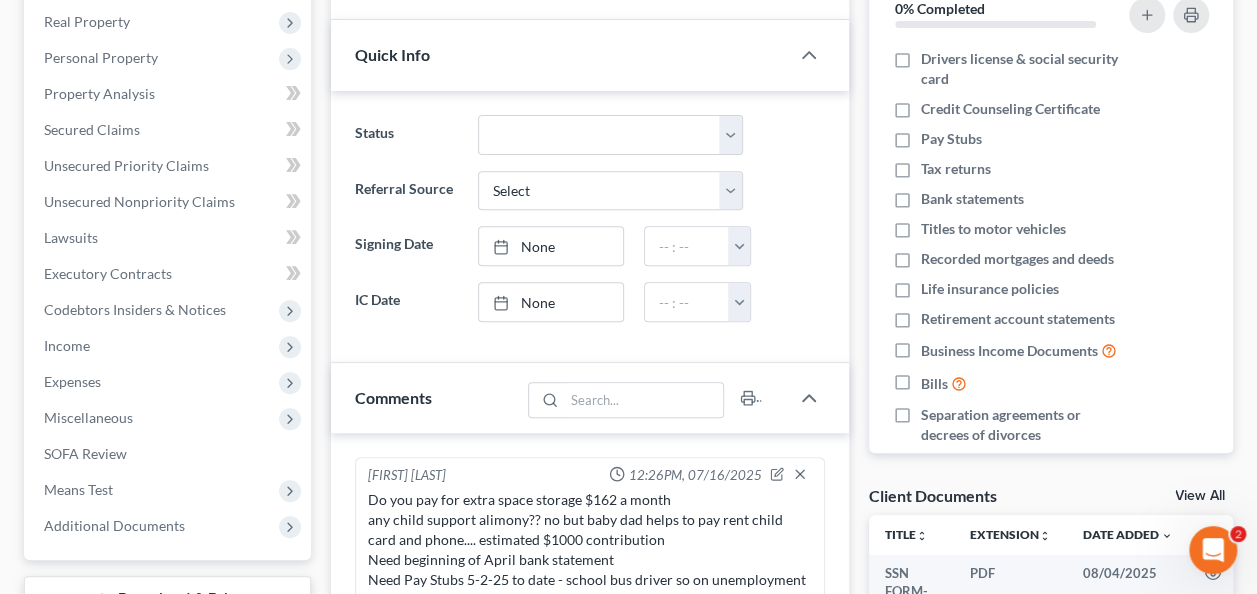 scroll, scrollTop: 500, scrollLeft: 0, axis: vertical 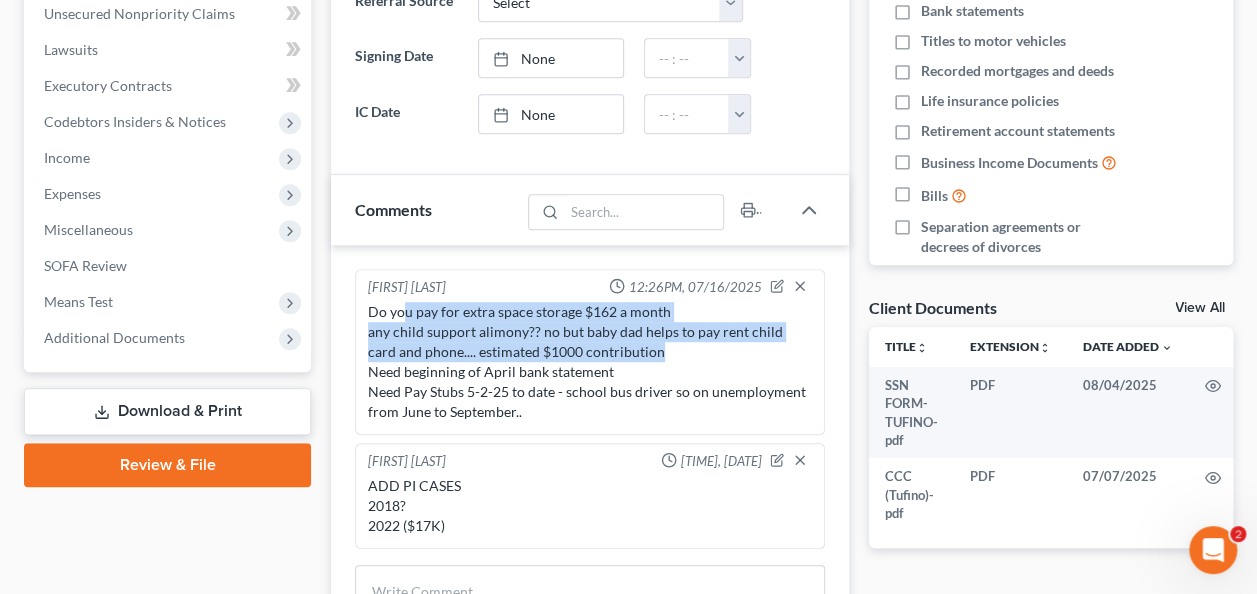drag, startPoint x: 404, startPoint y: 314, endPoint x: 640, endPoint y: 344, distance: 237.89914 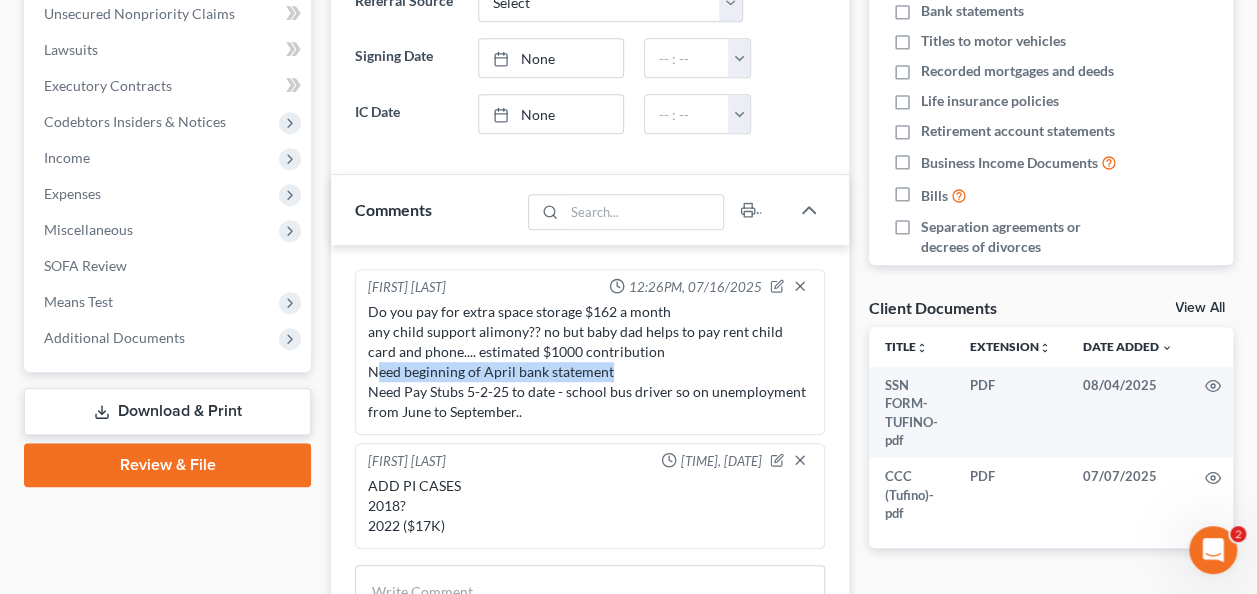 drag, startPoint x: 377, startPoint y: 371, endPoint x: 627, endPoint y: 358, distance: 250.33777 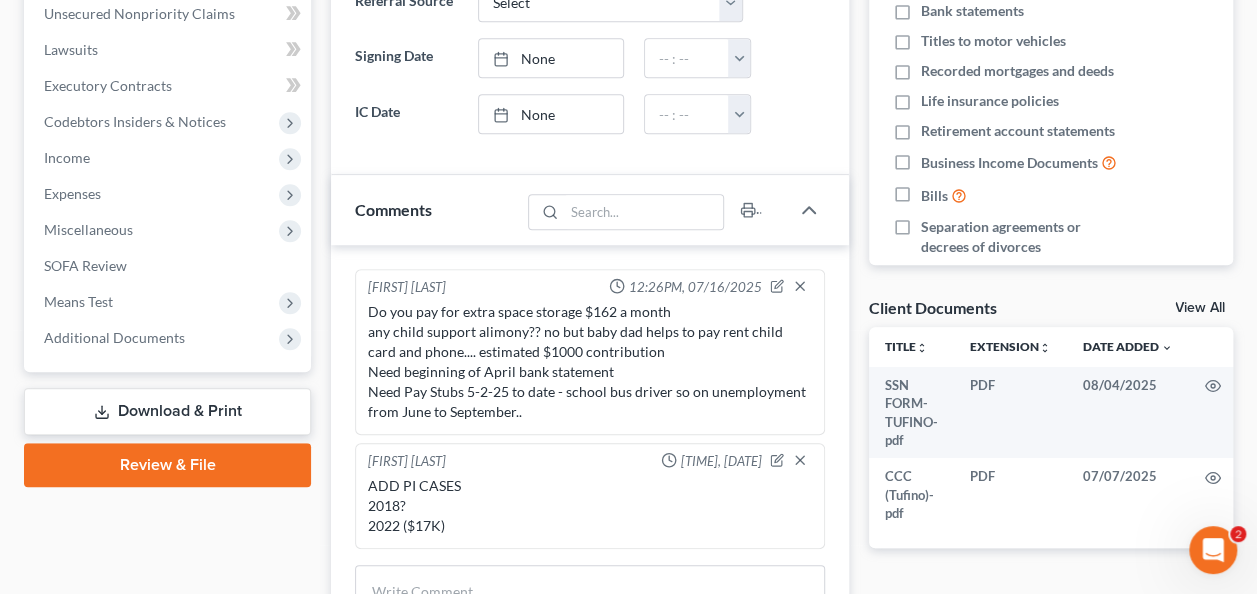 click on "Do you pay for extra space storage $162 a month
any child support alimony??  no but baby dad helps to pay rent child card and phone.... estimated $1000 contribution
Need beginning of April bank statement
Need Pay Stubs 5-2-25 to date - school bus driver so on unemployment from June to September.." at bounding box center (590, 362) 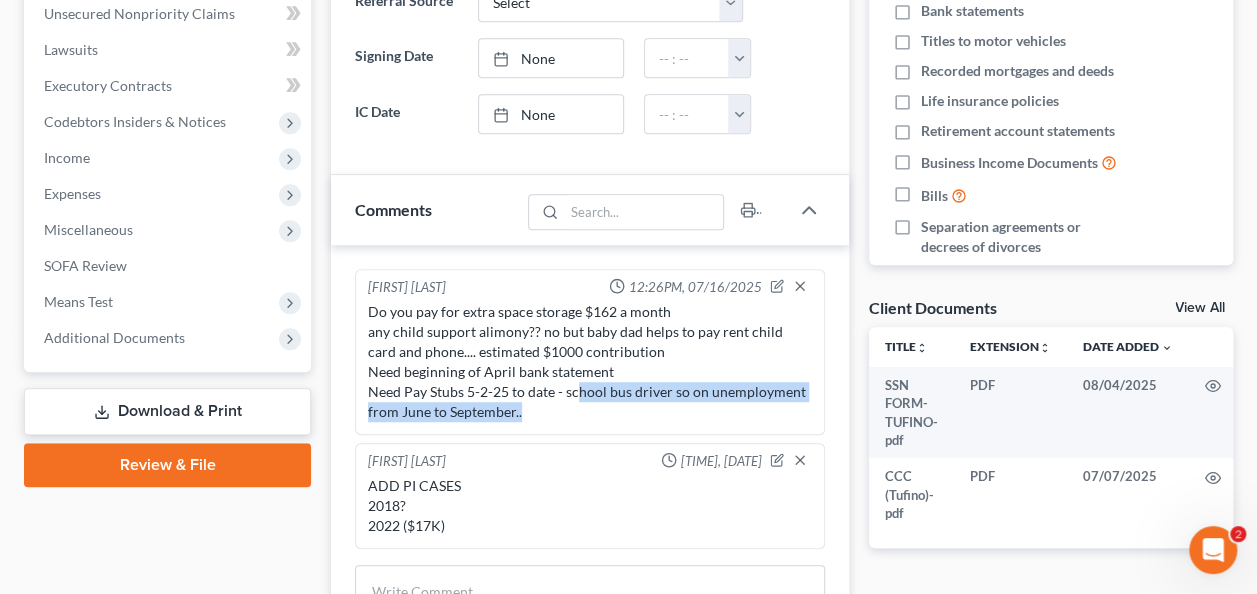 drag, startPoint x: 577, startPoint y: 386, endPoint x: 605, endPoint y: 409, distance: 36.23534 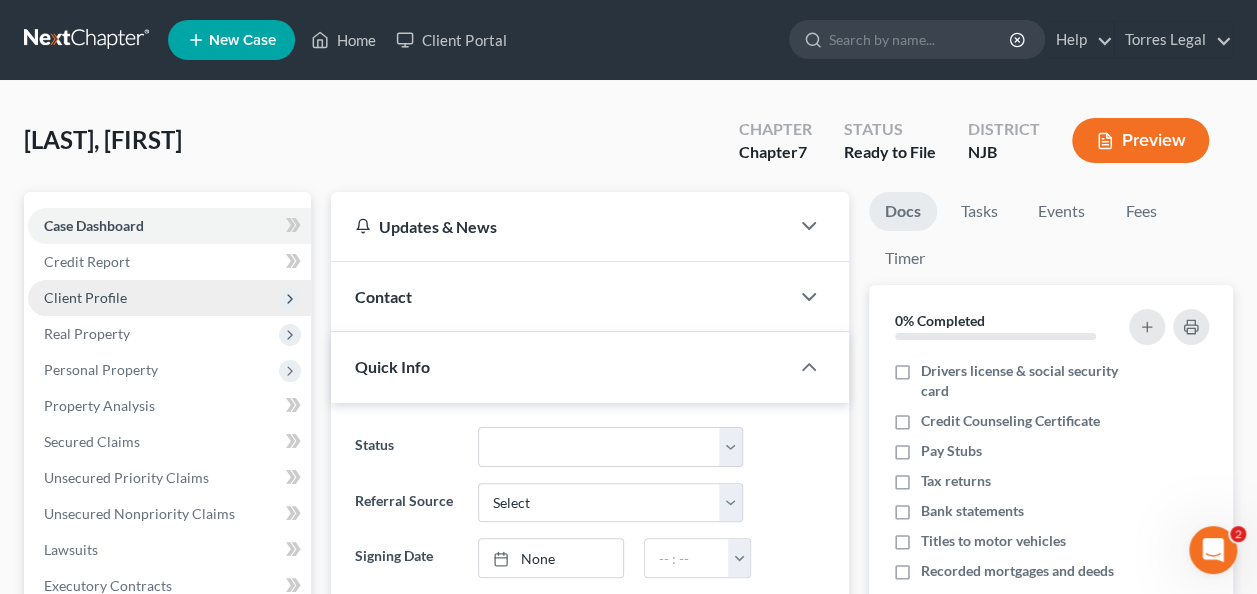 click on "Client Profile" at bounding box center (169, 298) 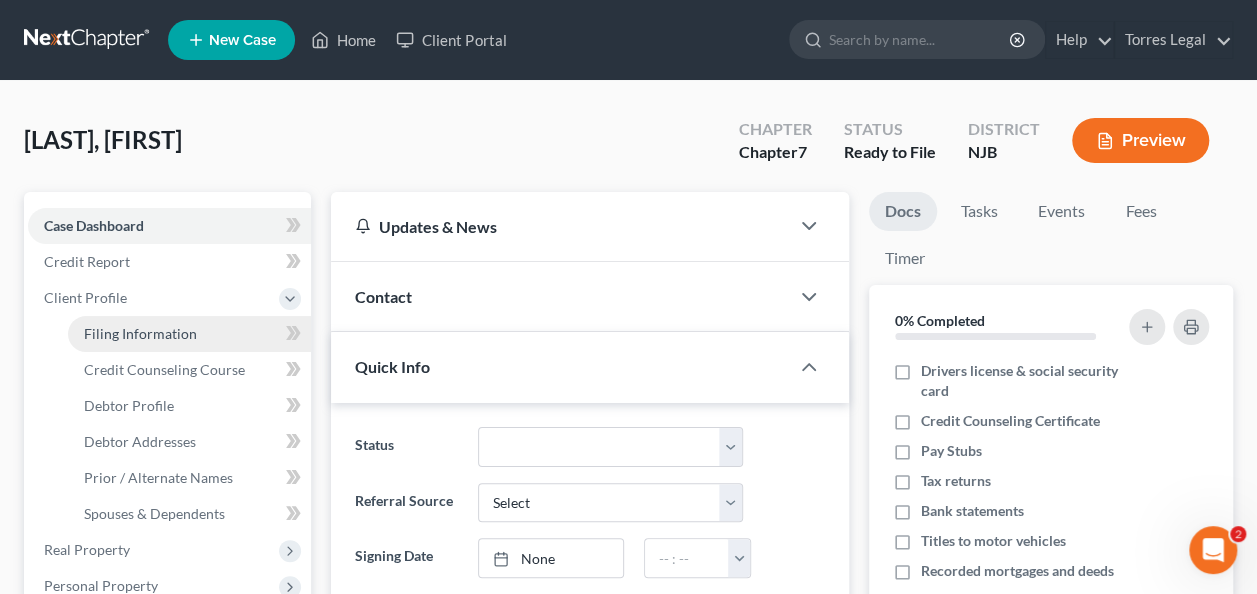 click on "Filing Information" at bounding box center (140, 333) 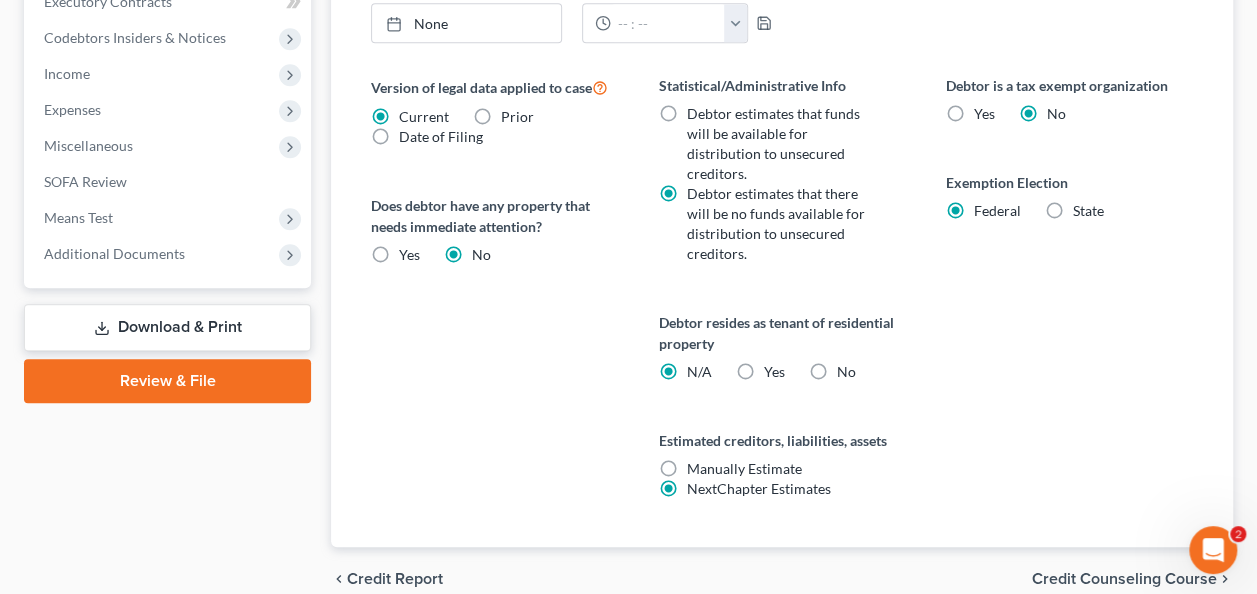 click on "Credit Counseling Course" at bounding box center (1124, 579) 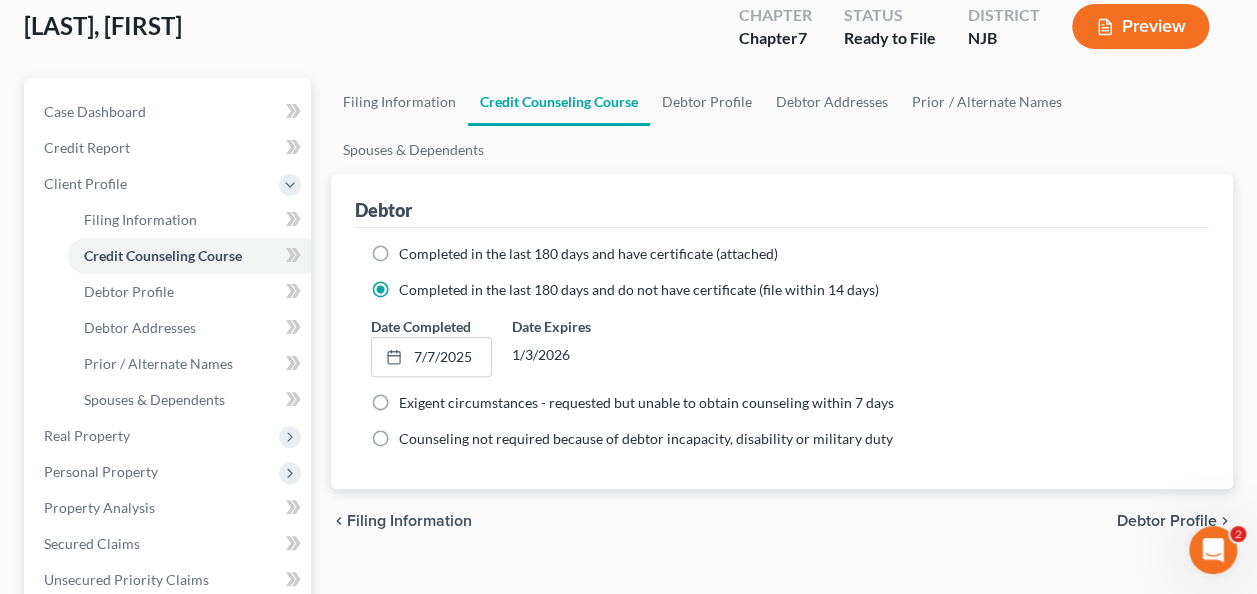 scroll, scrollTop: 200, scrollLeft: 0, axis: vertical 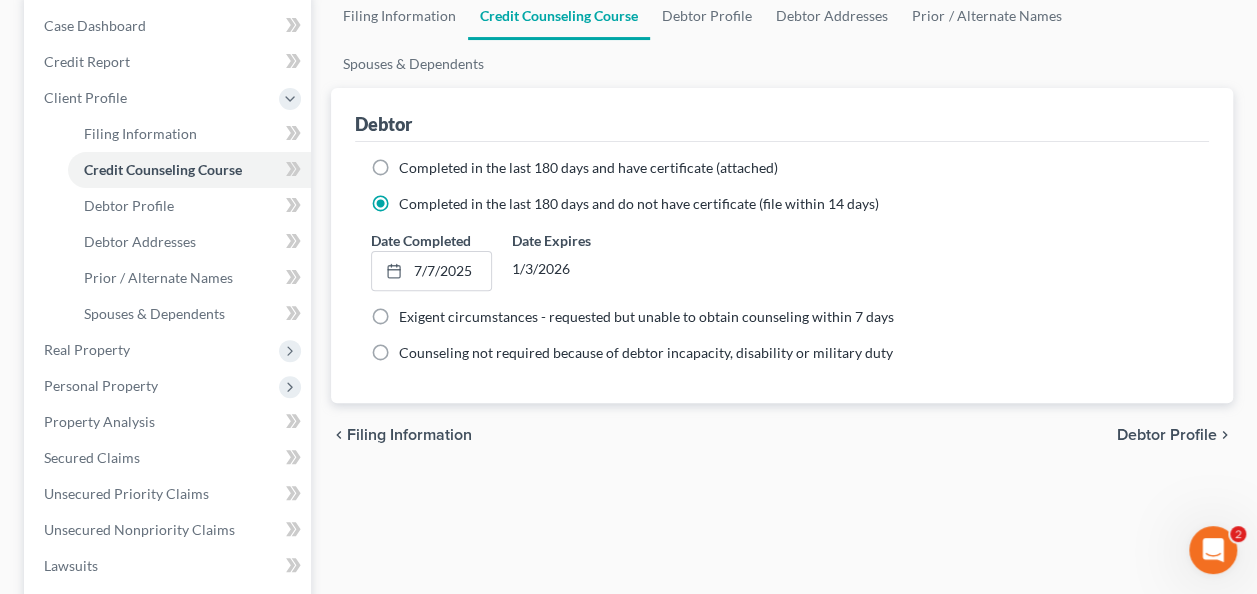 click on "Debtor Profile" at bounding box center (1167, 435) 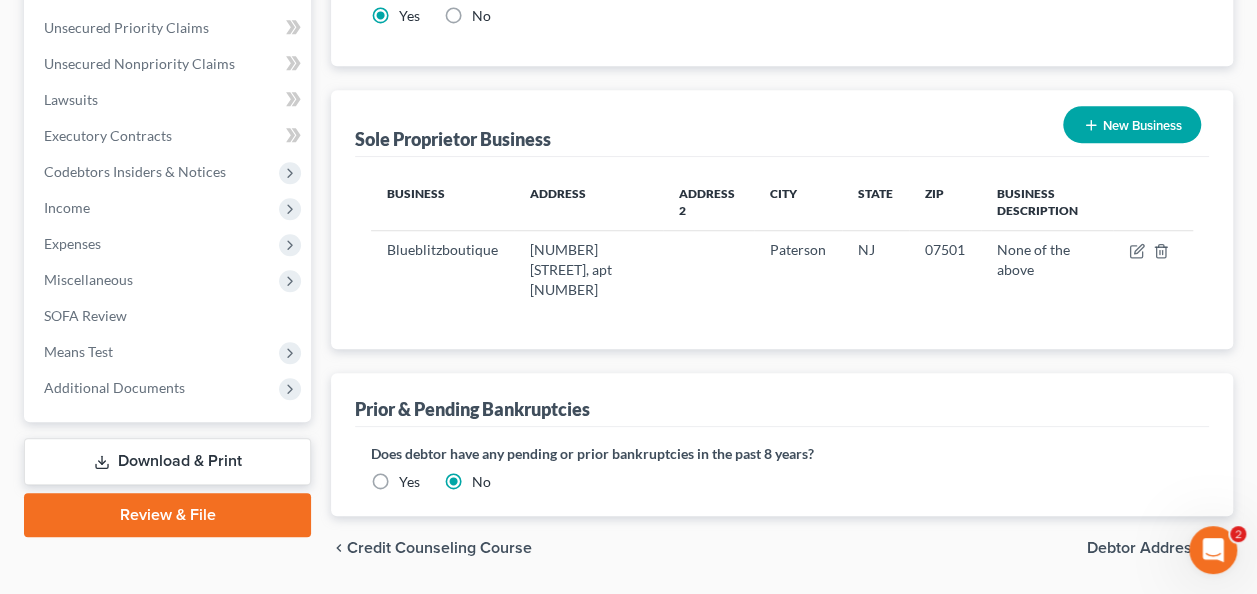scroll, scrollTop: 682, scrollLeft: 0, axis: vertical 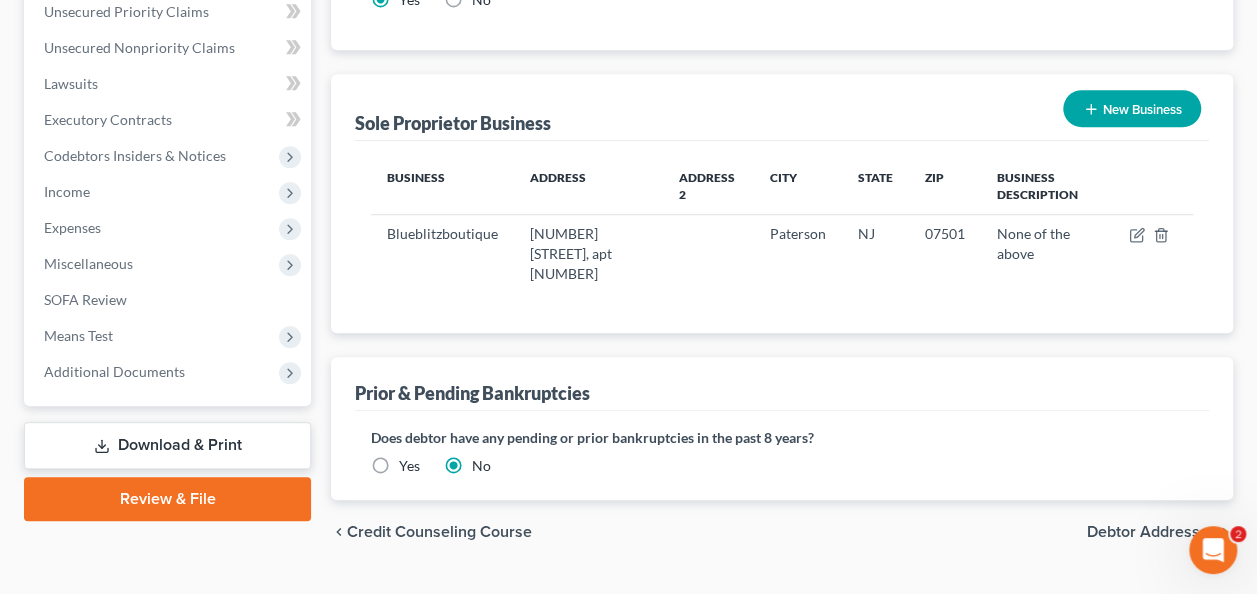 click on "Debtor Addresses" at bounding box center [1152, 532] 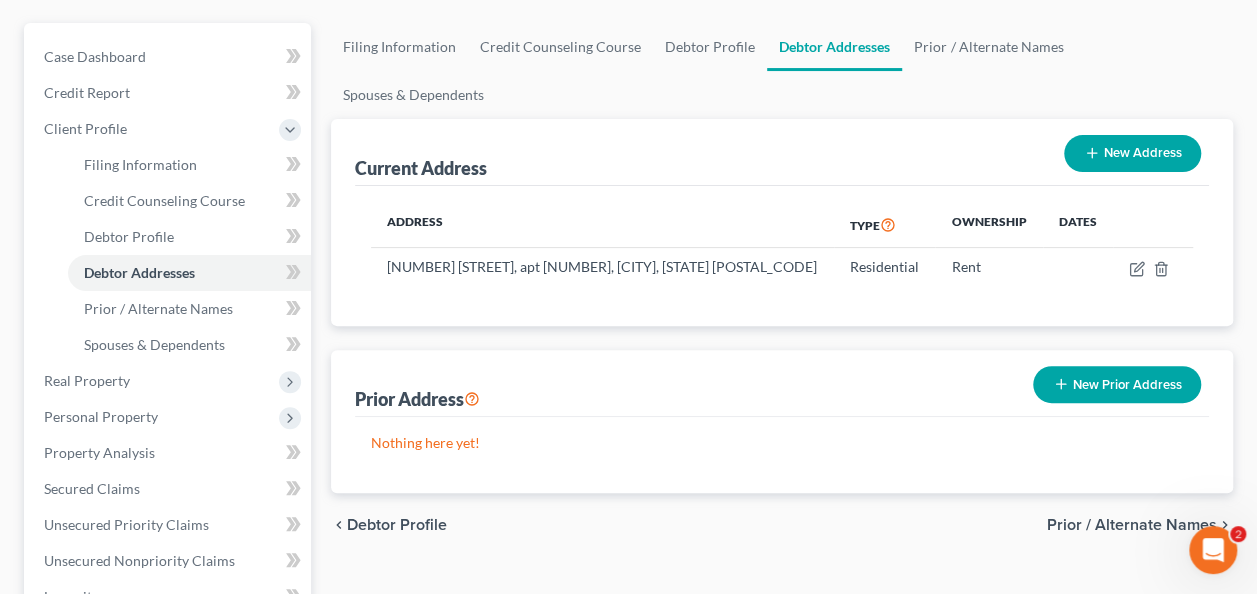 scroll, scrollTop: 200, scrollLeft: 0, axis: vertical 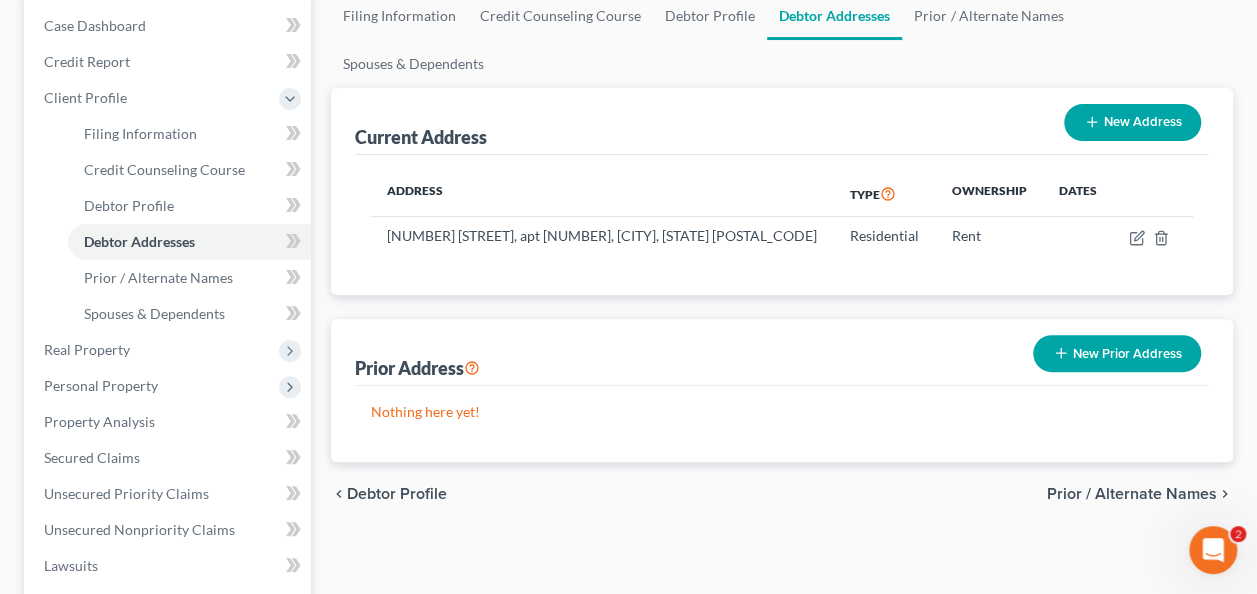 click on "Prior / Alternate Names" at bounding box center (1132, 494) 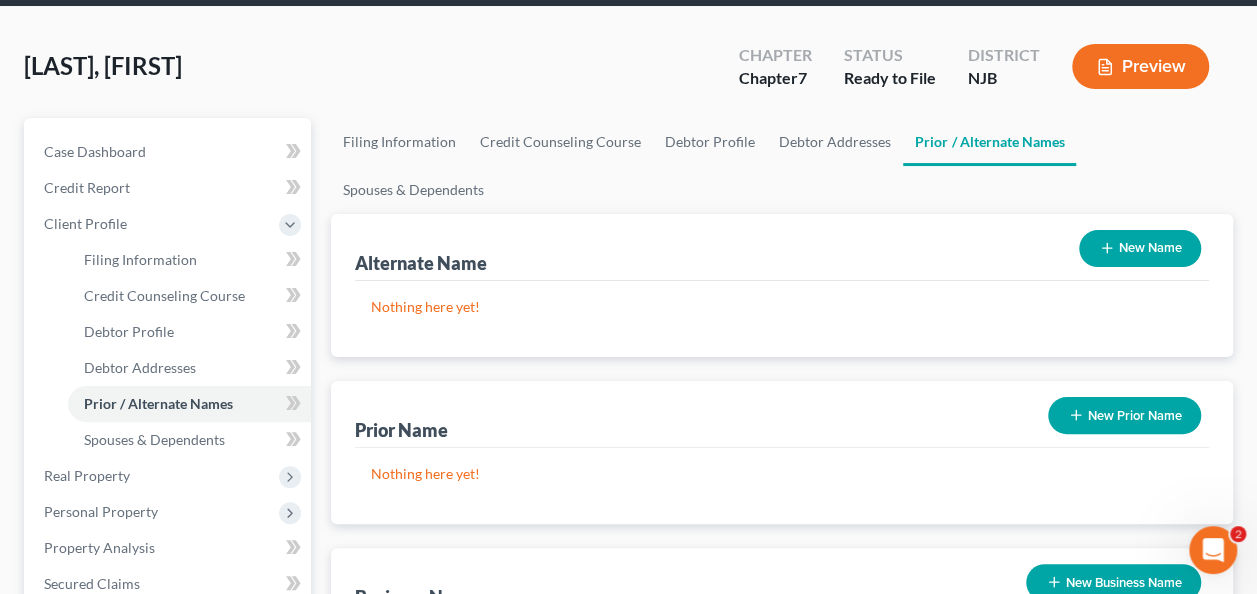 scroll, scrollTop: 0, scrollLeft: 0, axis: both 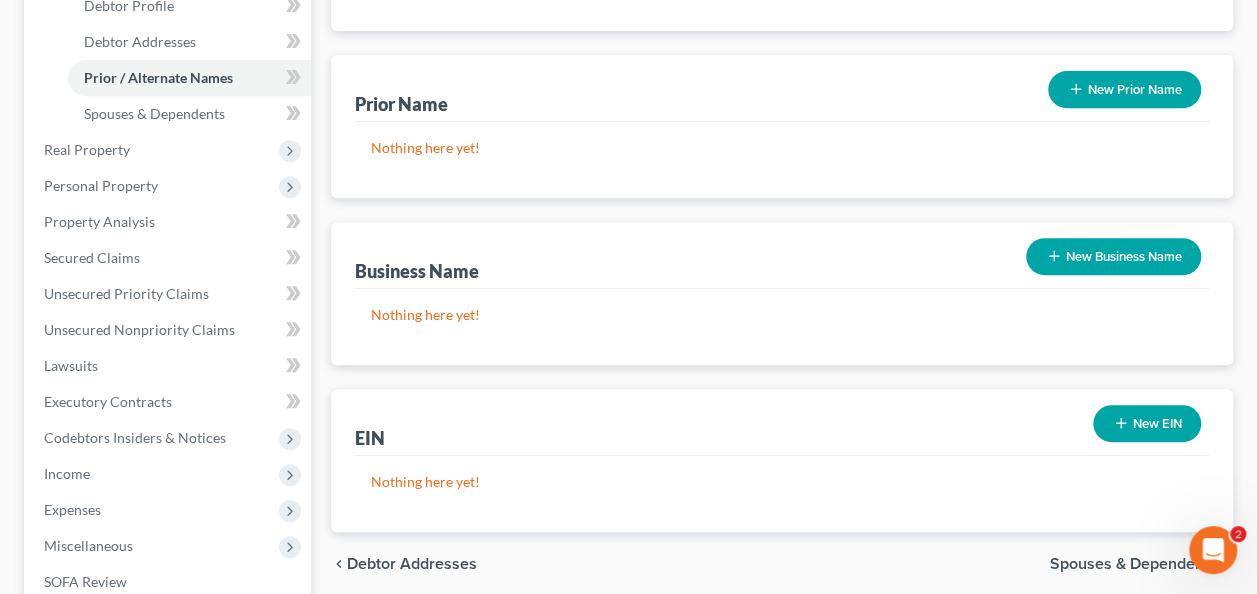 click on "Spouses & Dependents" at bounding box center (1133, 564) 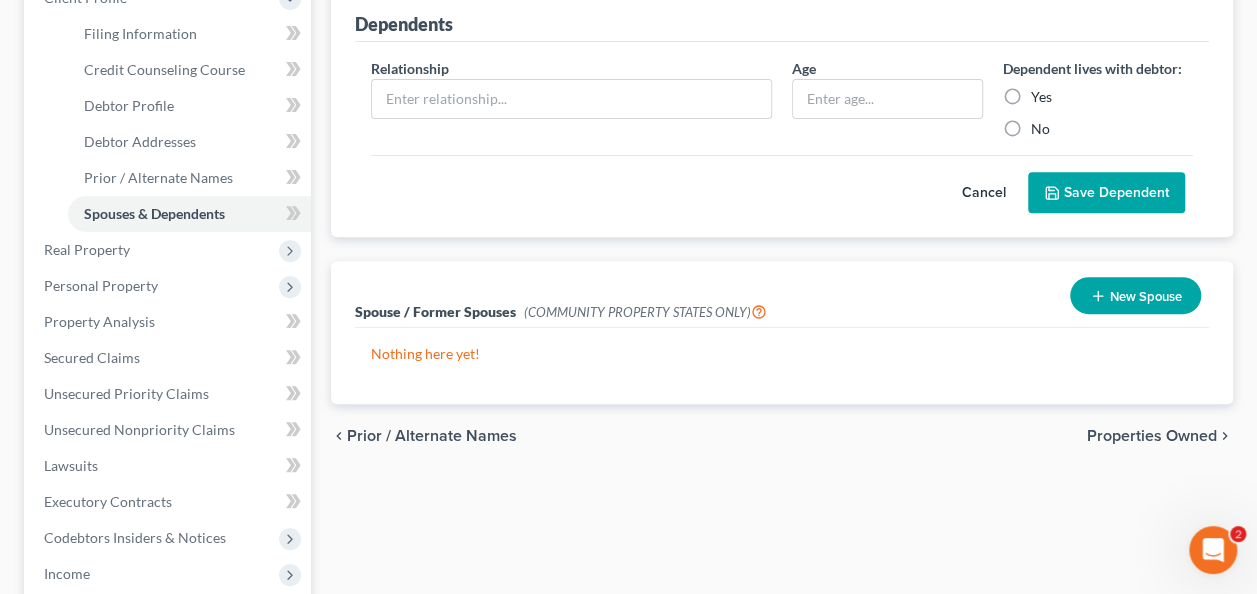 click on "Properties Owned" at bounding box center (1152, 436) 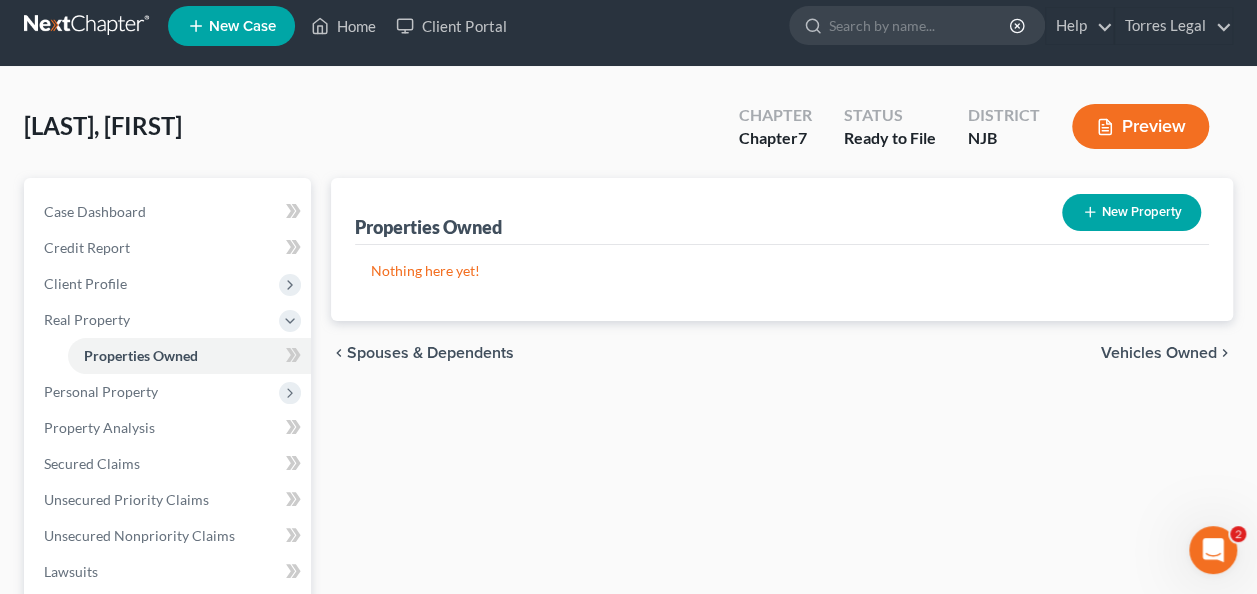 scroll, scrollTop: 0, scrollLeft: 0, axis: both 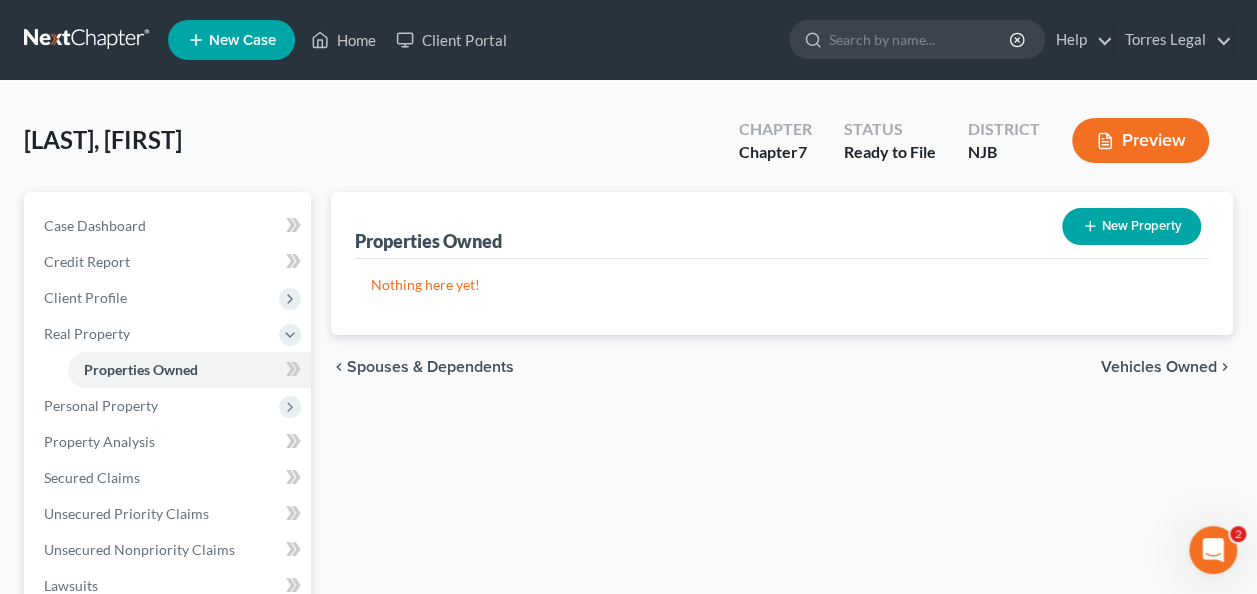 click on "Vehicles Owned" at bounding box center (1159, 367) 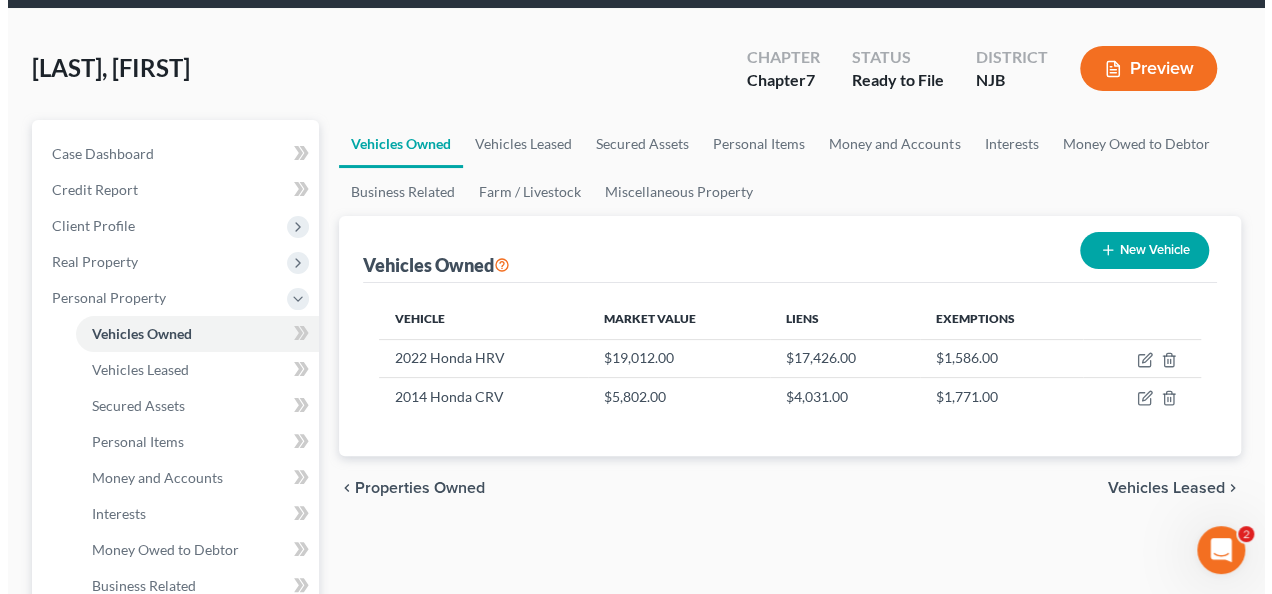 scroll, scrollTop: 100, scrollLeft: 0, axis: vertical 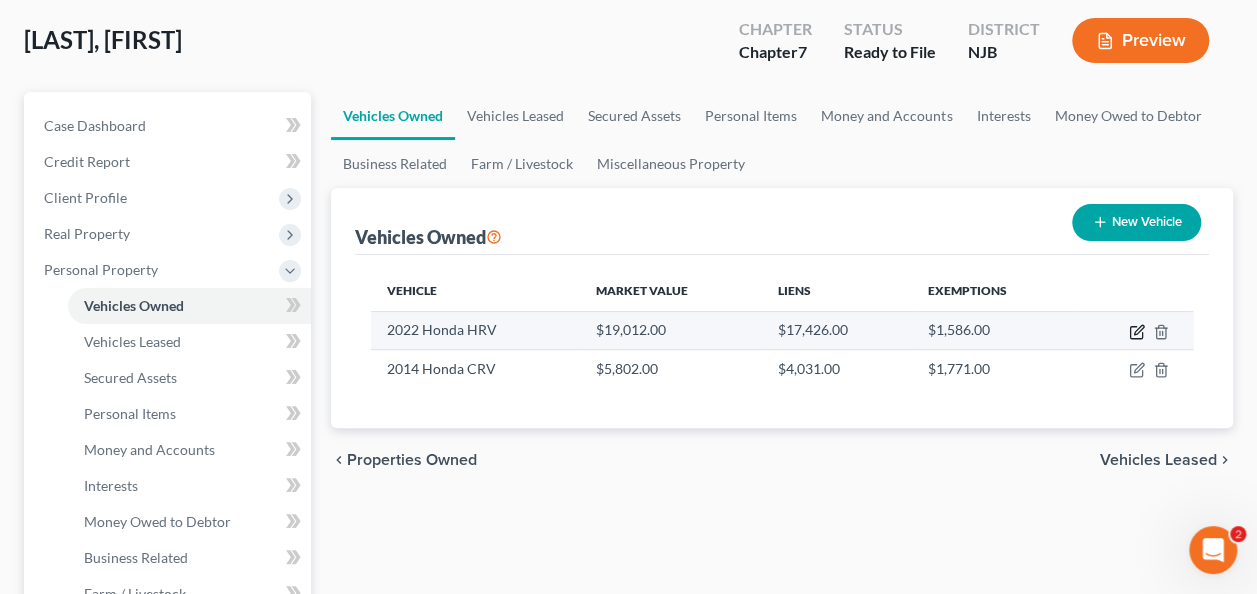 click 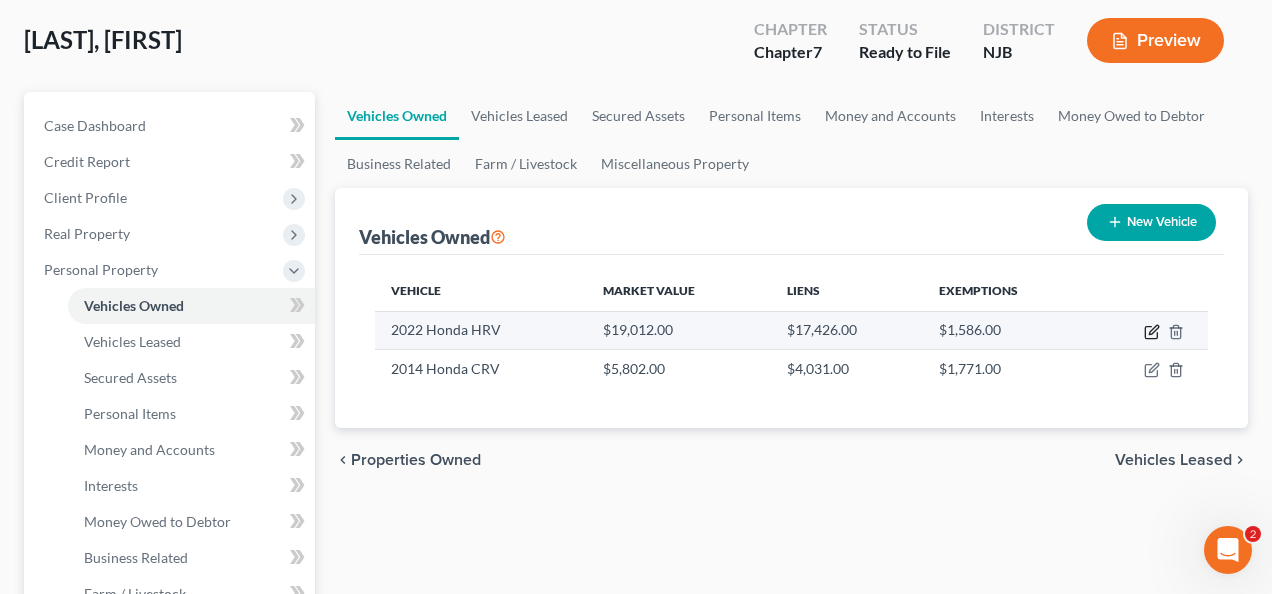 select on "0" 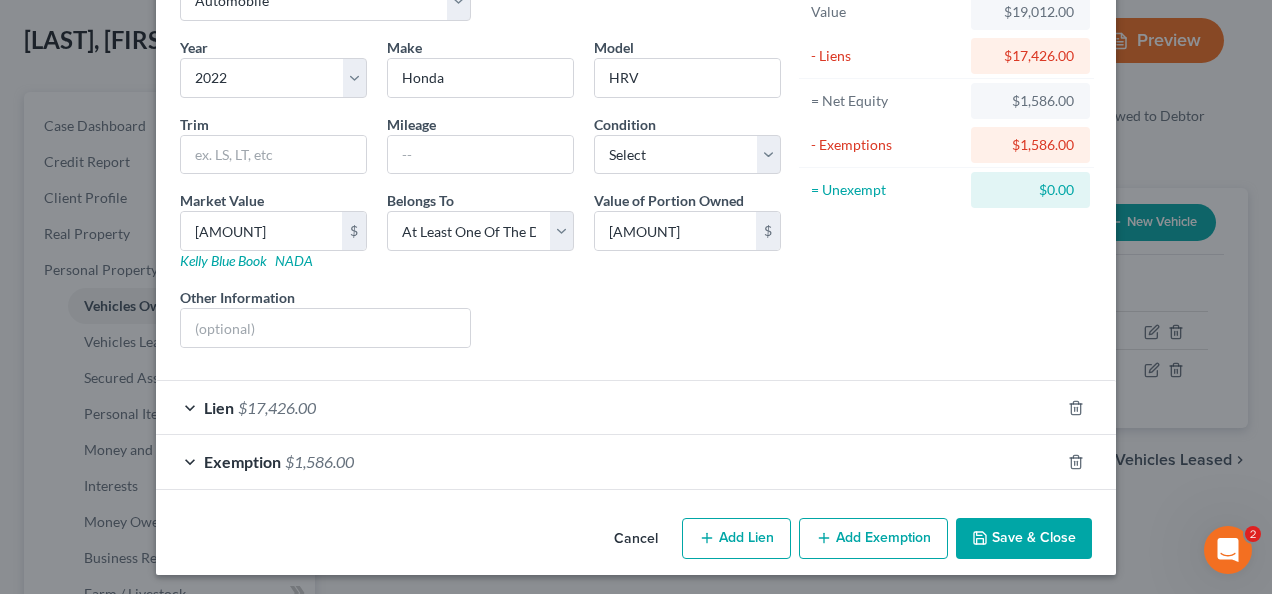scroll, scrollTop: 32, scrollLeft: 0, axis: vertical 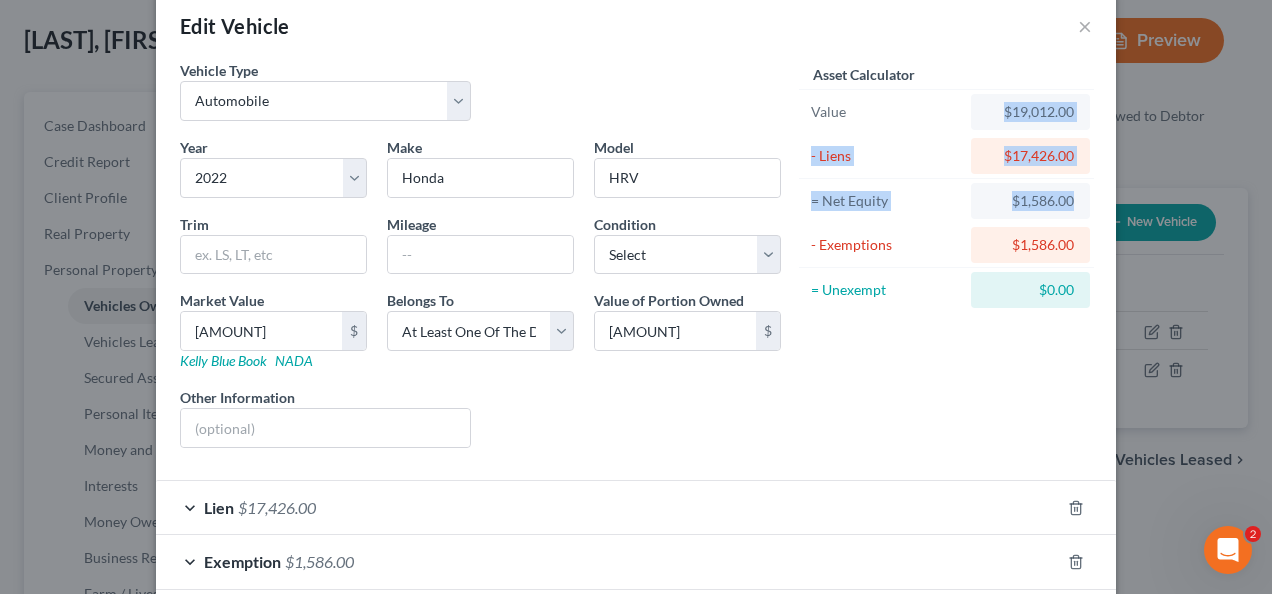 drag, startPoint x: 986, startPoint y: 106, endPoint x: 1074, endPoint y: 204, distance: 131.7118 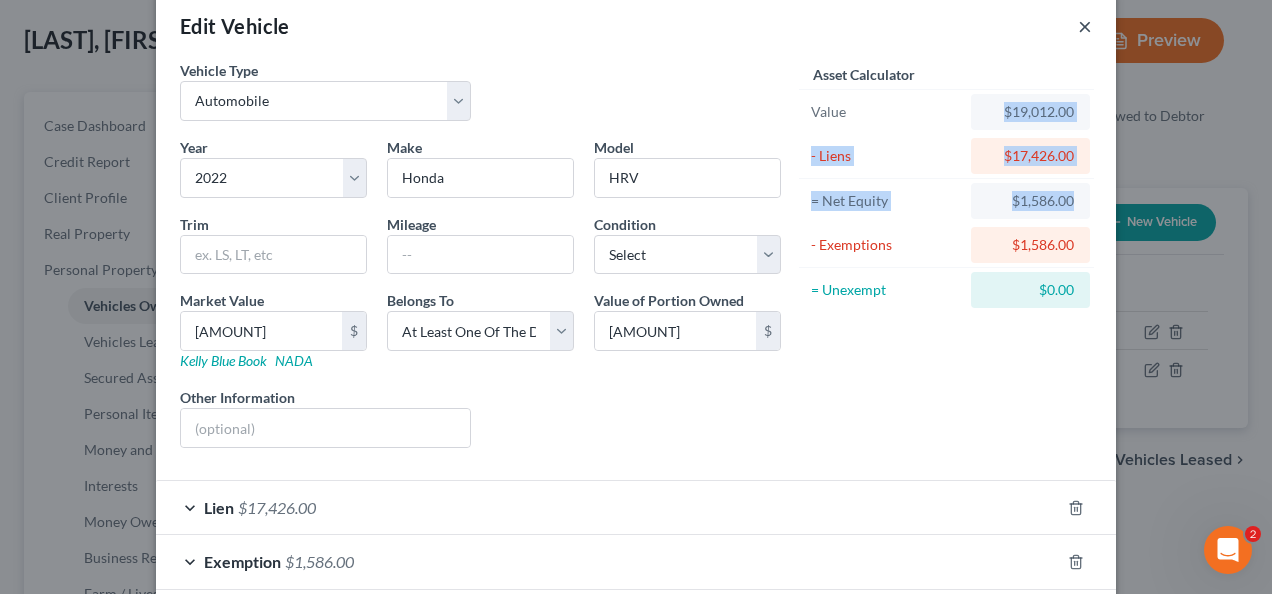 drag, startPoint x: 1072, startPoint y: 206, endPoint x: 1076, endPoint y: 24, distance: 182.04395 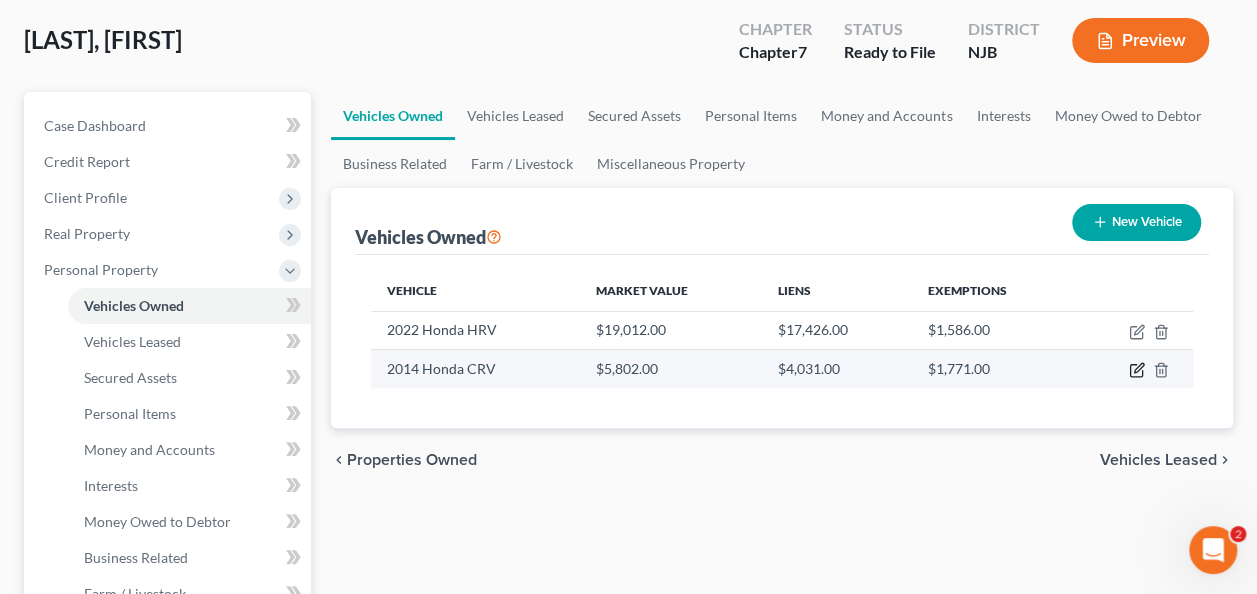 click 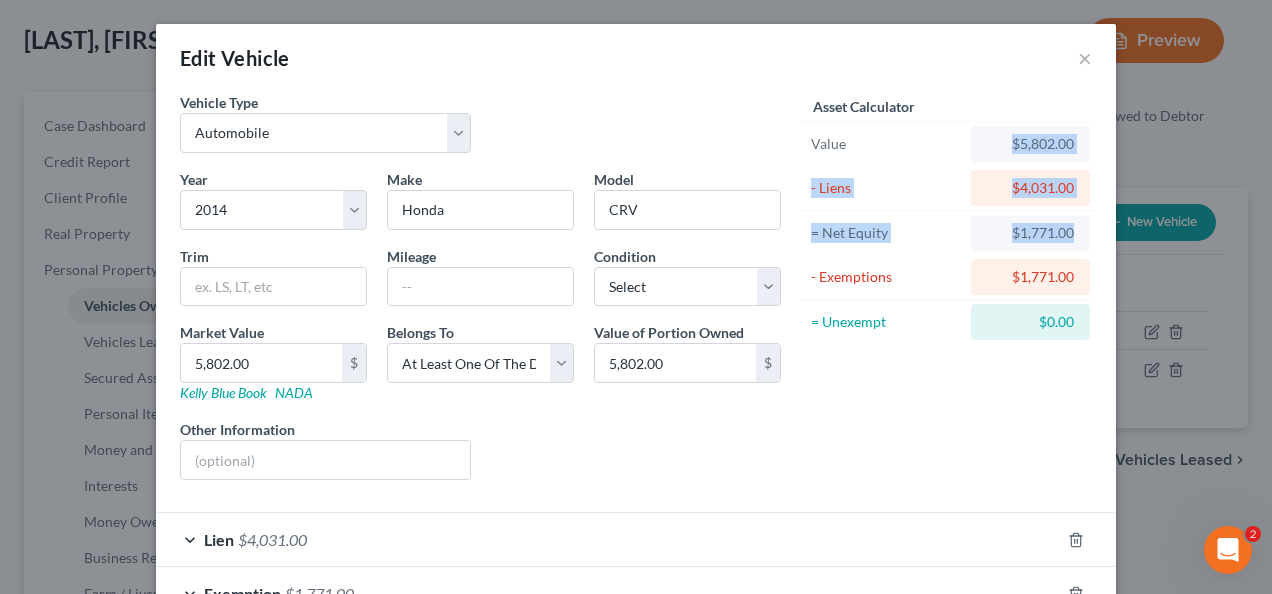 drag, startPoint x: 994, startPoint y: 145, endPoint x: 1104, endPoint y: 230, distance: 139.01439 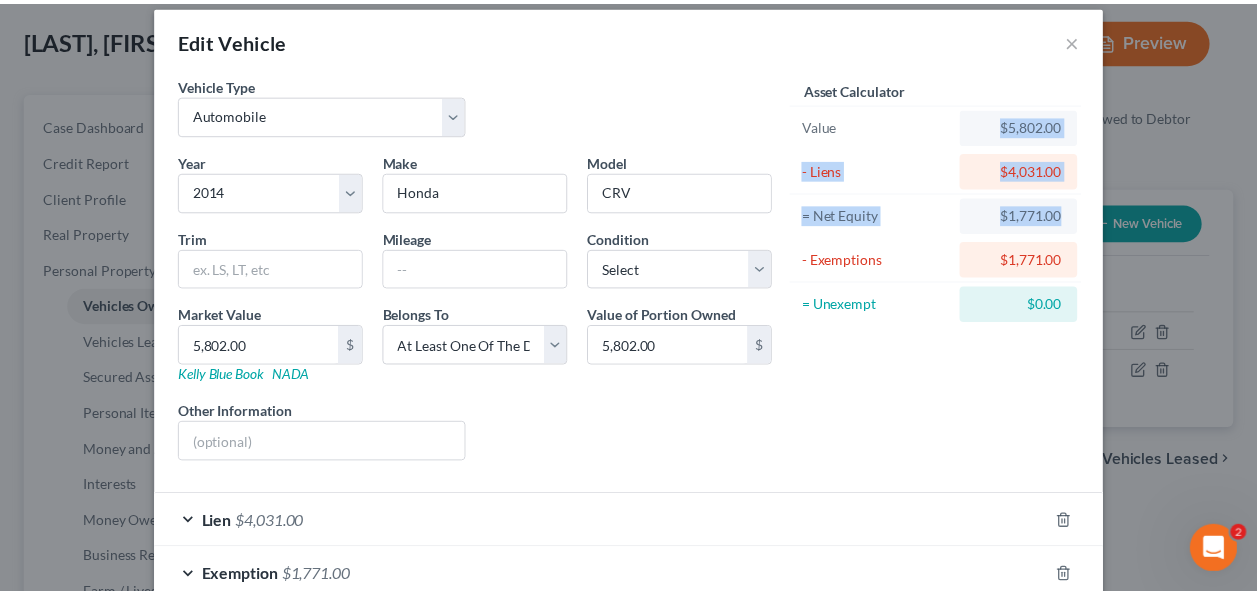 scroll, scrollTop: 0, scrollLeft: 0, axis: both 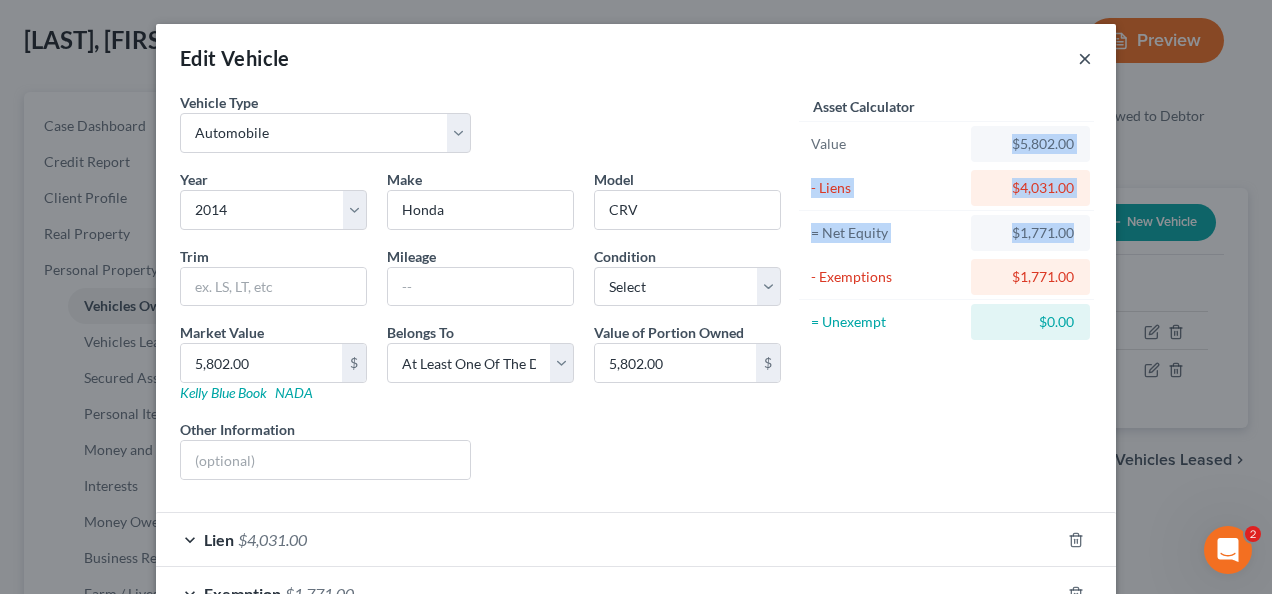 click on "×" at bounding box center (1085, 58) 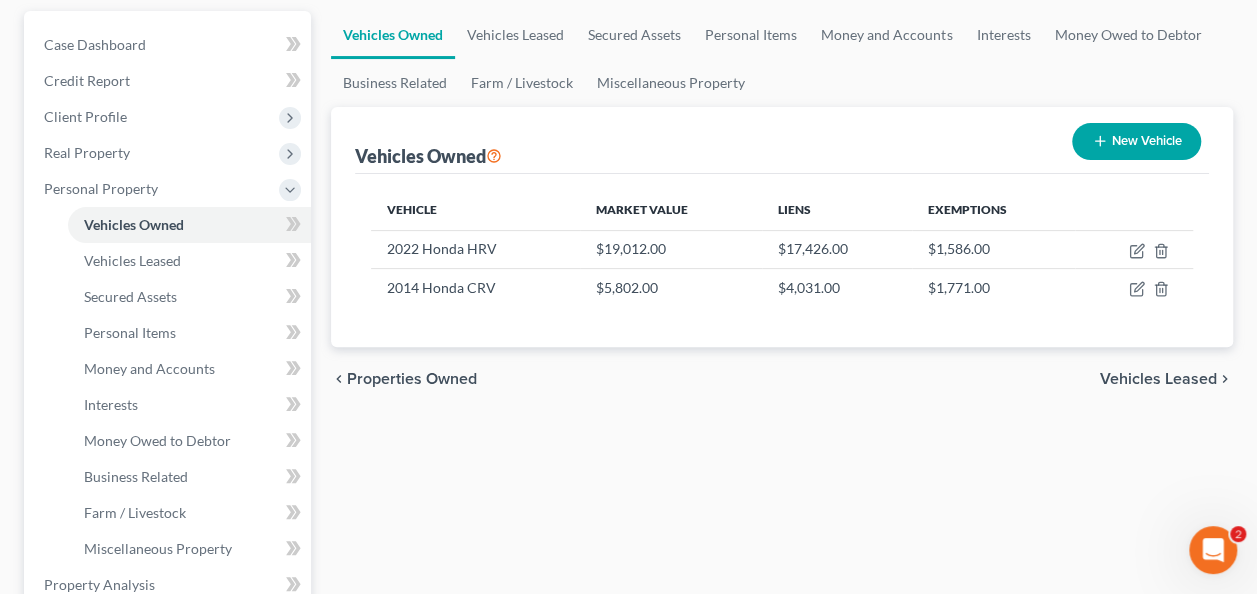 scroll, scrollTop: 200, scrollLeft: 0, axis: vertical 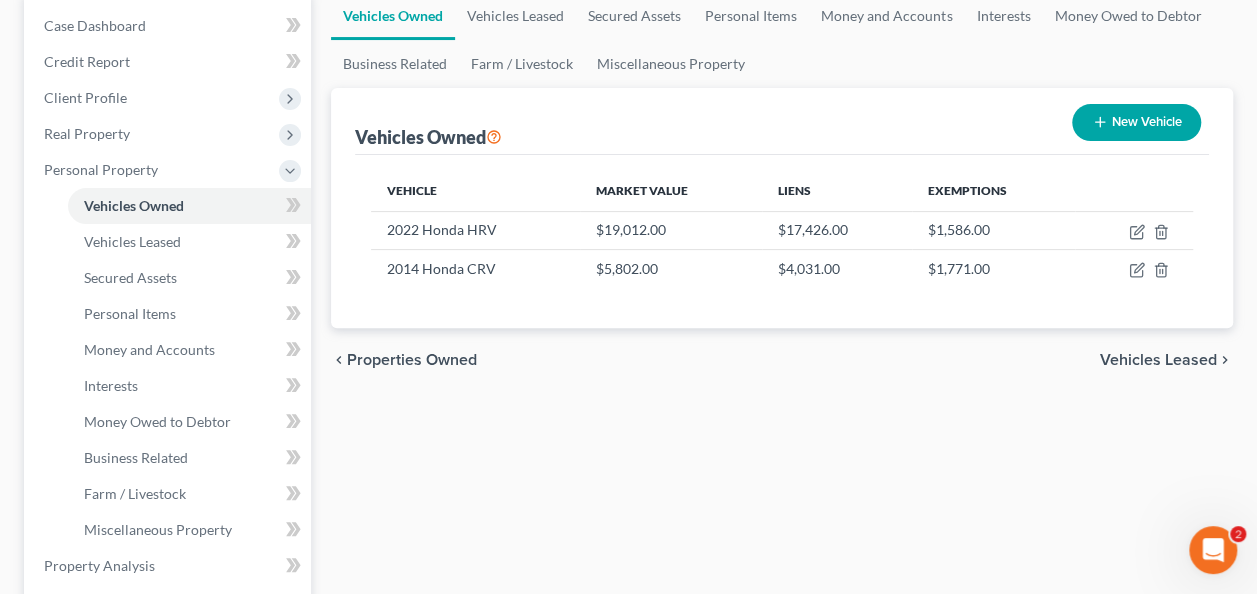 click on "Vehicles Leased" at bounding box center (1158, 360) 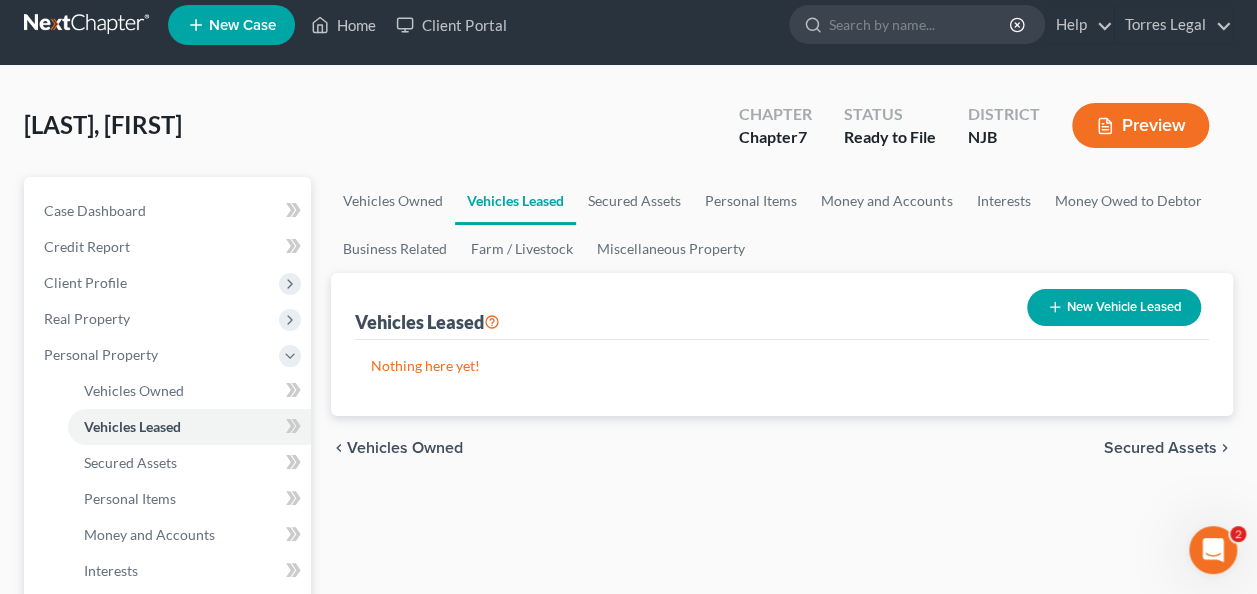 scroll, scrollTop: 0, scrollLeft: 0, axis: both 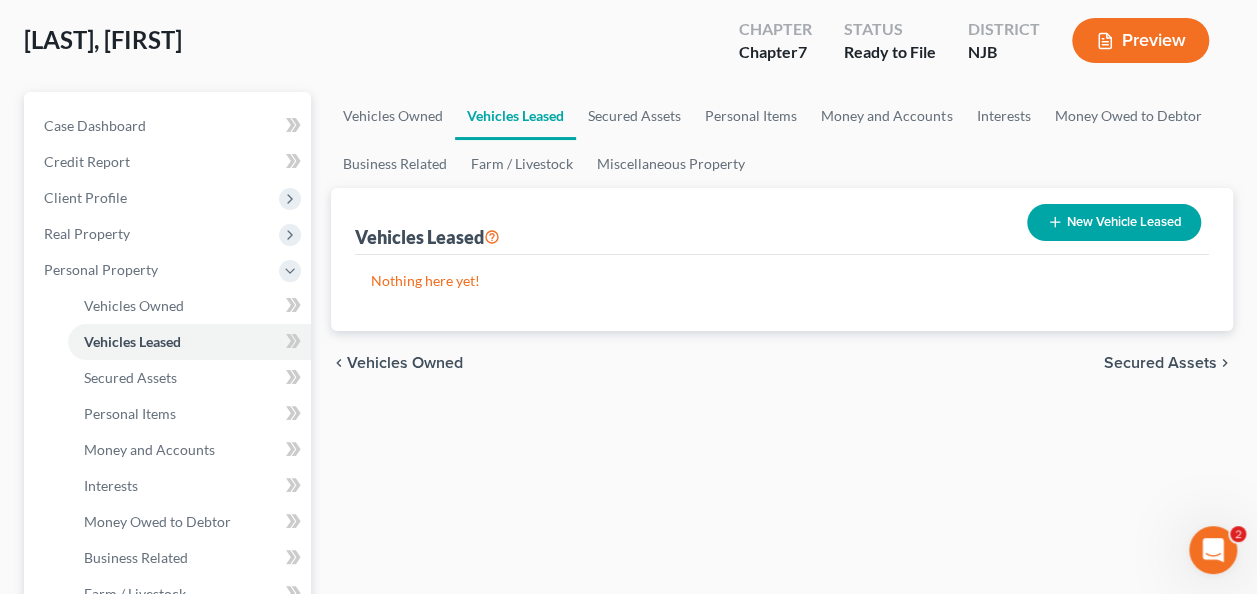 click on "Secured Assets" at bounding box center (1160, 363) 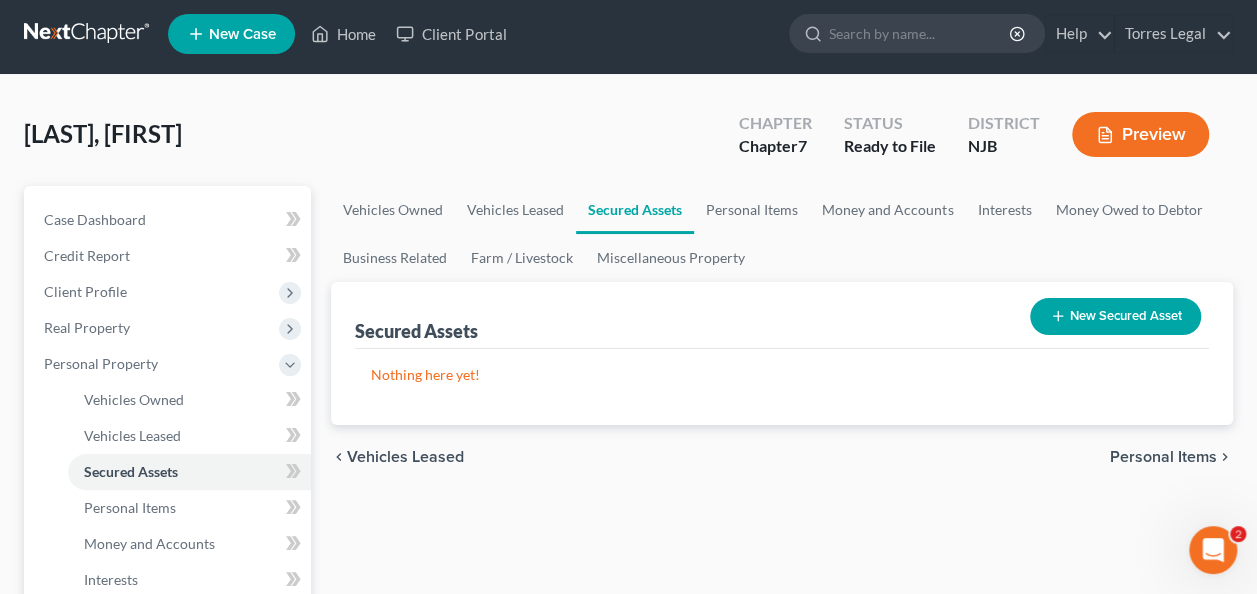 scroll, scrollTop: 0, scrollLeft: 0, axis: both 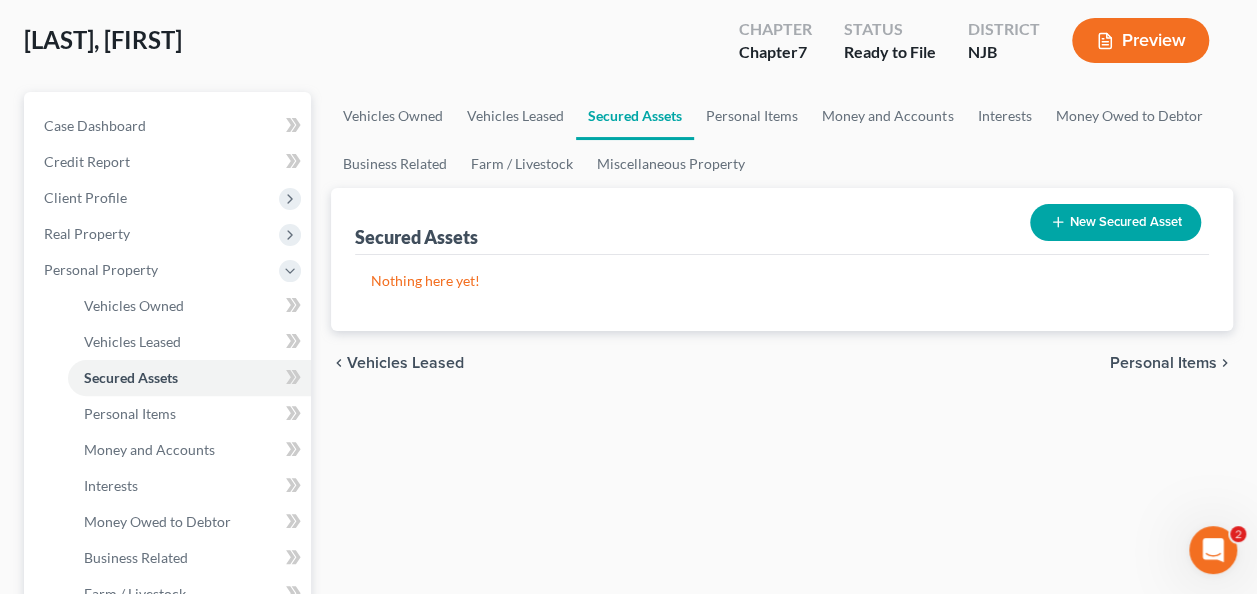 click on "Personal Items" at bounding box center (1163, 363) 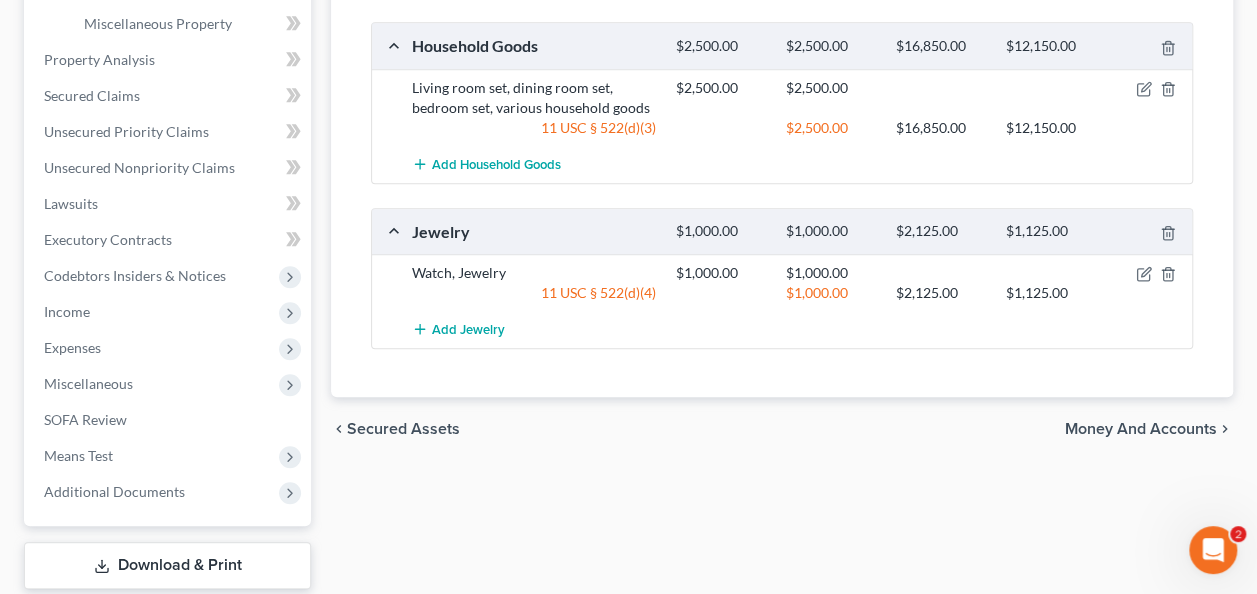 scroll, scrollTop: 800, scrollLeft: 0, axis: vertical 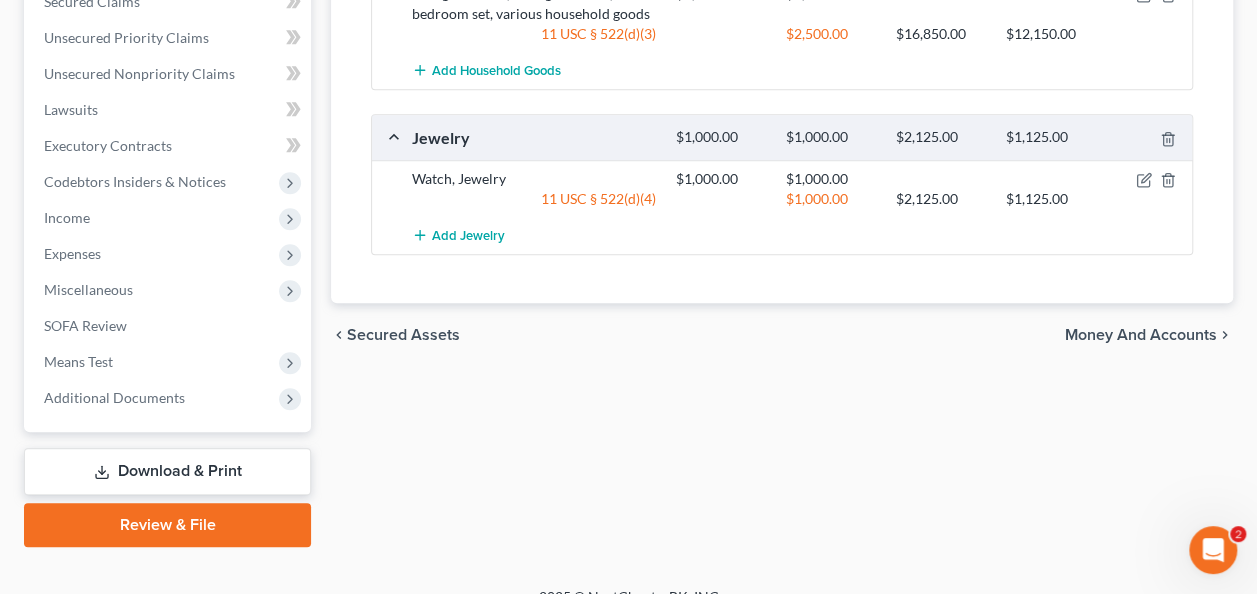 click on "Money and Accounts" at bounding box center (1141, 335) 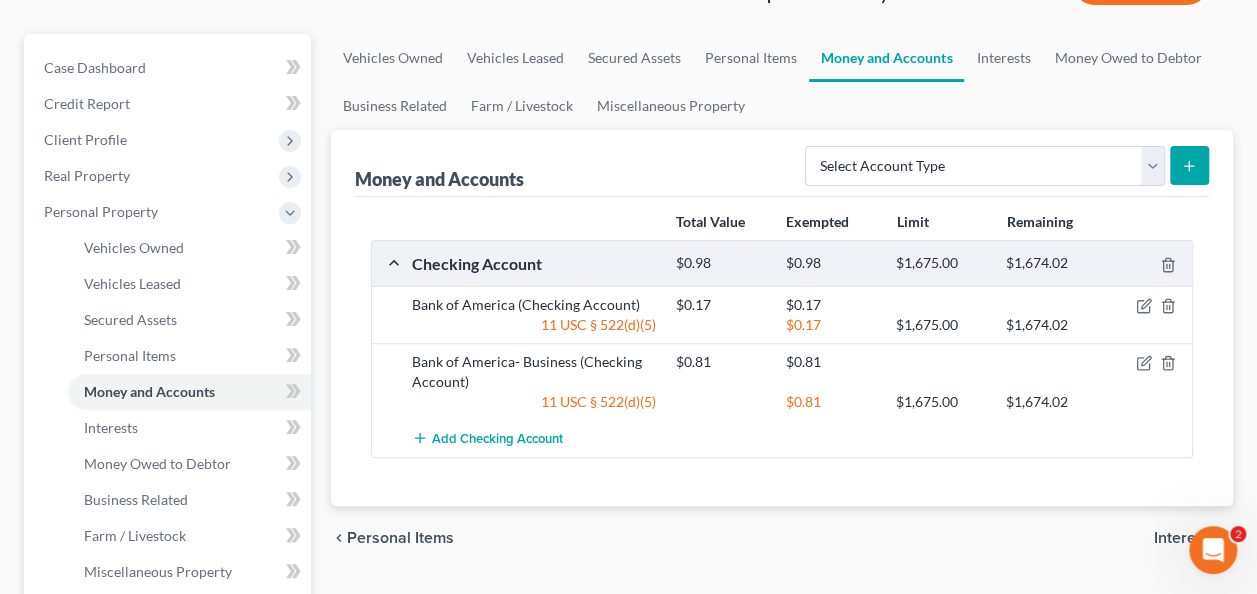 scroll, scrollTop: 200, scrollLeft: 0, axis: vertical 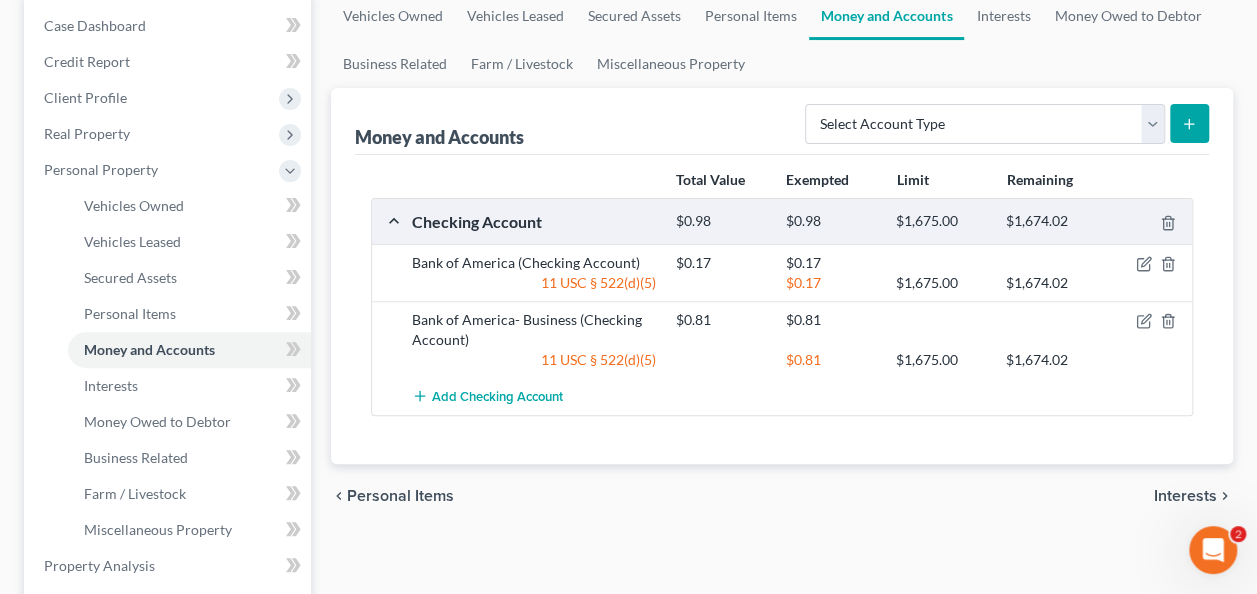 click on "Interests" at bounding box center (1185, 496) 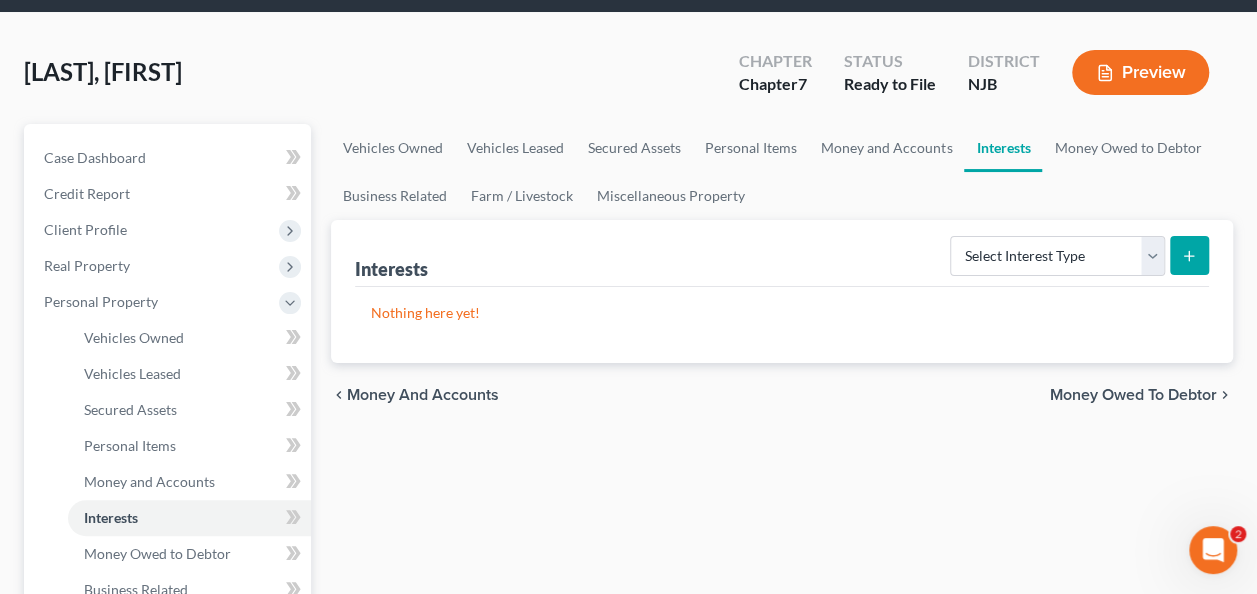 scroll, scrollTop: 100, scrollLeft: 0, axis: vertical 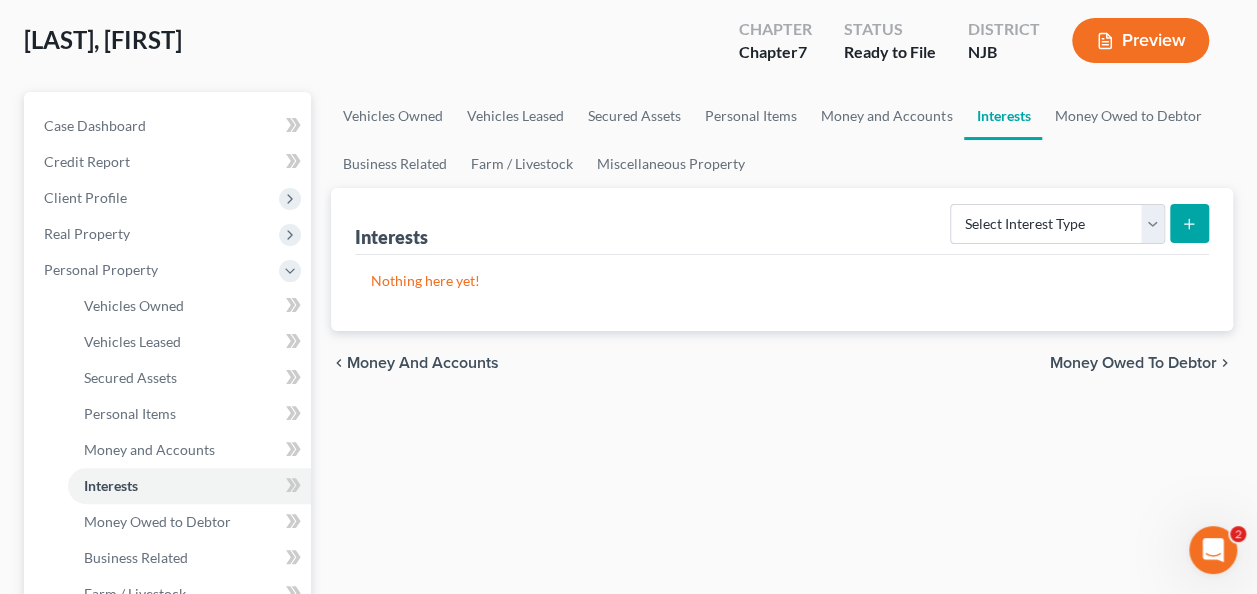 click on "Money Owed to Debtor" at bounding box center [1133, 363] 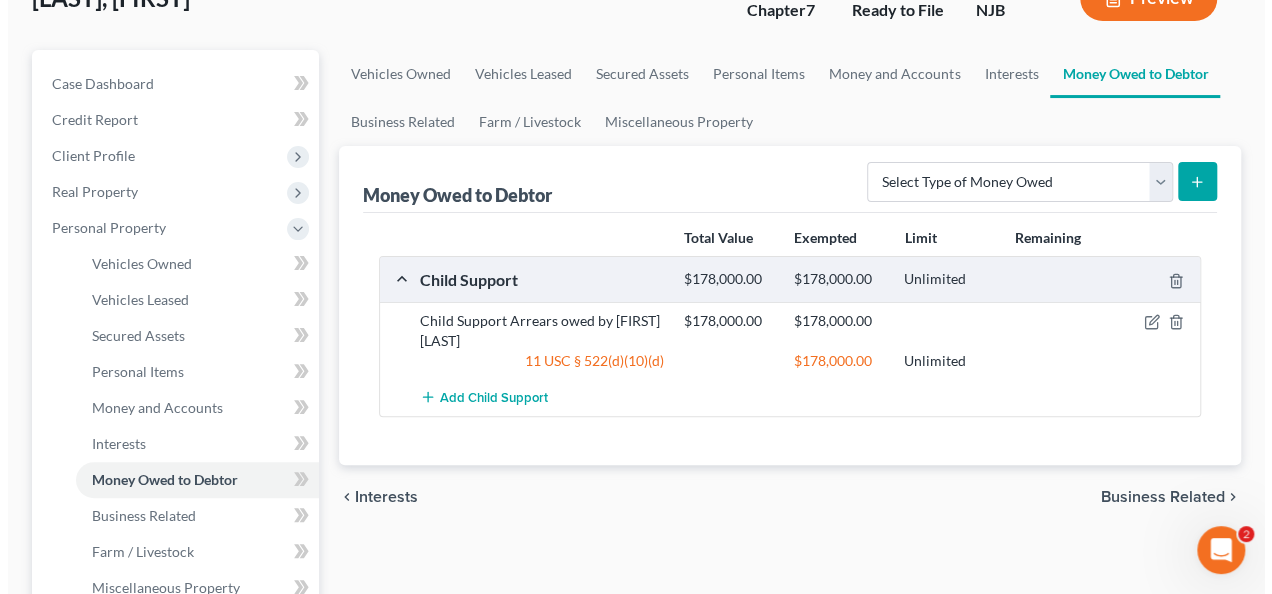 scroll, scrollTop: 200, scrollLeft: 0, axis: vertical 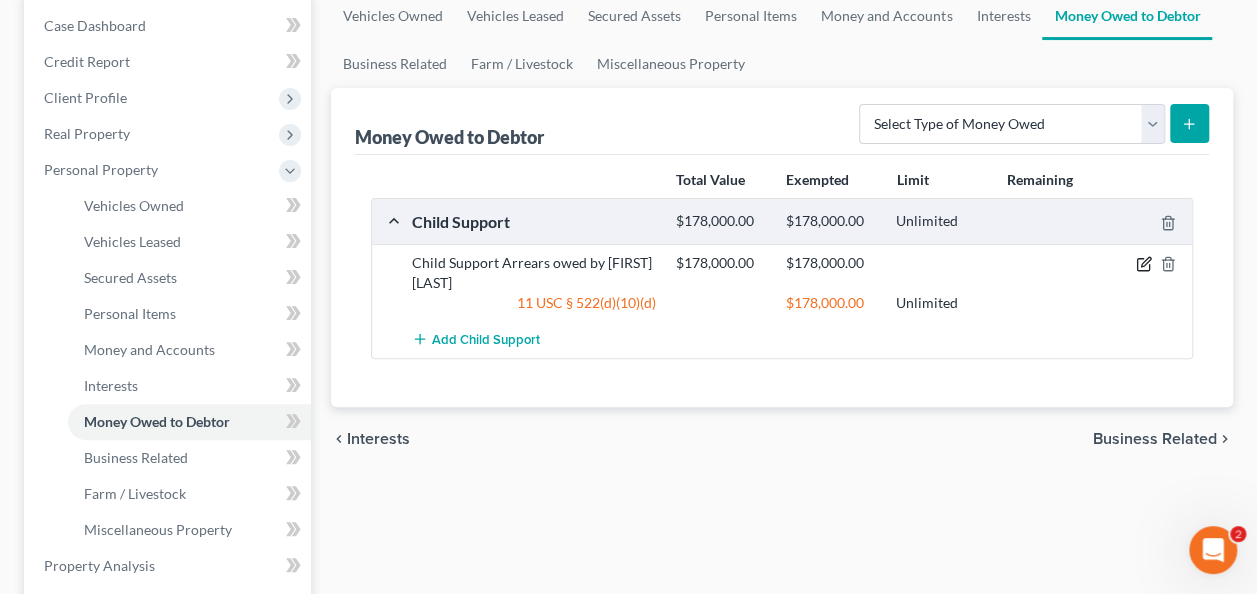 click 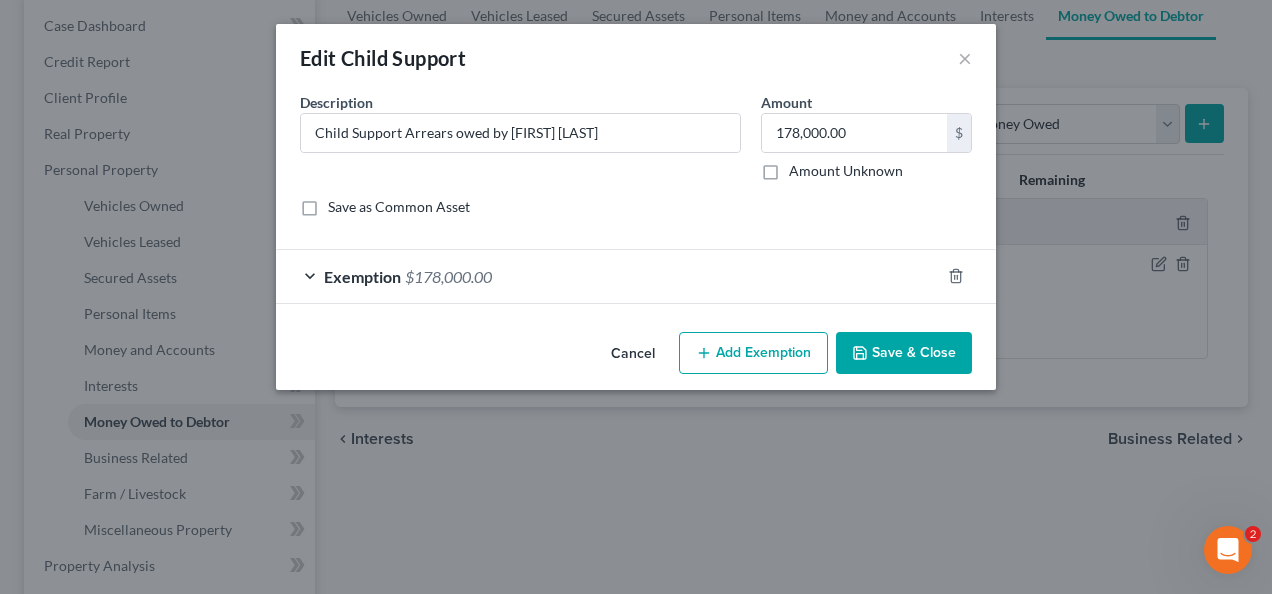 click on "Exemption $[NUMBER]" at bounding box center [608, 276] 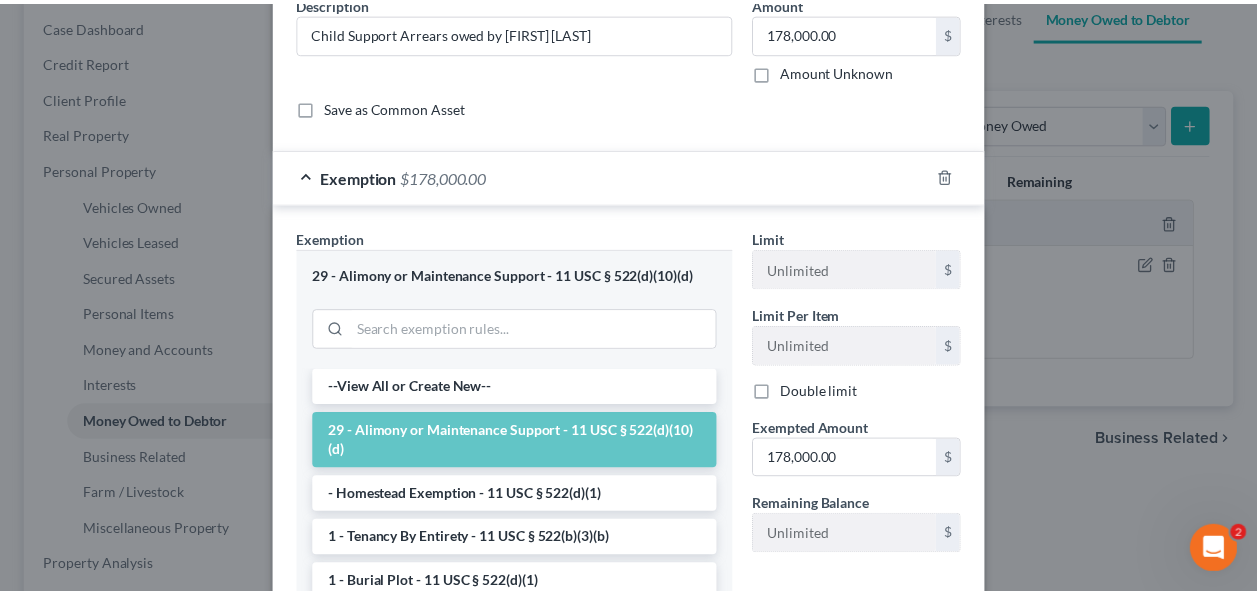 scroll, scrollTop: 0, scrollLeft: 0, axis: both 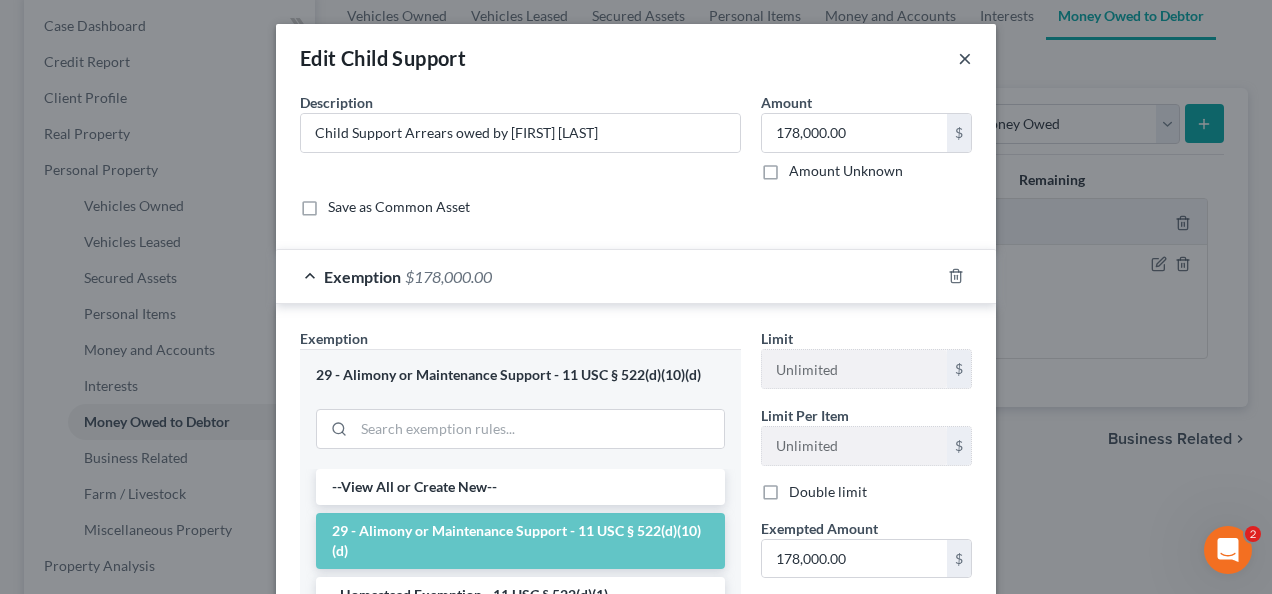 click on "×" at bounding box center [965, 58] 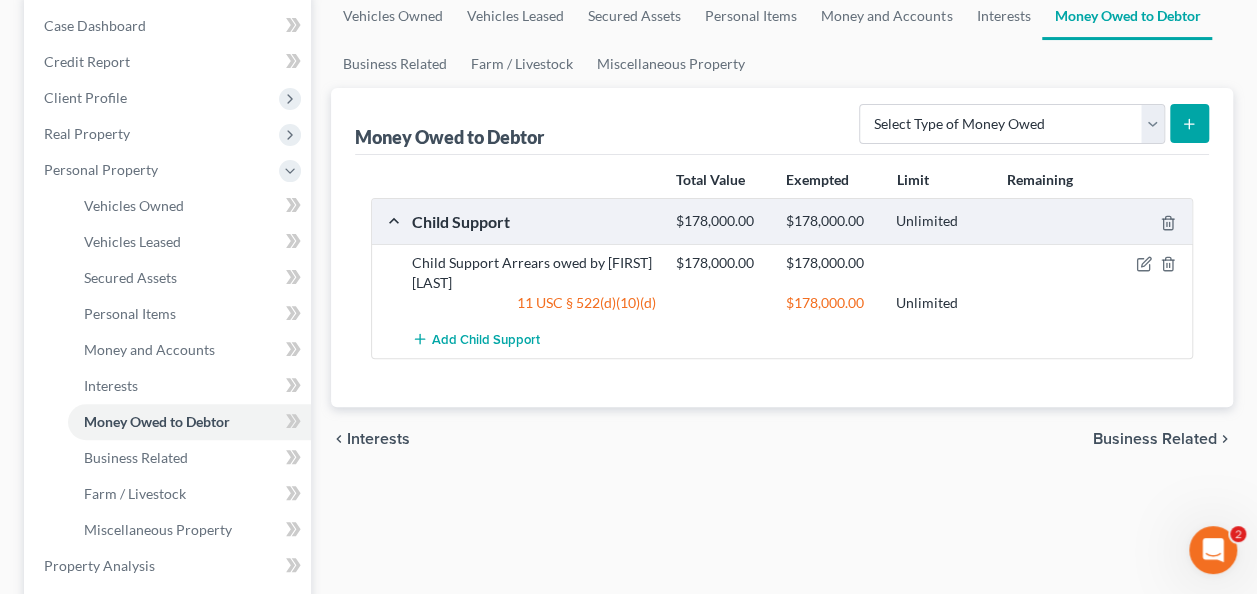 click on "Business Related" at bounding box center (1155, 439) 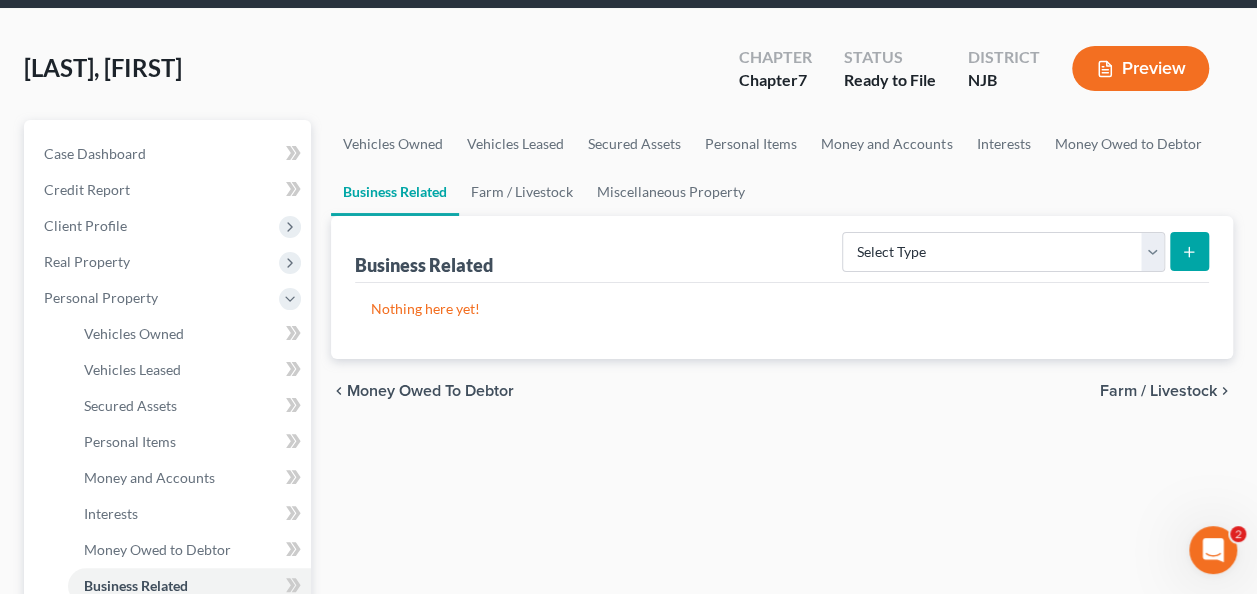 scroll, scrollTop: 100, scrollLeft: 0, axis: vertical 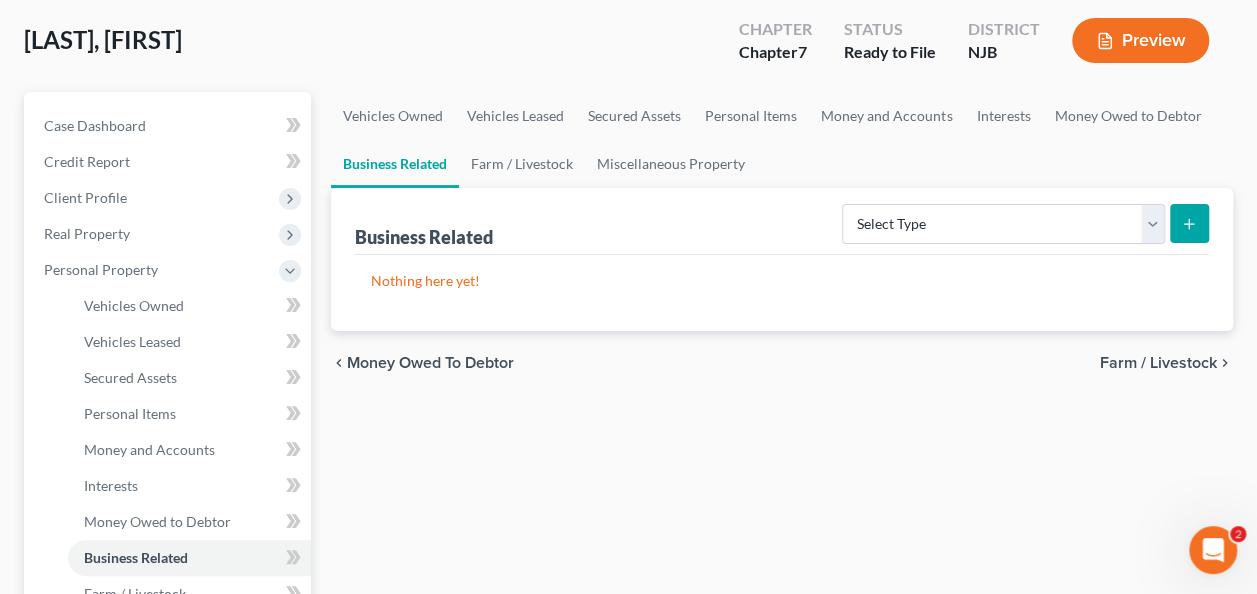 click on "Farm / Livestock" at bounding box center (1158, 363) 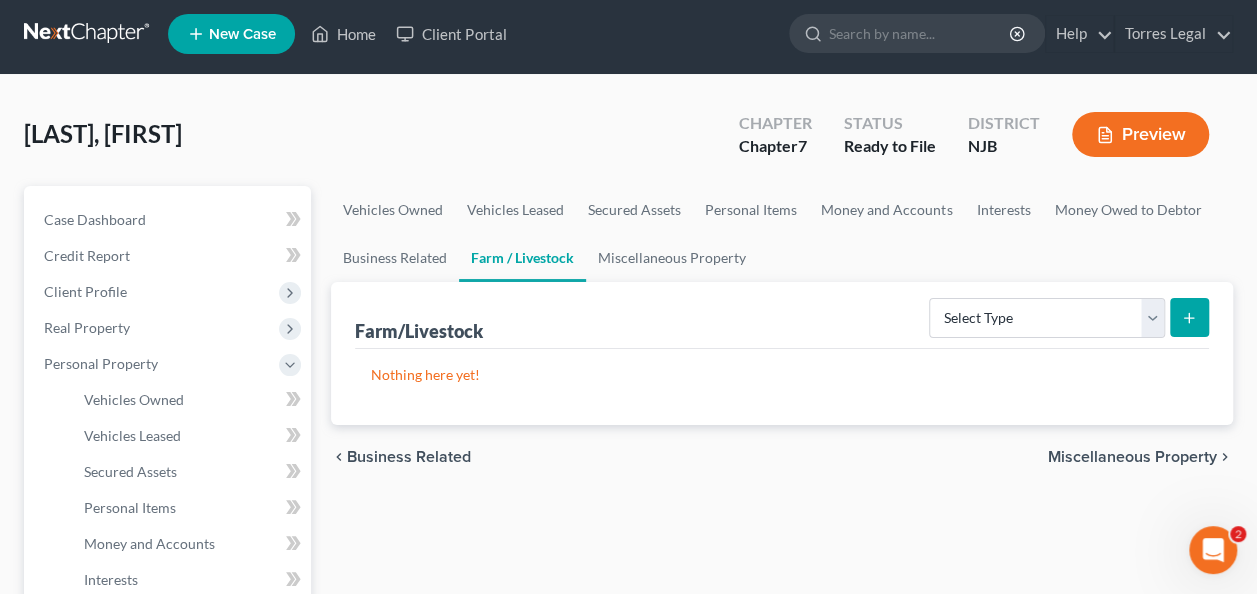 scroll, scrollTop: 0, scrollLeft: 0, axis: both 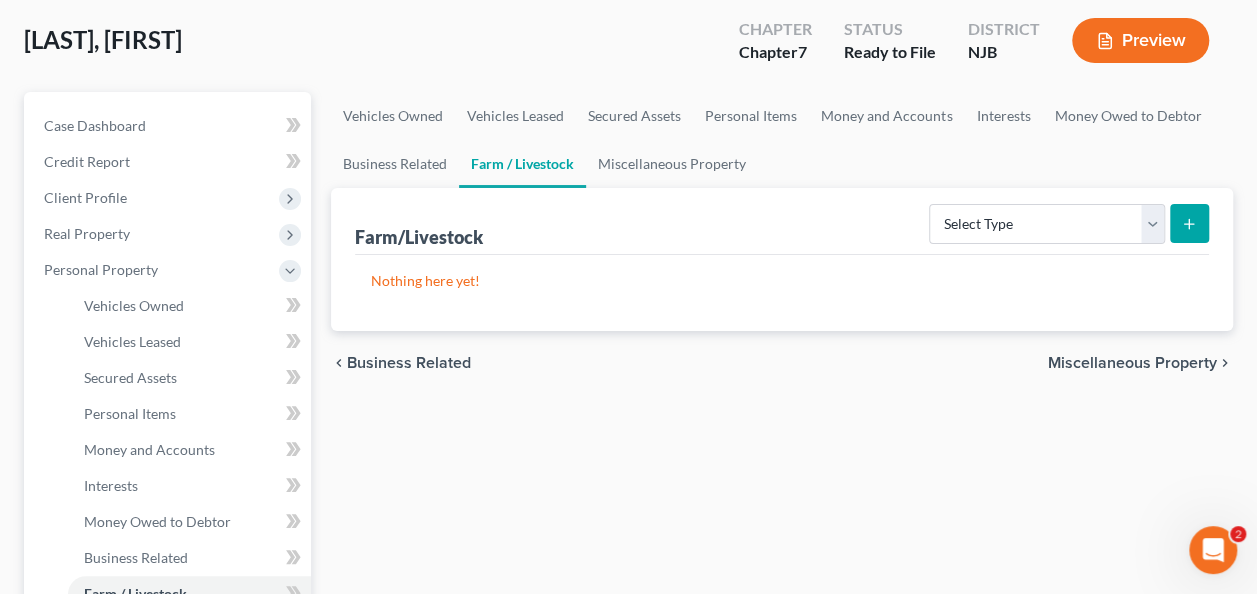 click on "Miscellaneous Property" at bounding box center (1132, 363) 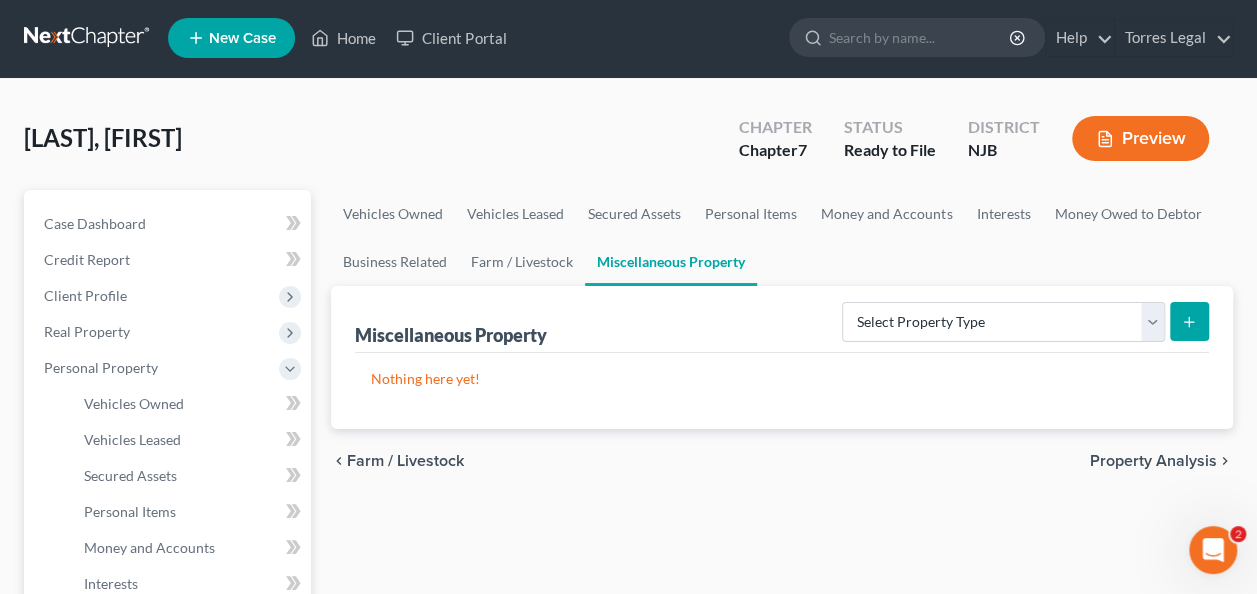 scroll, scrollTop: 0, scrollLeft: 0, axis: both 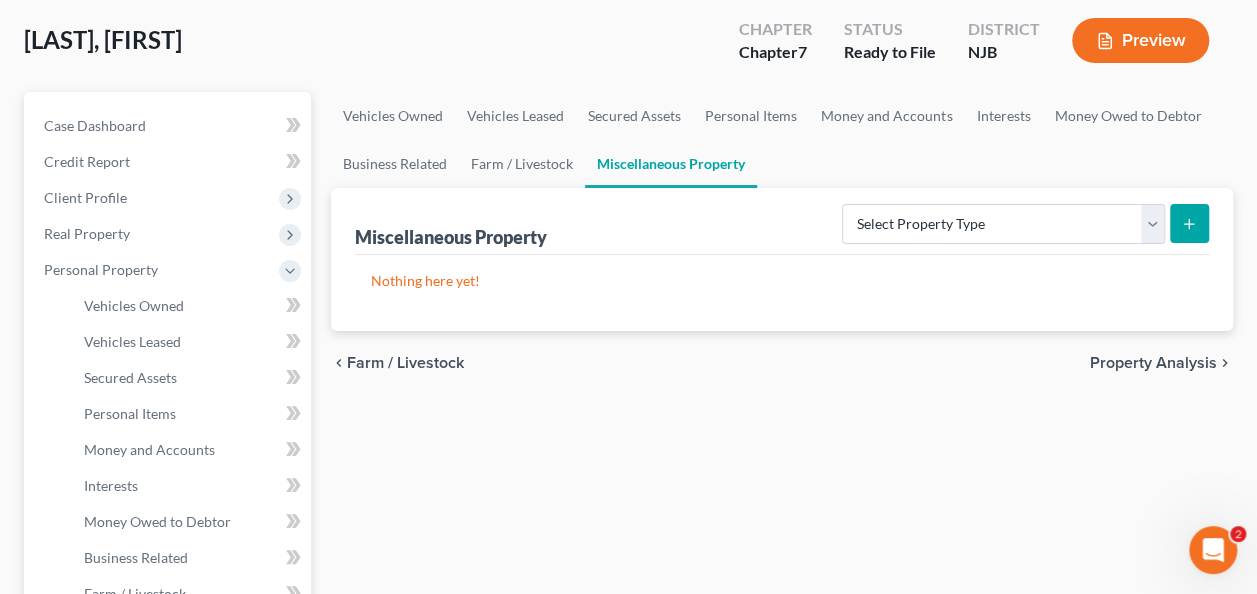 click on "Property Analysis" at bounding box center (1153, 363) 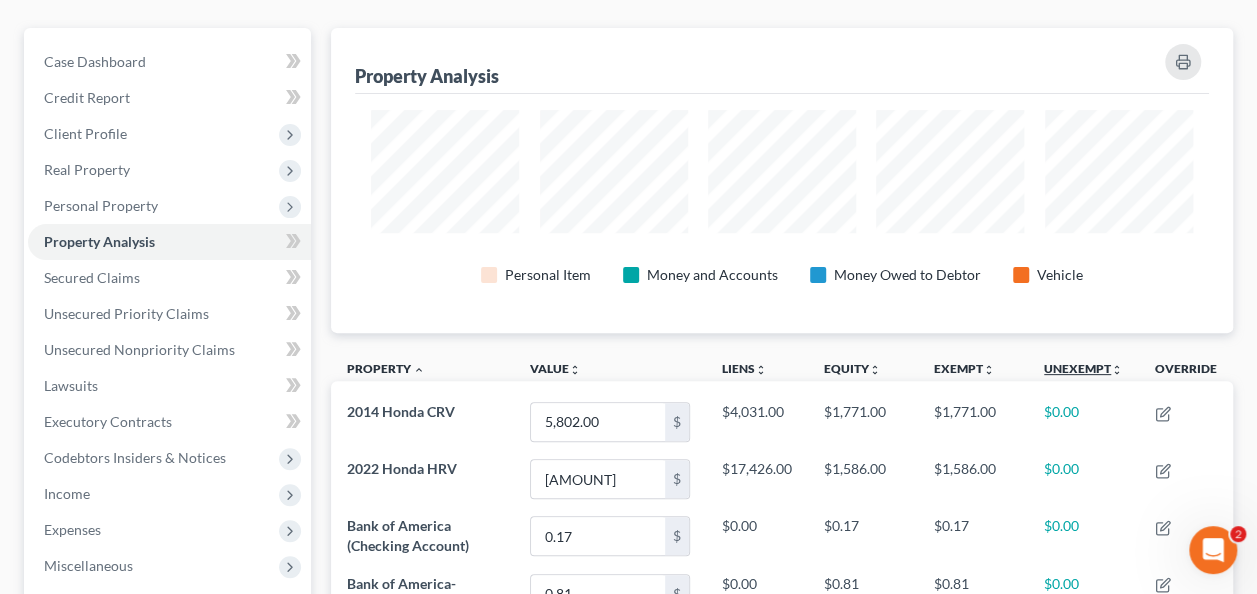 scroll, scrollTop: 200, scrollLeft: 0, axis: vertical 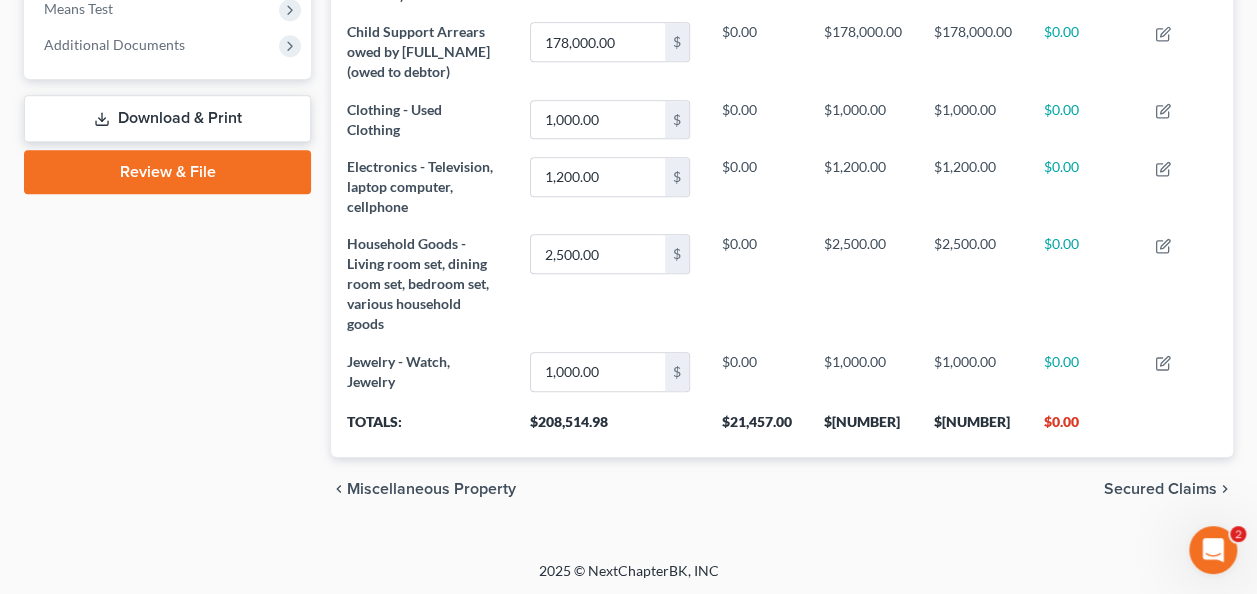 click on "Secured Claims" at bounding box center [1160, 489] 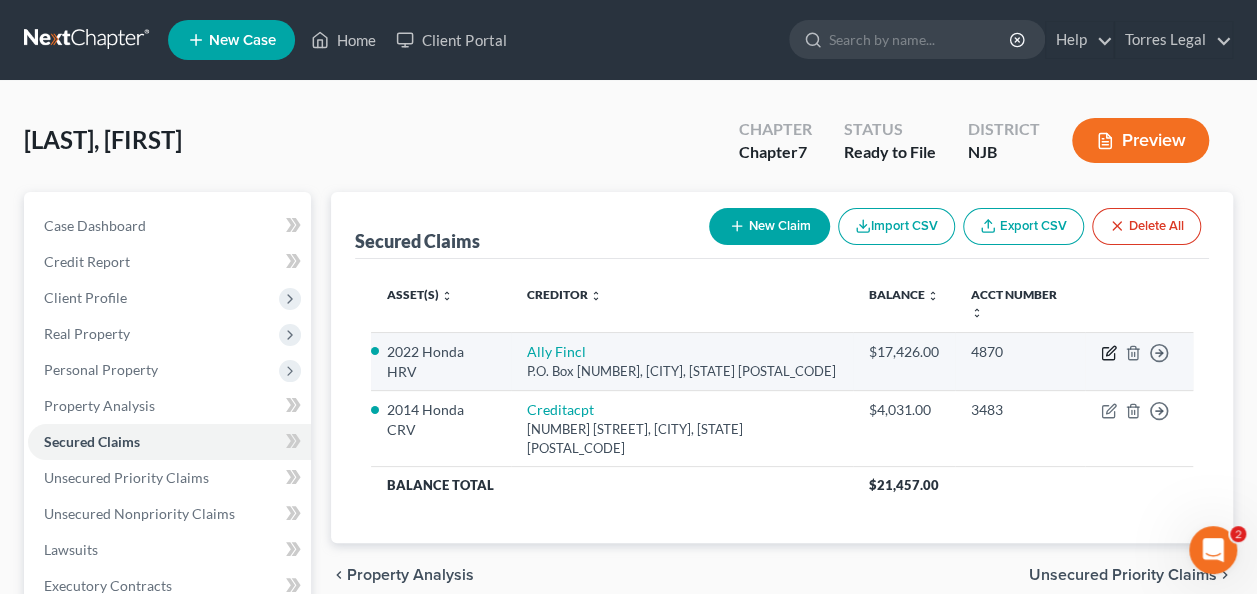 click 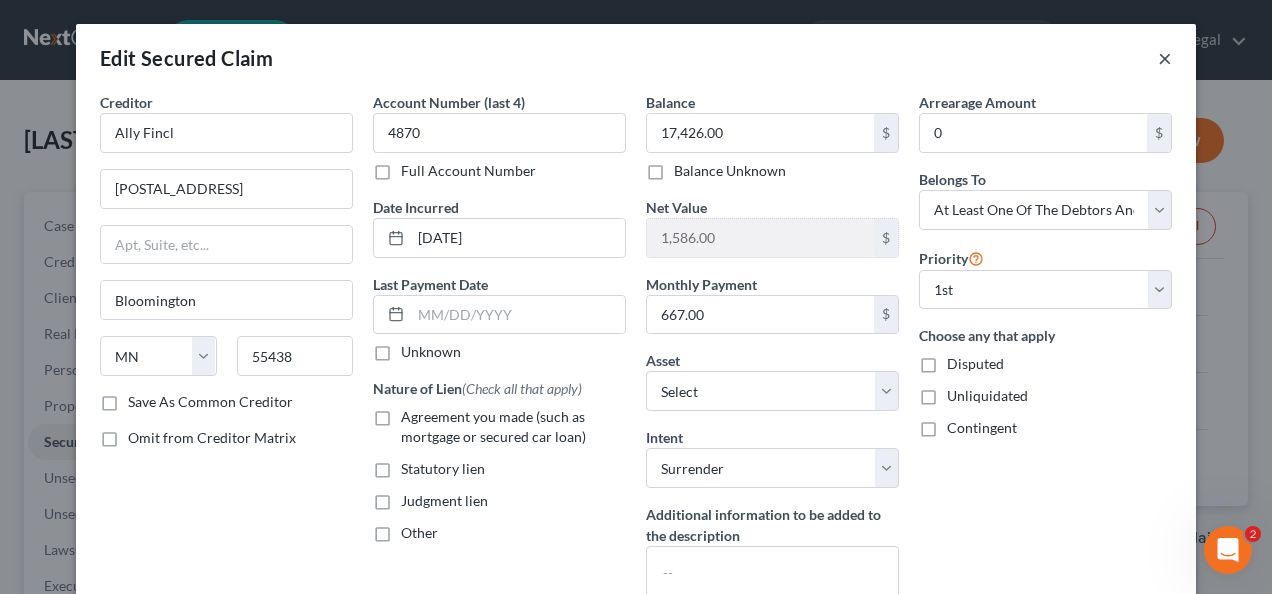 click on "×" at bounding box center [1165, 58] 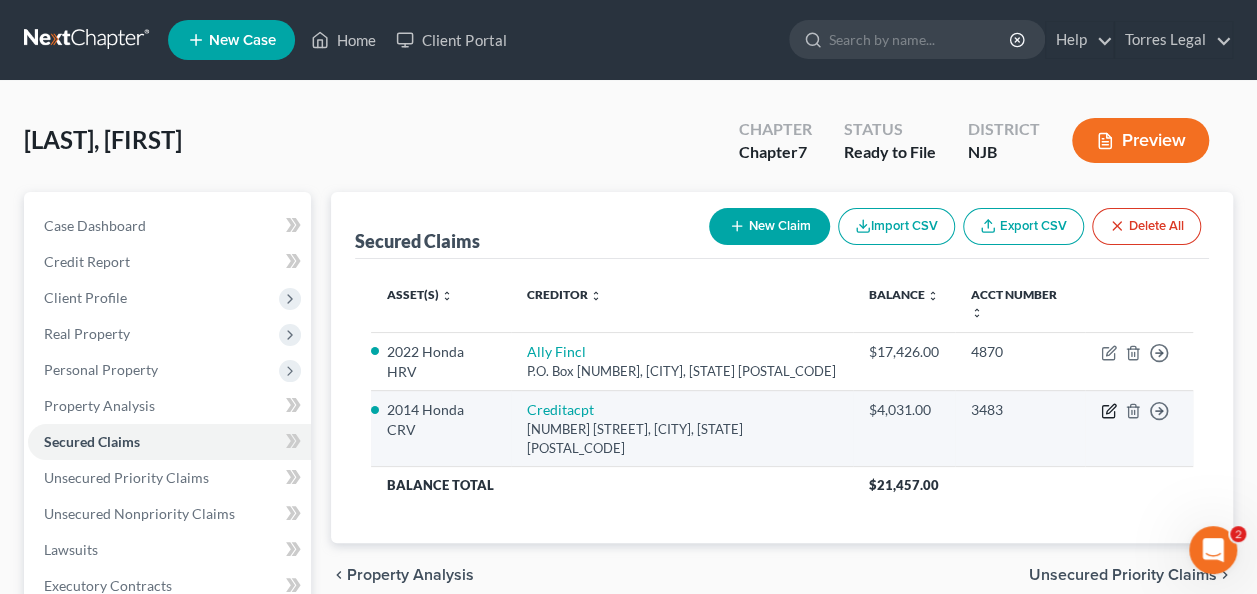 click 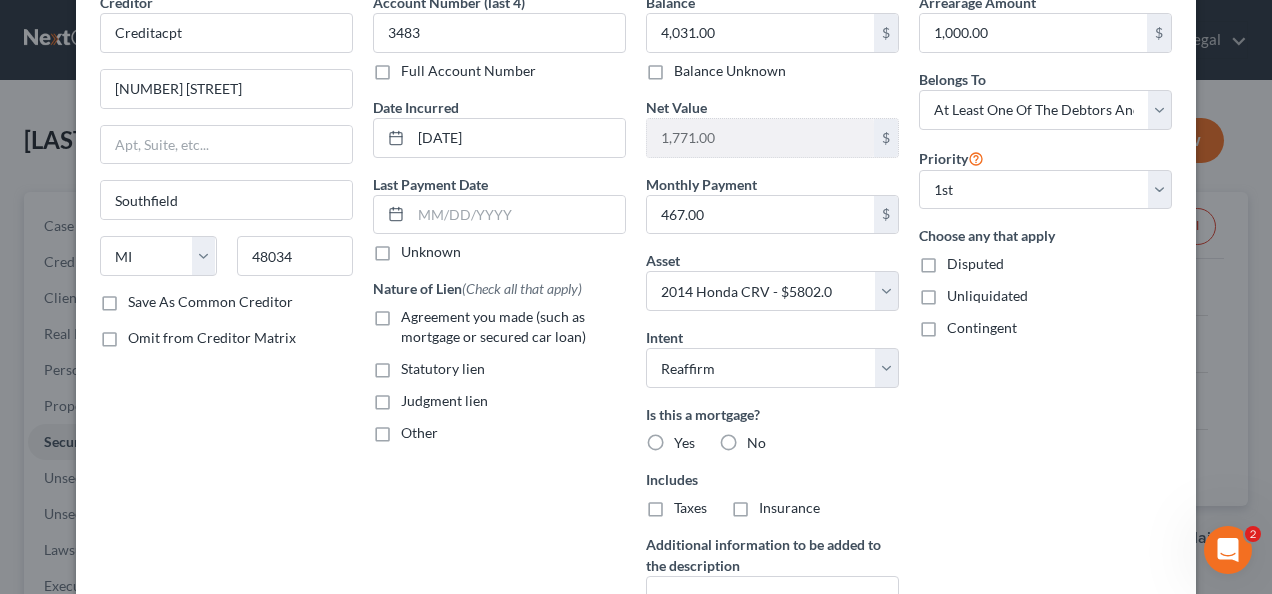 click on "No" at bounding box center [756, 443] 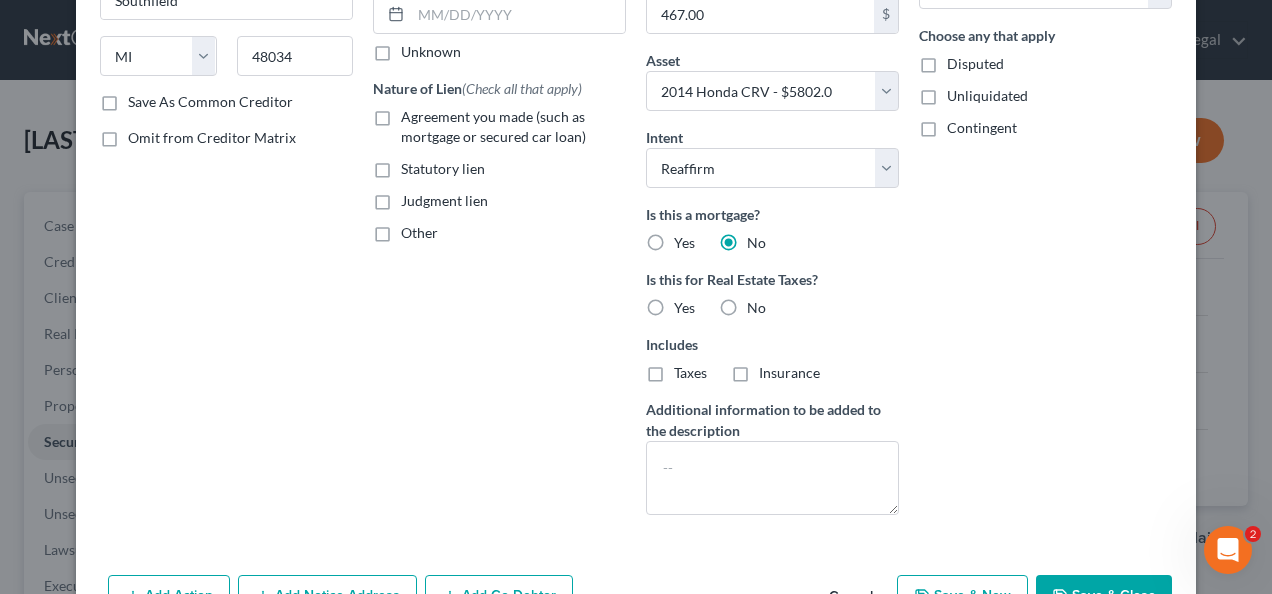 click on "Save & Close" at bounding box center [1104, 596] 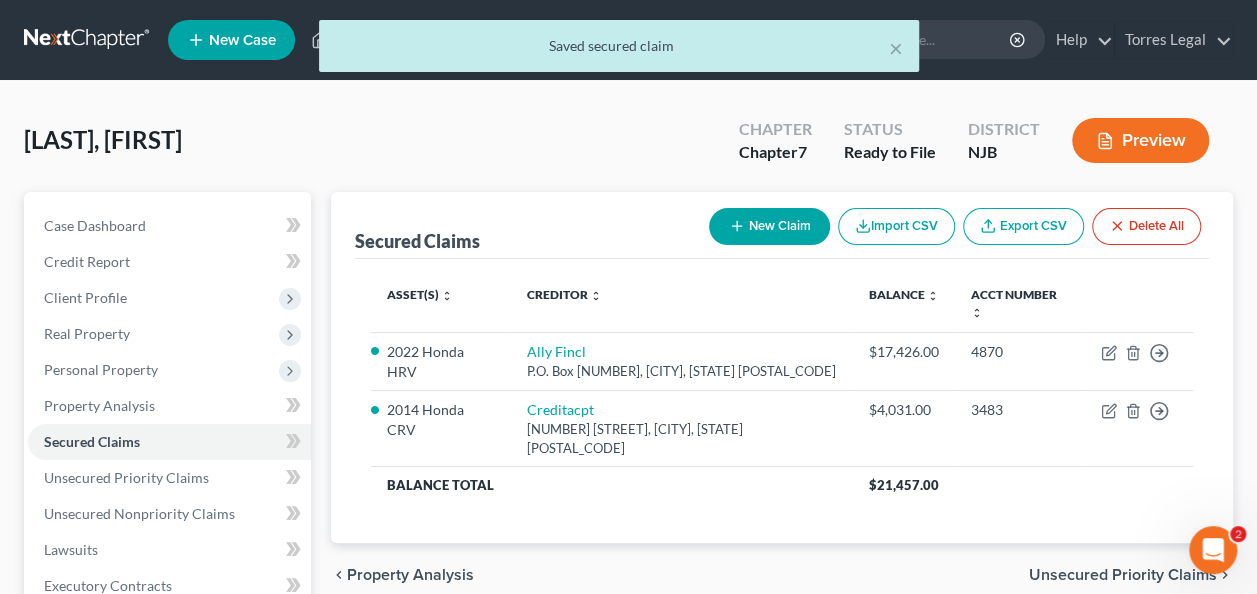 click on "Unsecured Priority Claims" at bounding box center [1123, 575] 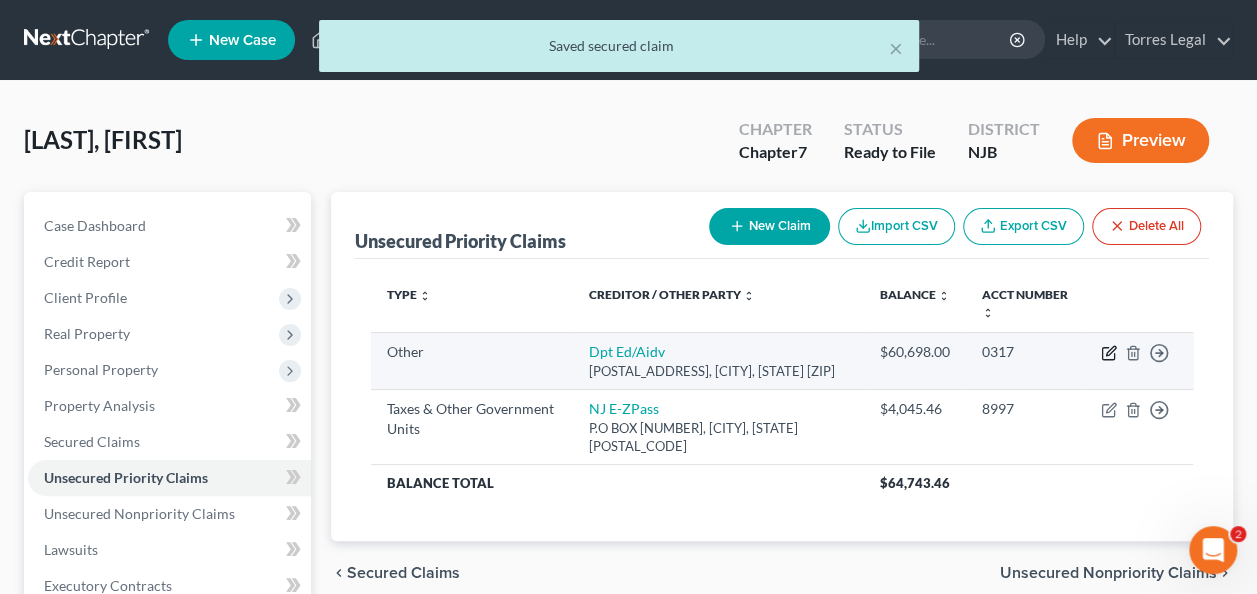 click 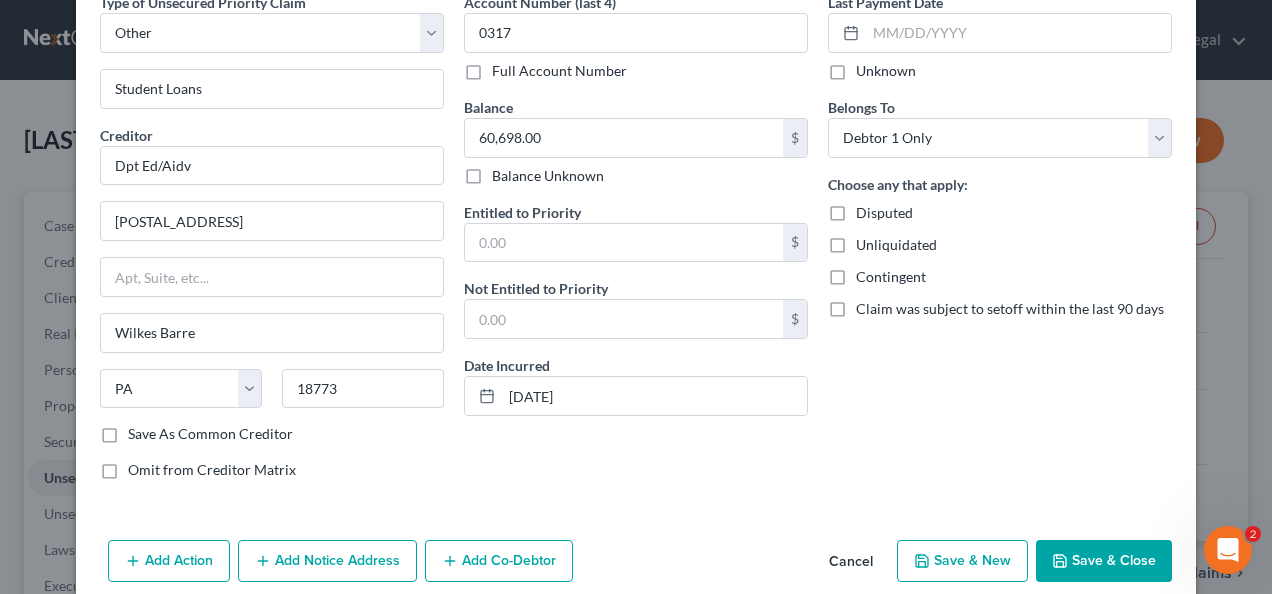 click on "Save & Close" at bounding box center (1104, 561) 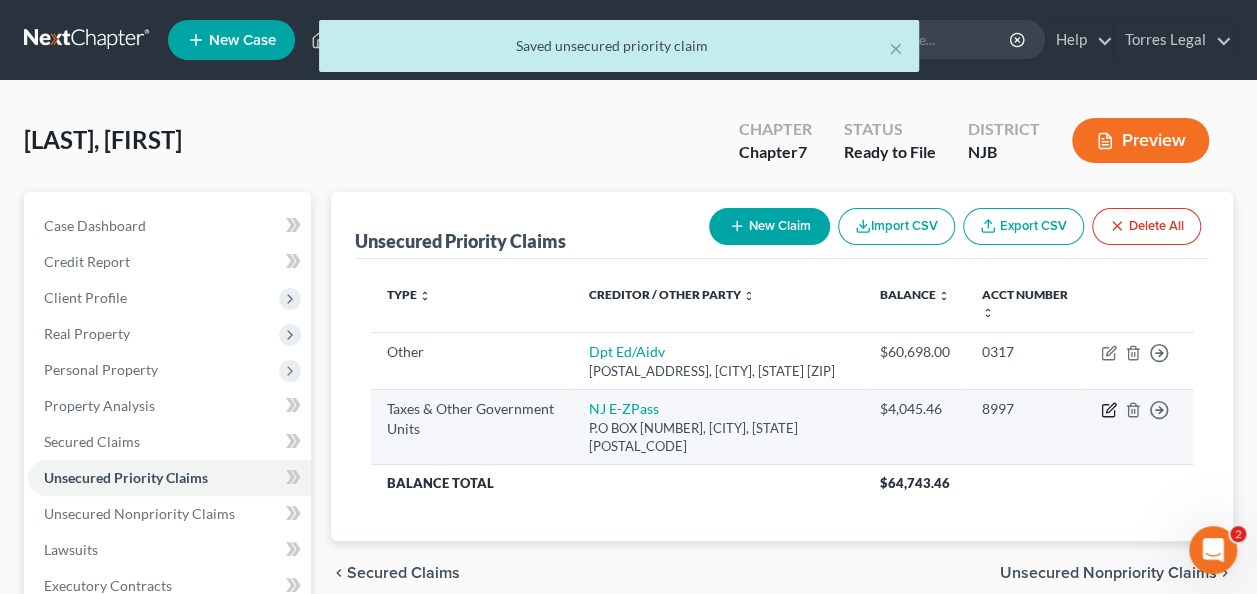 click 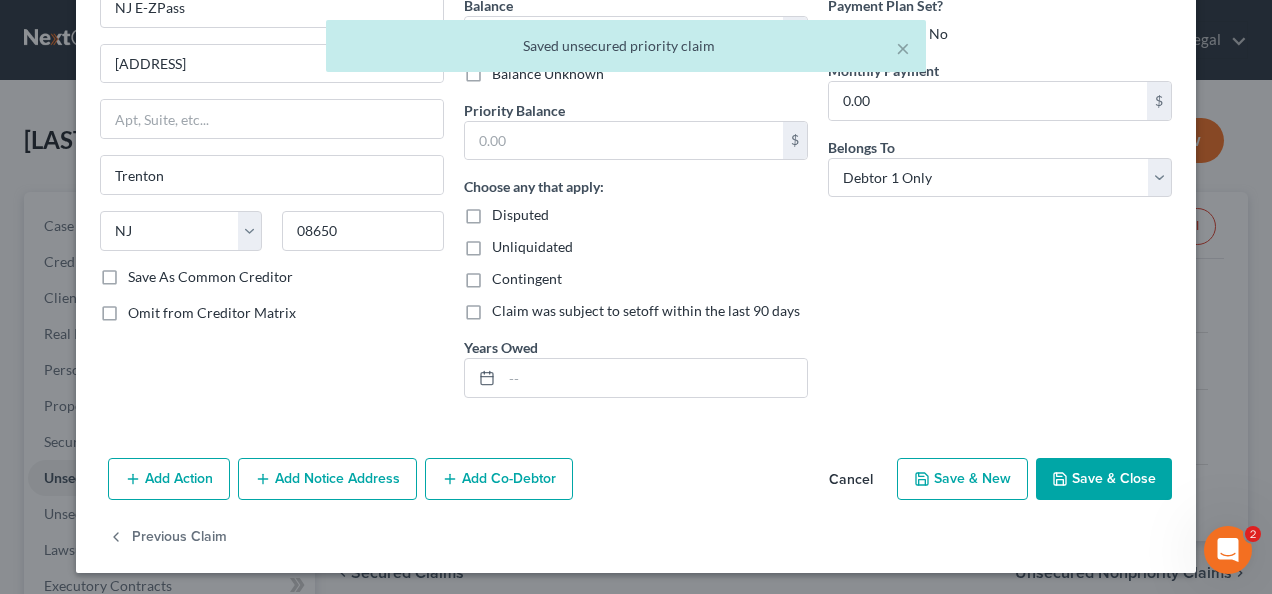 click on "Save & Close" at bounding box center (1104, 479) 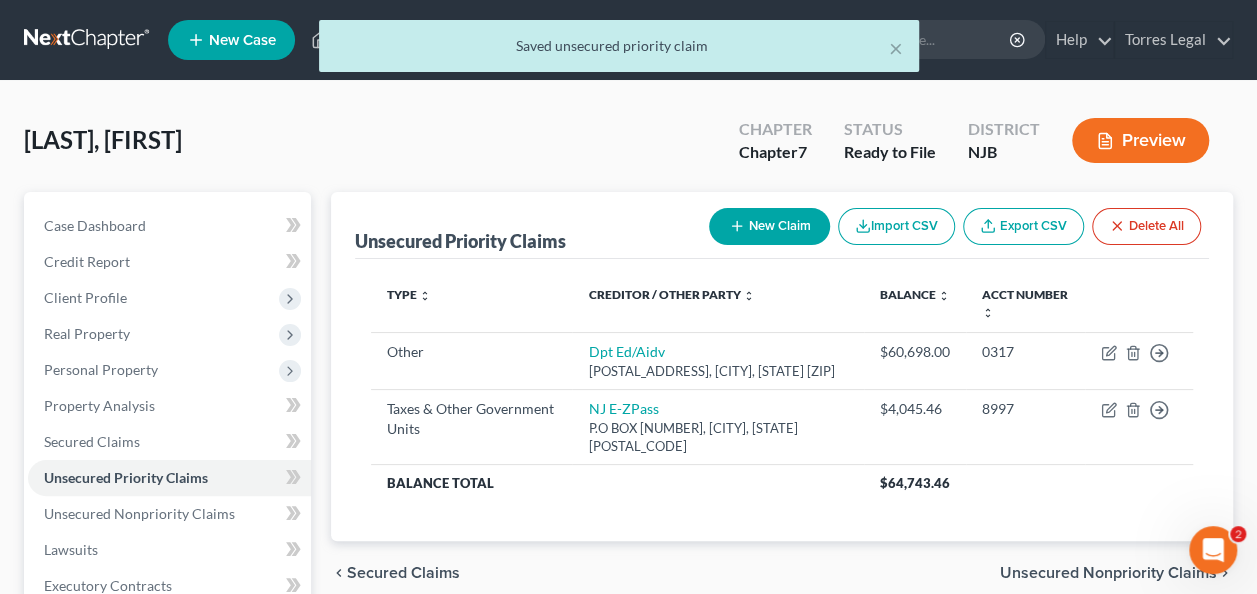 click on "Unsecured Nonpriority Claims" at bounding box center (1108, 573) 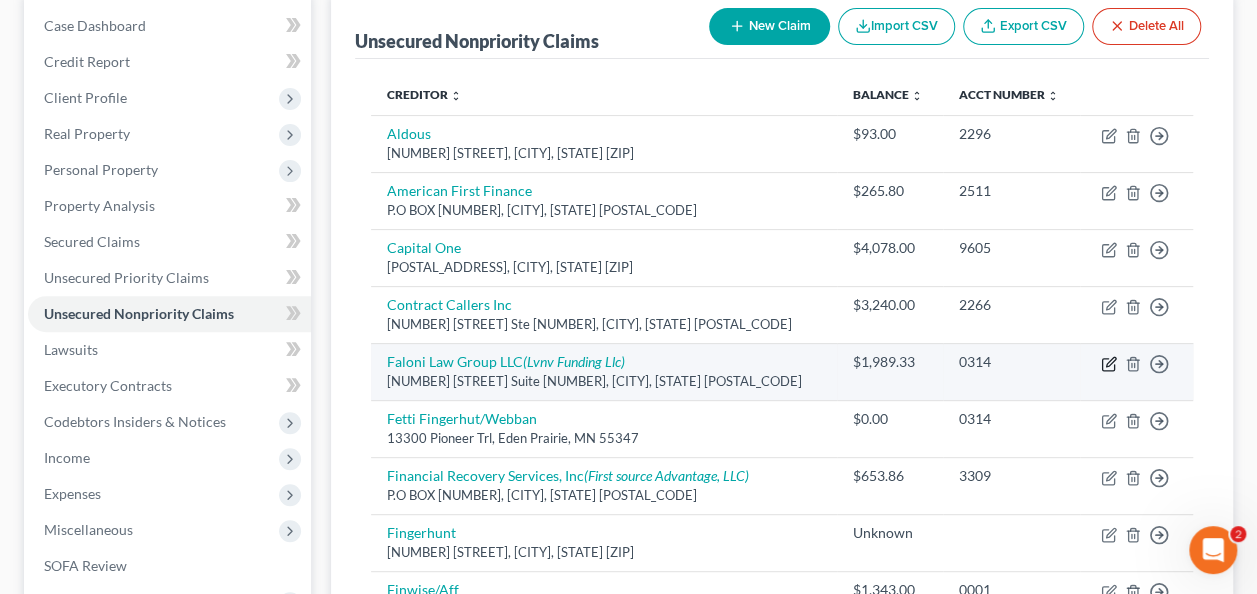 click 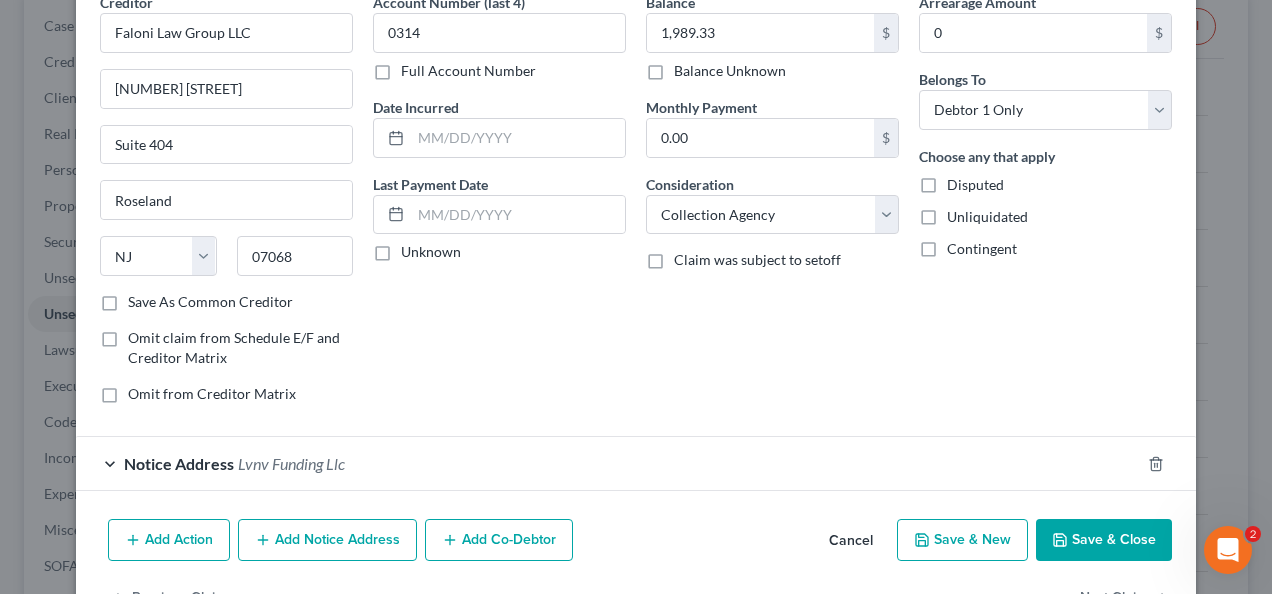 click on "Notice Address Lvnv Funding Llc" at bounding box center [608, 463] 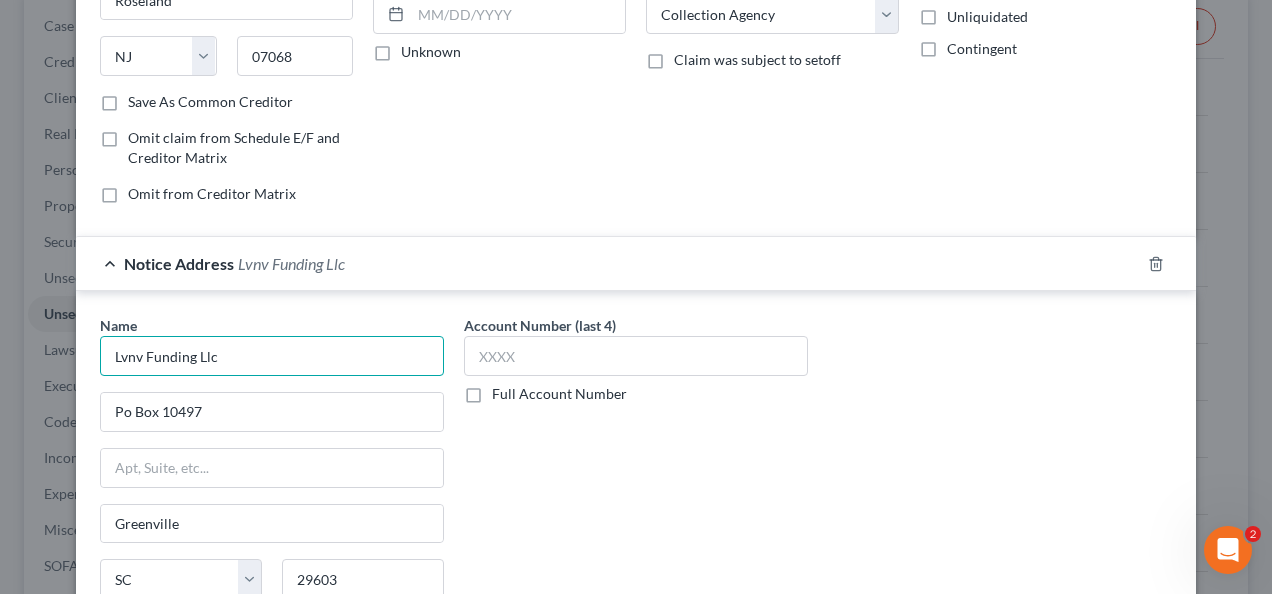 click on "Lvnv Funding Llc" at bounding box center [272, 356] 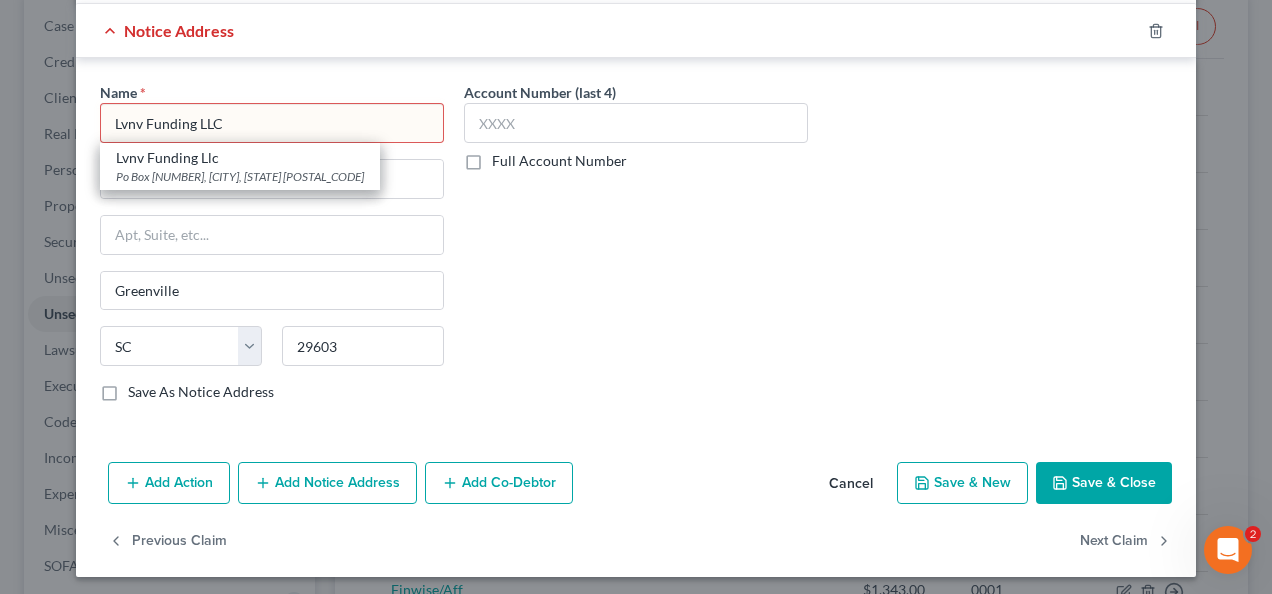 type on "Lvnv Funding LLC" 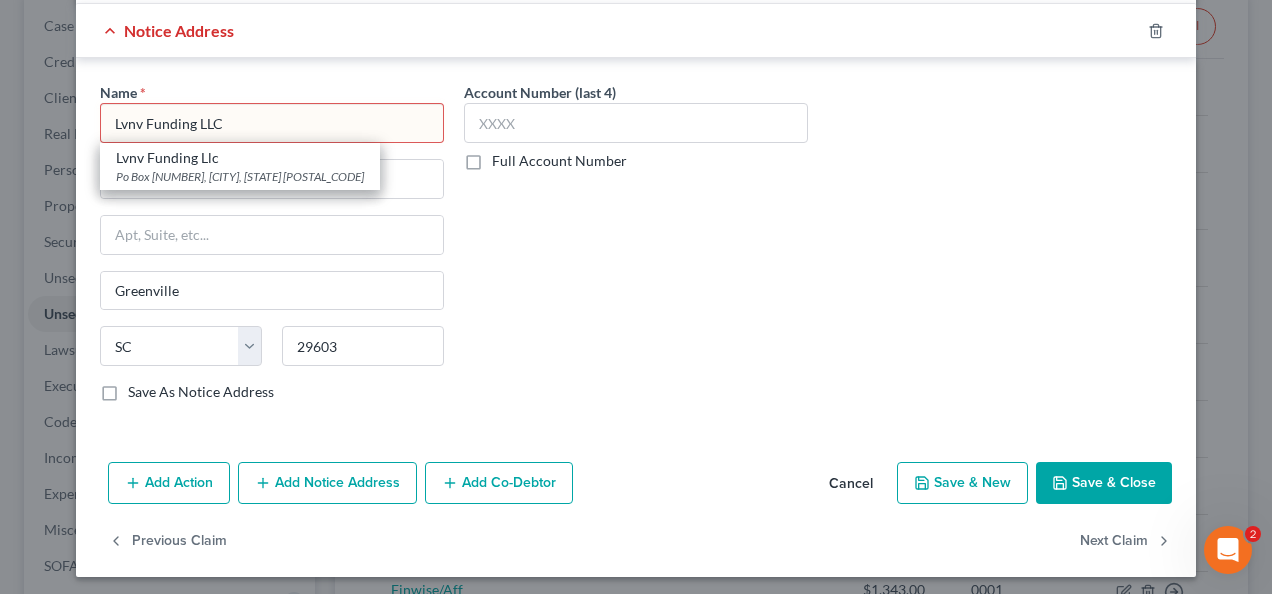 click on "Account Number (last 4)
Full Account Number" at bounding box center [636, 250] 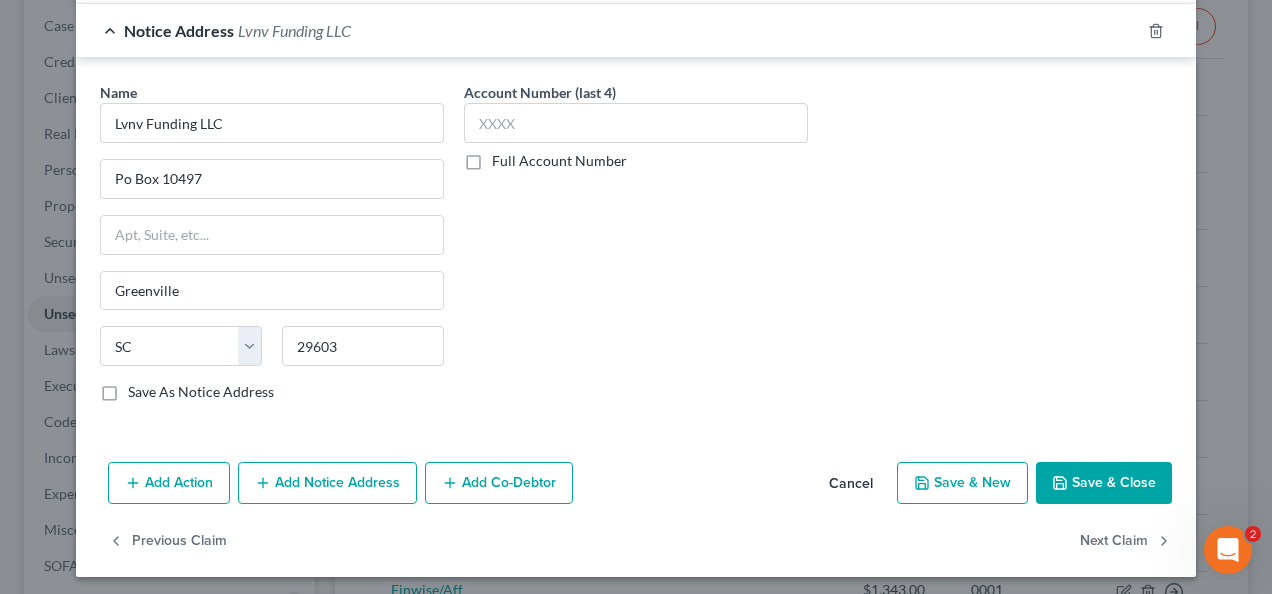 click on "Save & Close" at bounding box center (1104, 483) 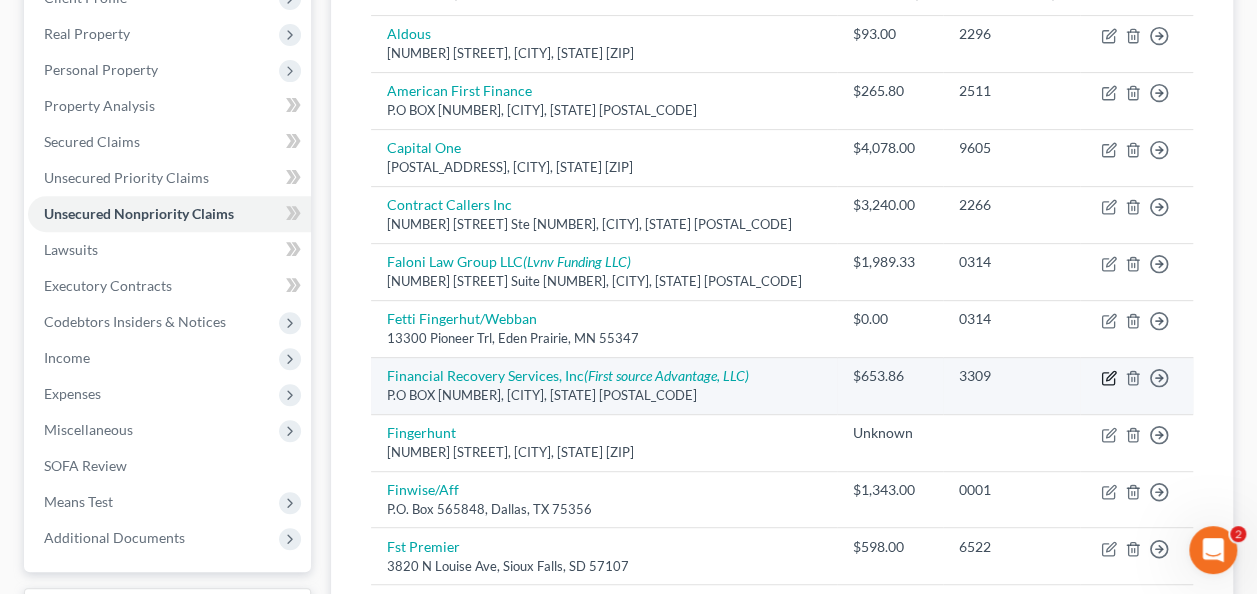 click 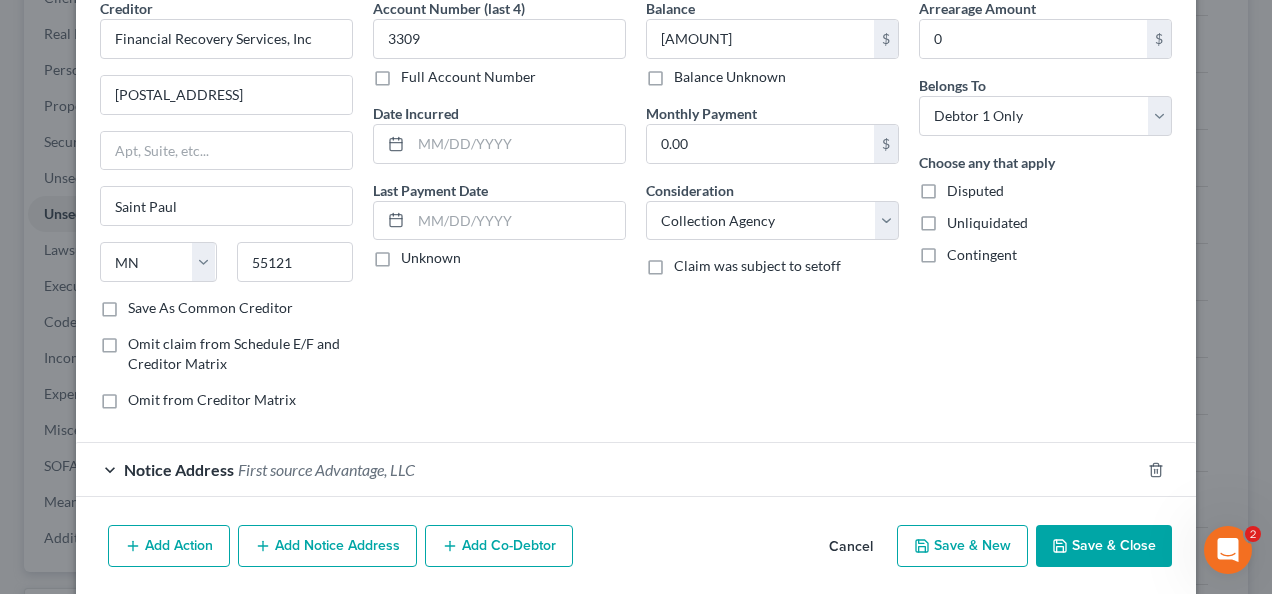 scroll, scrollTop: 160, scrollLeft: 0, axis: vertical 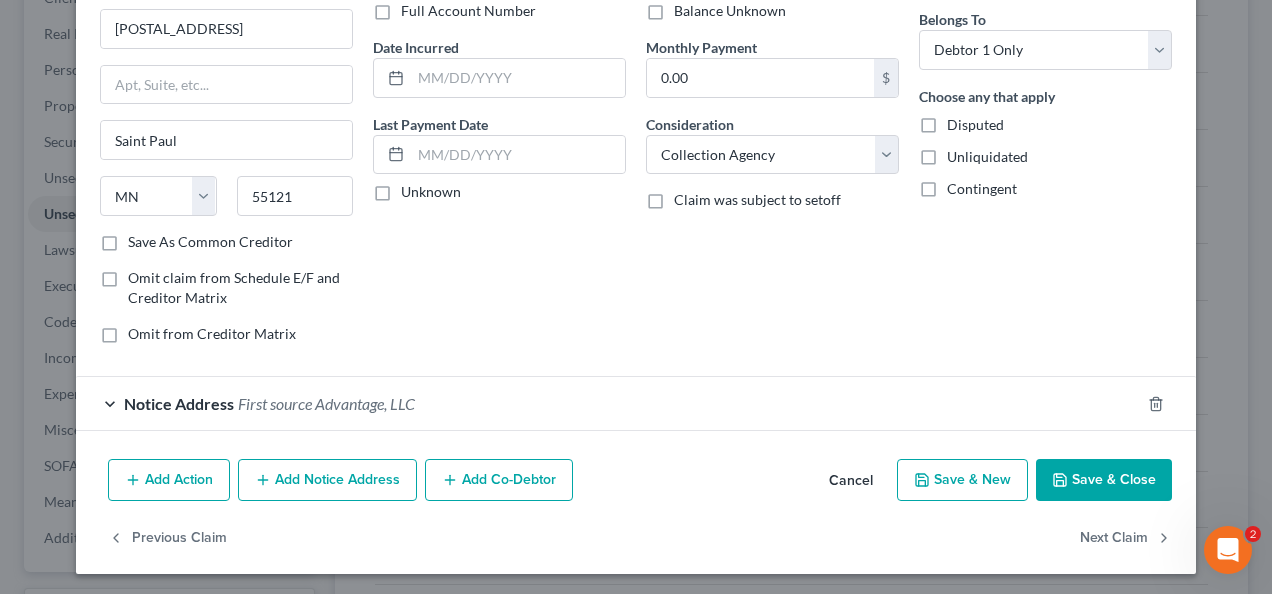 click on "Notice Address [BRAND], LLC" at bounding box center [608, 403] 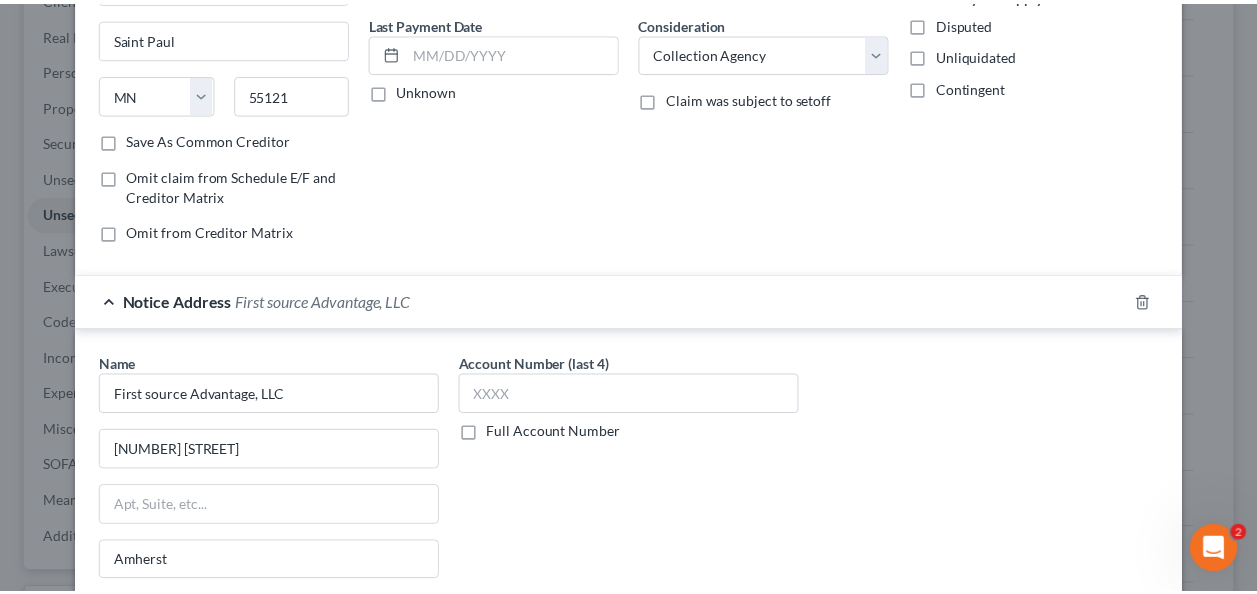 scroll, scrollTop: 0, scrollLeft: 0, axis: both 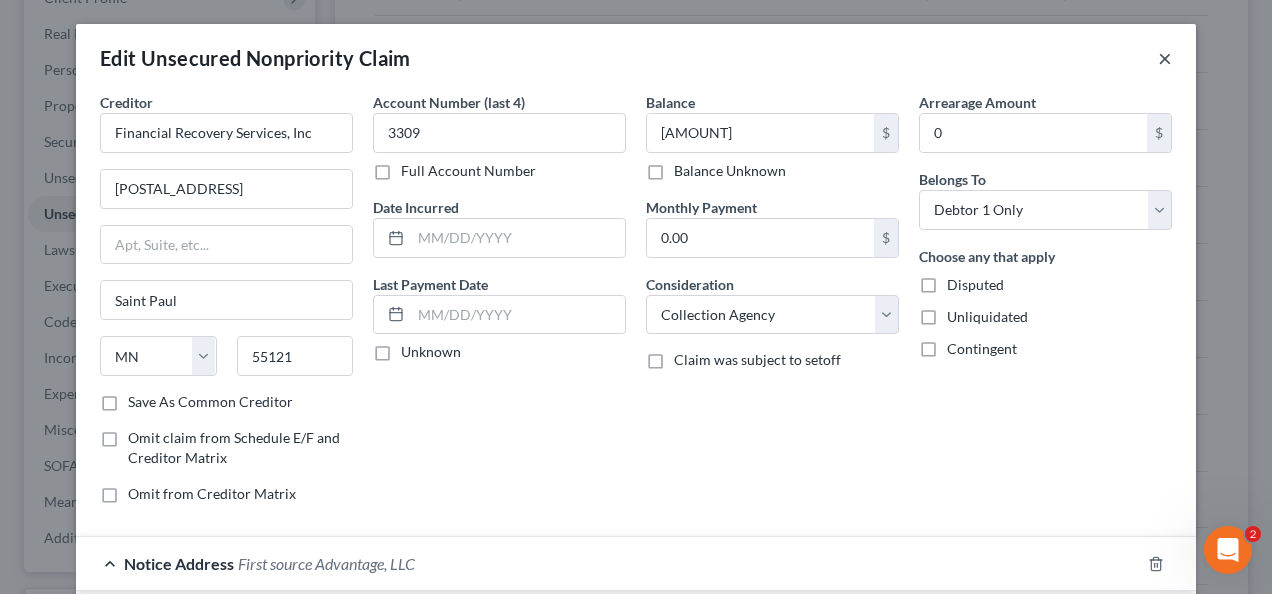 click on "×" at bounding box center [1165, 58] 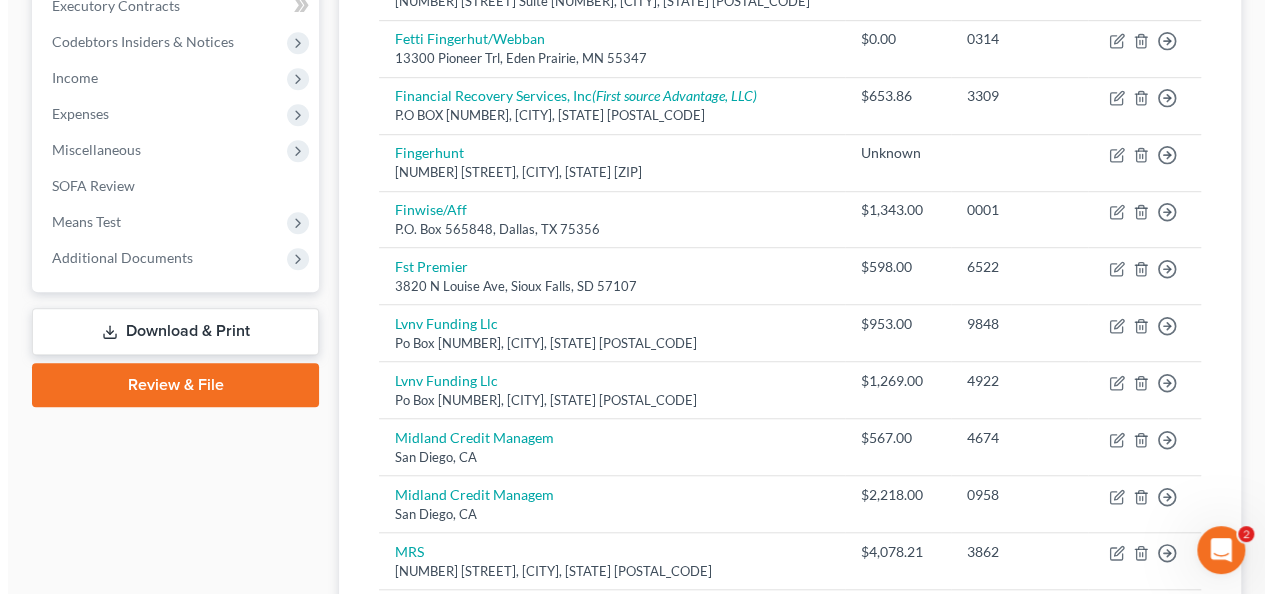 scroll, scrollTop: 600, scrollLeft: 0, axis: vertical 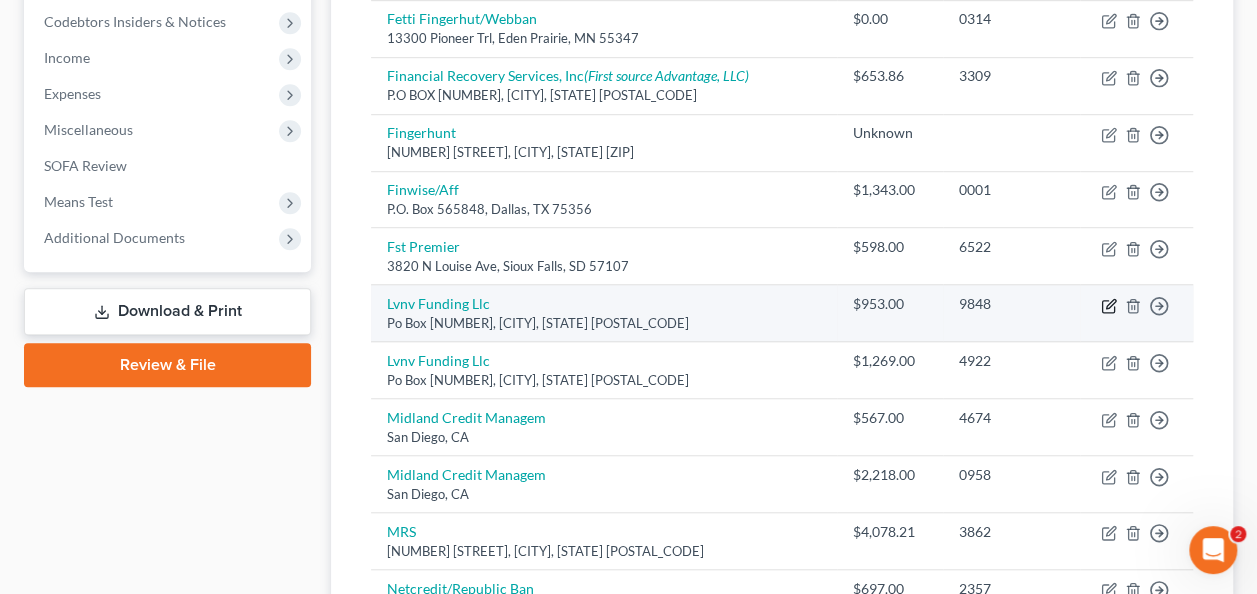 click 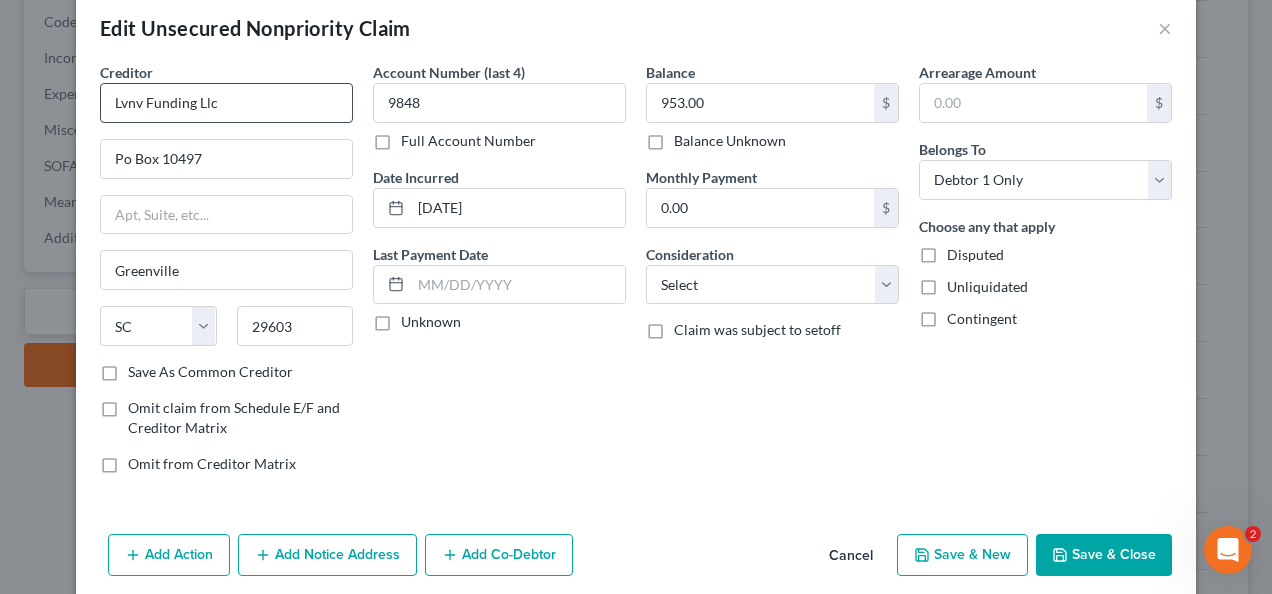 scroll, scrollTop: 0, scrollLeft: 0, axis: both 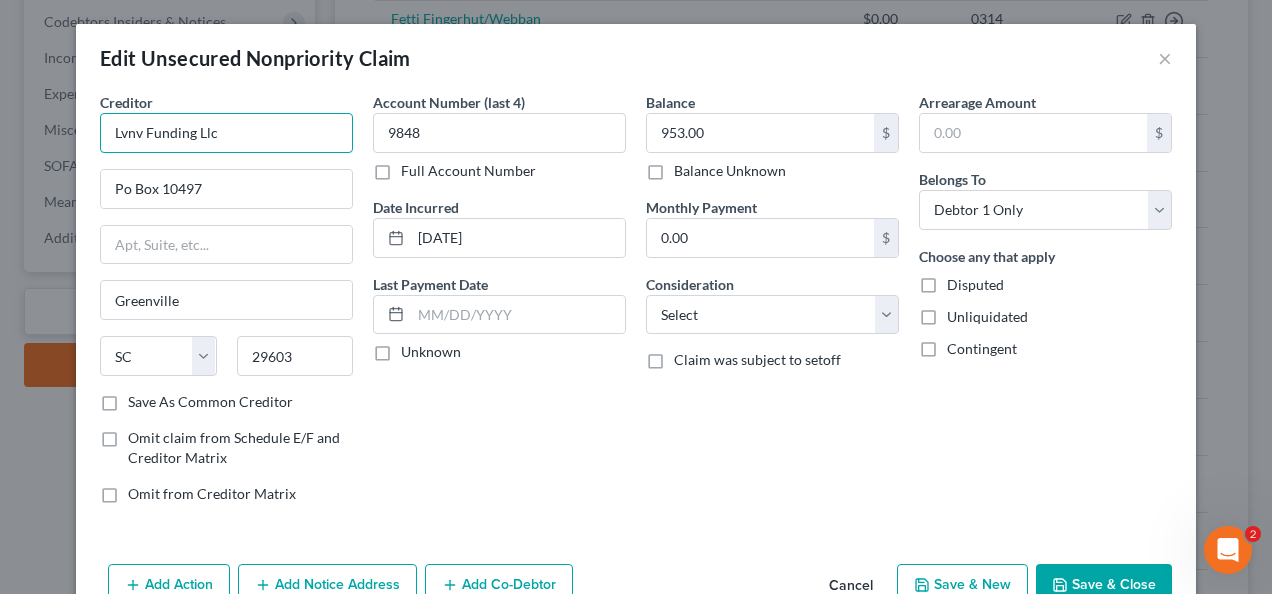 click on "Lvnv Funding Llc" at bounding box center (226, 133) 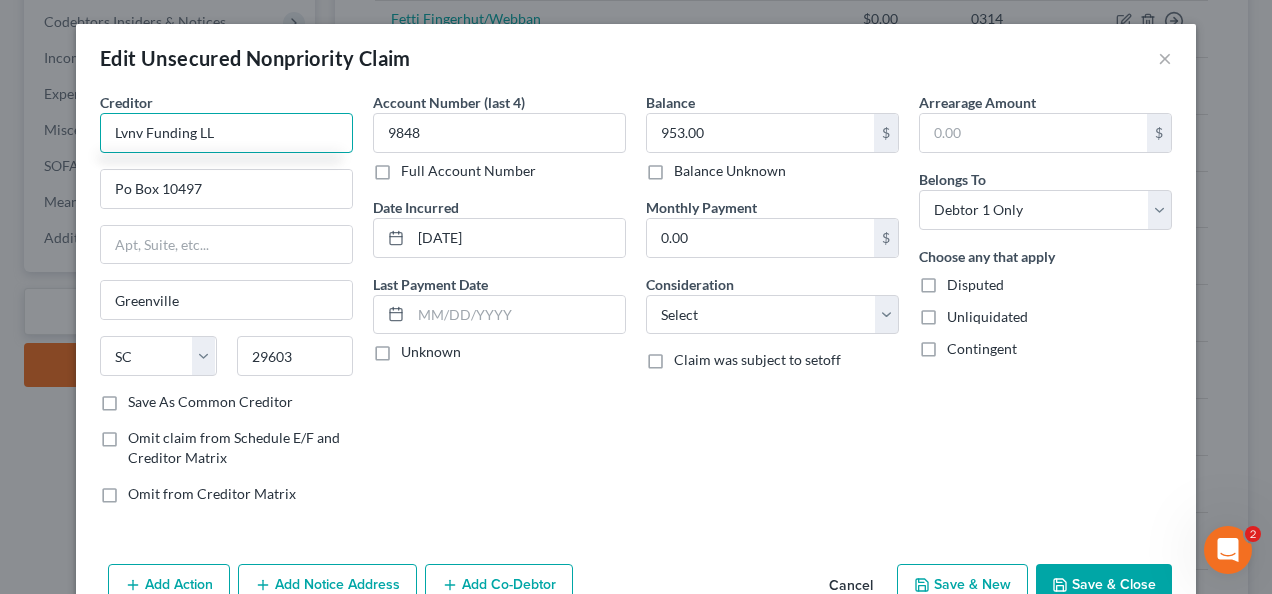 type on "Lvnv Funding LLC" 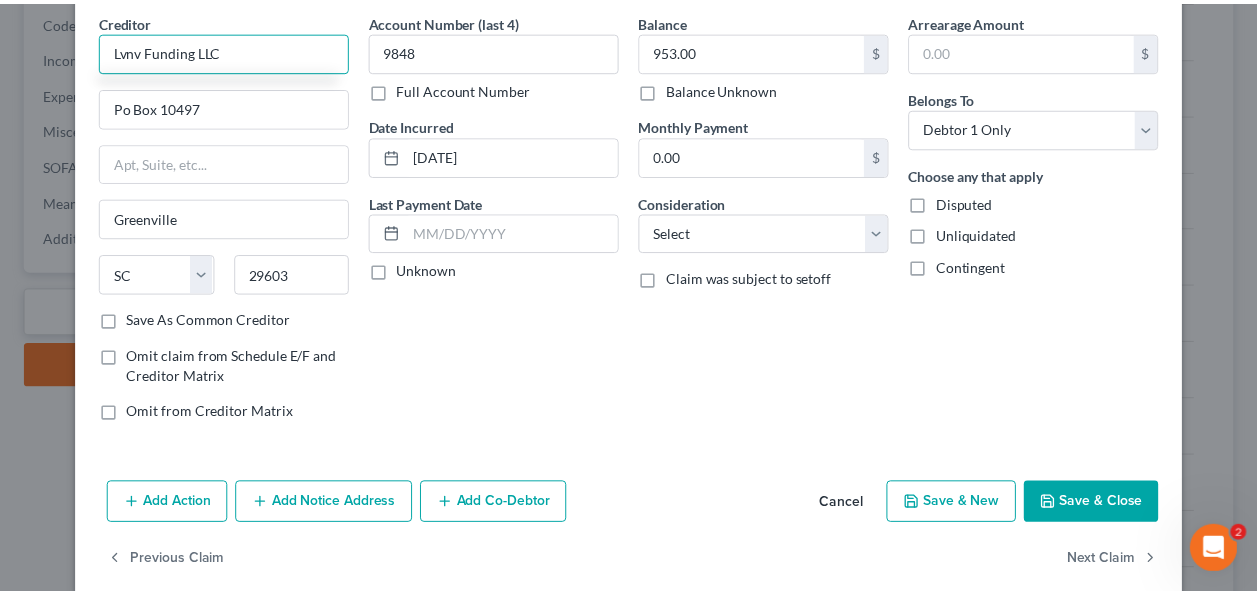 scroll, scrollTop: 100, scrollLeft: 0, axis: vertical 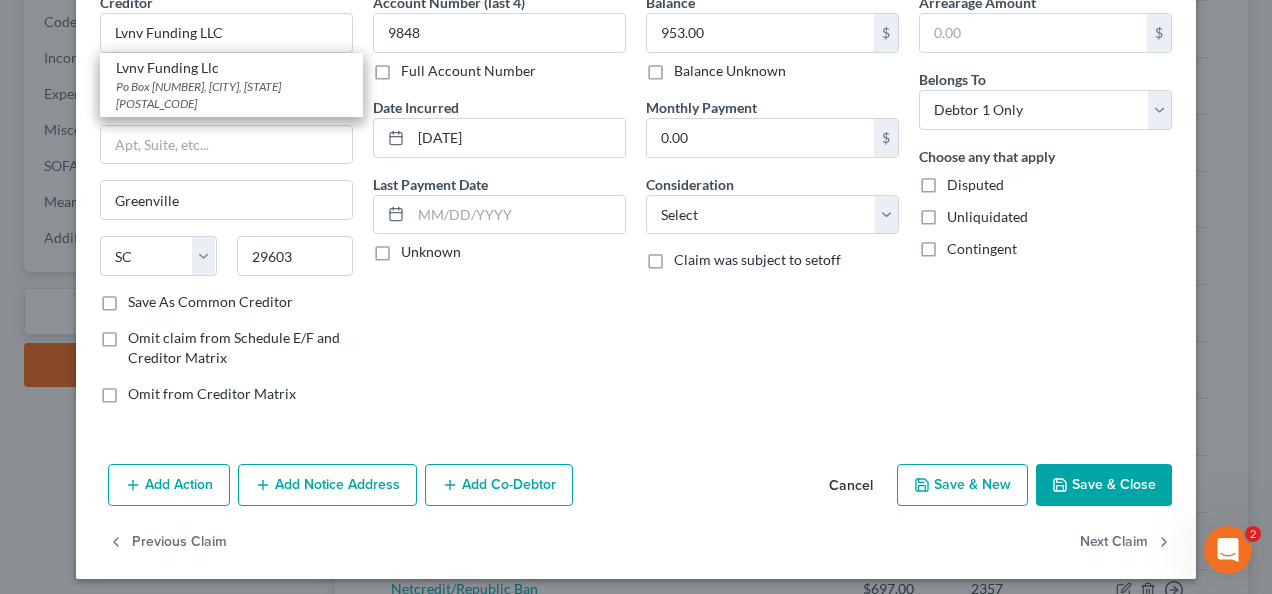 click on "Save & Close" at bounding box center (1104, 485) 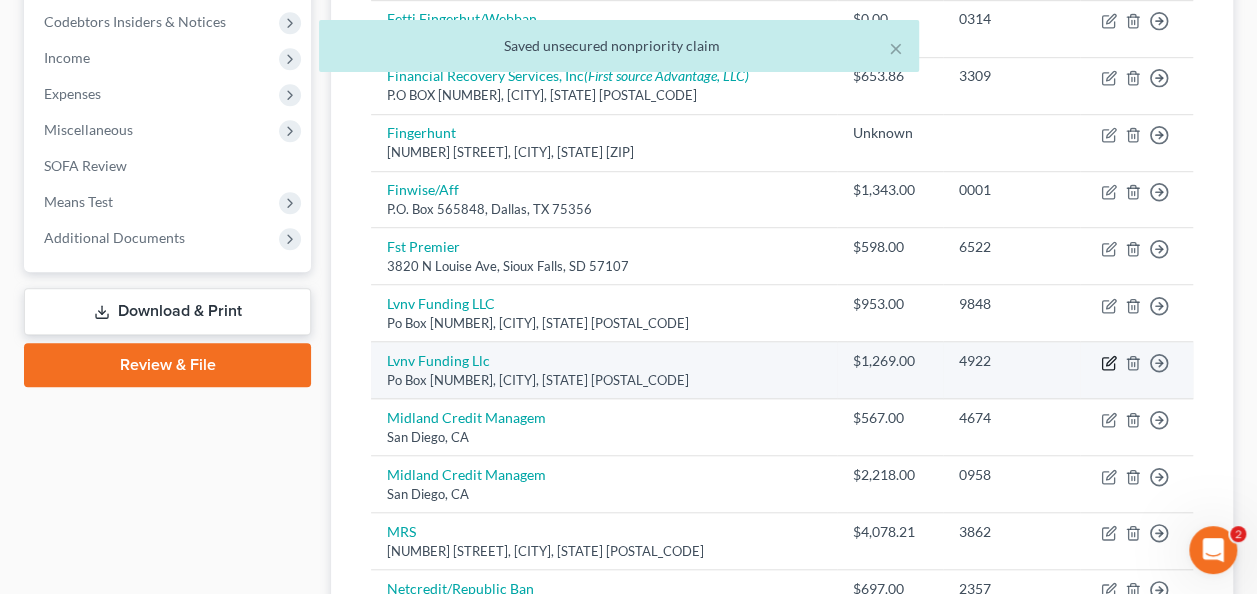 click 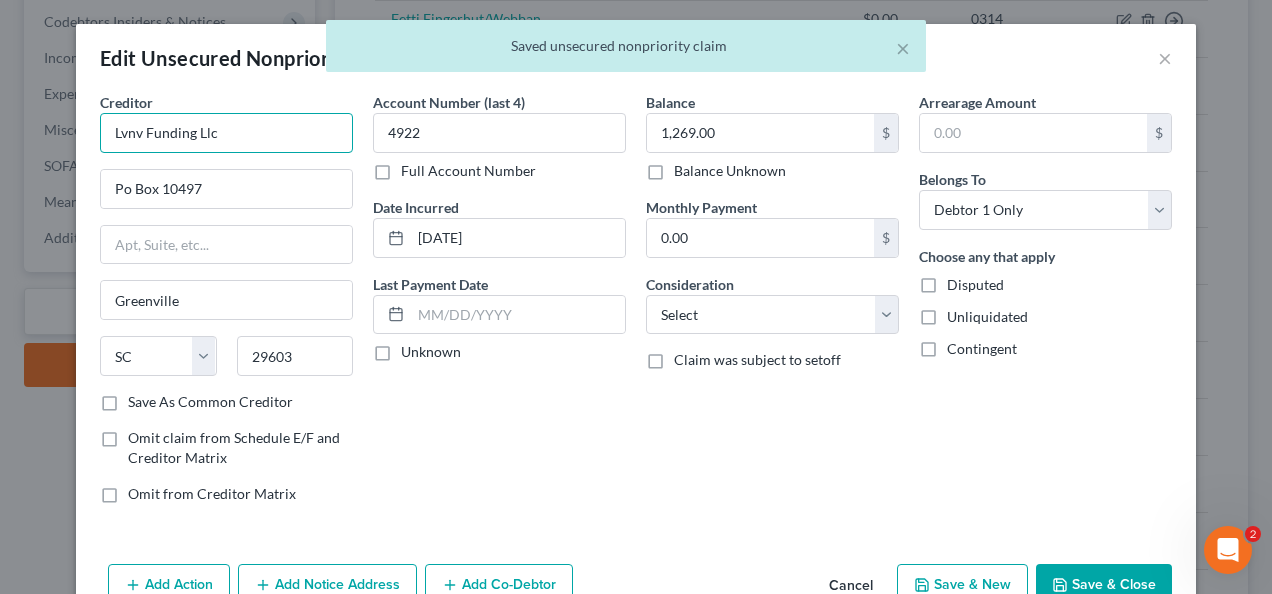 click on "Lvnv Funding Llc" at bounding box center [226, 133] 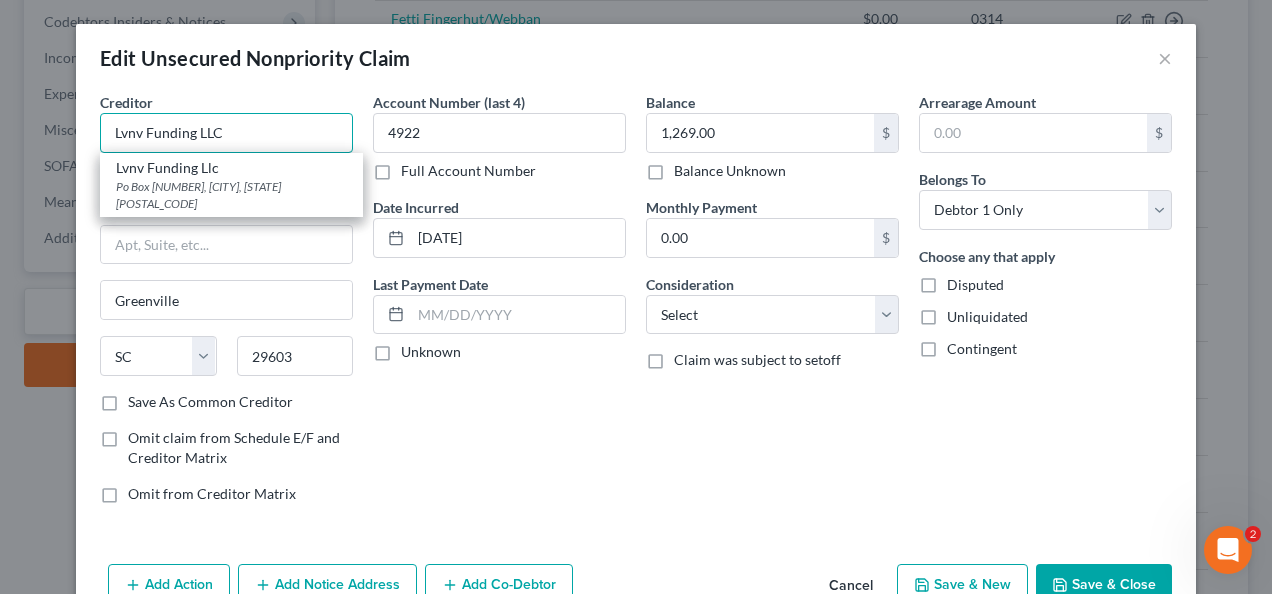 type on "Lvnv Funding LLC" 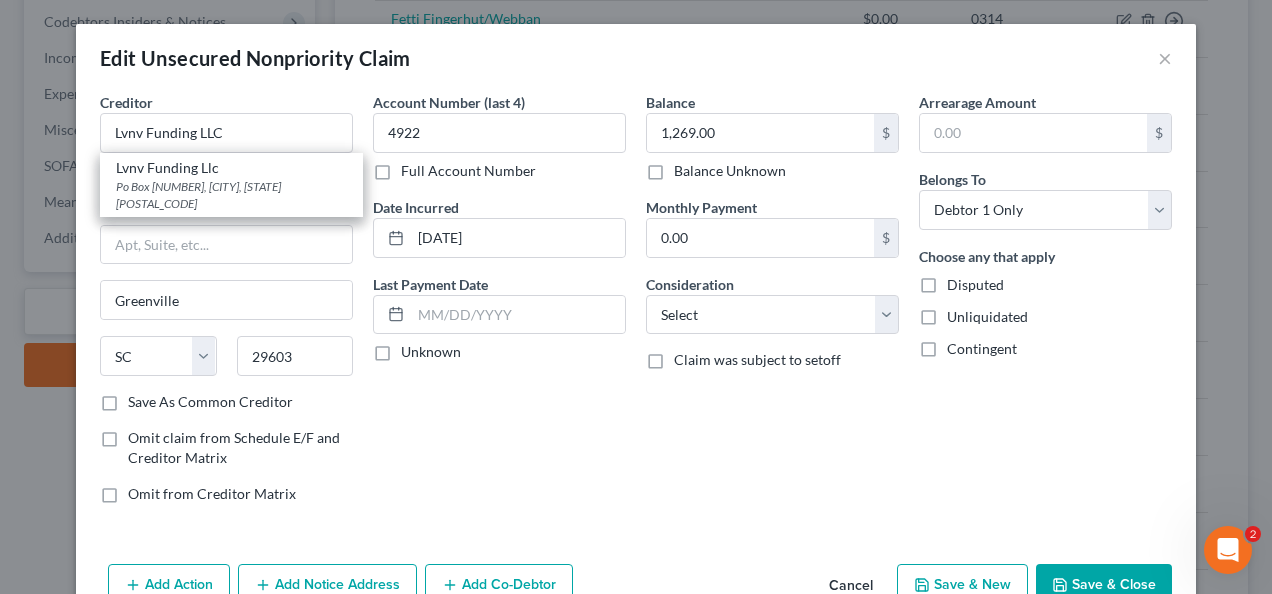 click on "Save & Close" at bounding box center [1104, 585] 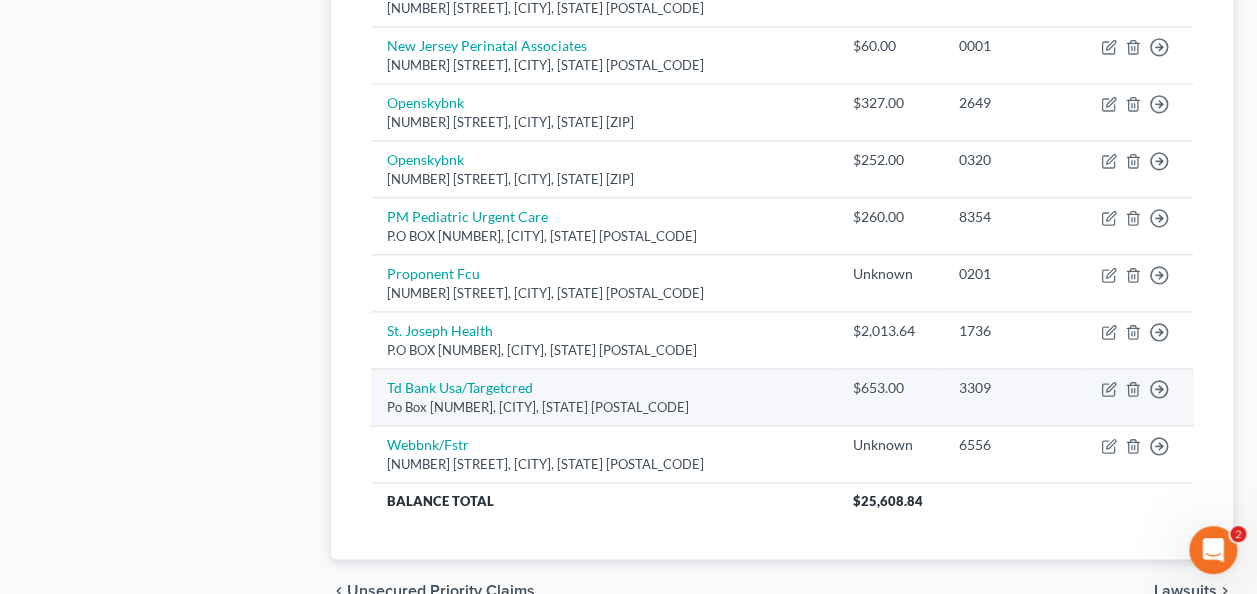 scroll, scrollTop: 1296, scrollLeft: 0, axis: vertical 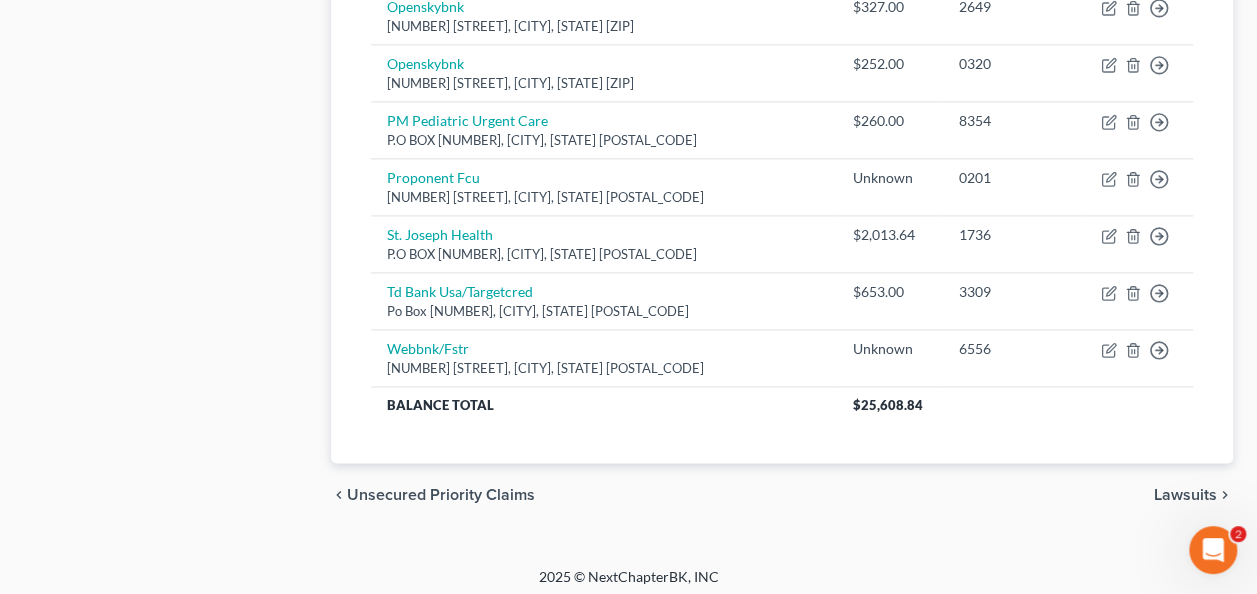click on "Lawsuits" at bounding box center [1185, 495] 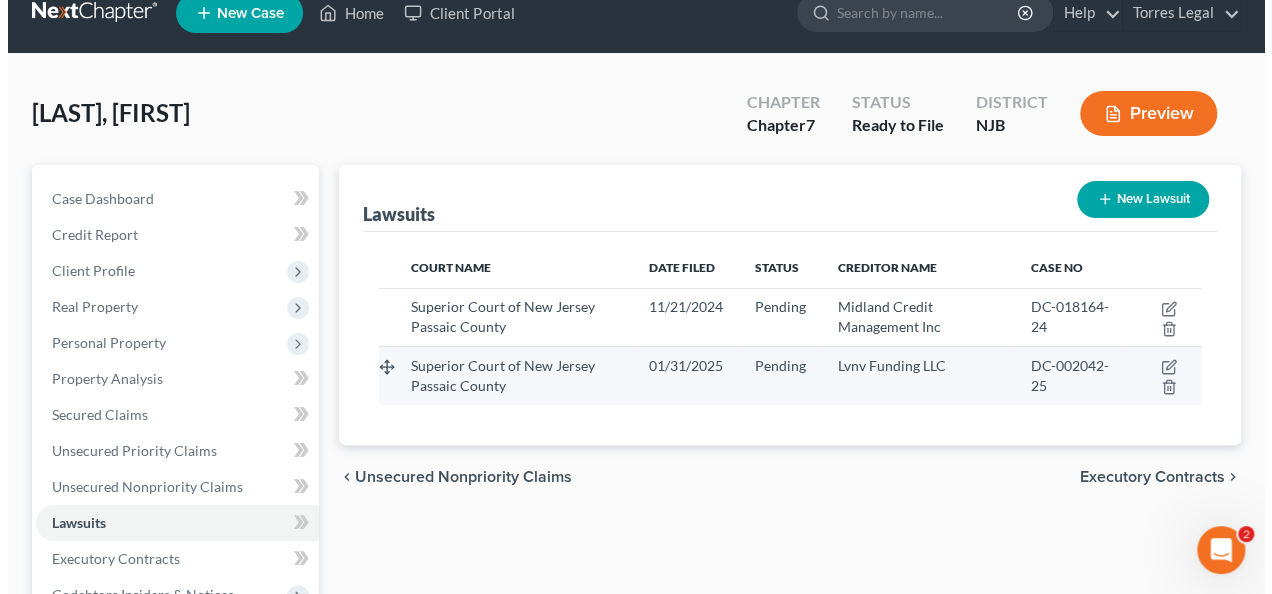 scroll, scrollTop: 0, scrollLeft: 0, axis: both 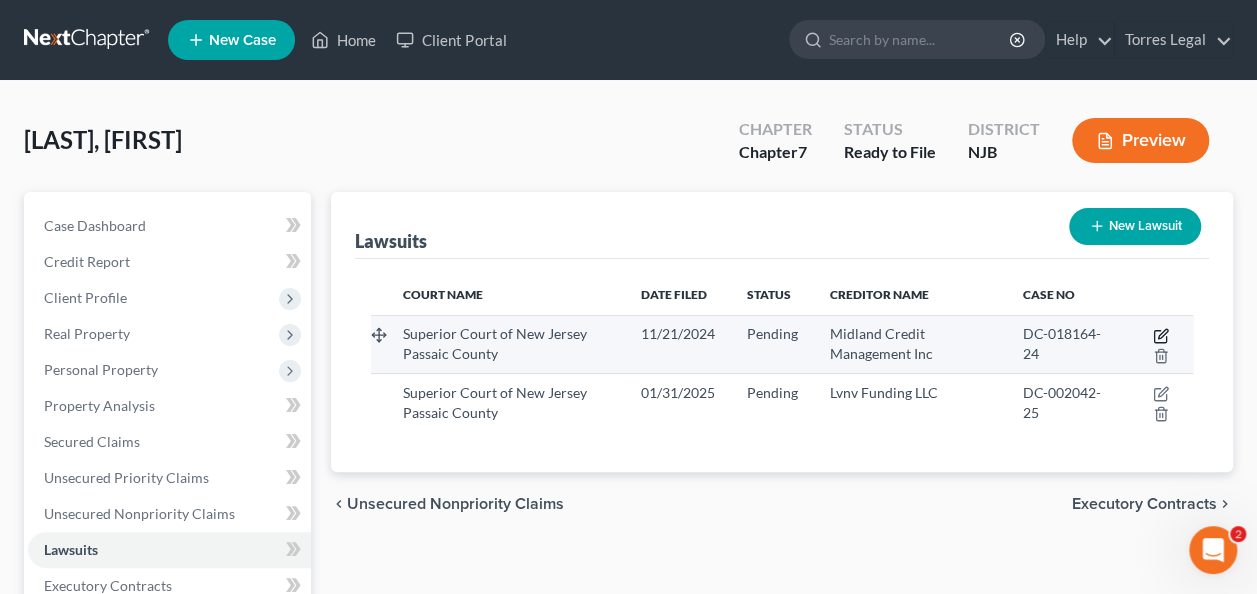 click 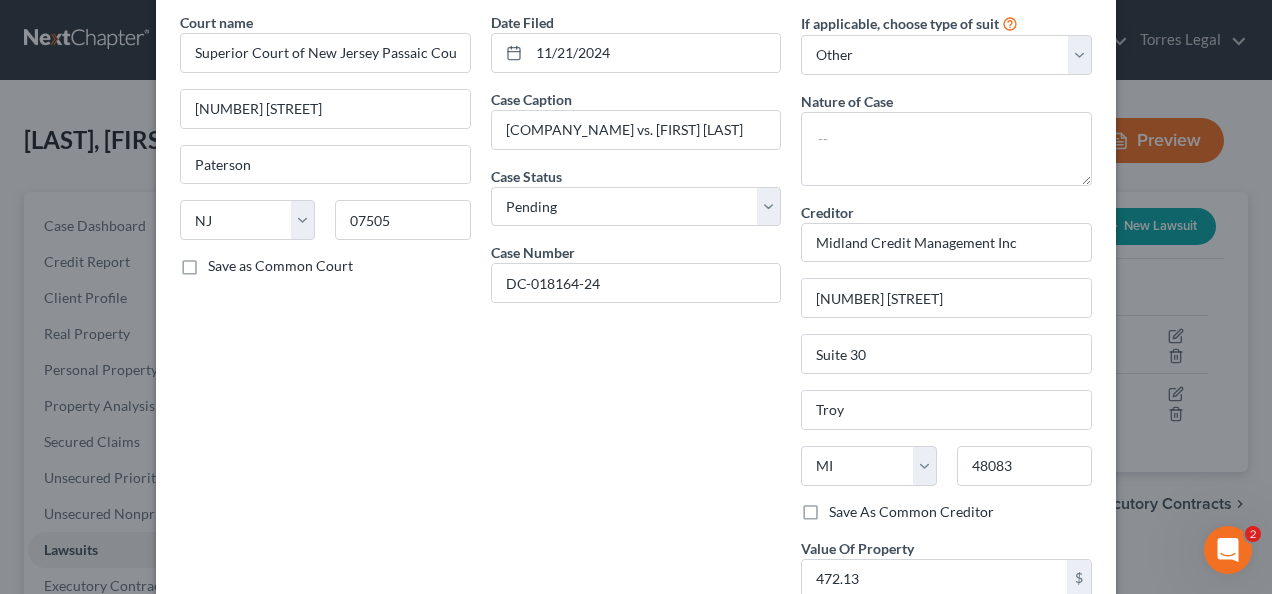 scroll, scrollTop: 0, scrollLeft: 0, axis: both 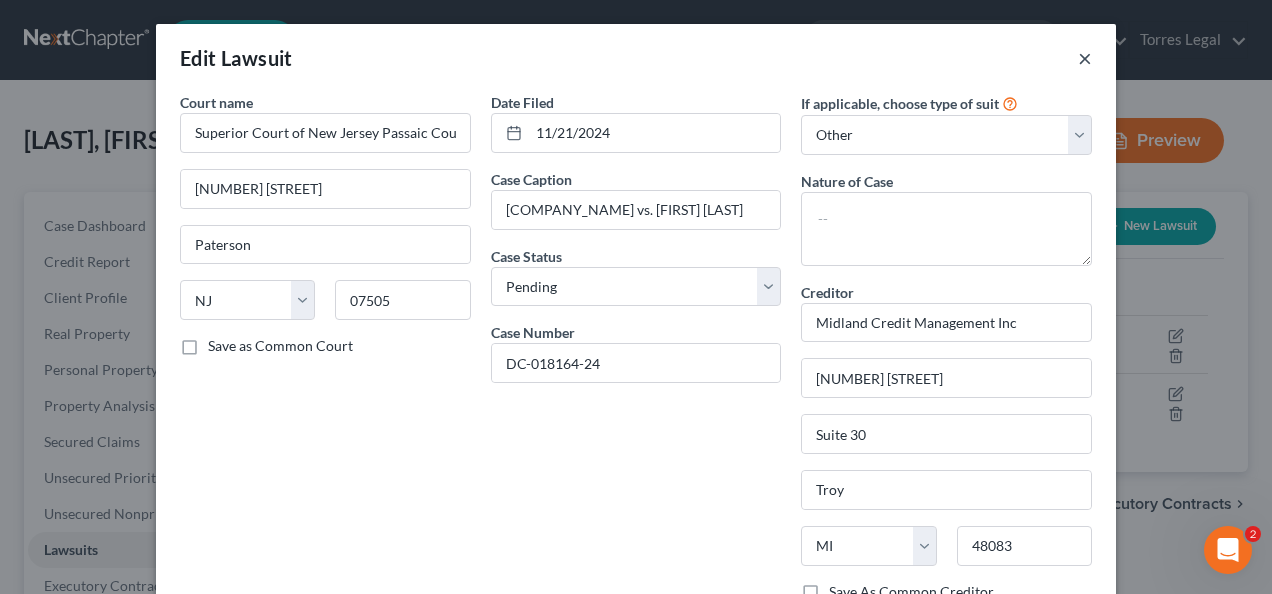click on "×" at bounding box center (1085, 58) 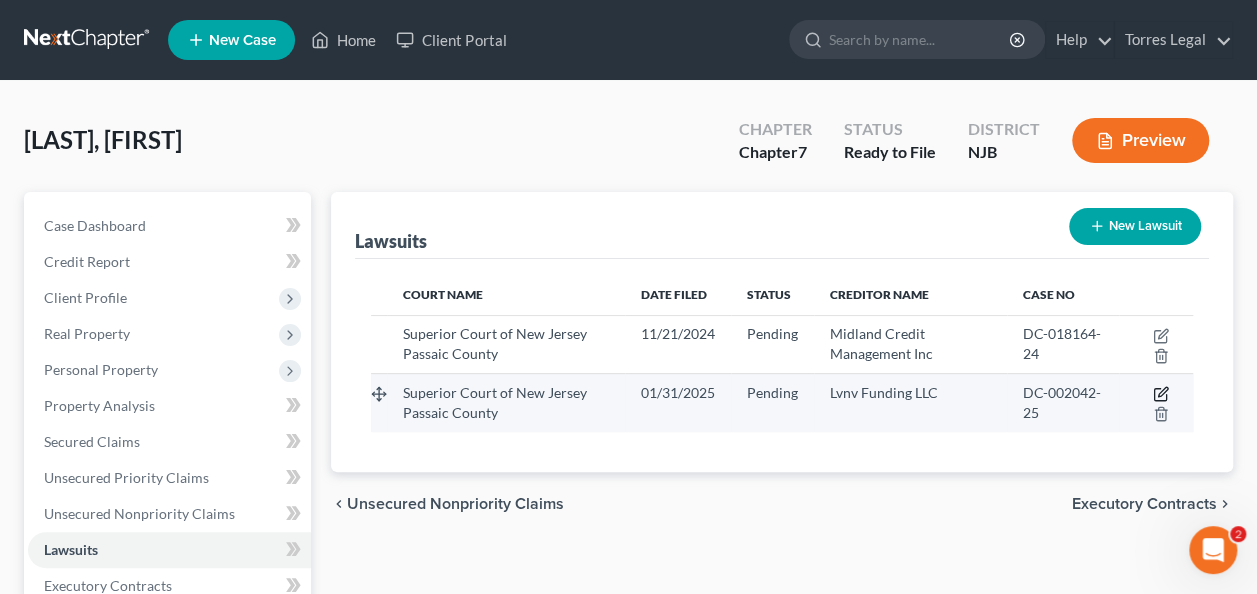 click 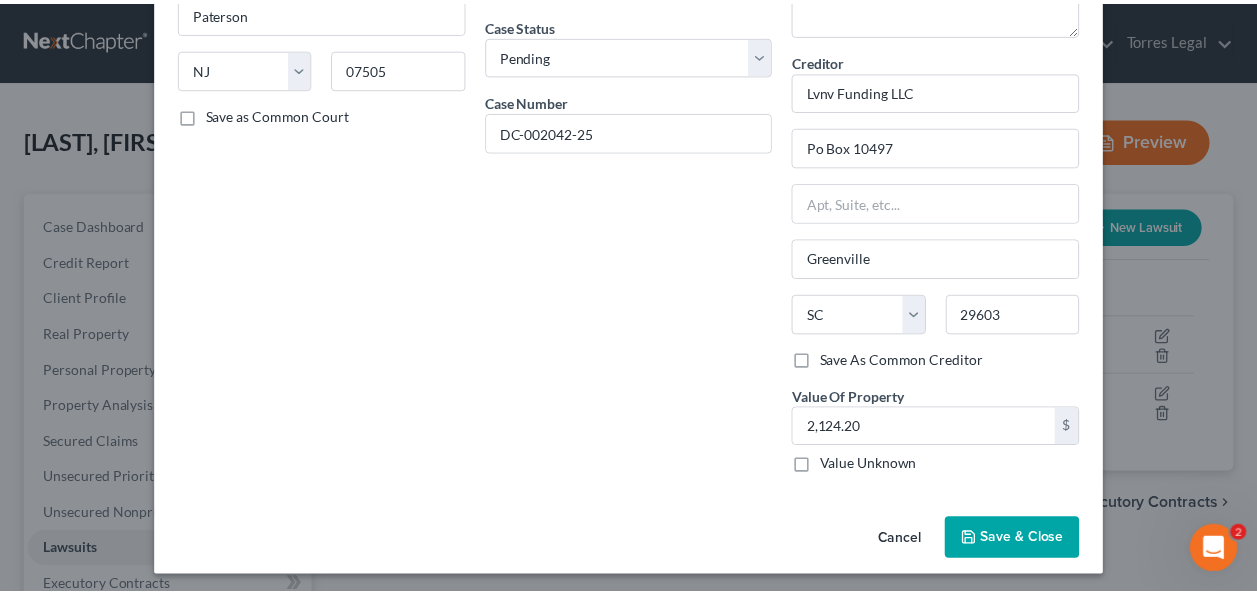 scroll, scrollTop: 0, scrollLeft: 0, axis: both 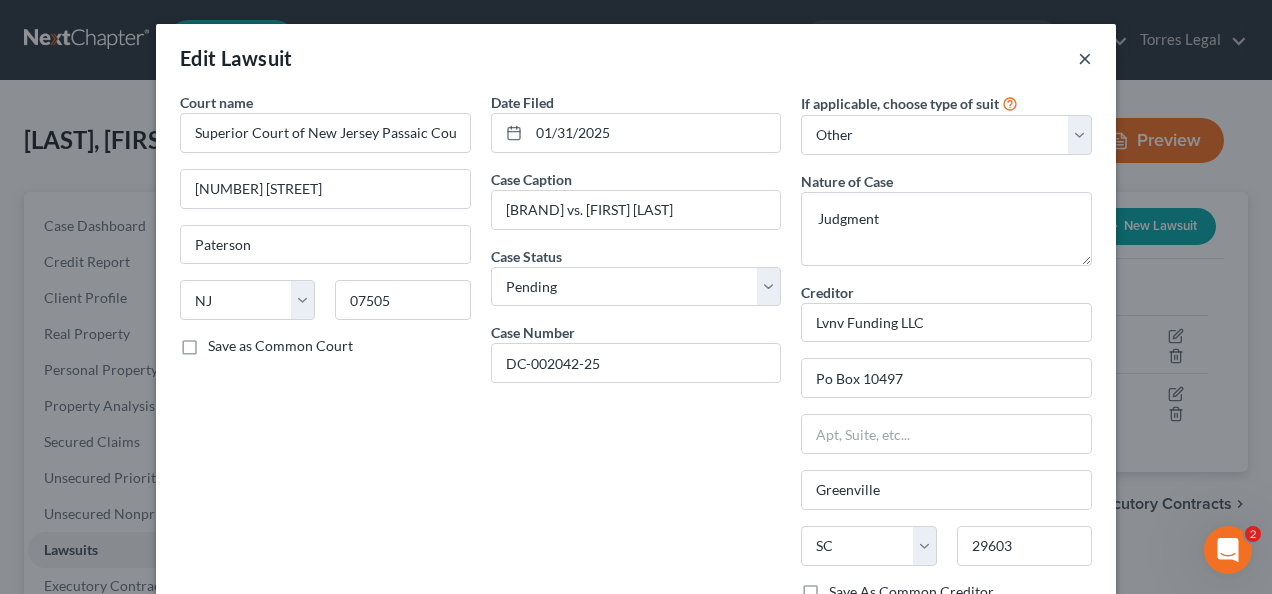 click on "×" at bounding box center (1085, 58) 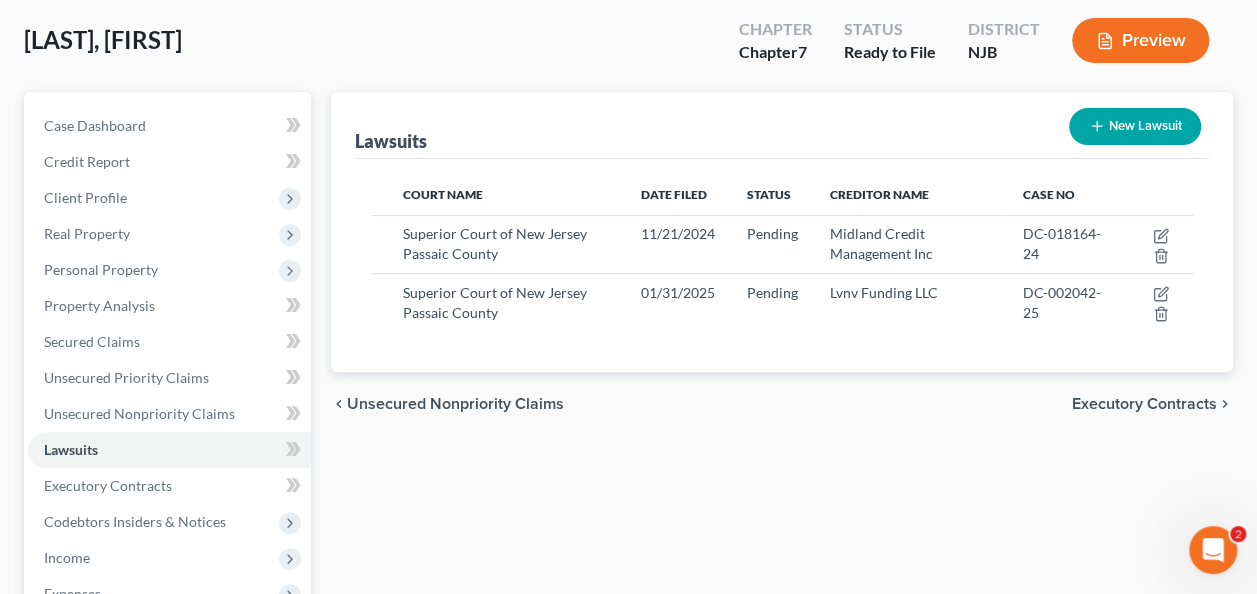 click on "Executory Contracts" at bounding box center (1144, 404) 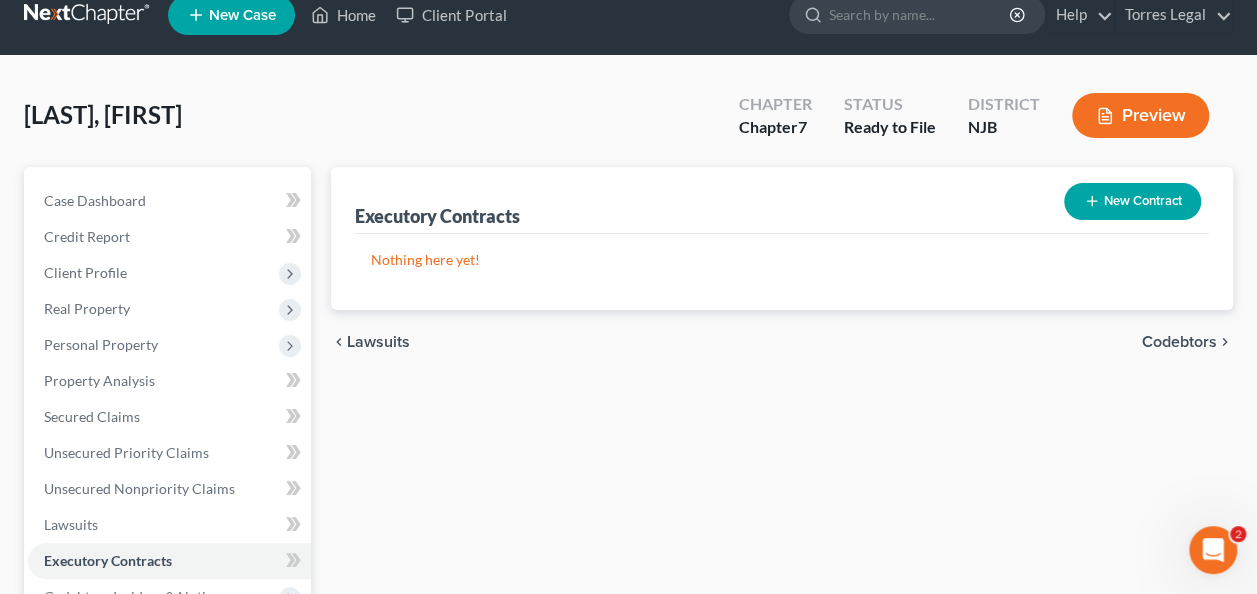 scroll, scrollTop: 0, scrollLeft: 0, axis: both 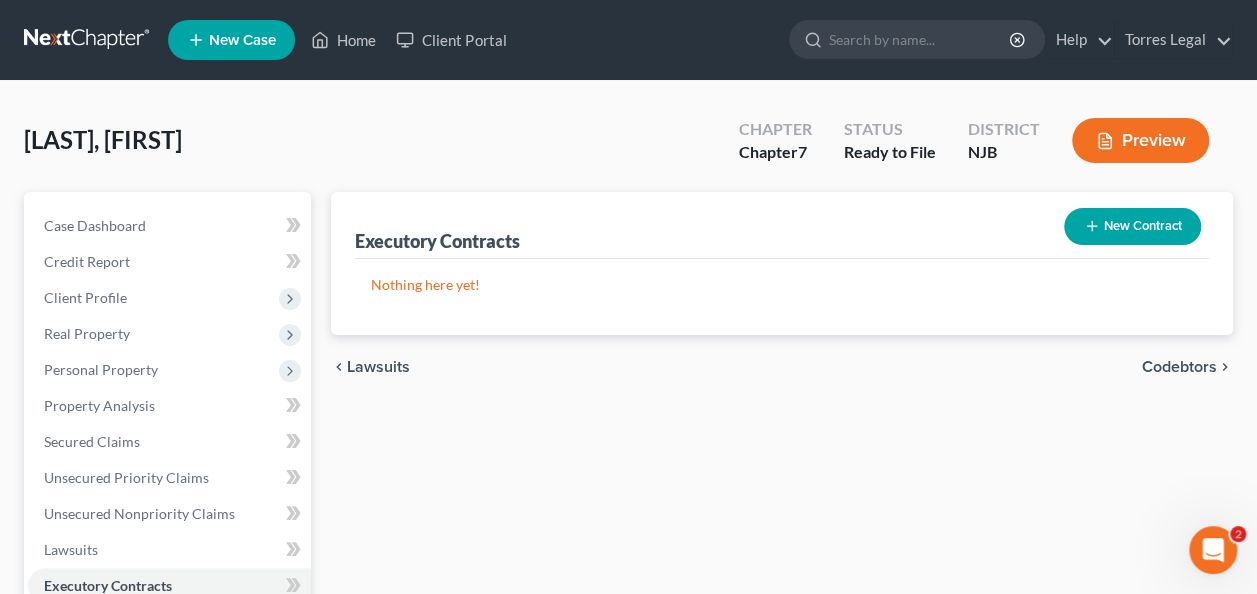 click on "Codebtors" at bounding box center (1179, 367) 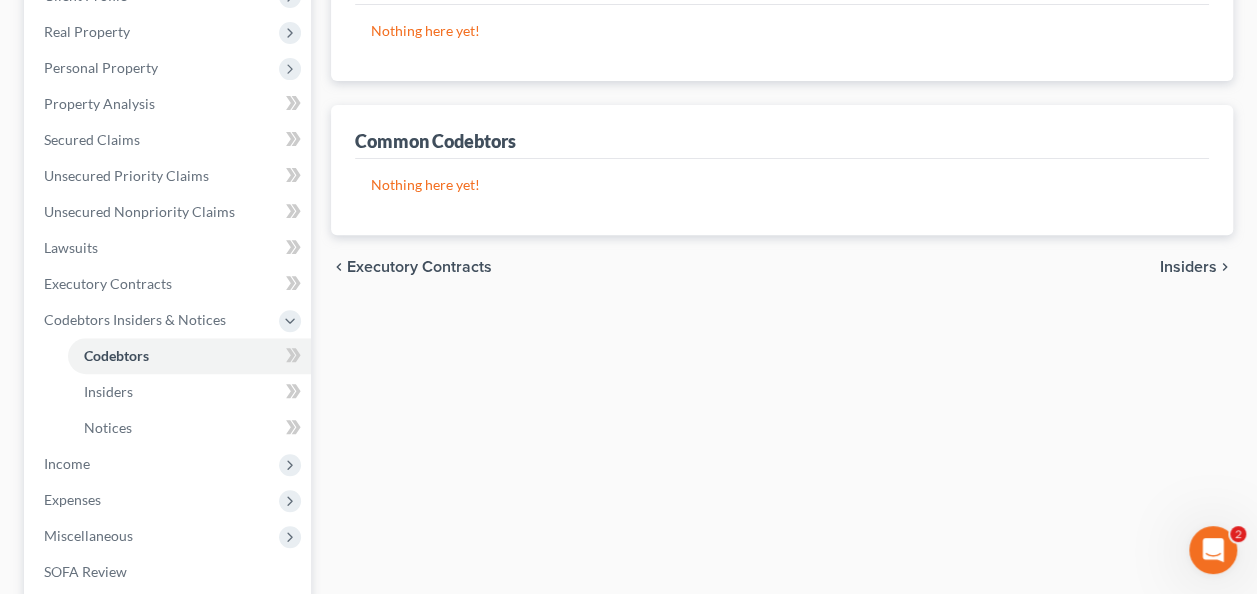scroll, scrollTop: 400, scrollLeft: 0, axis: vertical 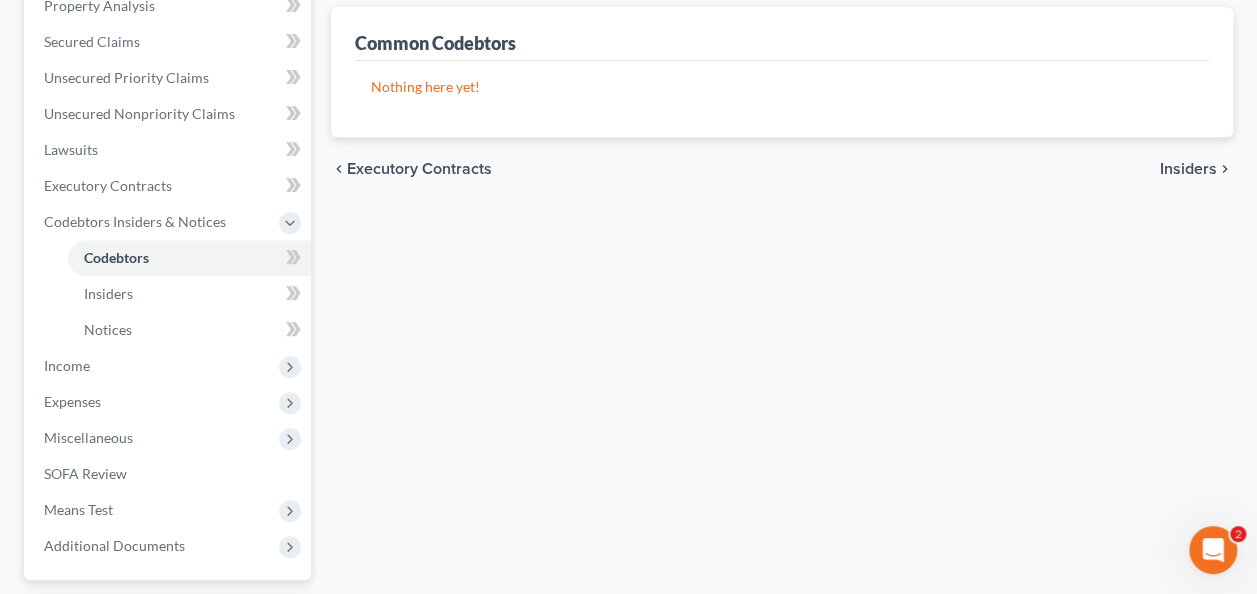 click on "Insiders" at bounding box center [1188, 169] 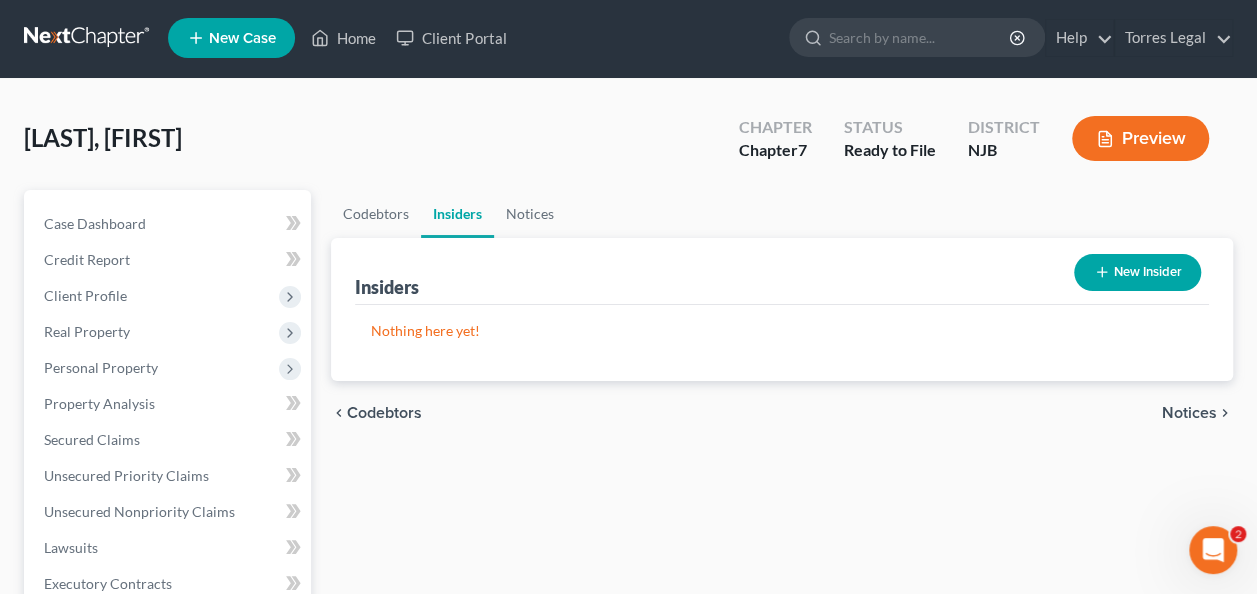 scroll, scrollTop: 0, scrollLeft: 0, axis: both 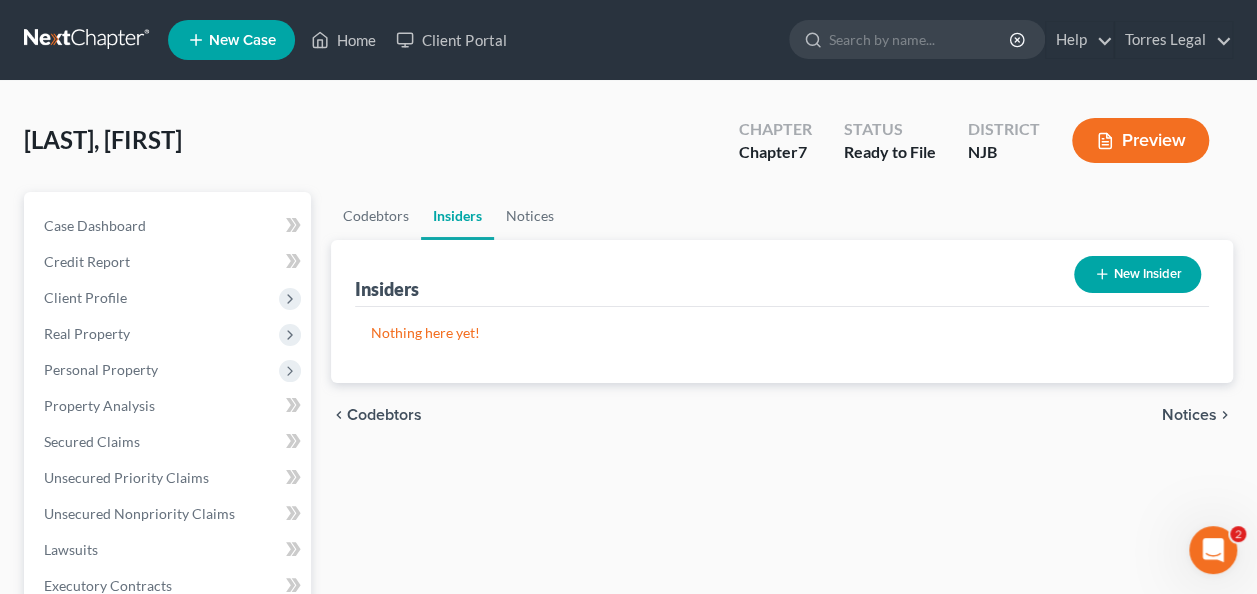 click on "chevron_left
Codebtors
Notices
chevron_right" at bounding box center [782, 415] 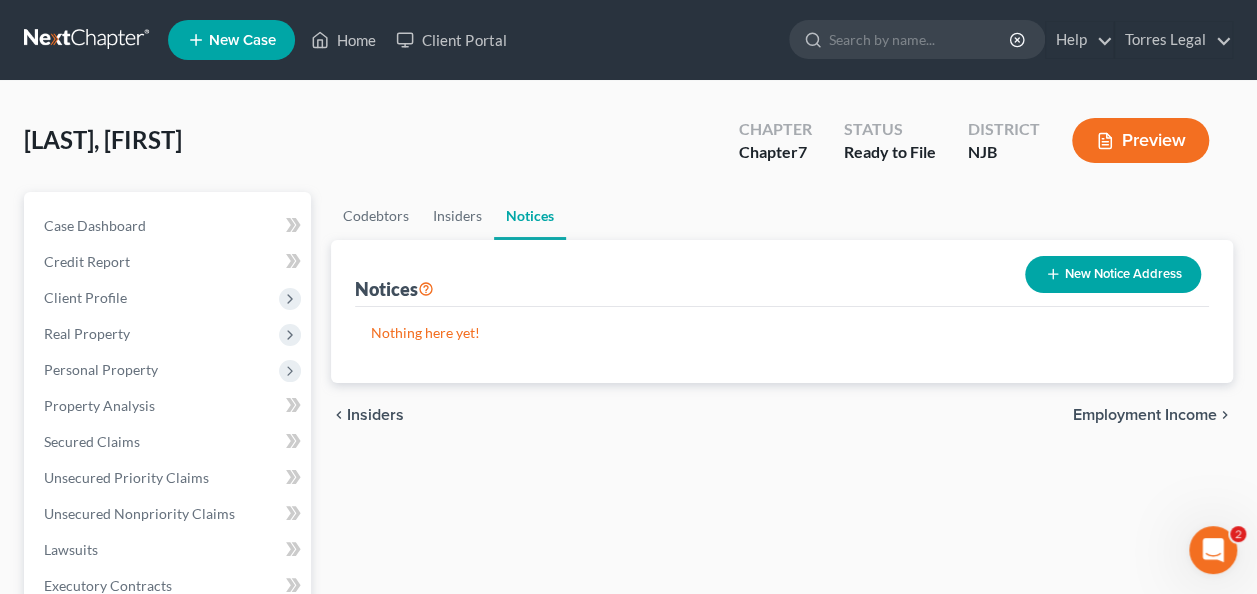 click on "Employment Income" at bounding box center (1145, 415) 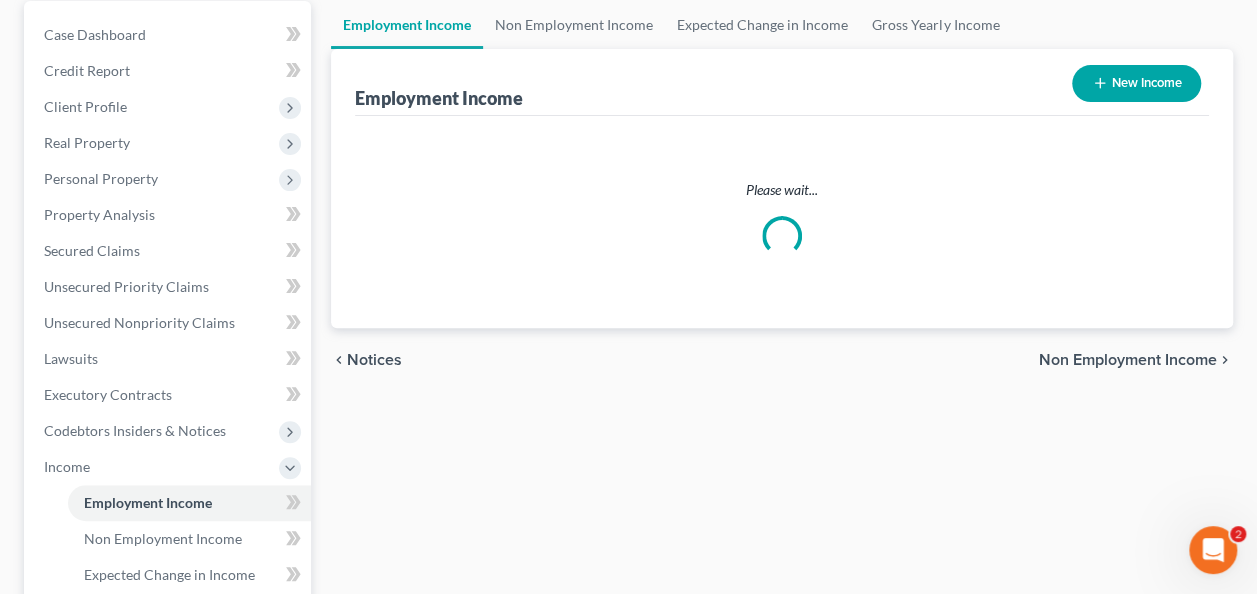 scroll, scrollTop: 200, scrollLeft: 0, axis: vertical 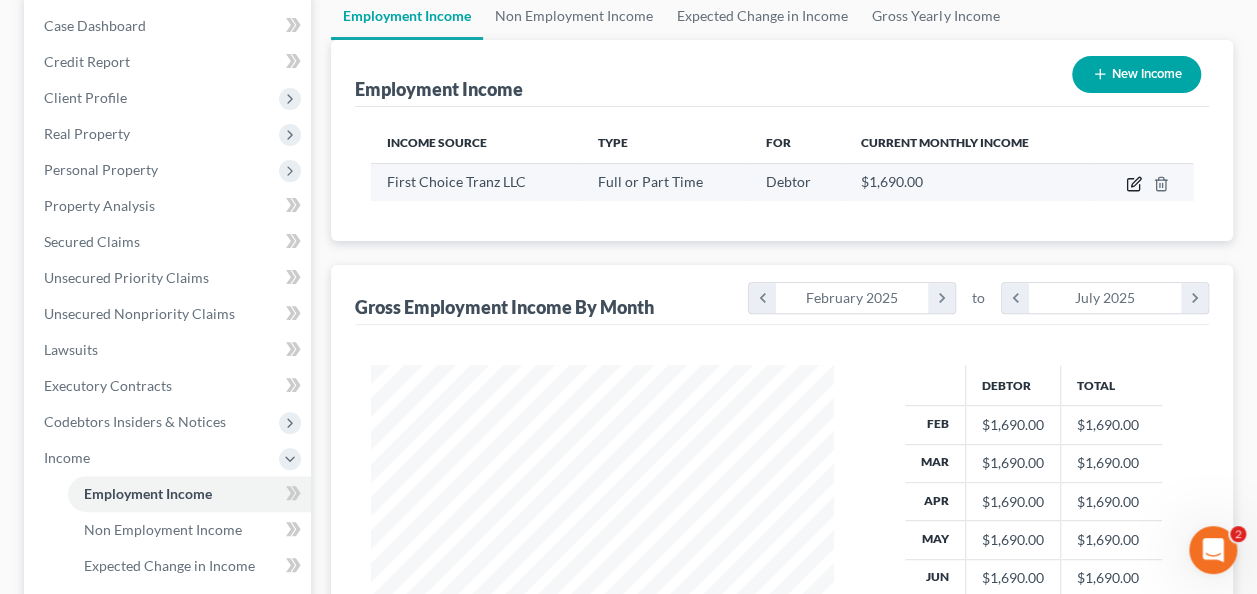 click 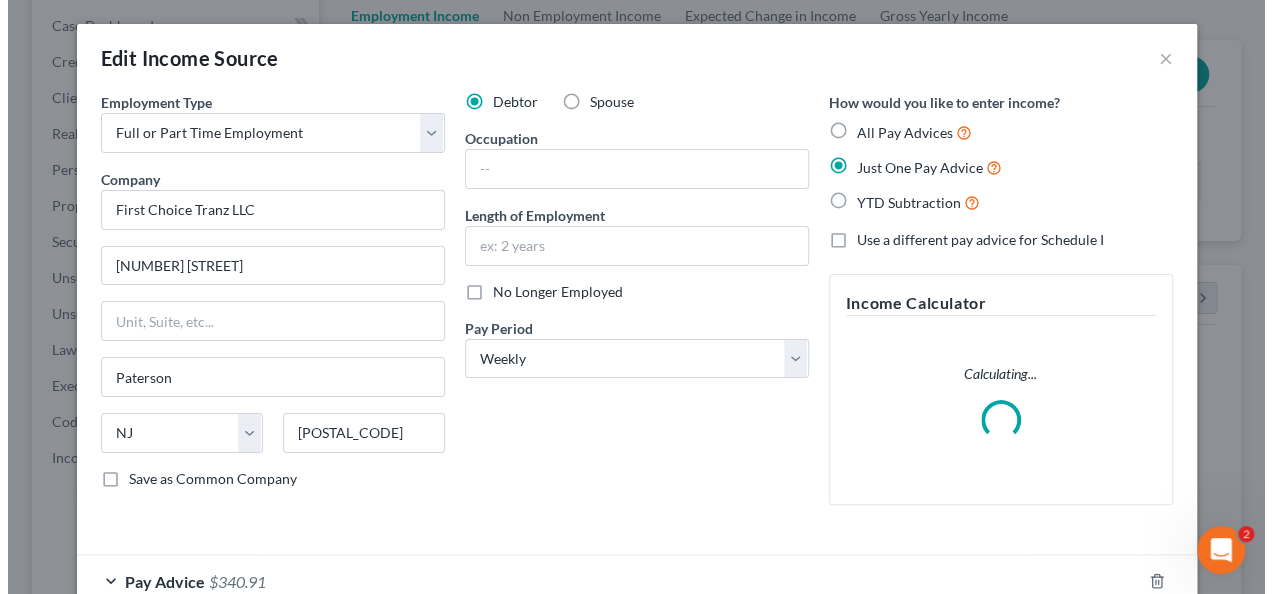 scroll, scrollTop: 999644, scrollLeft: 999490, axis: both 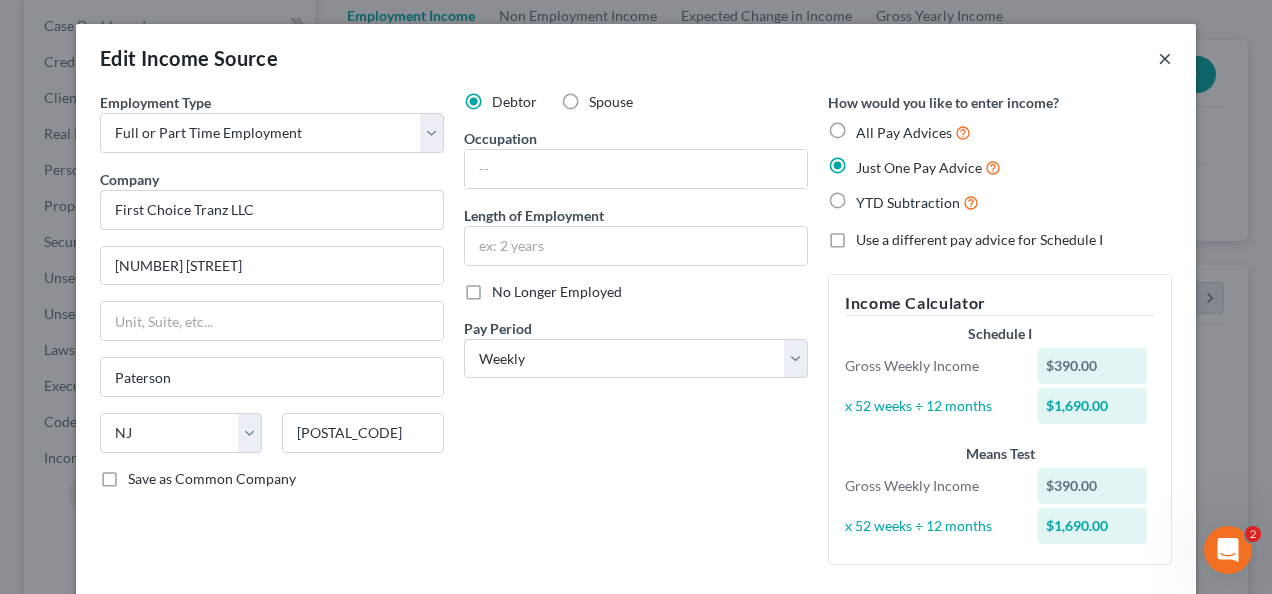 click on "×" at bounding box center [1165, 58] 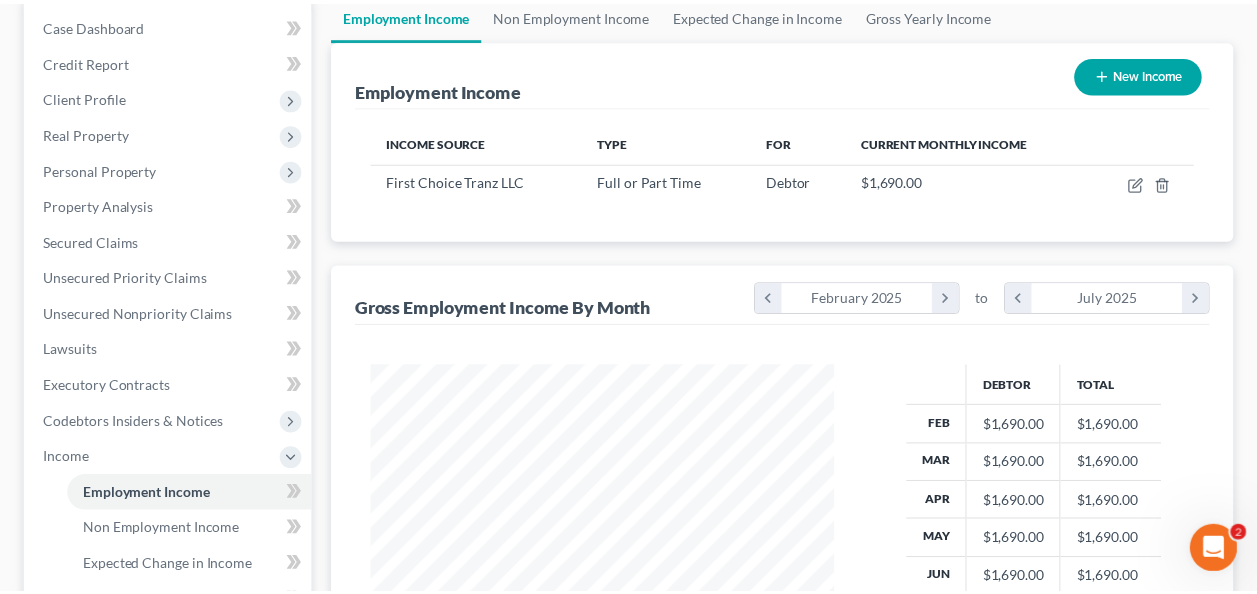 scroll, scrollTop: 356, scrollLeft: 502, axis: both 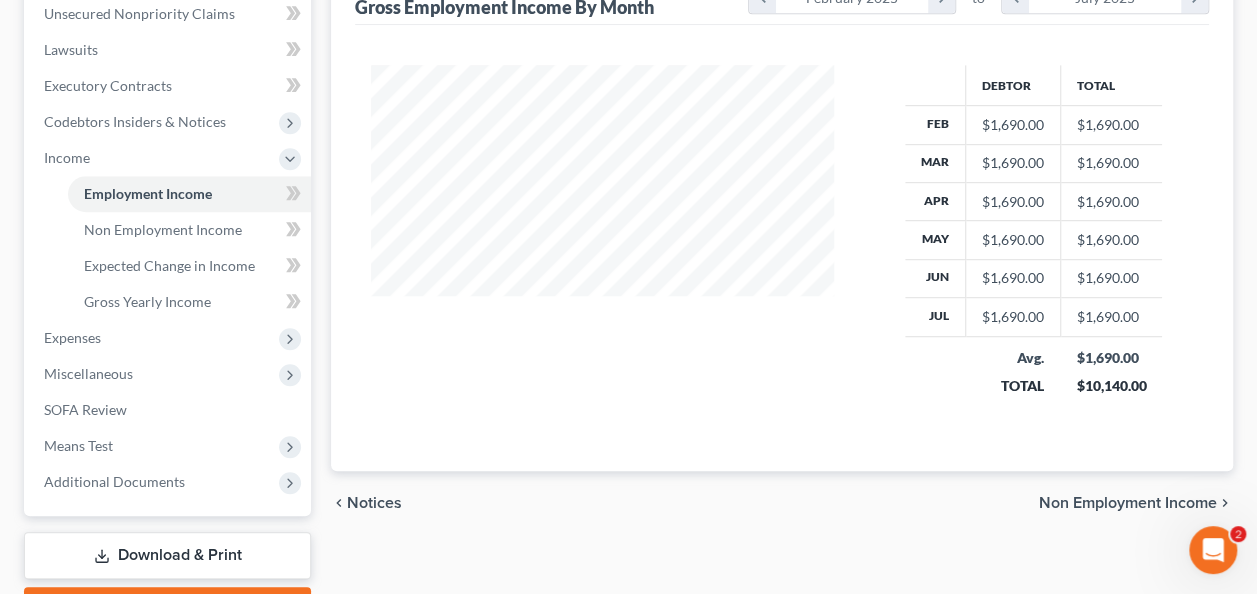 click on "Non Employment Income" at bounding box center [1128, 503] 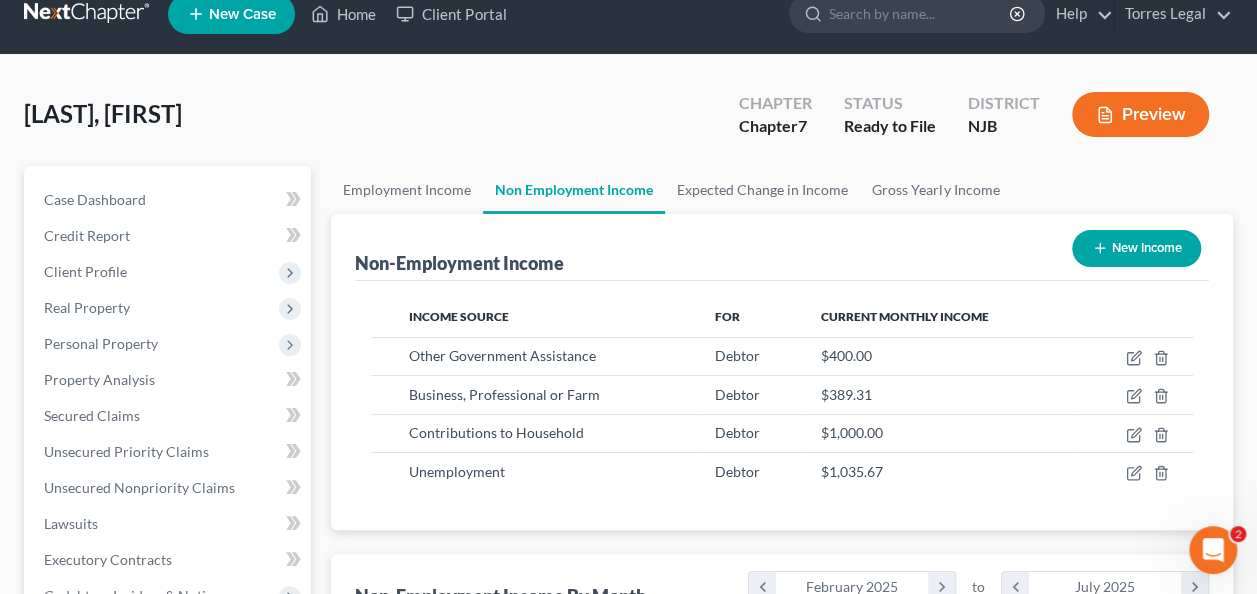scroll, scrollTop: 0, scrollLeft: 0, axis: both 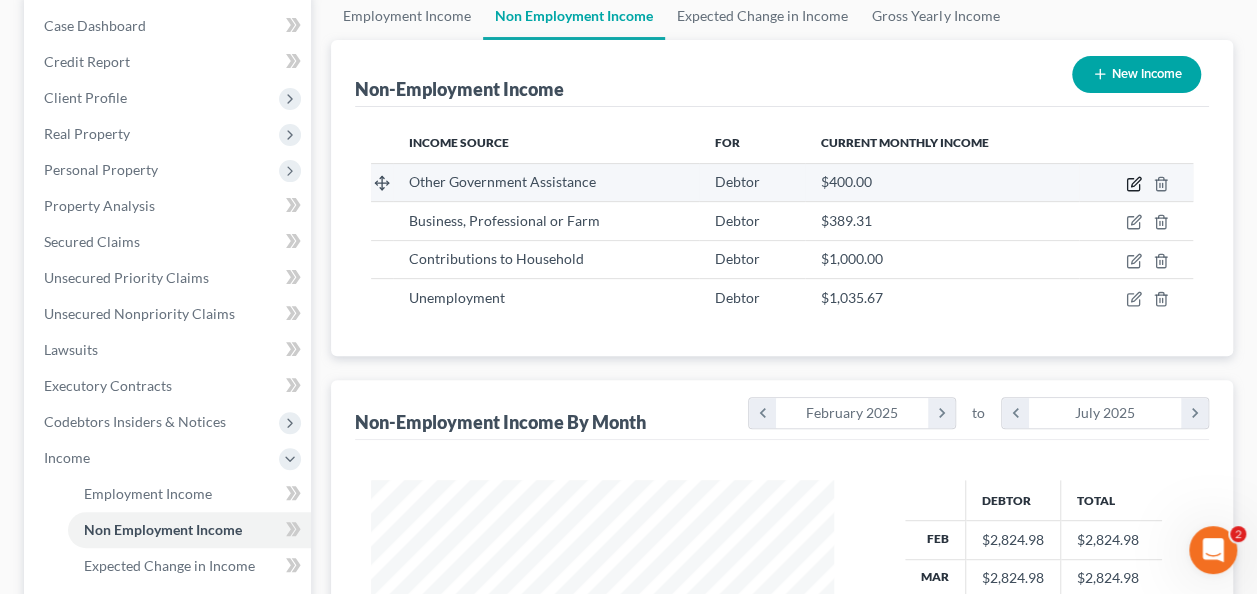click 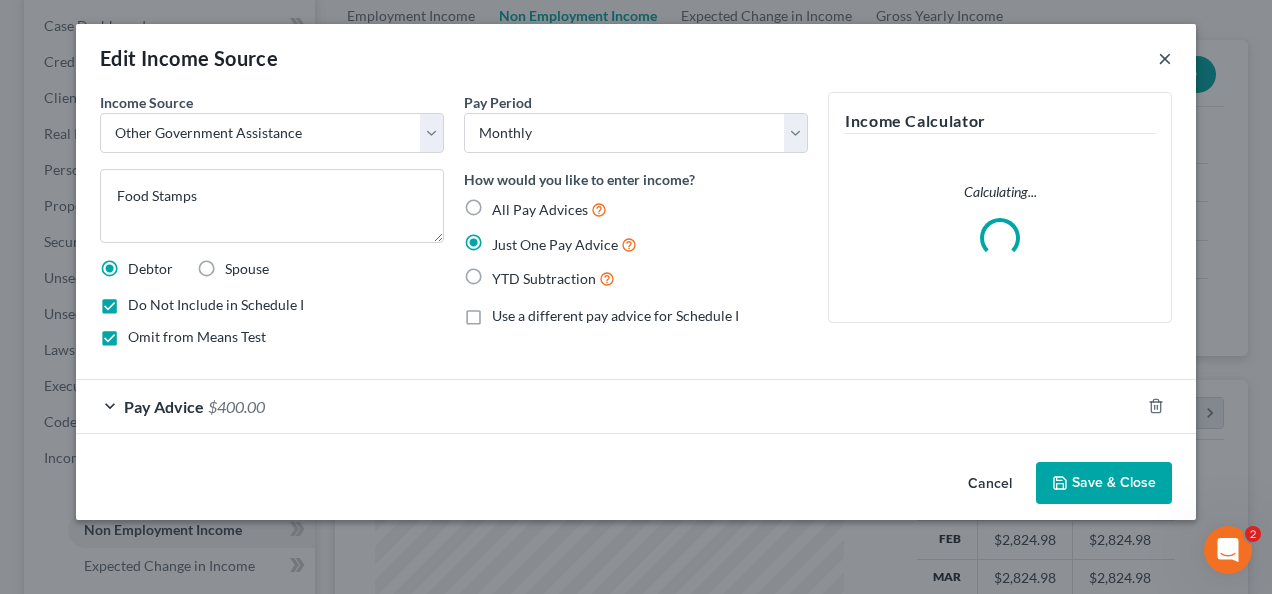 click on "×" at bounding box center (1165, 58) 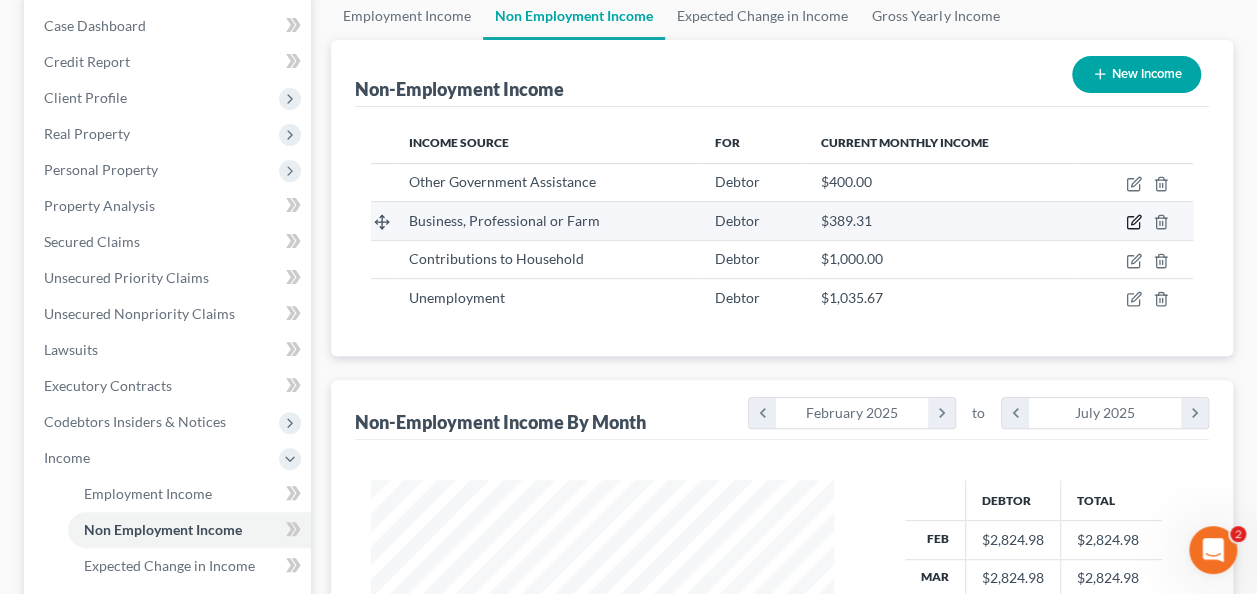 click 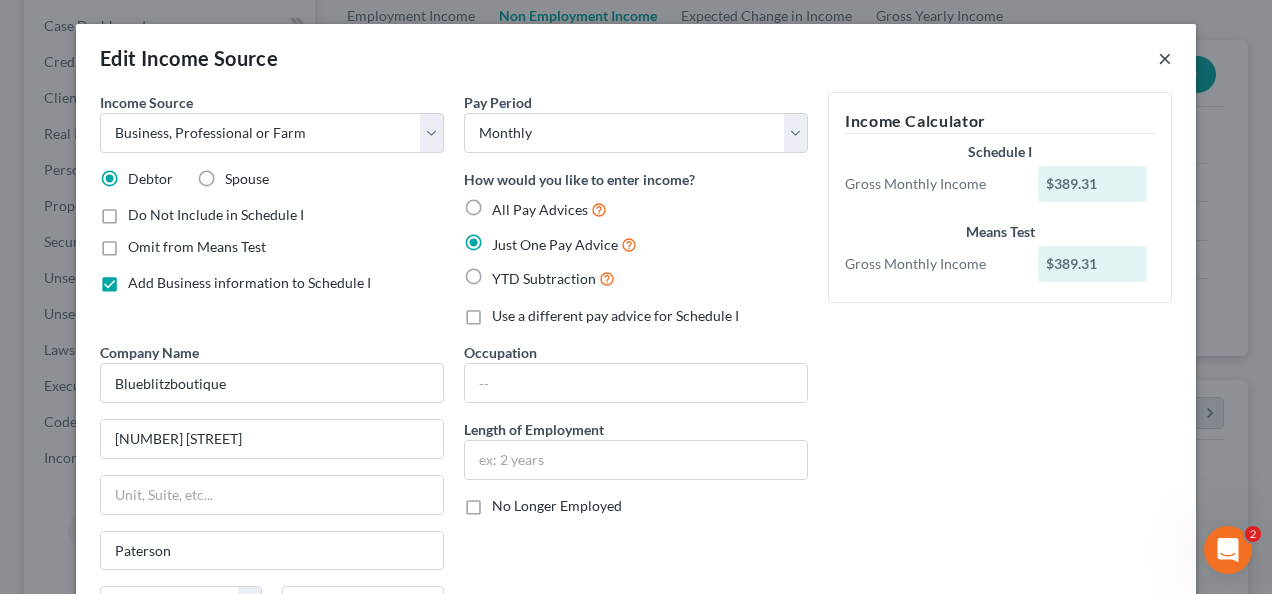 click on "×" at bounding box center (1165, 58) 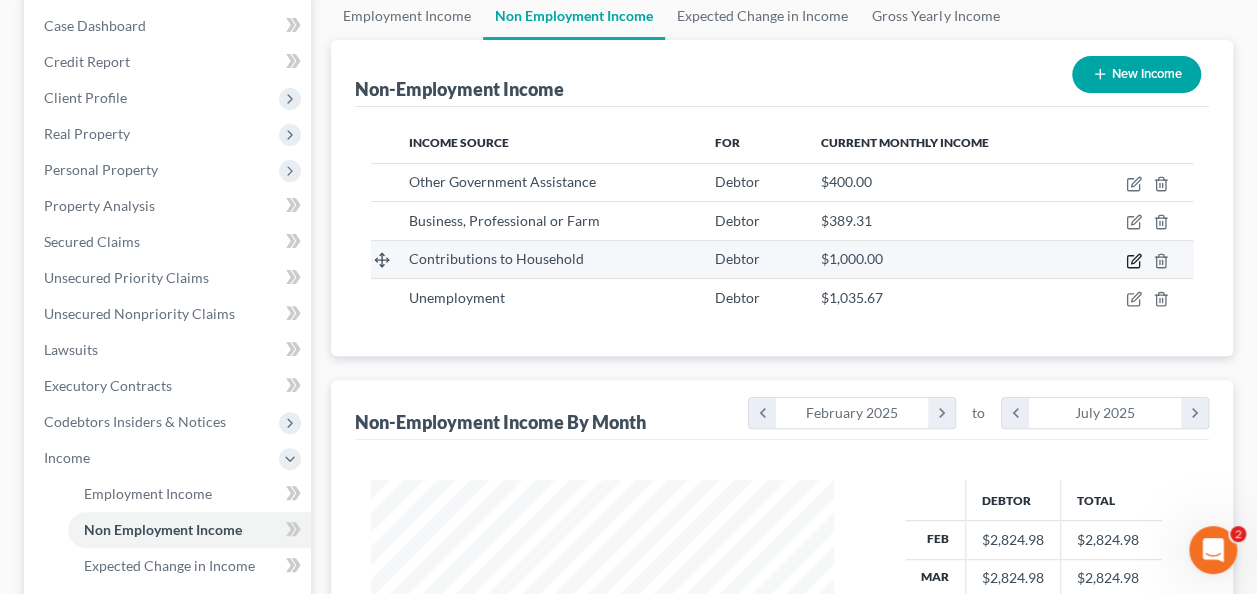 click 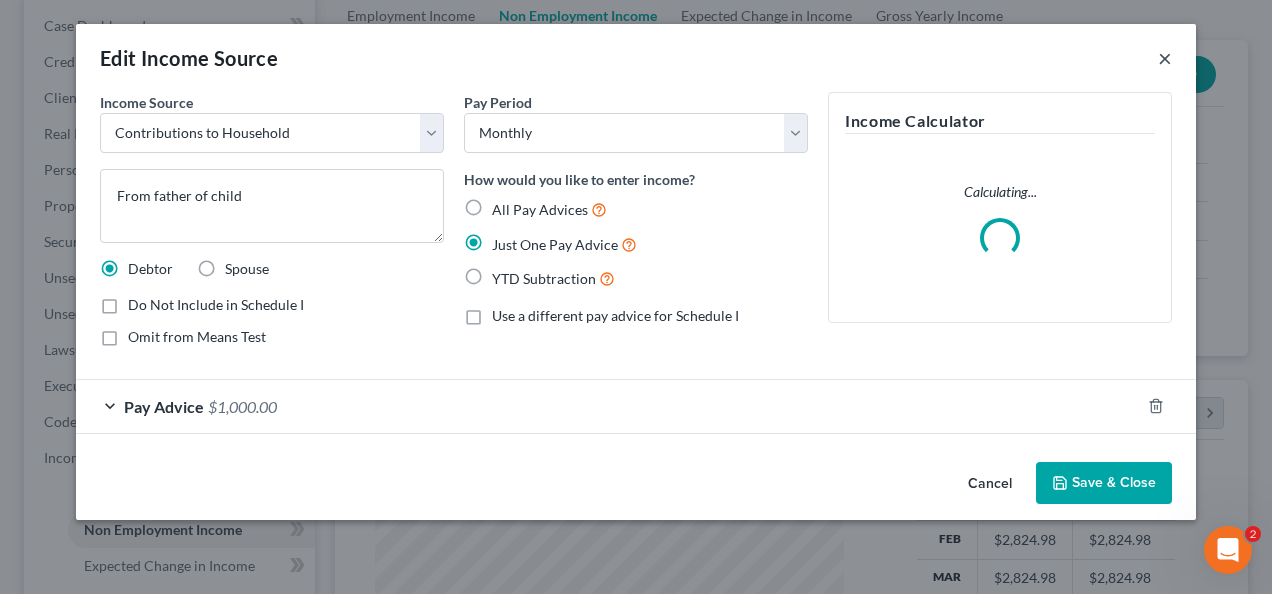 click on "×" at bounding box center [1165, 58] 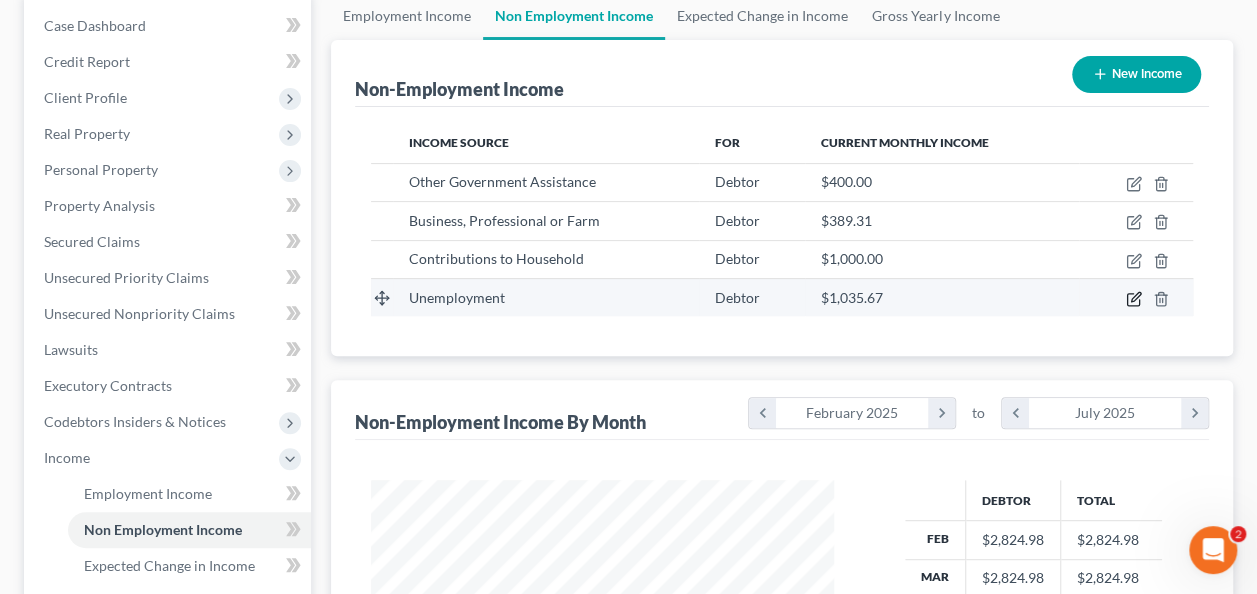 click 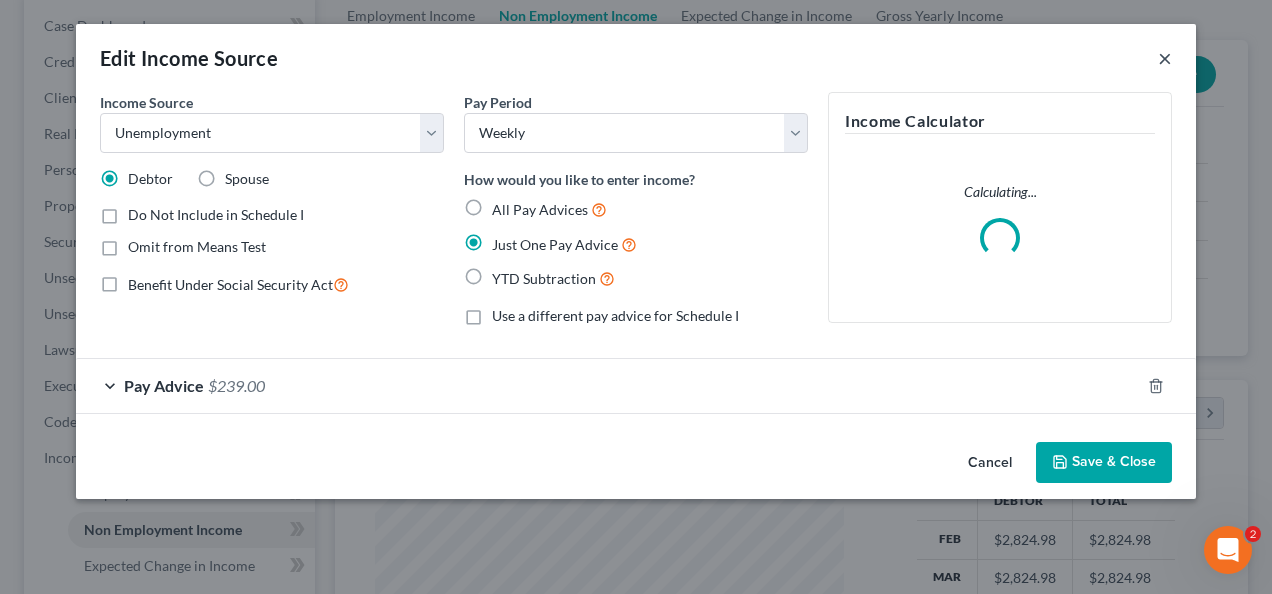 click on "×" at bounding box center (1165, 58) 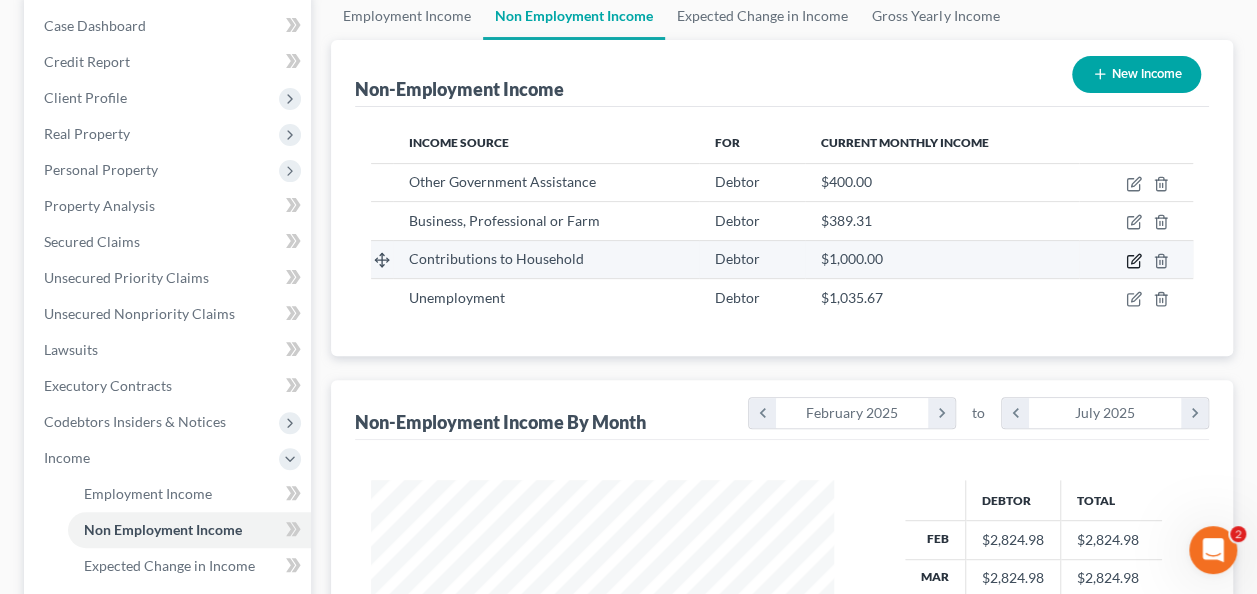 click 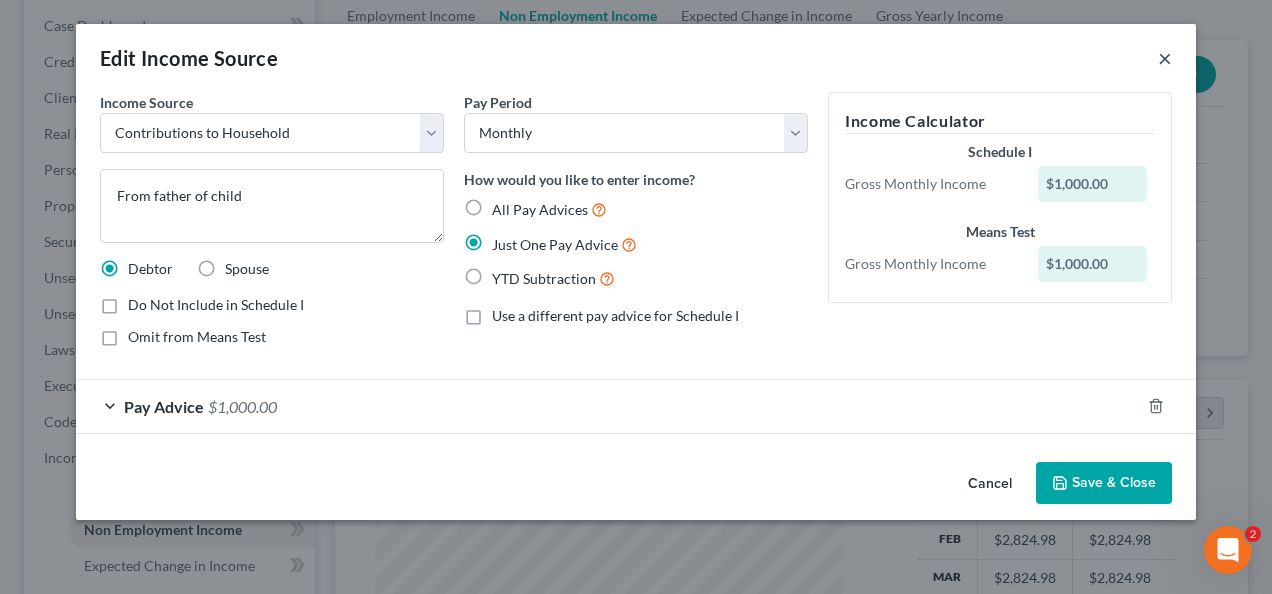 click on "×" at bounding box center (1165, 58) 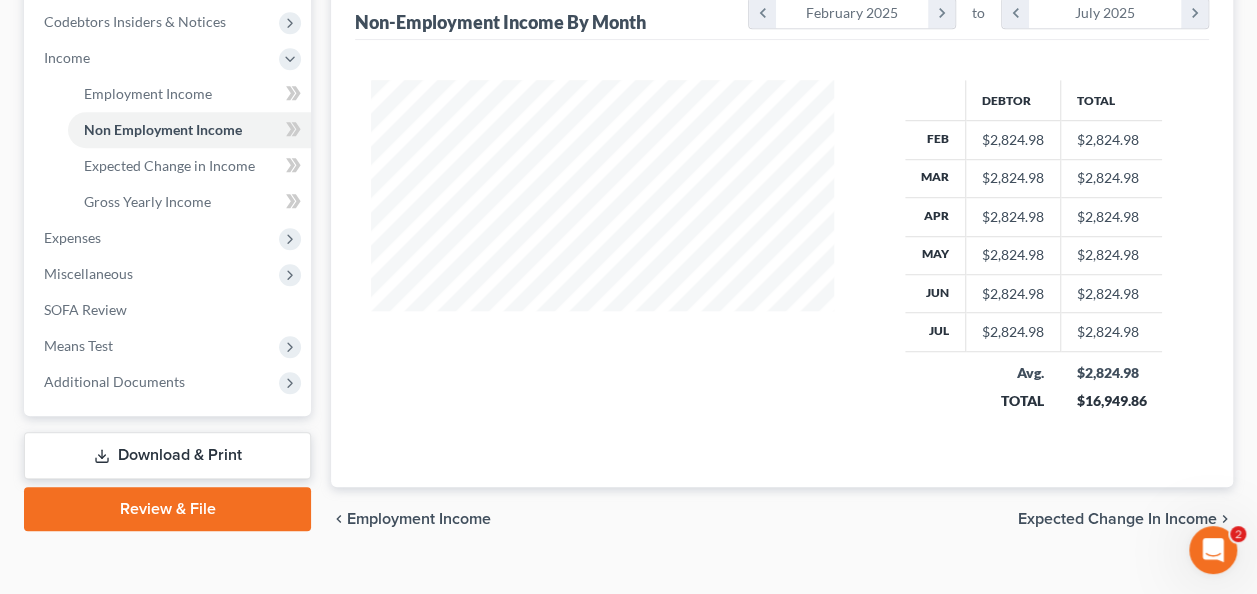 click on "Expected Change in Income" at bounding box center [1117, 519] 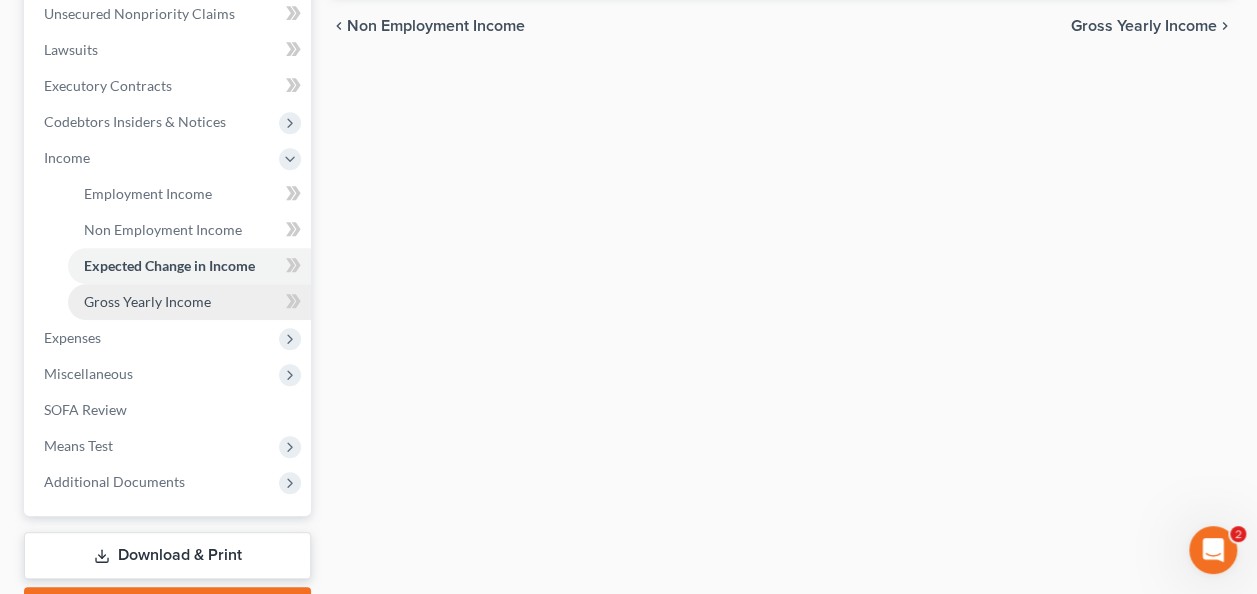 click on "Gross Yearly Income" at bounding box center (147, 301) 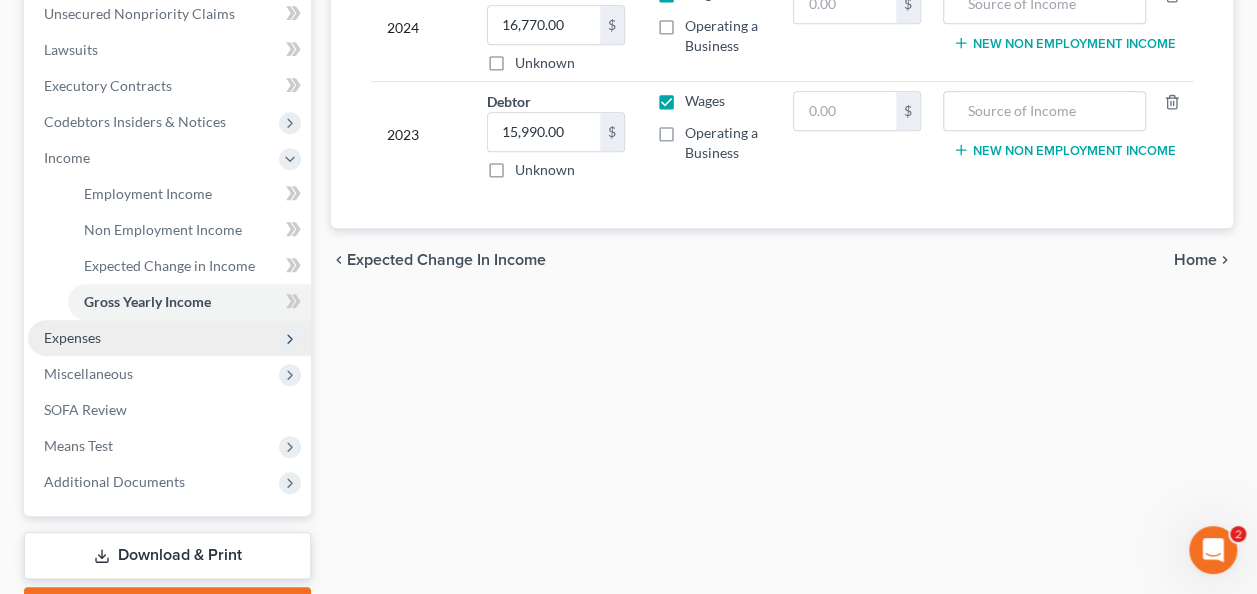 click on "Expenses" at bounding box center (169, 338) 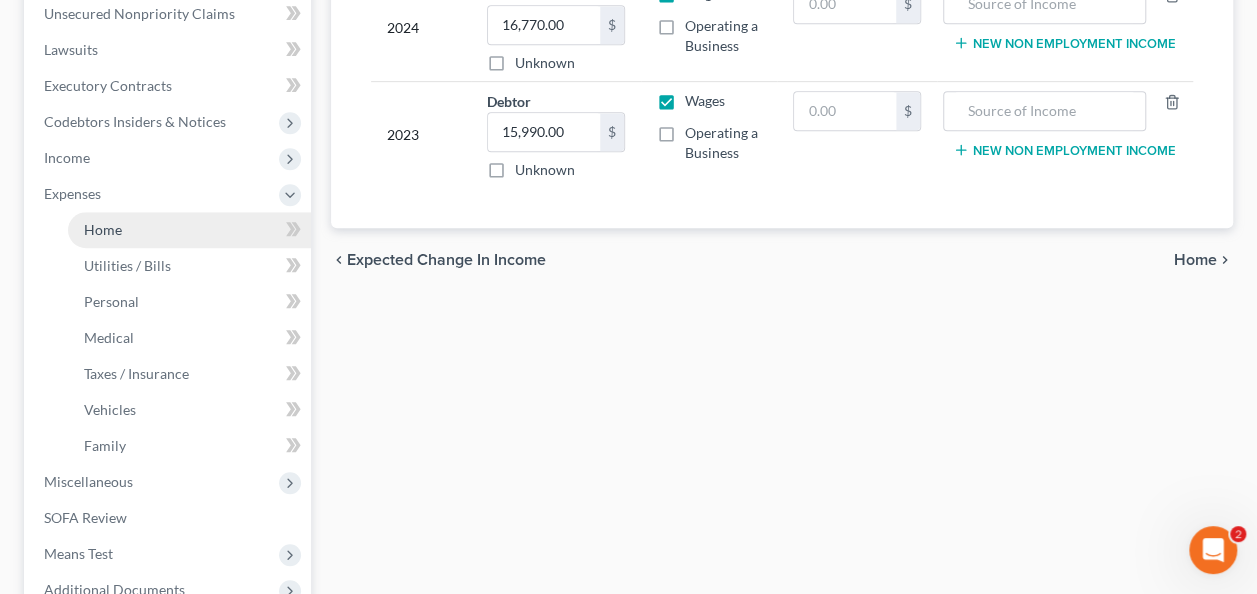 click on "Home" at bounding box center (189, 230) 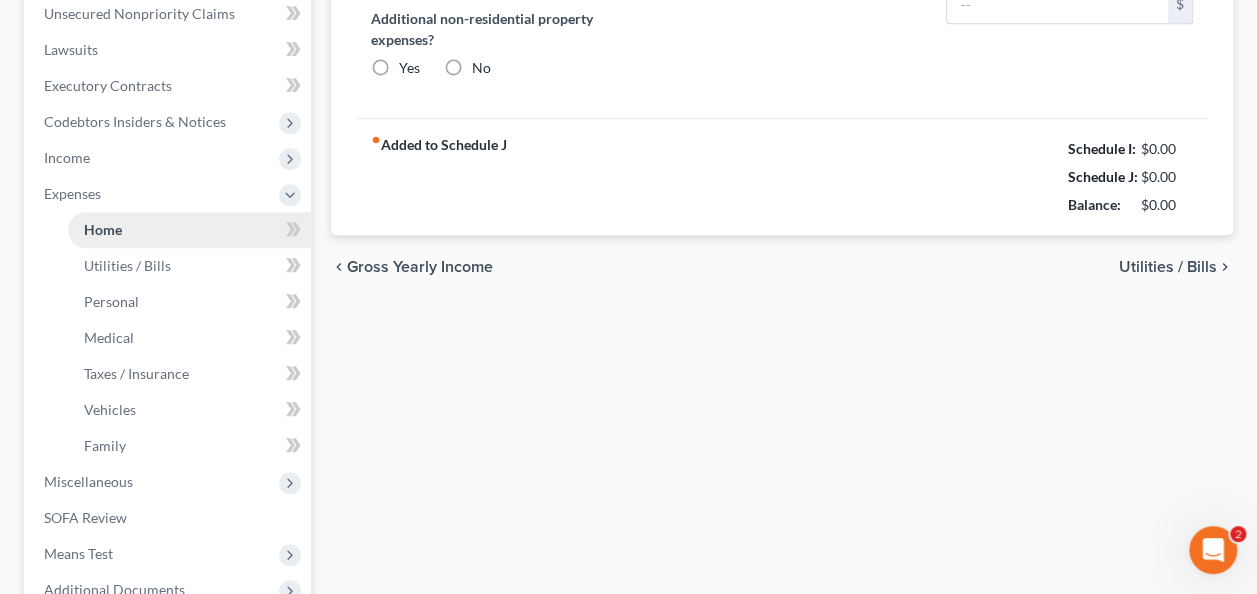 type on "2,200.00" 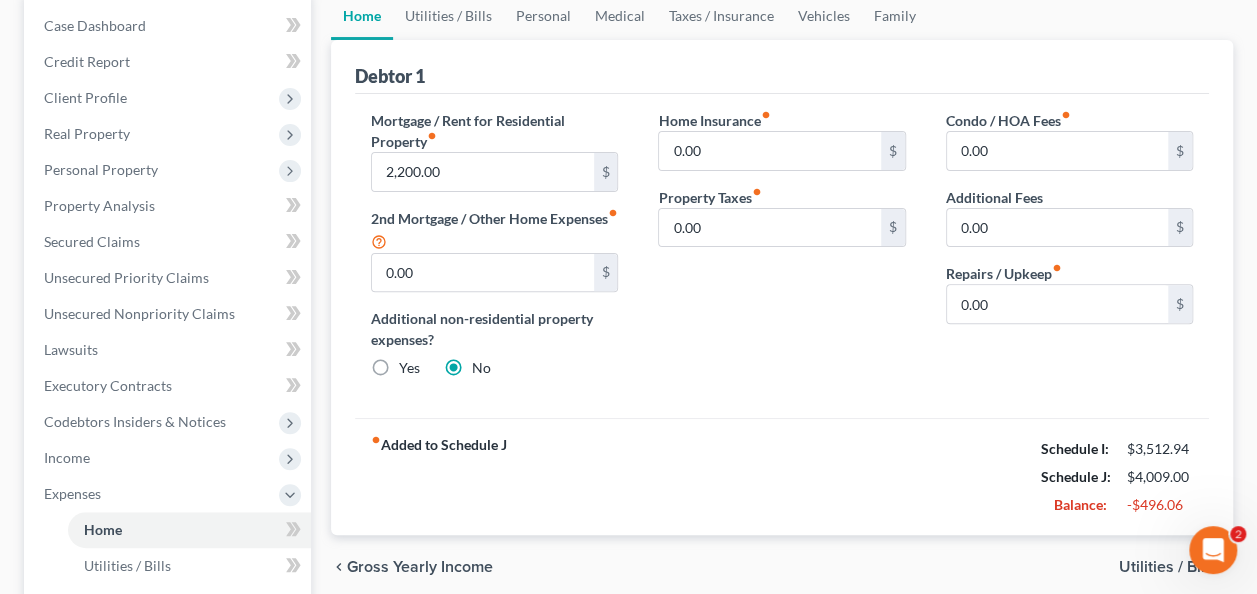 click on "Utilities / Bills" at bounding box center [1168, 567] 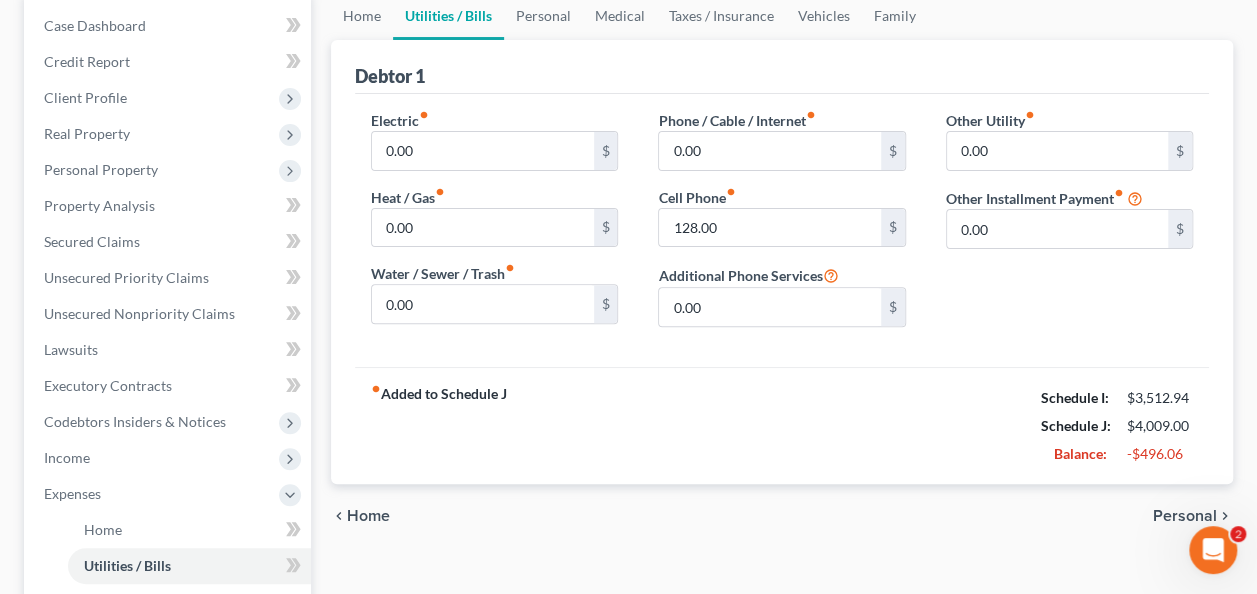 click on "Personal" at bounding box center [1185, 516] 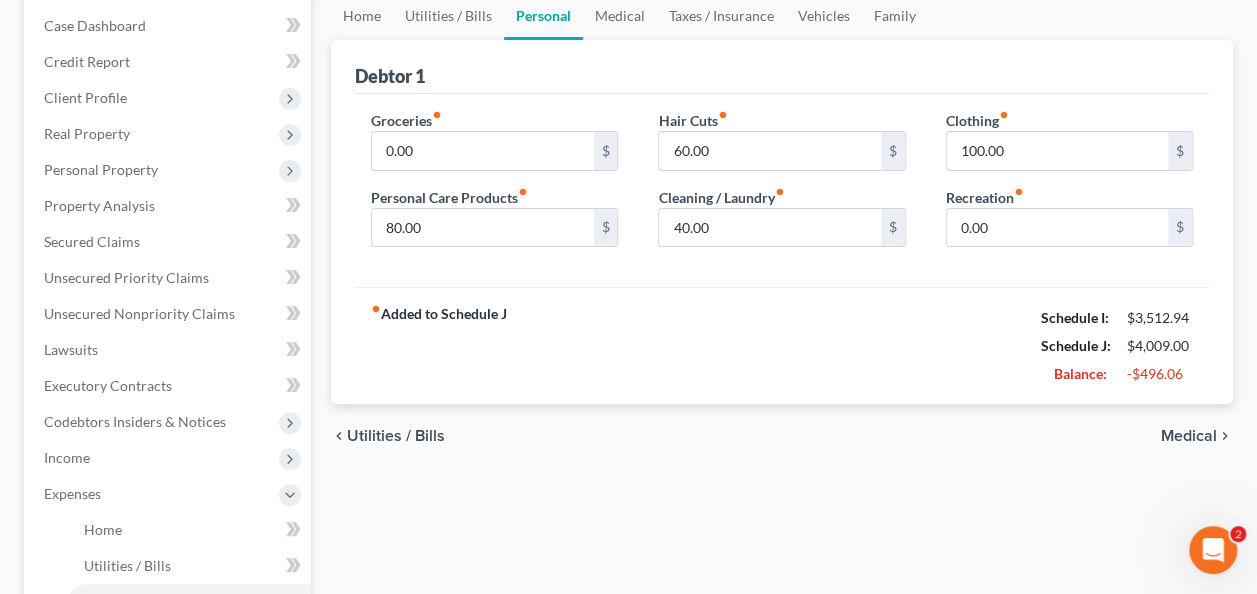 click on "Medical" at bounding box center [1189, 436] 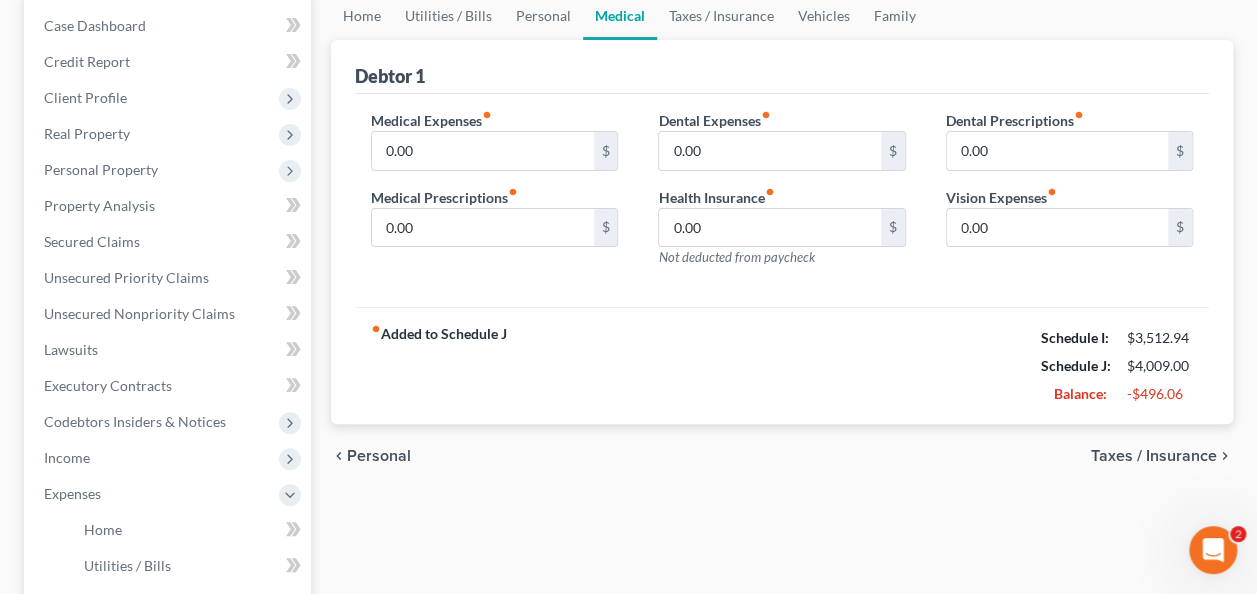click on "Taxes / Insurance" at bounding box center (1154, 456) 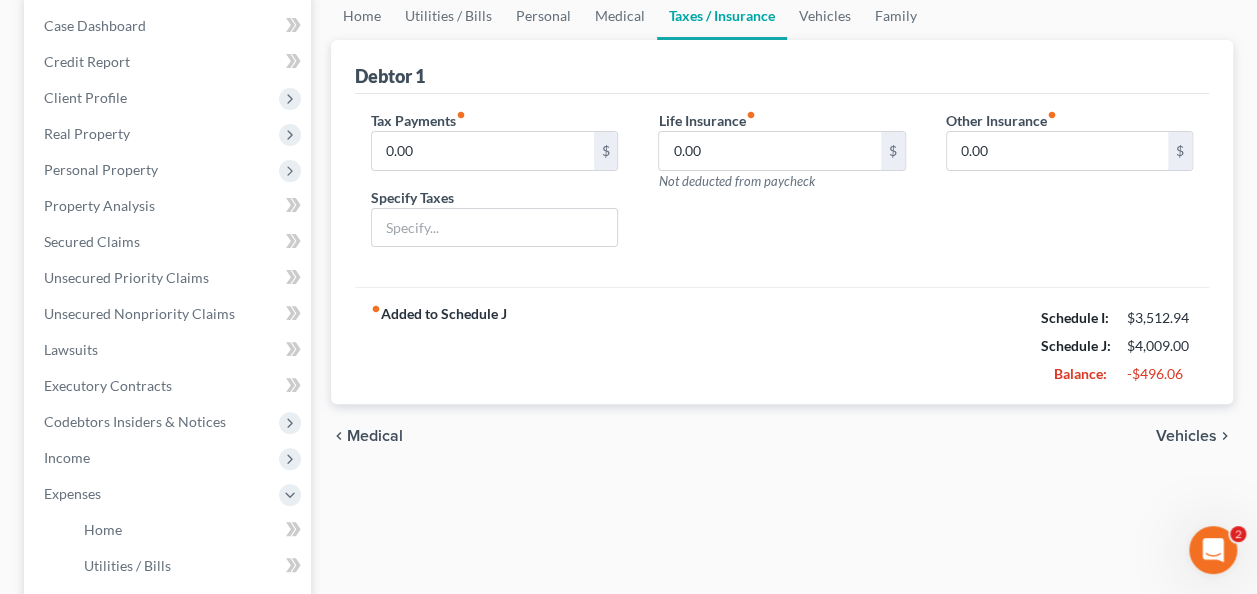 click on "Vehicles" at bounding box center (1186, 436) 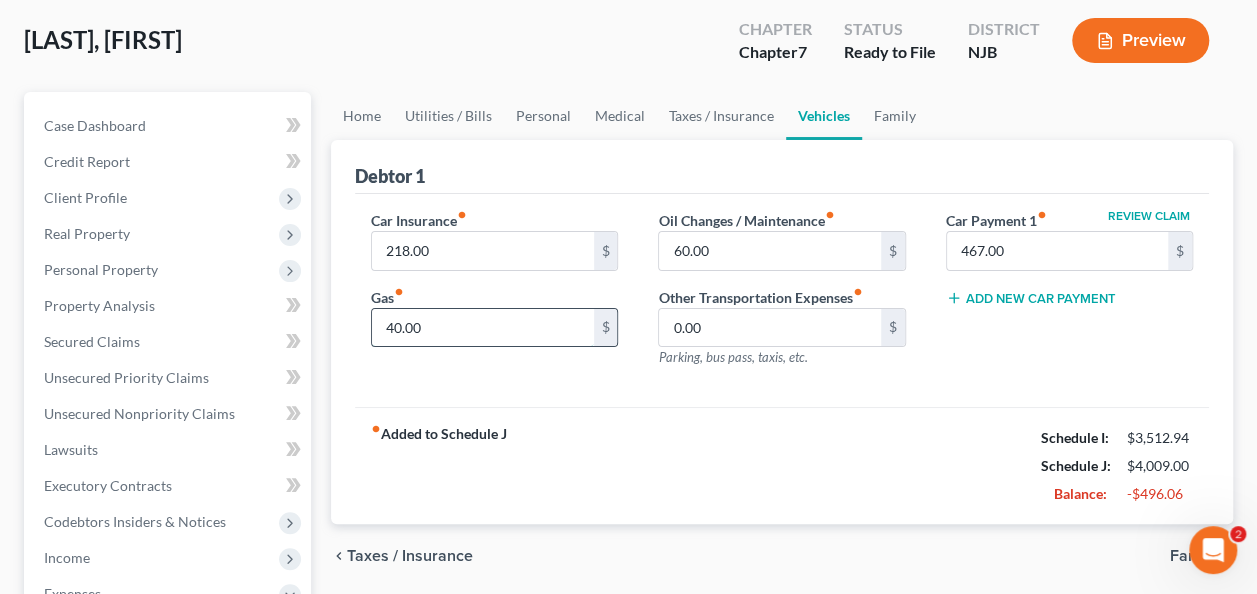 click on "40.00" at bounding box center [482, 328] 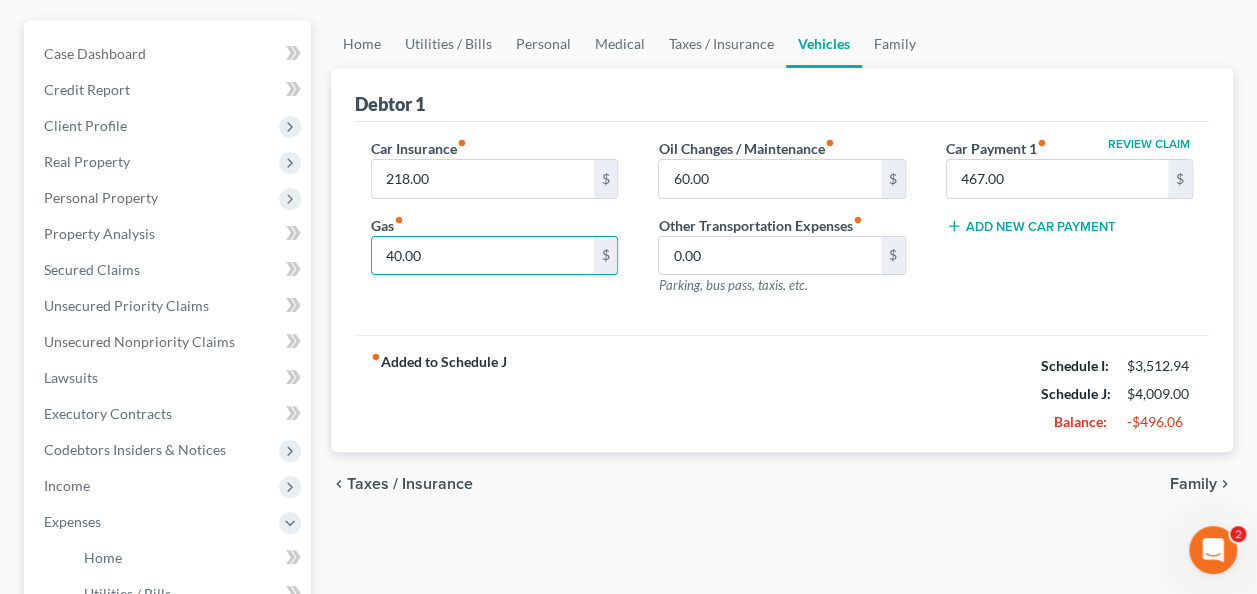 scroll, scrollTop: 200, scrollLeft: 0, axis: vertical 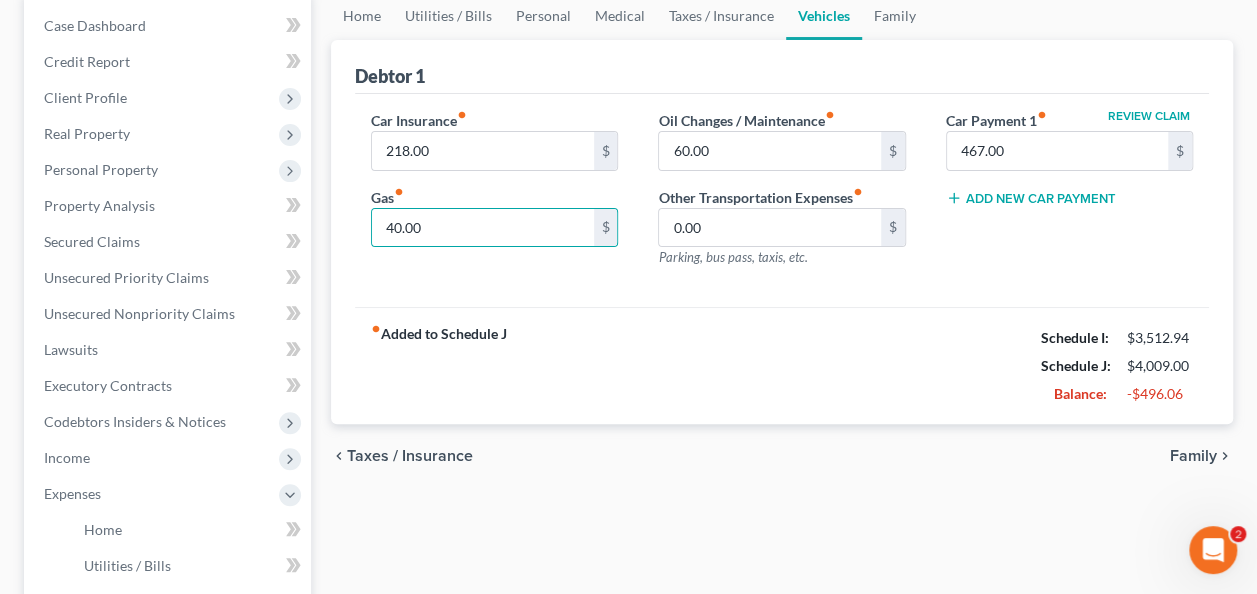 click on "Family" at bounding box center (1193, 456) 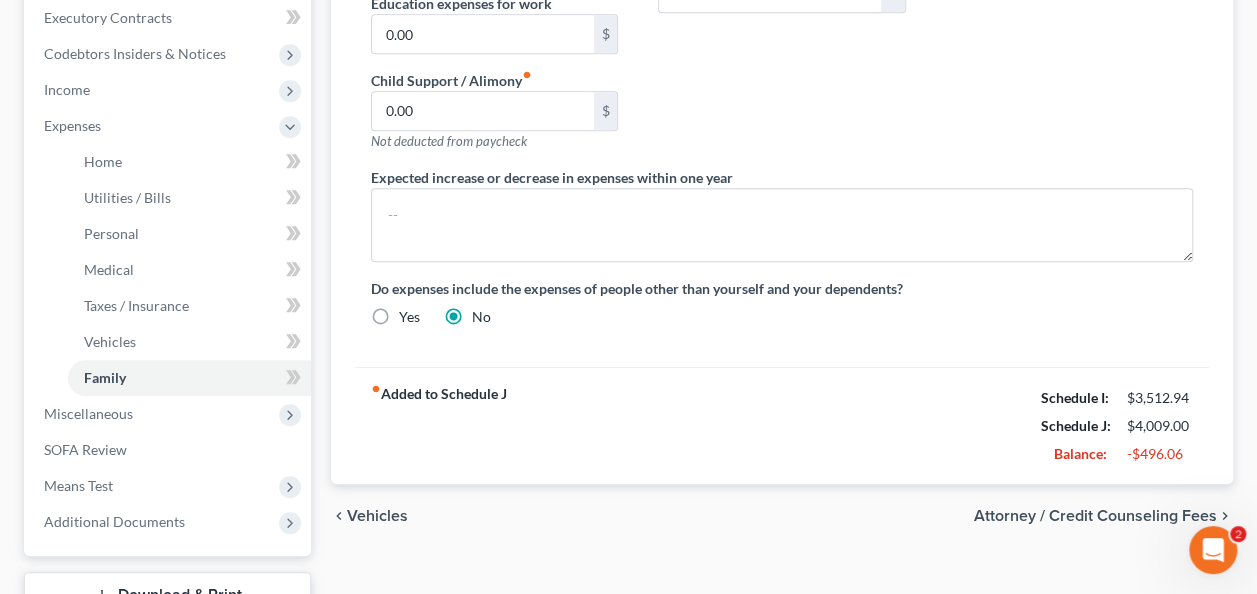 scroll, scrollTop: 600, scrollLeft: 0, axis: vertical 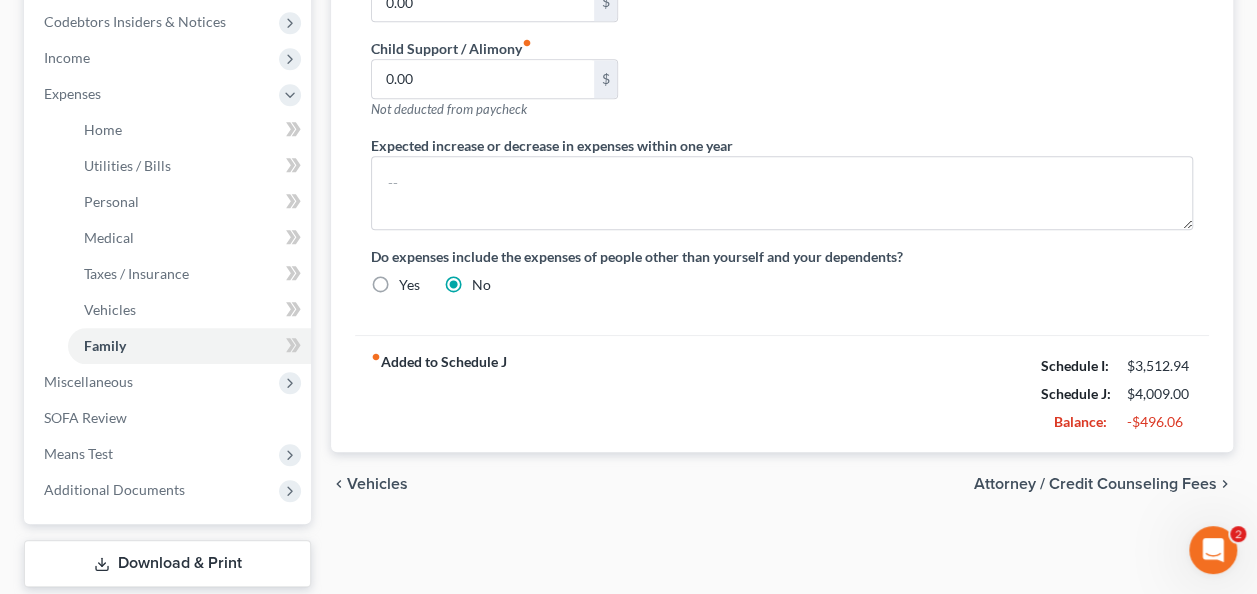 click on "Attorney / Credit Counseling Fees" at bounding box center (1095, 484) 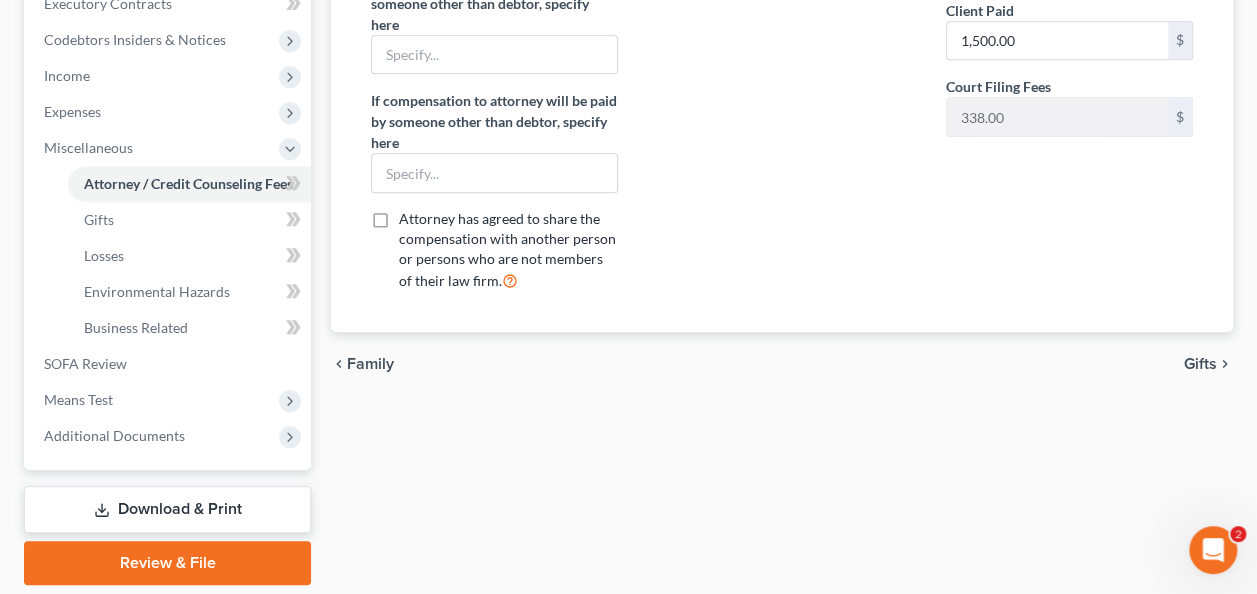 scroll, scrollTop: 600, scrollLeft: 0, axis: vertical 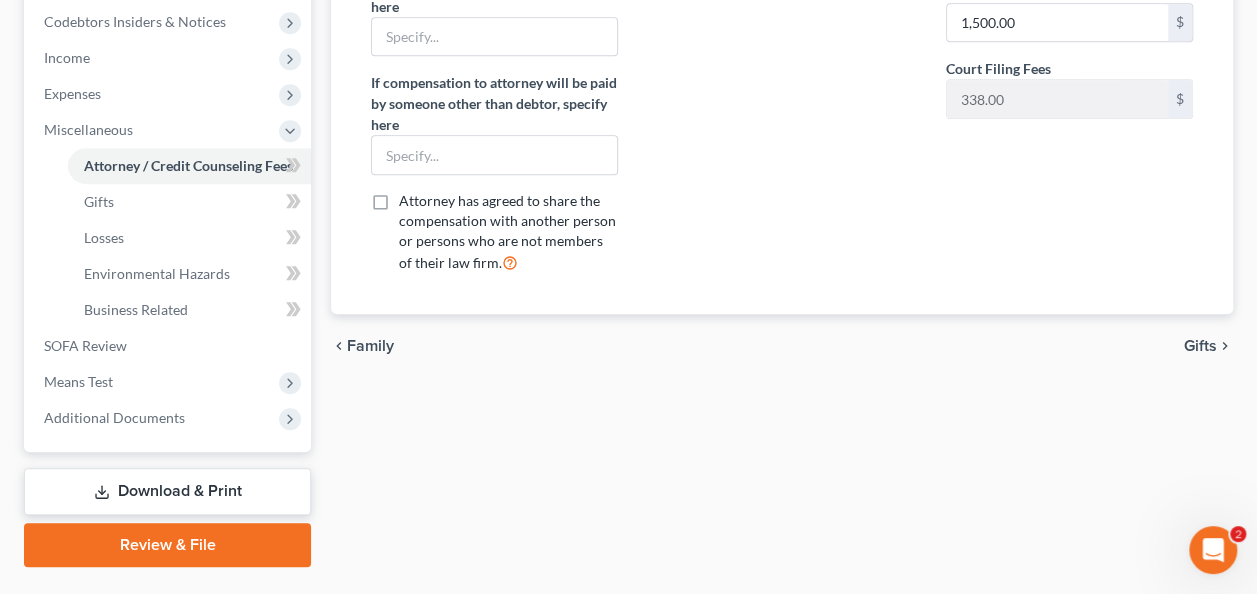 click on "Gifts" at bounding box center (1200, 346) 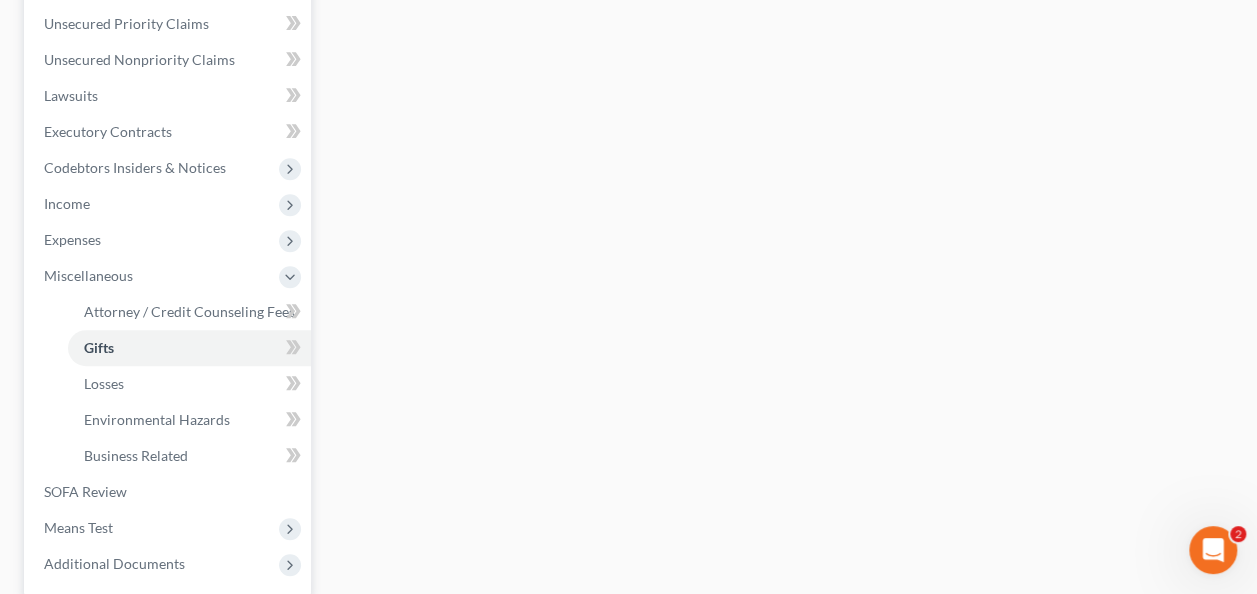 scroll, scrollTop: 500, scrollLeft: 0, axis: vertical 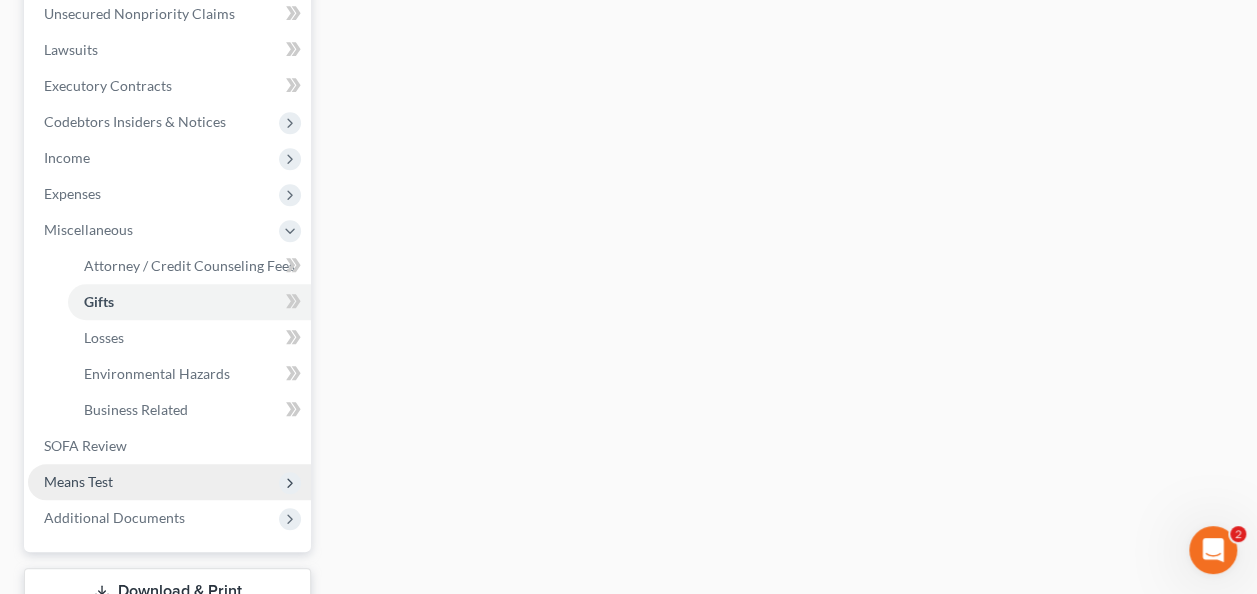 click on "Means Test" at bounding box center (169, 482) 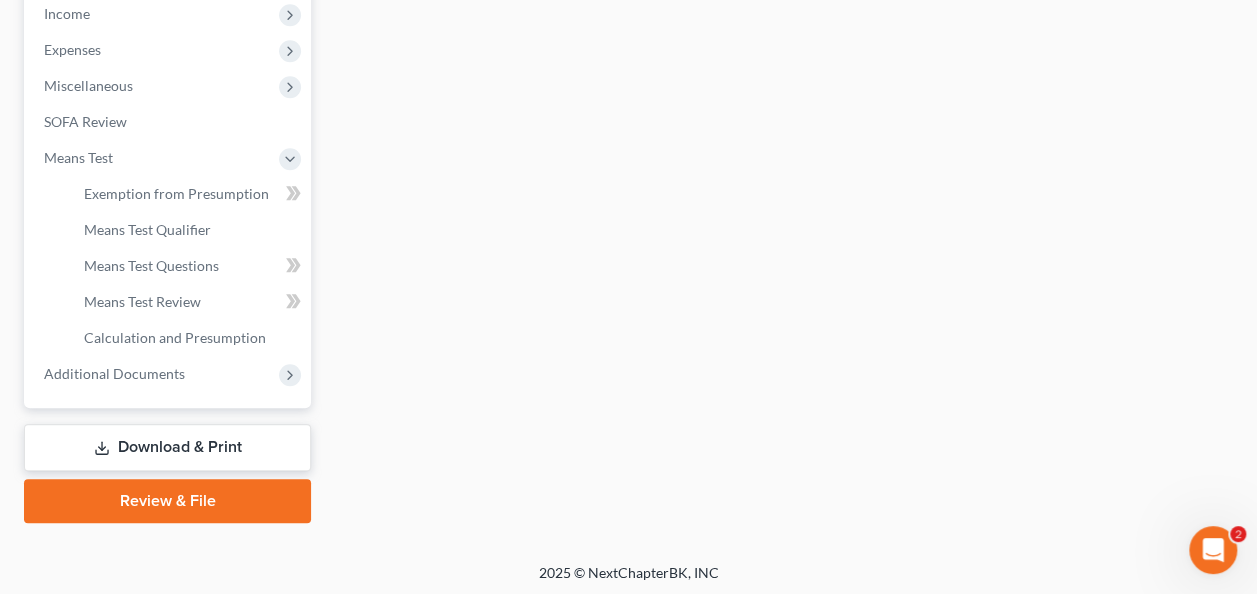 scroll, scrollTop: 646, scrollLeft: 0, axis: vertical 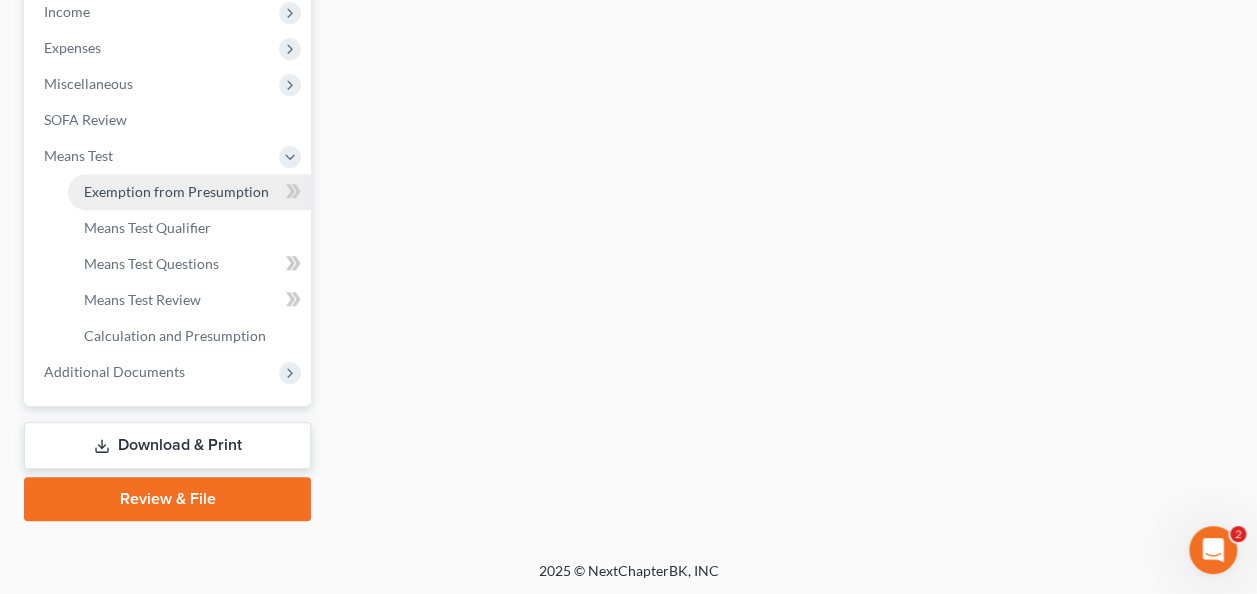 click on "Exemption from Presumption" at bounding box center [189, 192] 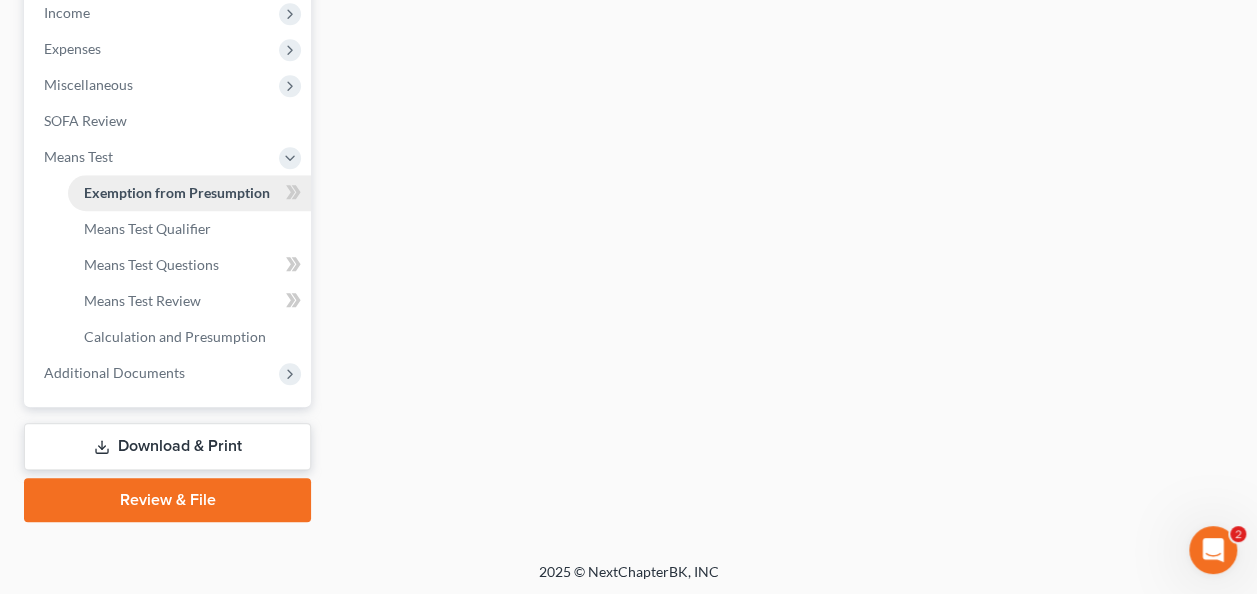 radio on "true" 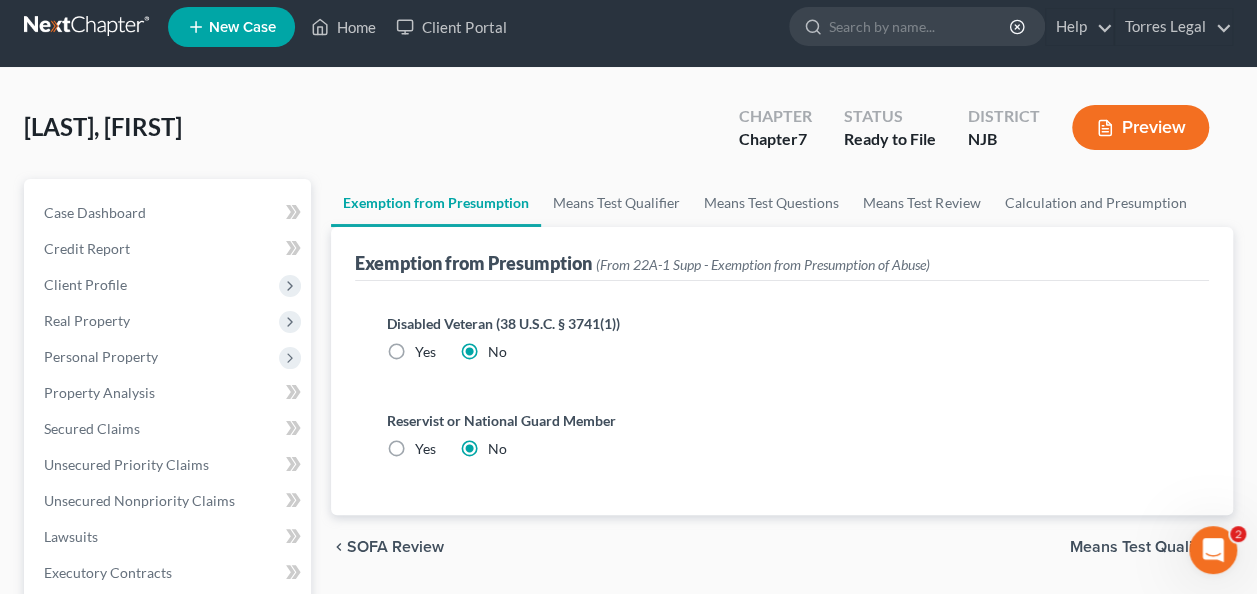 scroll, scrollTop: 0, scrollLeft: 0, axis: both 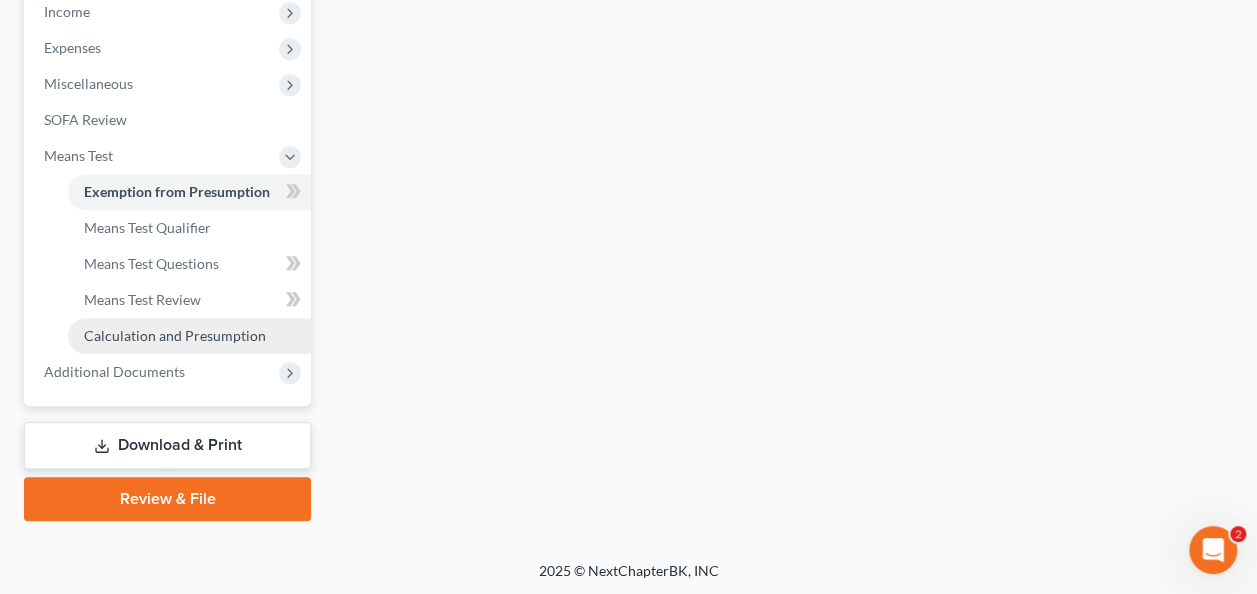 click on "Calculation and Presumption" at bounding box center (175, 335) 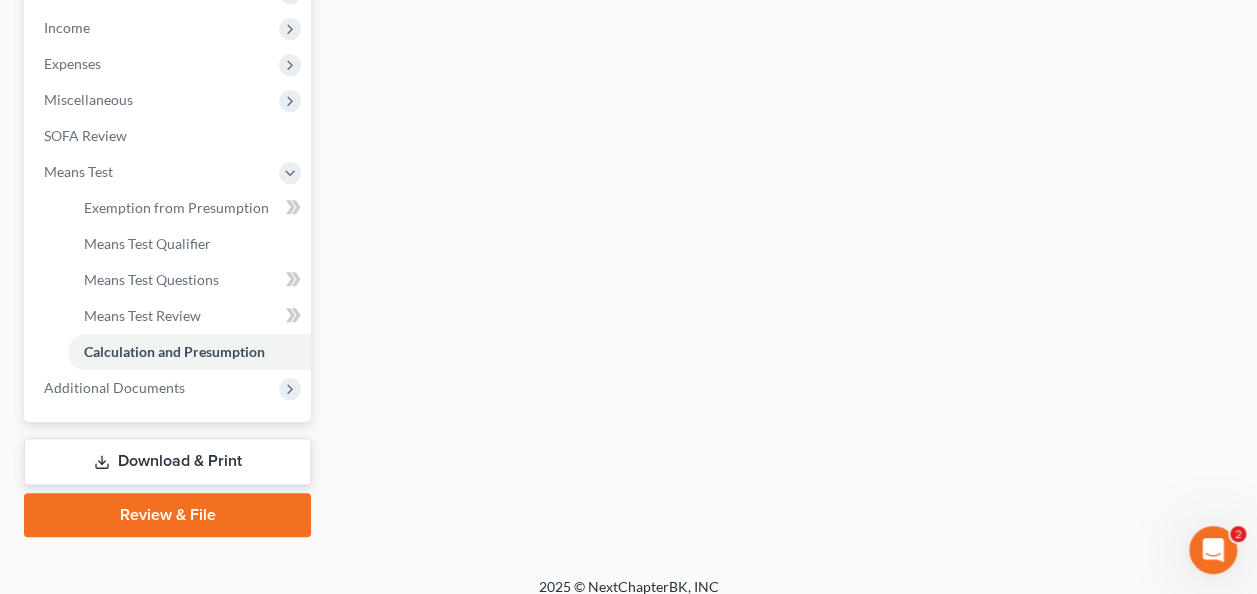 scroll, scrollTop: 646, scrollLeft: 0, axis: vertical 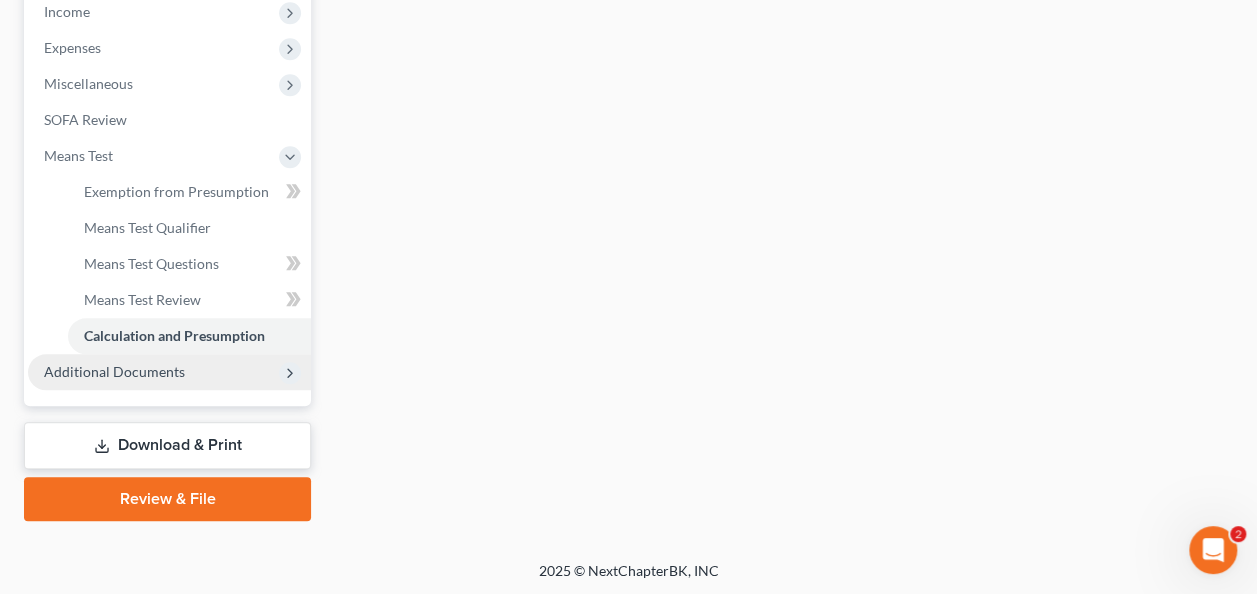 click on "Additional Documents" at bounding box center (169, 372) 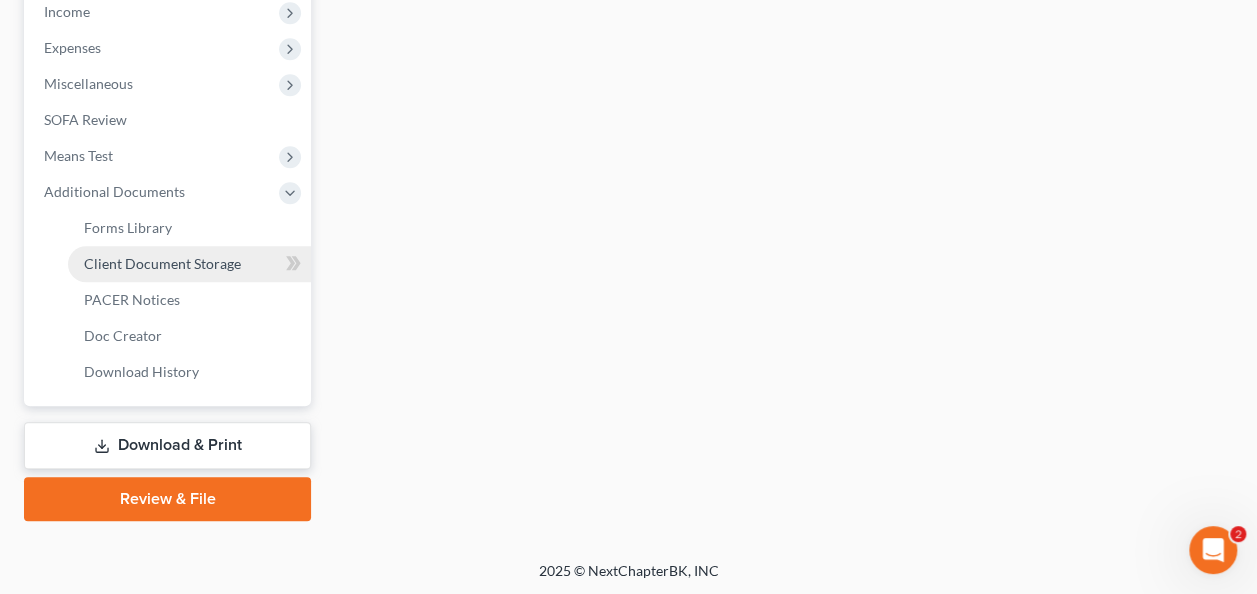click on "Client Document Storage" at bounding box center (189, 264) 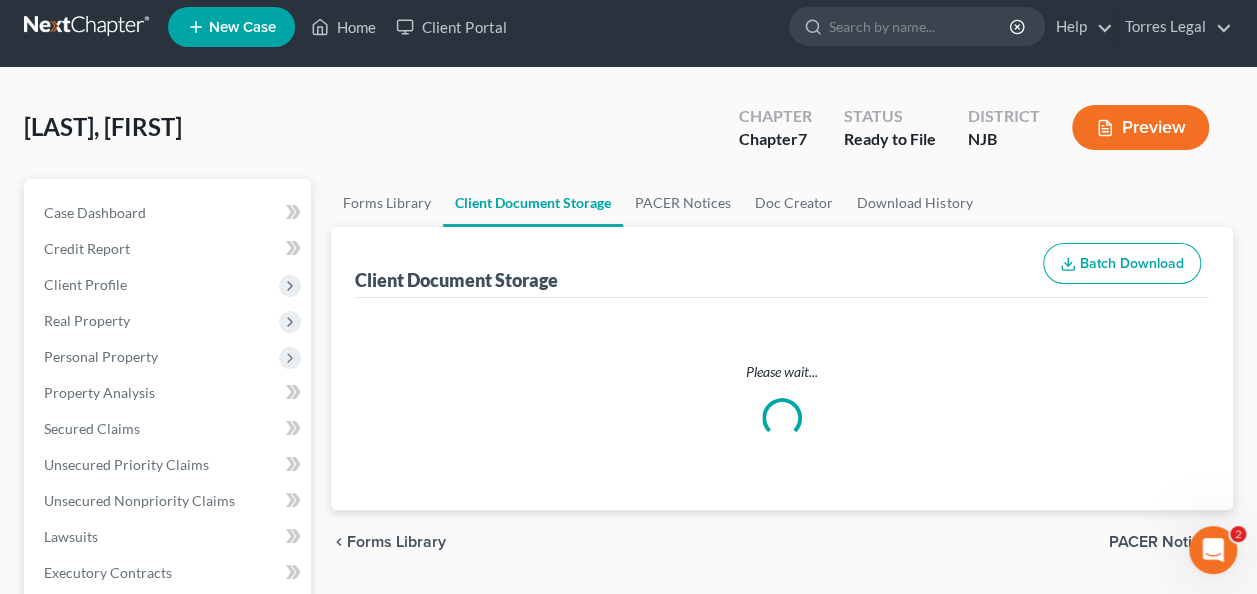 scroll, scrollTop: 0, scrollLeft: 0, axis: both 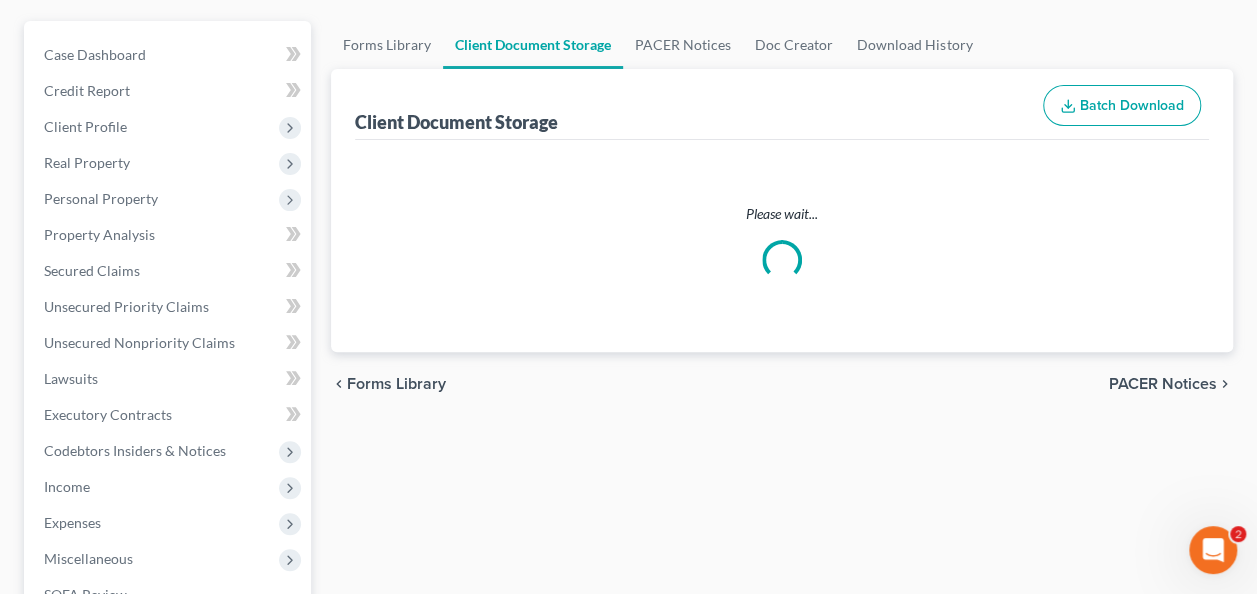 select on "9" 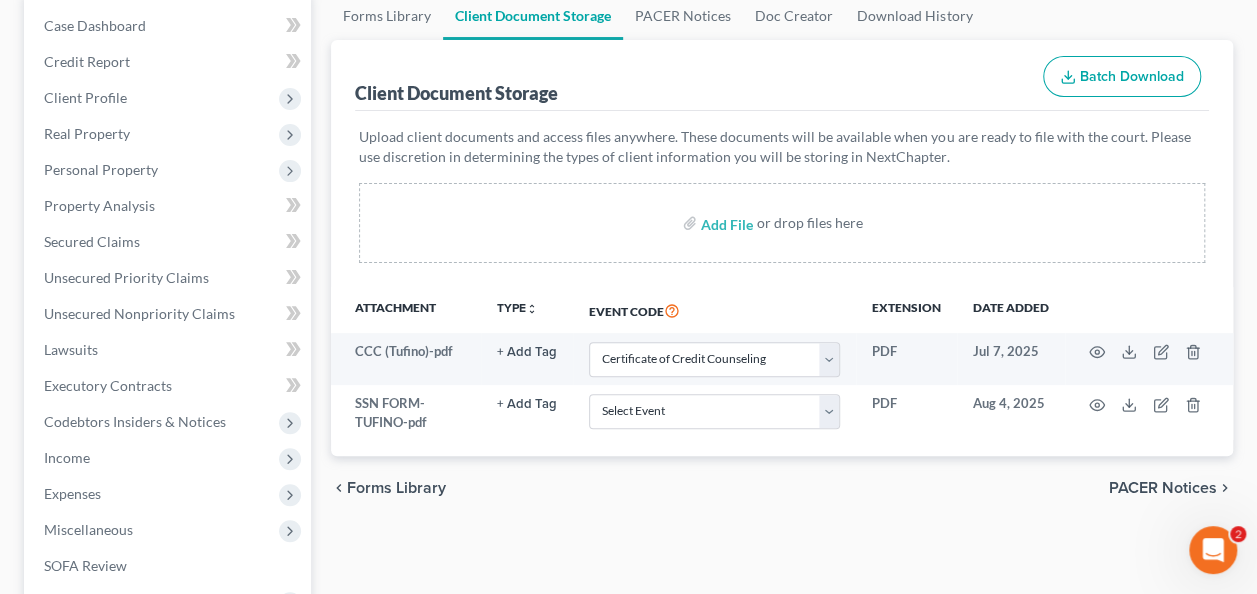 click on "chevron_left
Forms Library
PACER Notices
chevron_right" at bounding box center [782, 488] 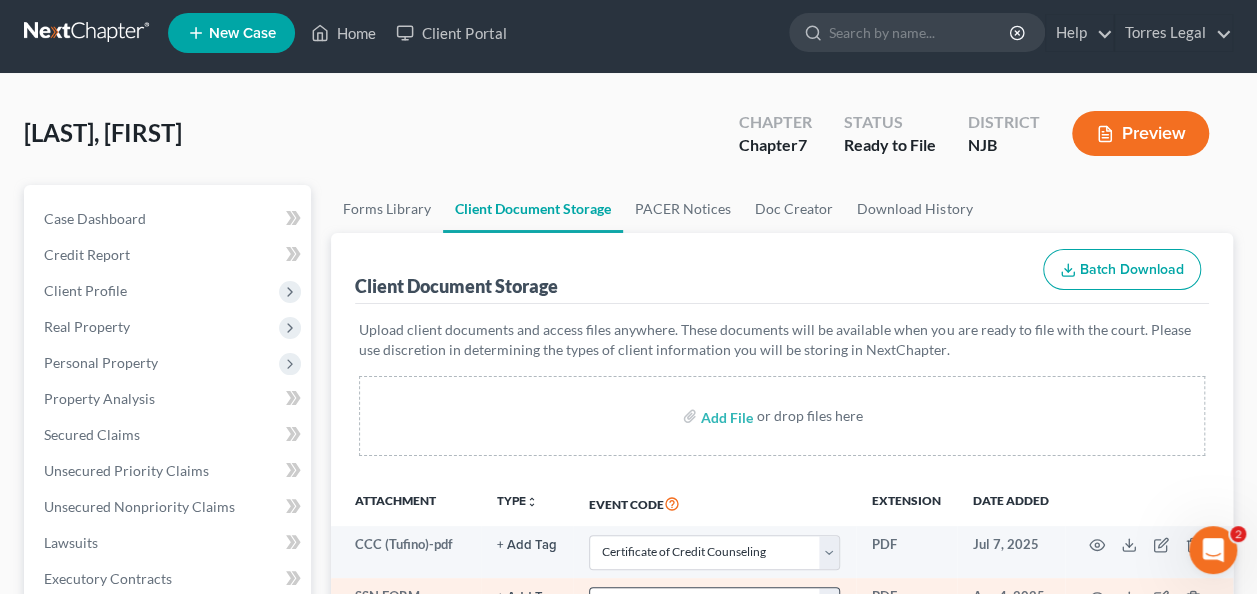 scroll, scrollTop: 0, scrollLeft: 0, axis: both 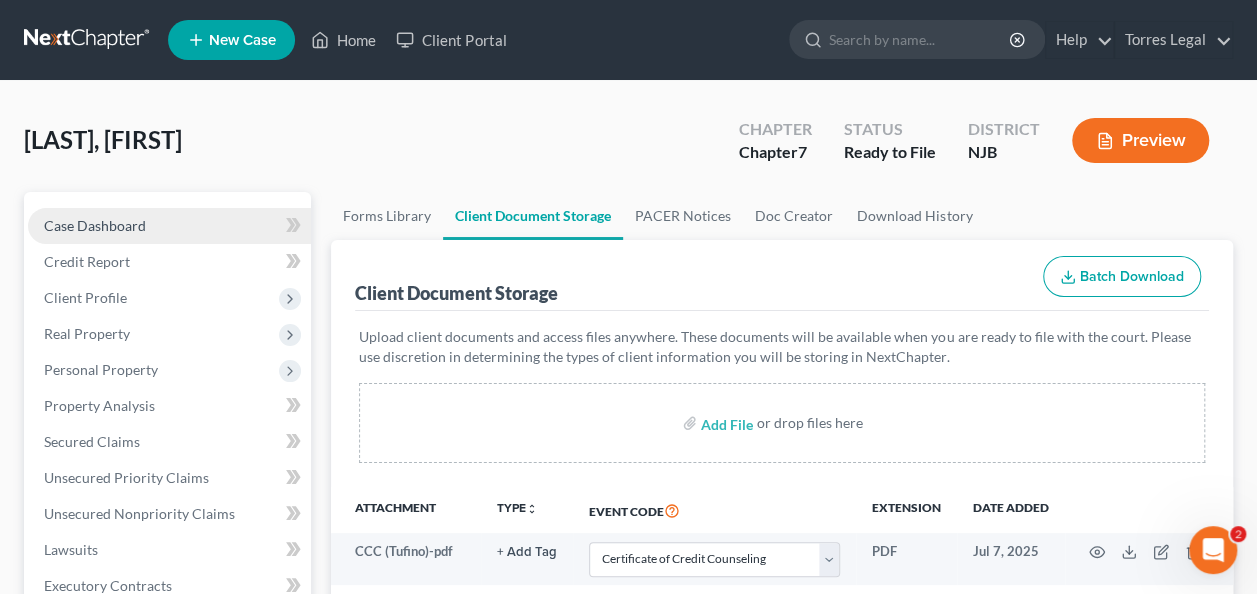 click on "Case Dashboard" at bounding box center (169, 226) 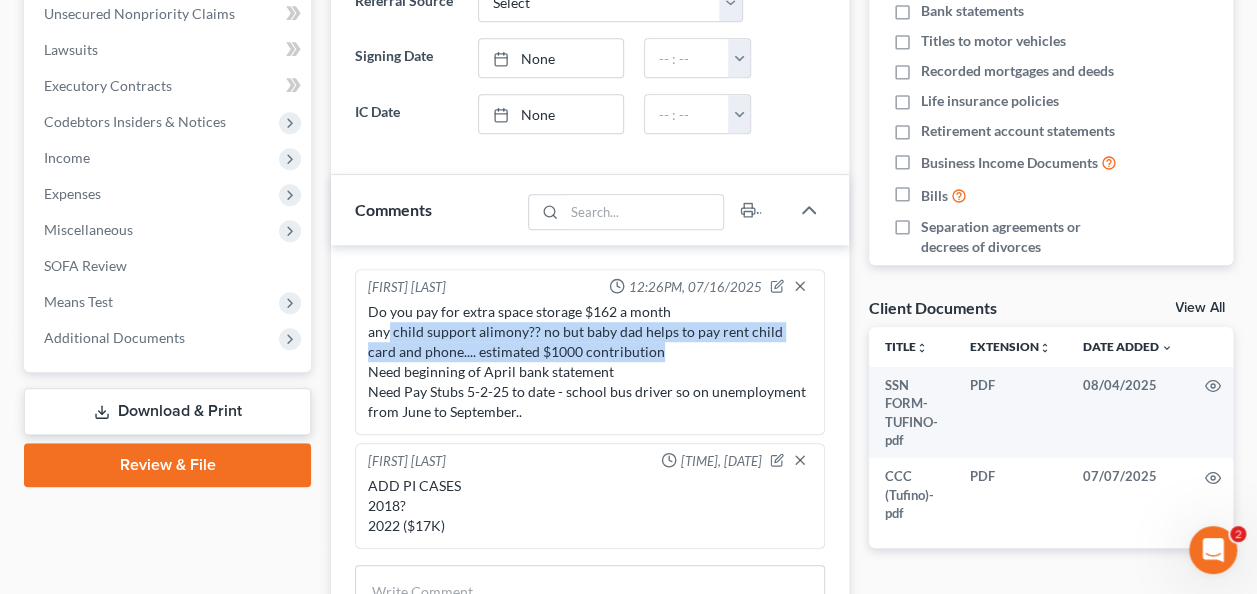 drag, startPoint x: 390, startPoint y: 321, endPoint x: 630, endPoint y: 345, distance: 241.19702 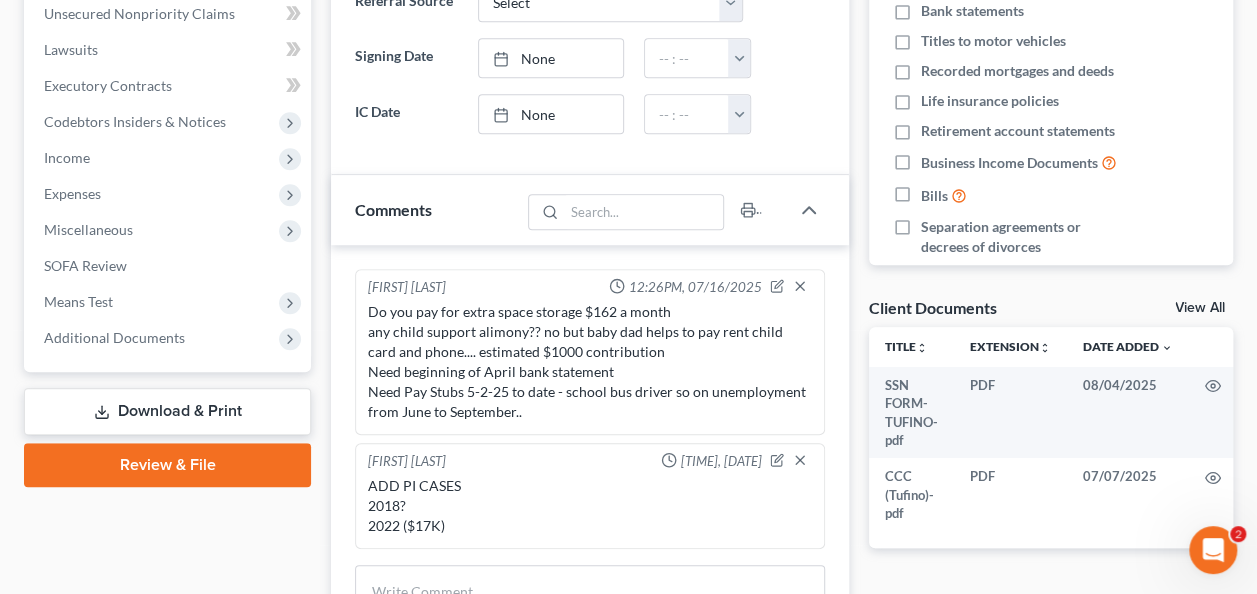 drag, startPoint x: 627, startPoint y: 368, endPoint x: 376, endPoint y: 278, distance: 266.6477 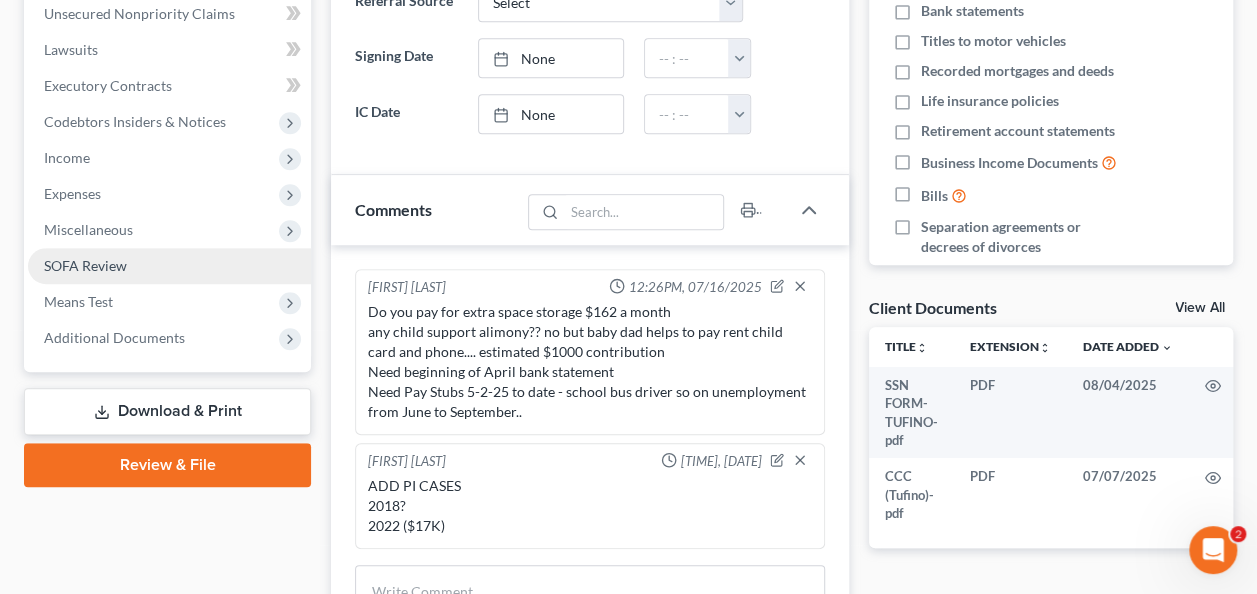 scroll, scrollTop: 400, scrollLeft: 0, axis: vertical 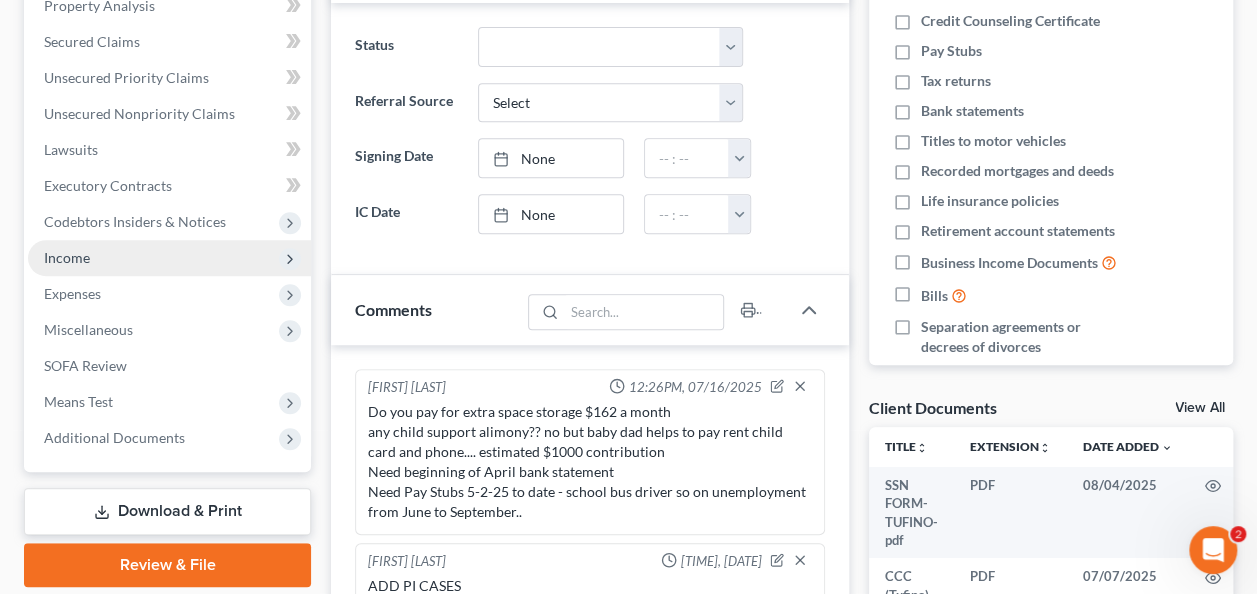 click on "Income" at bounding box center (169, 258) 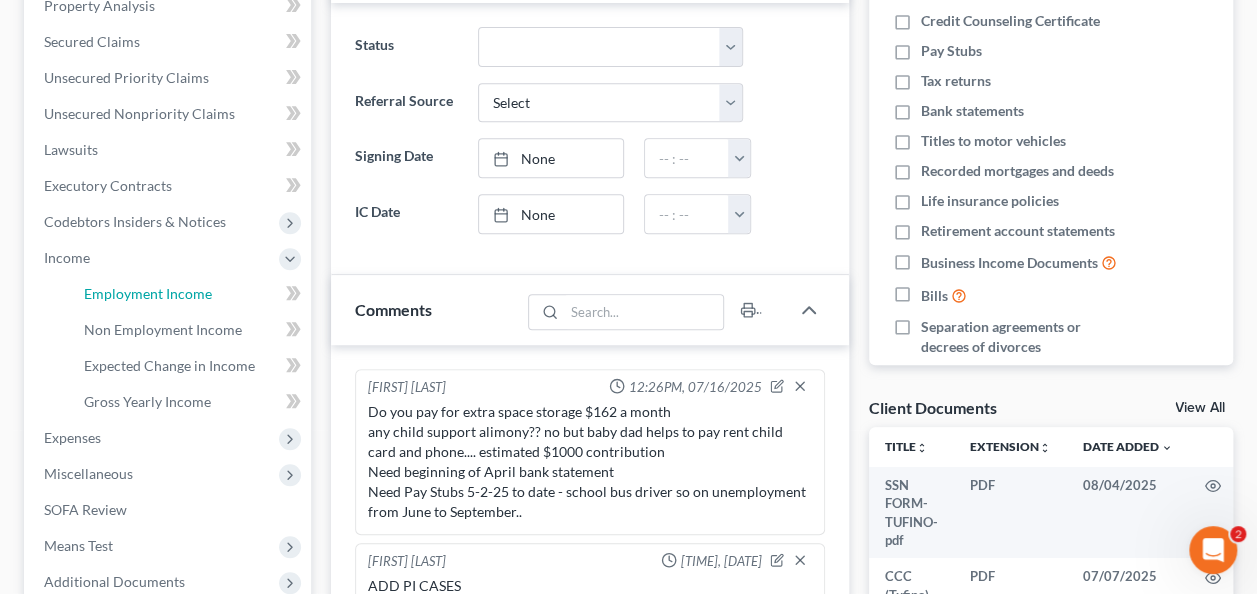 click on "Employment Income" at bounding box center (189, 294) 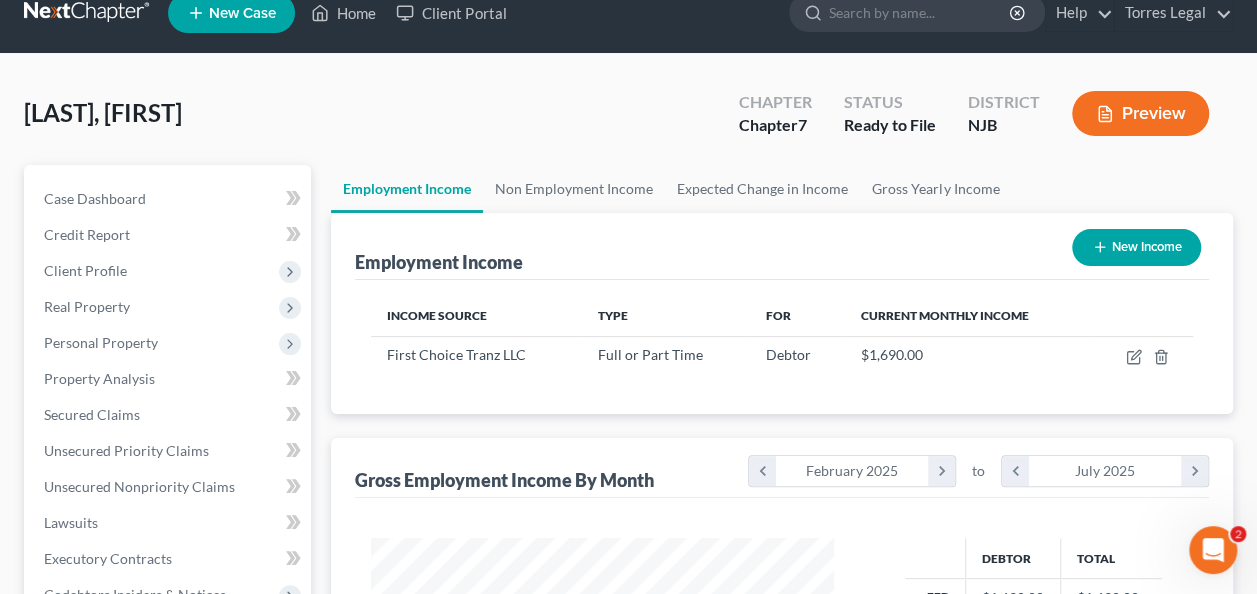 scroll, scrollTop: 0, scrollLeft: 0, axis: both 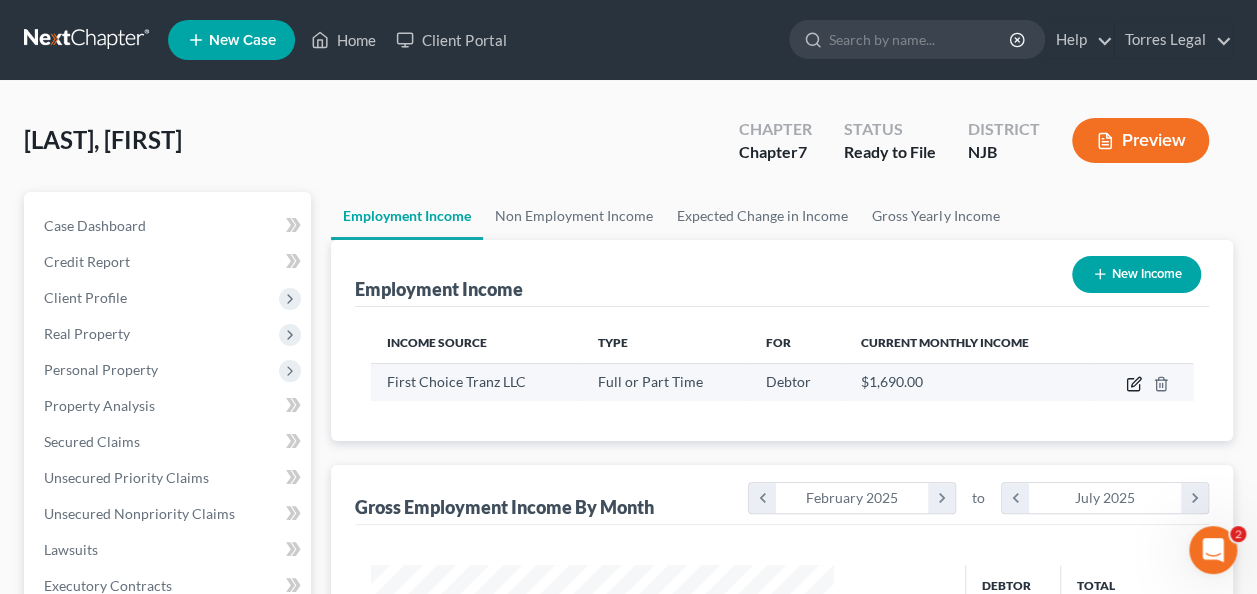 click 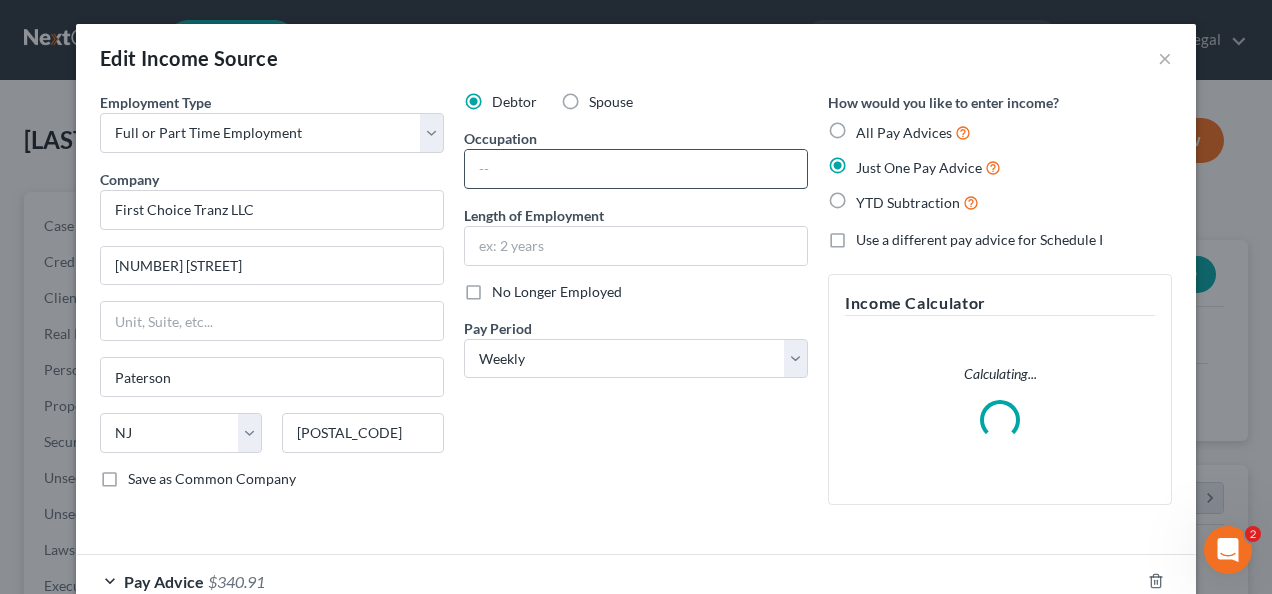click at bounding box center [636, 169] 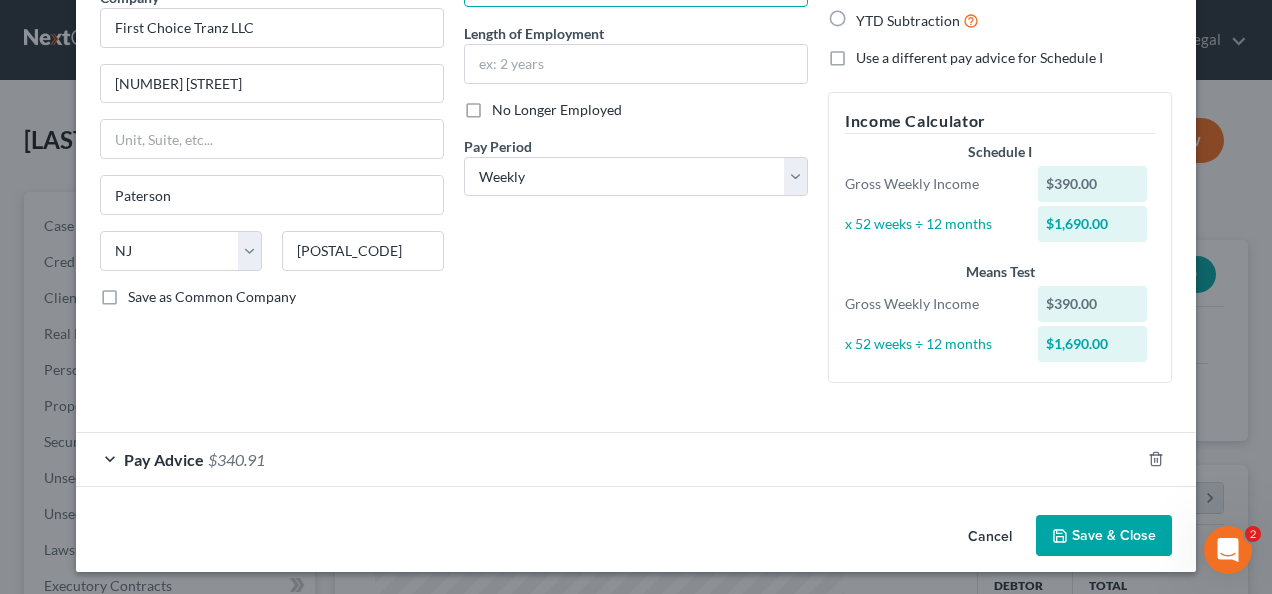 type on "School Bus Driver" 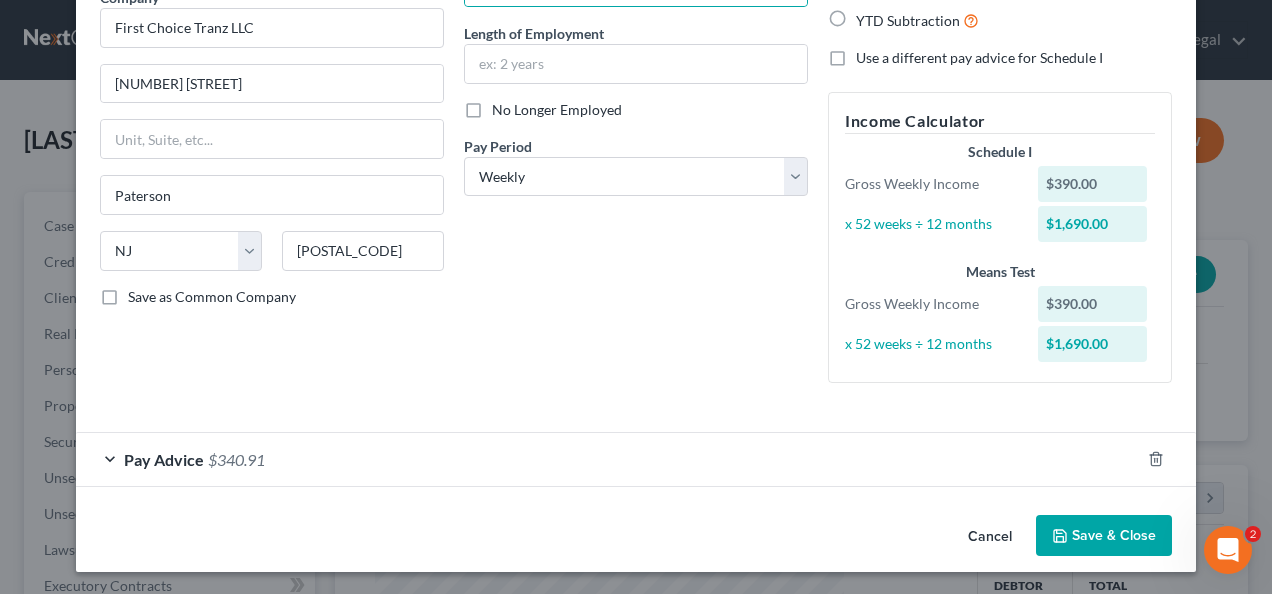click on "Save & Close" at bounding box center [1104, 536] 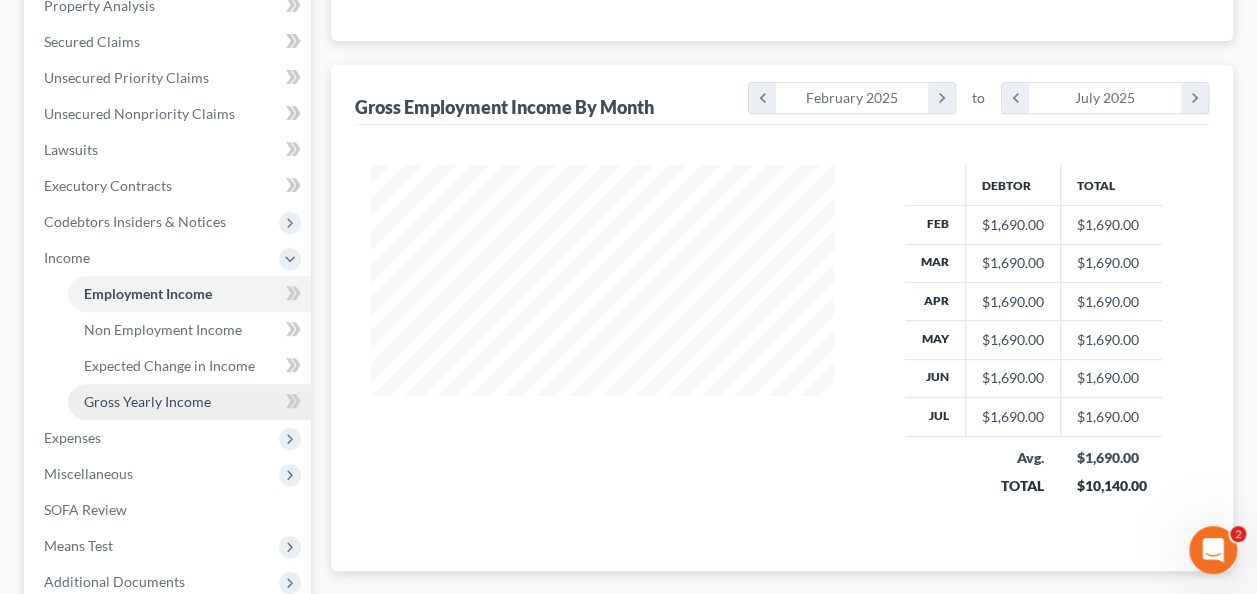 click on "Gross Yearly Income" at bounding box center [189, 402] 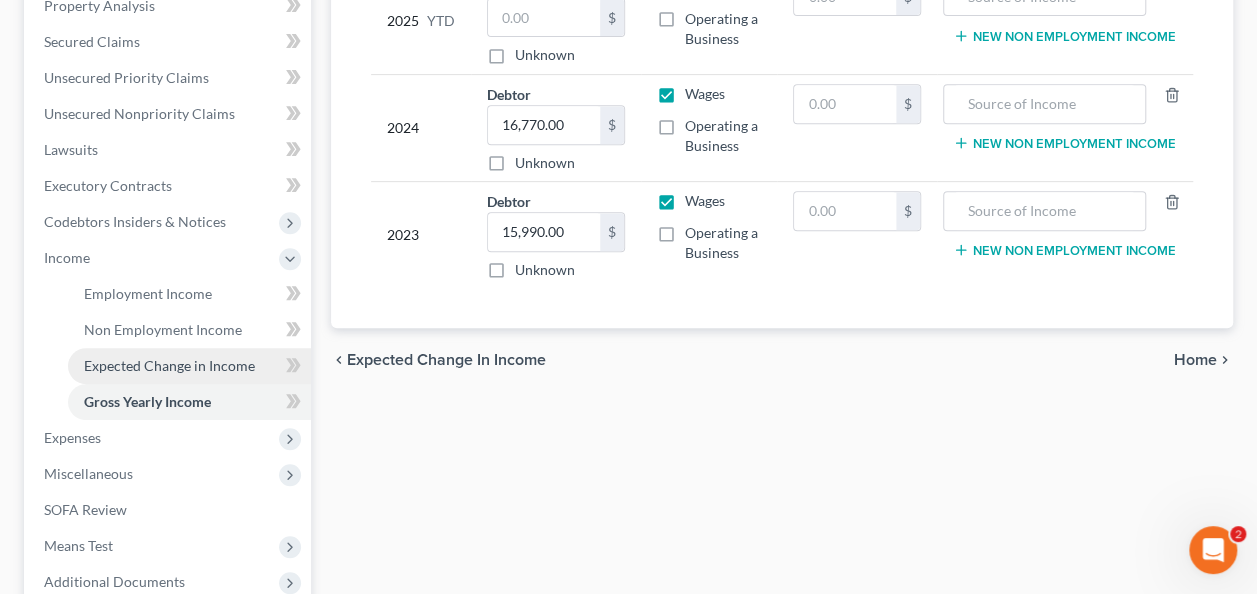 click on "Expected Change in Income" at bounding box center [189, 366] 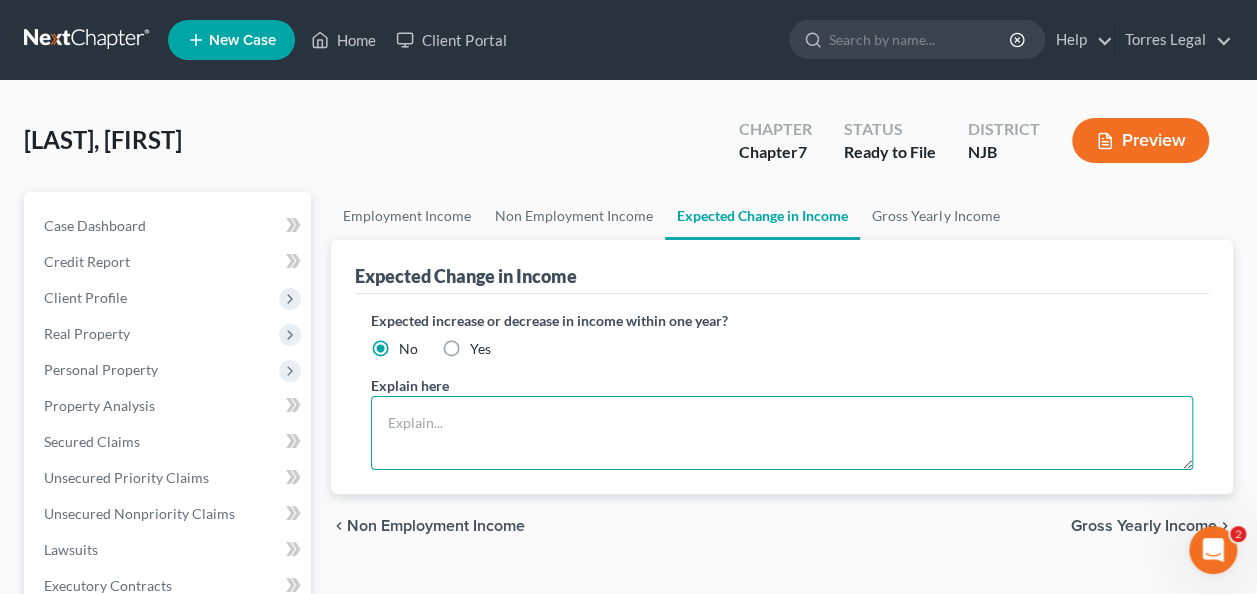 click at bounding box center (782, 433) 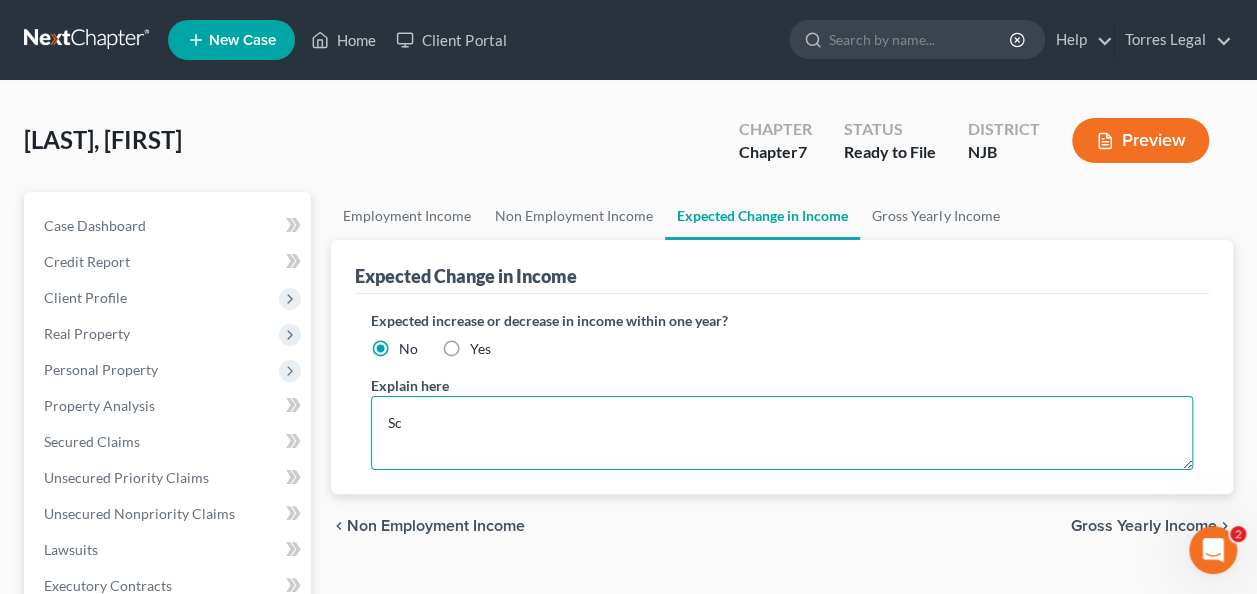 type on "S" 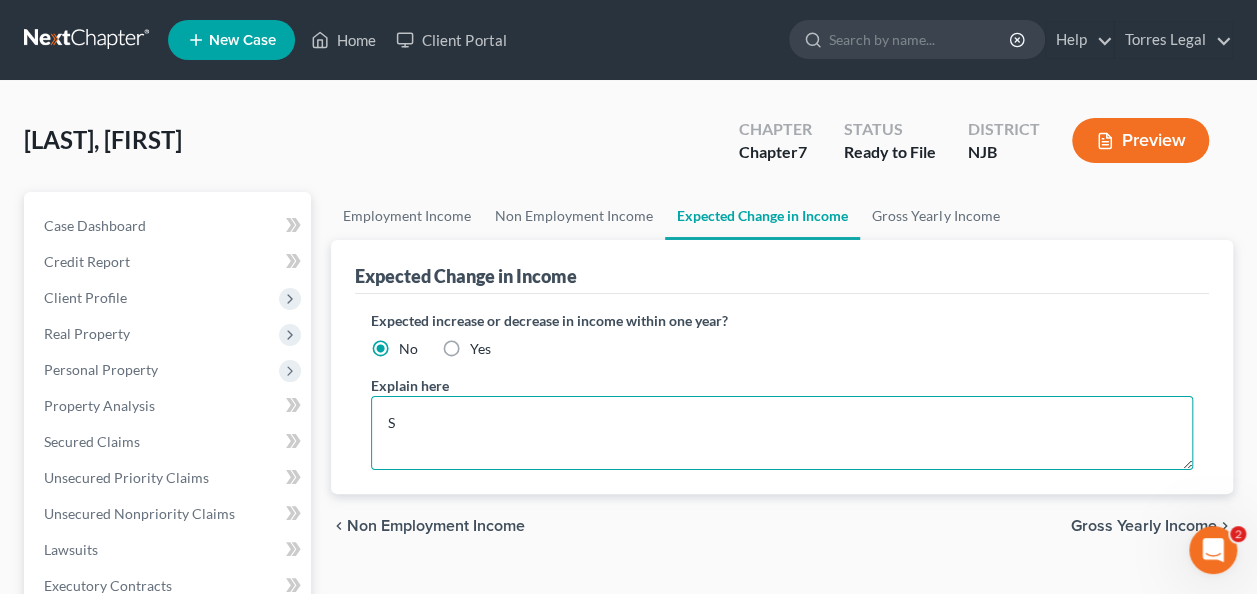 type 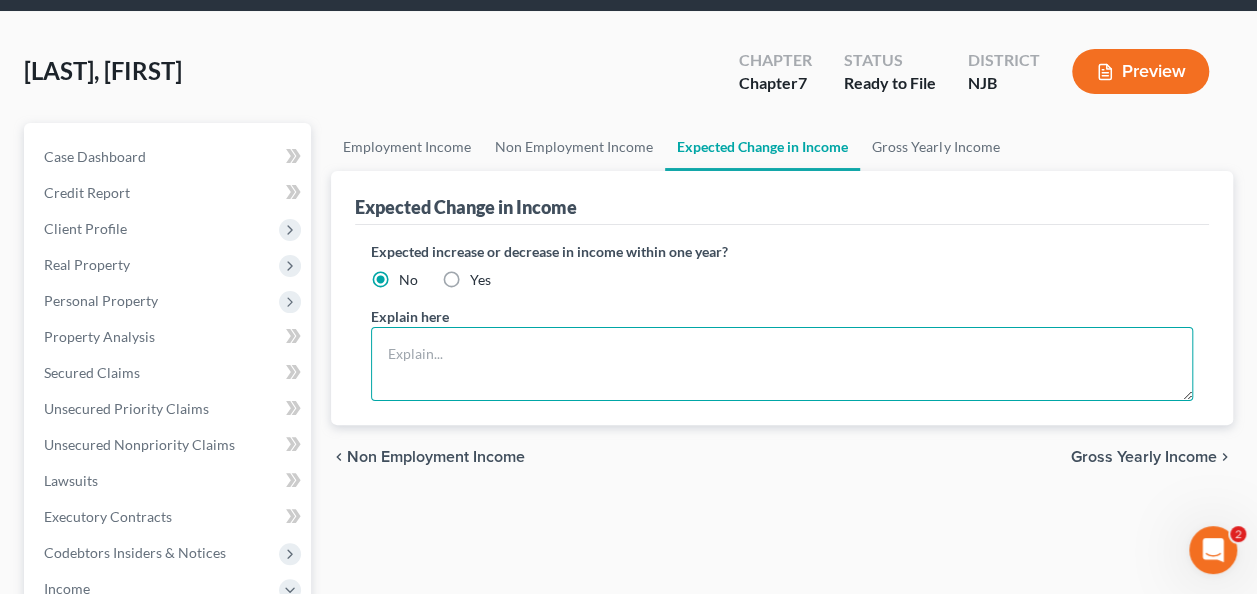 scroll, scrollTop: 100, scrollLeft: 0, axis: vertical 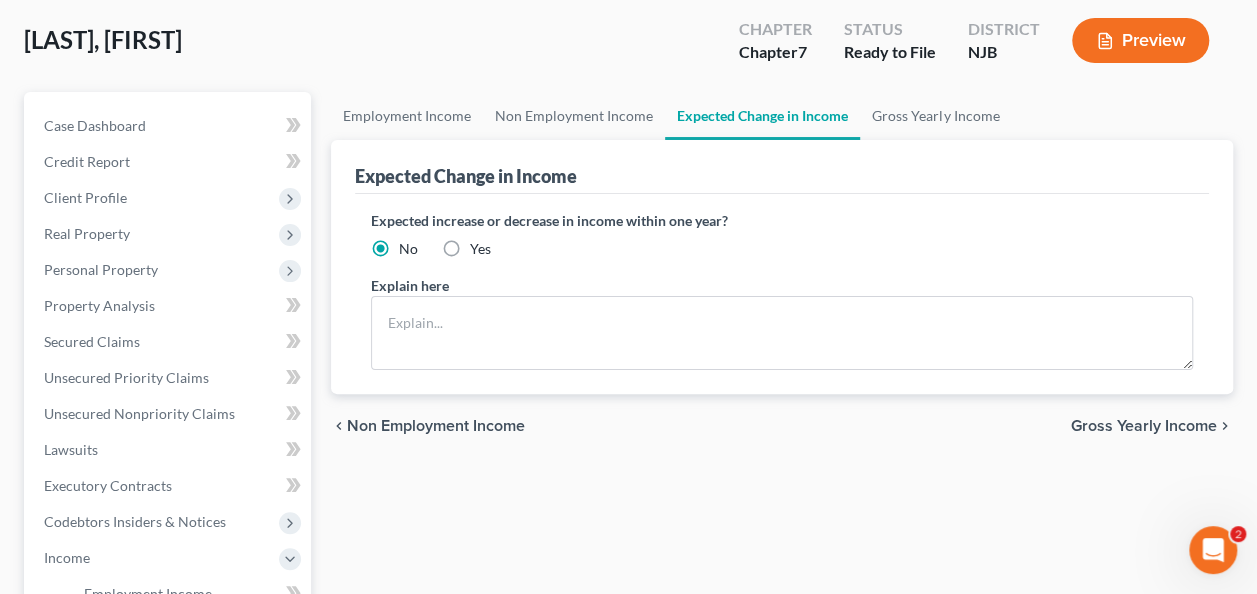 click on "Gross Yearly Income" at bounding box center [1144, 426] 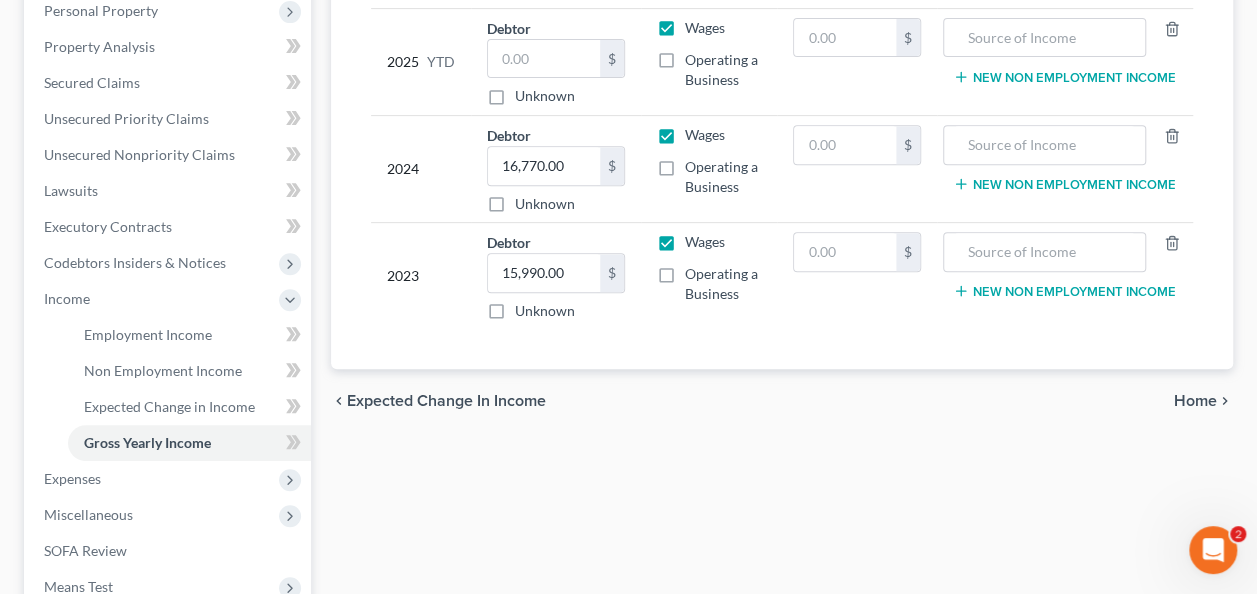 scroll, scrollTop: 400, scrollLeft: 0, axis: vertical 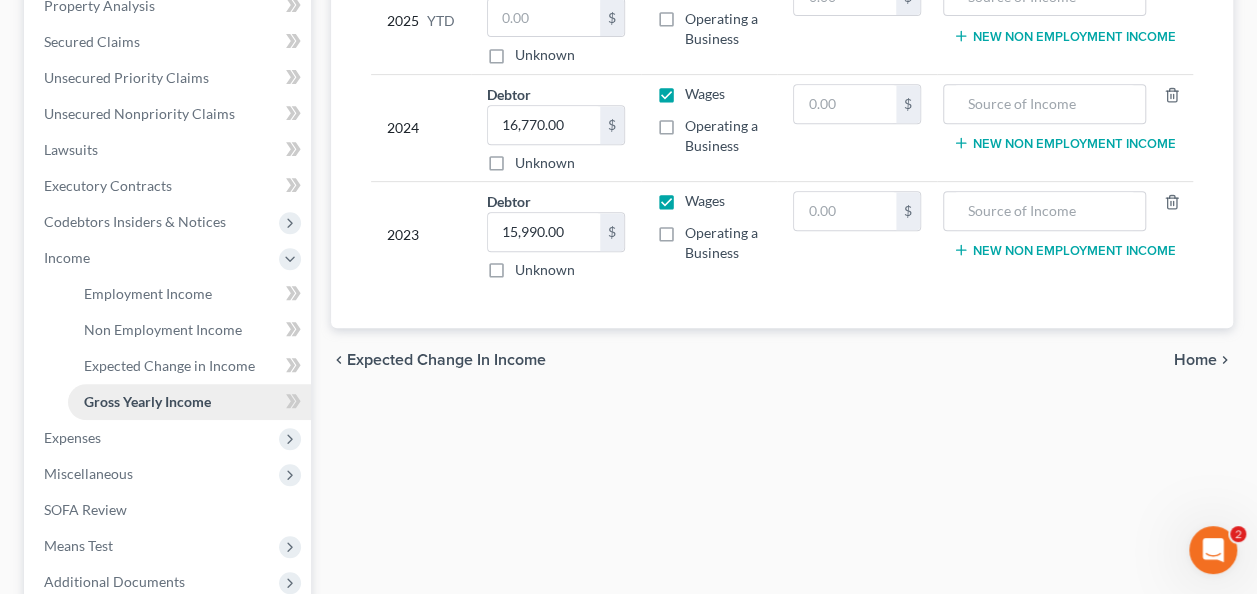 click on "Gross Yearly Income" at bounding box center [147, 401] 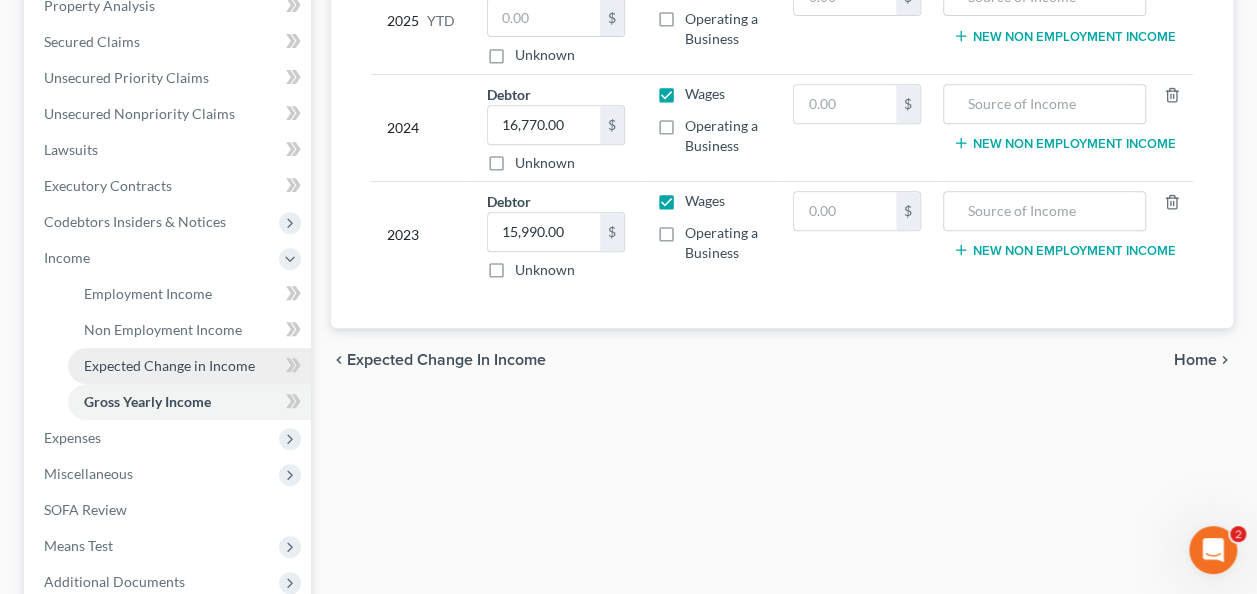 click on "Expected Change in Income" at bounding box center [169, 365] 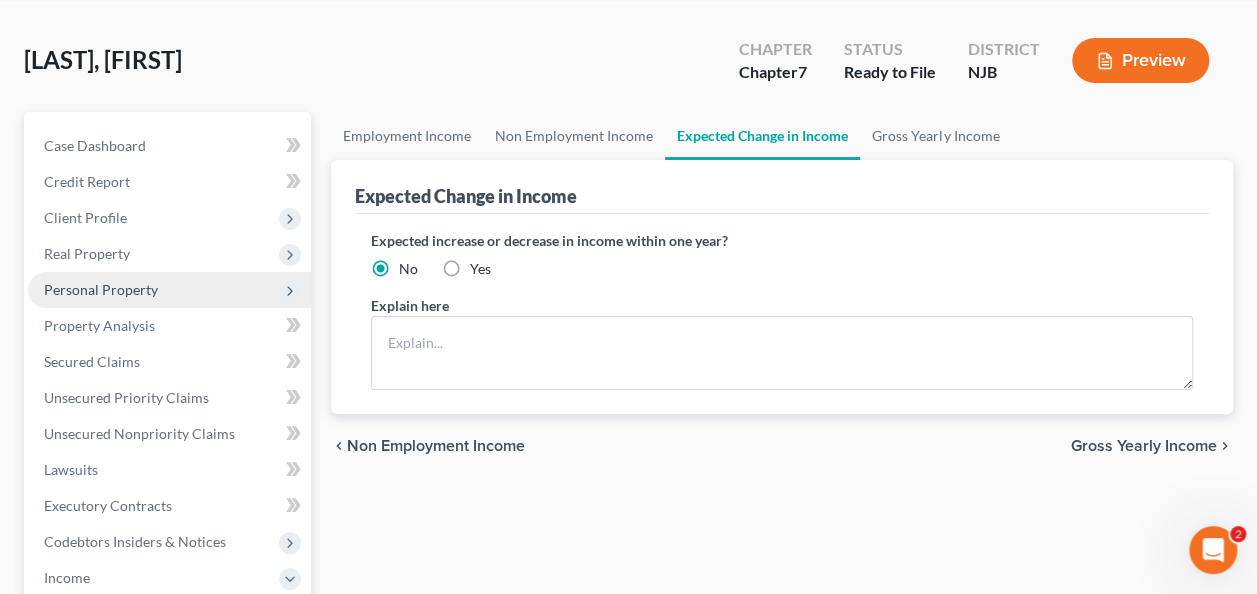 scroll, scrollTop: 0, scrollLeft: 0, axis: both 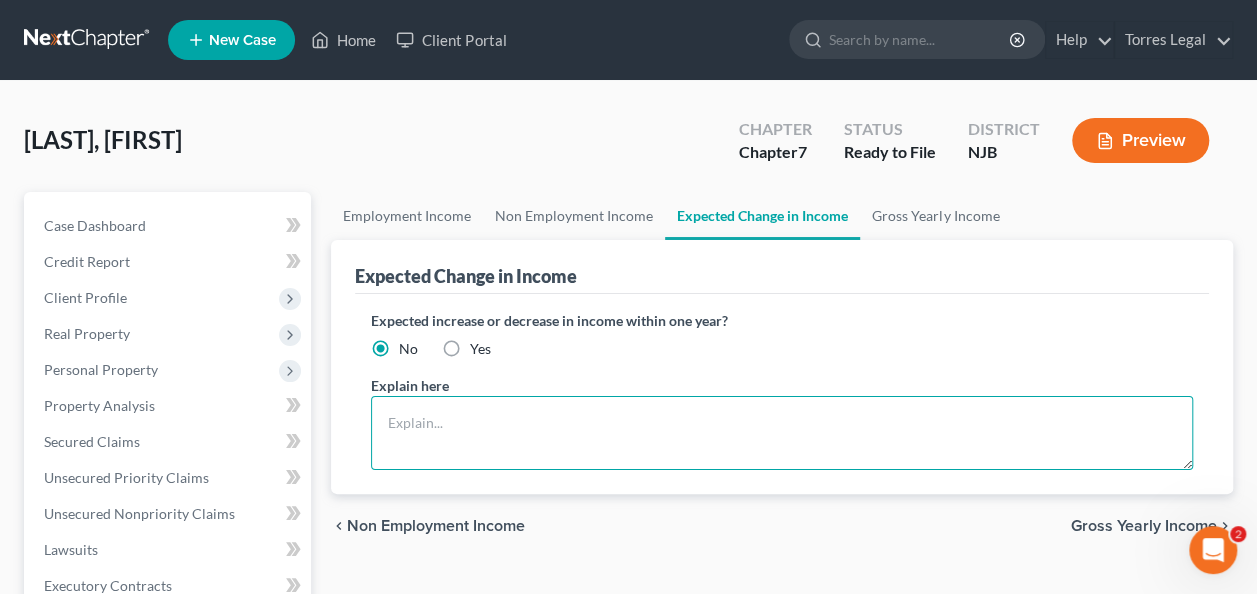 click at bounding box center (782, 433) 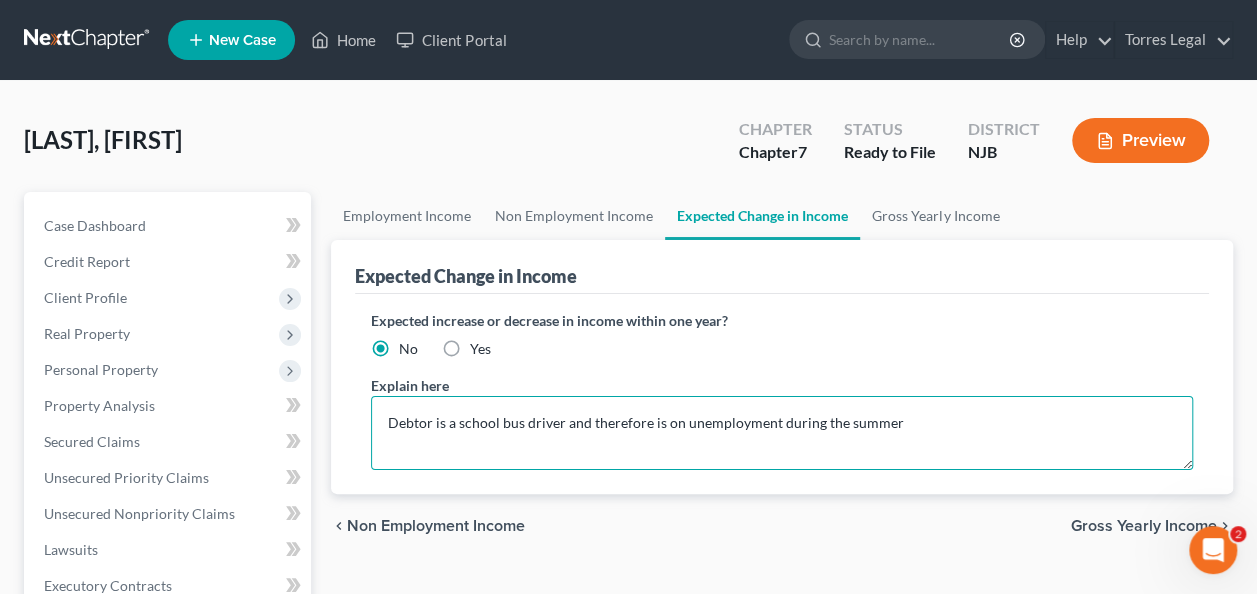 type on "Debtor is a school bus driver and therefore is on unemployment during the summer" 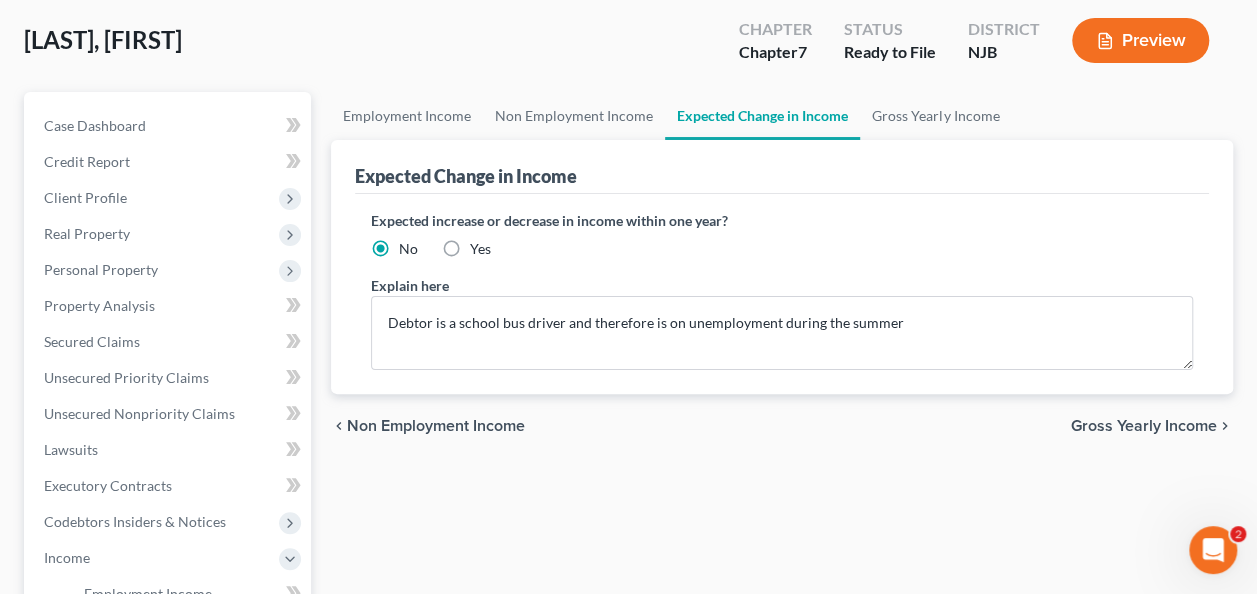 click on "Gross Yearly Income" at bounding box center [1144, 426] 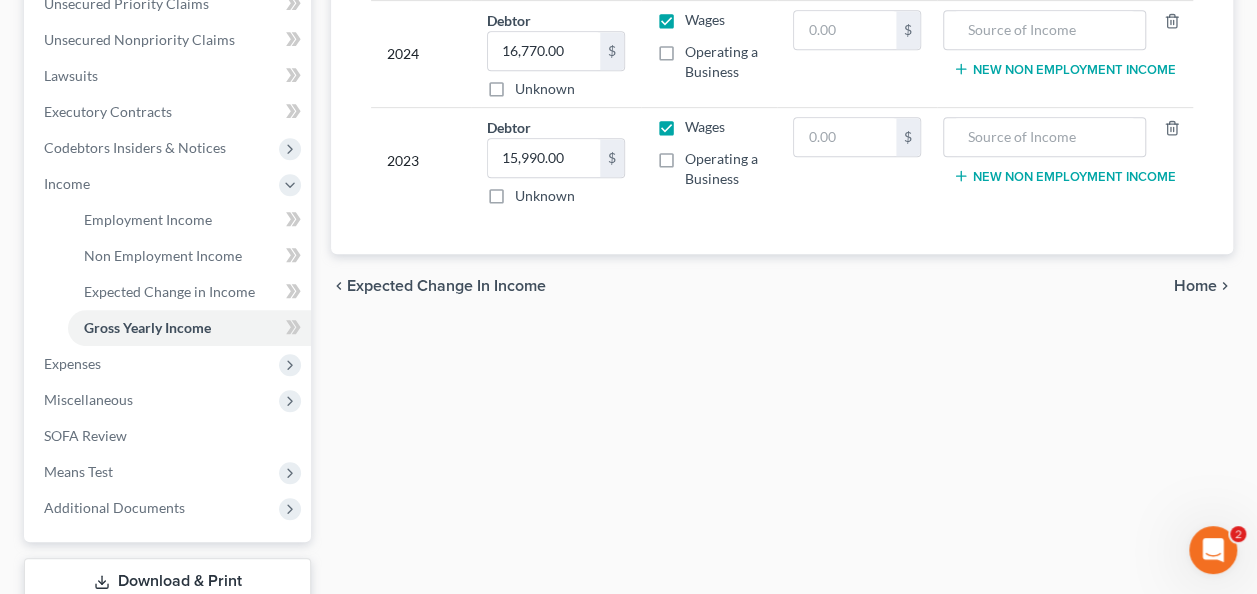 scroll, scrollTop: 500, scrollLeft: 0, axis: vertical 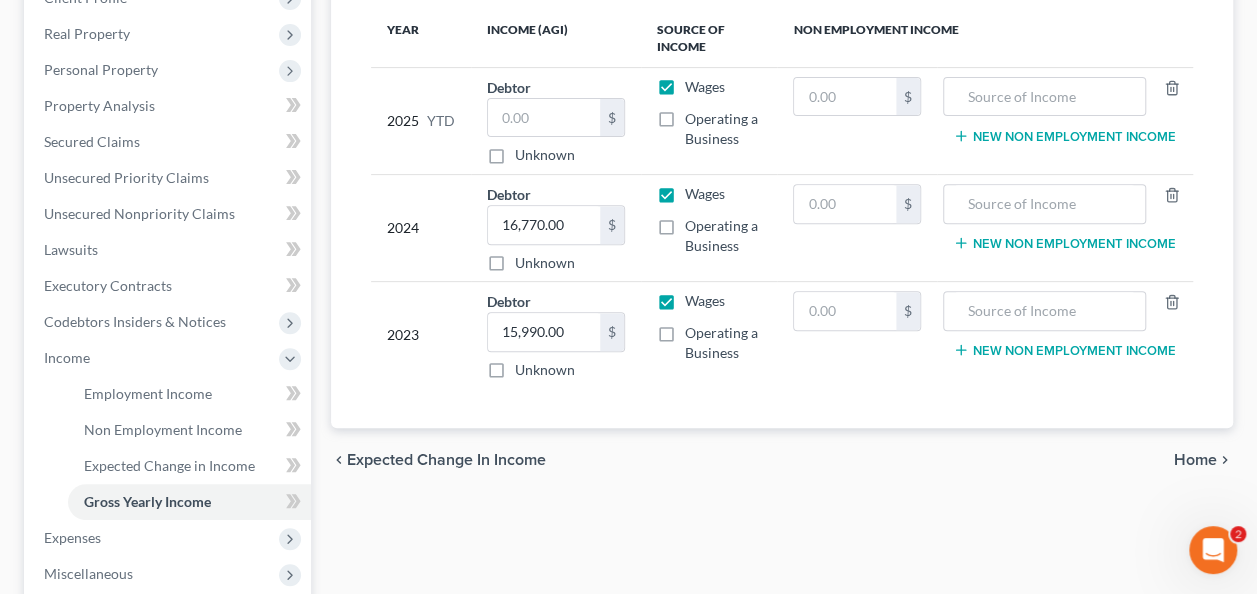 click on "Home" at bounding box center (1195, 460) 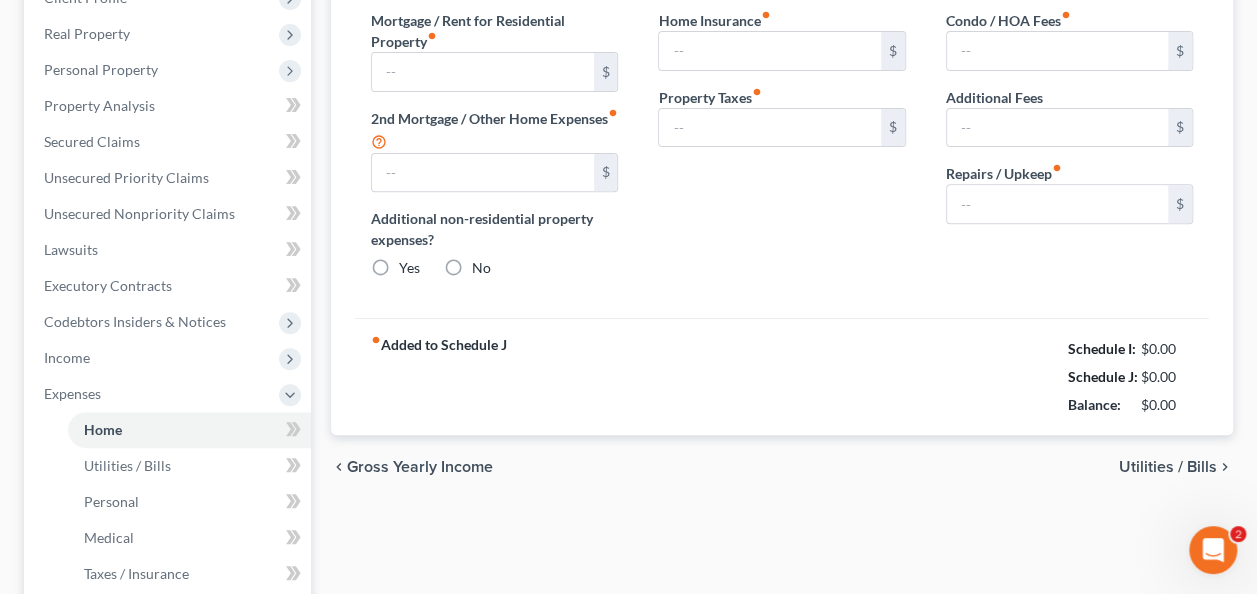 type on "2,200.00" 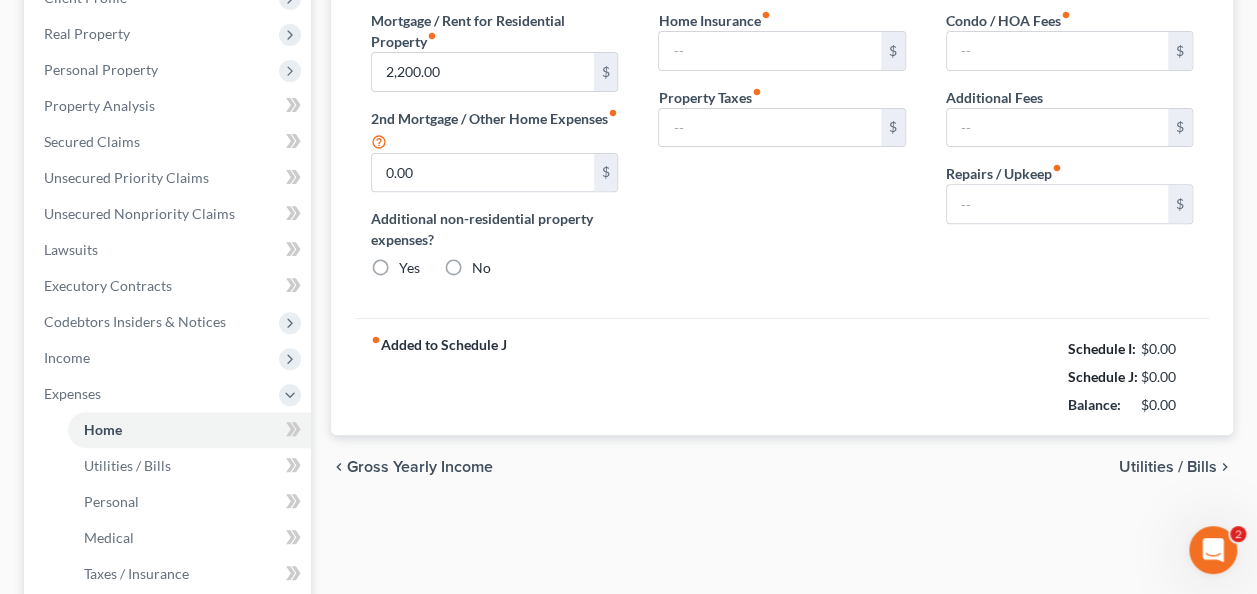 radio on "true" 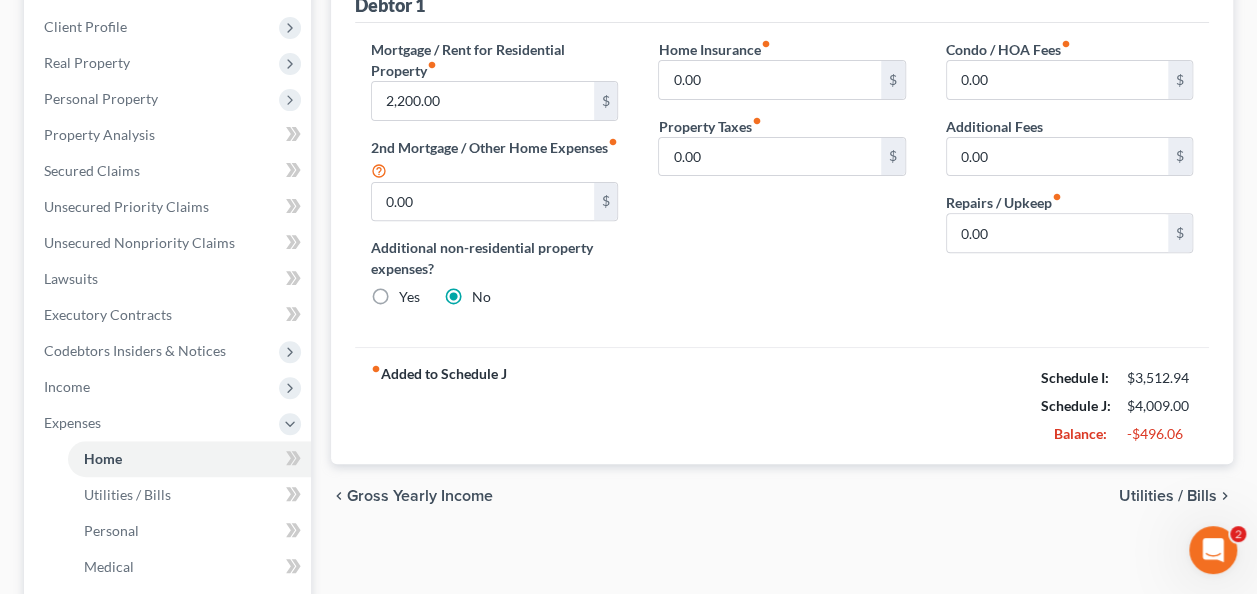 scroll, scrollTop: 300, scrollLeft: 0, axis: vertical 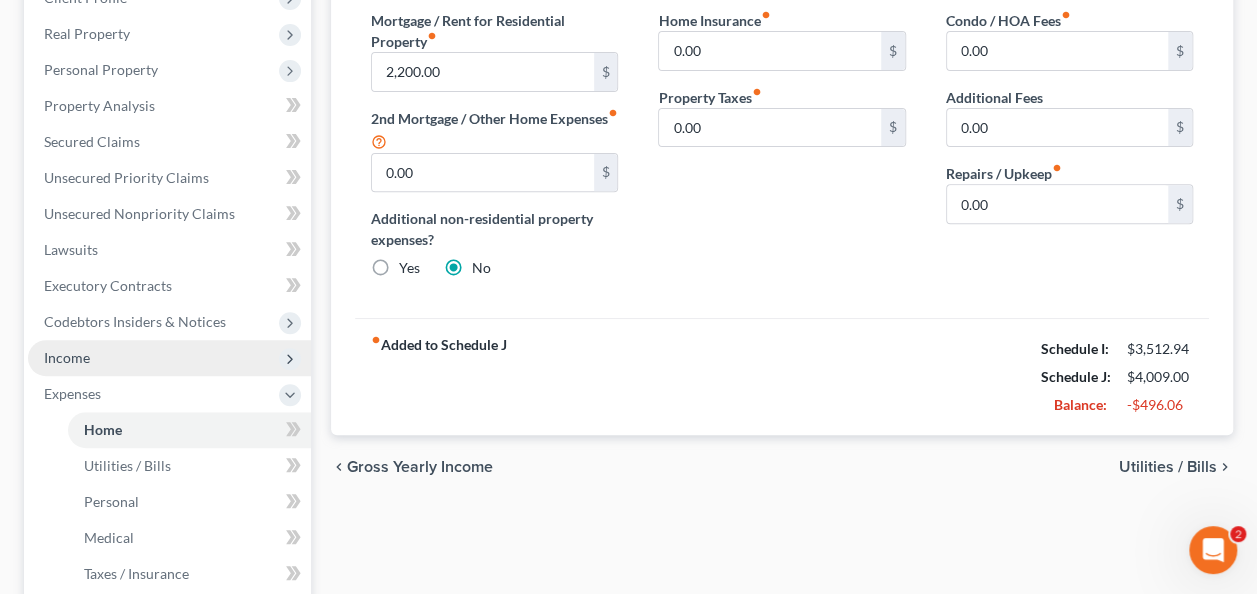 click on "Income" at bounding box center (169, 358) 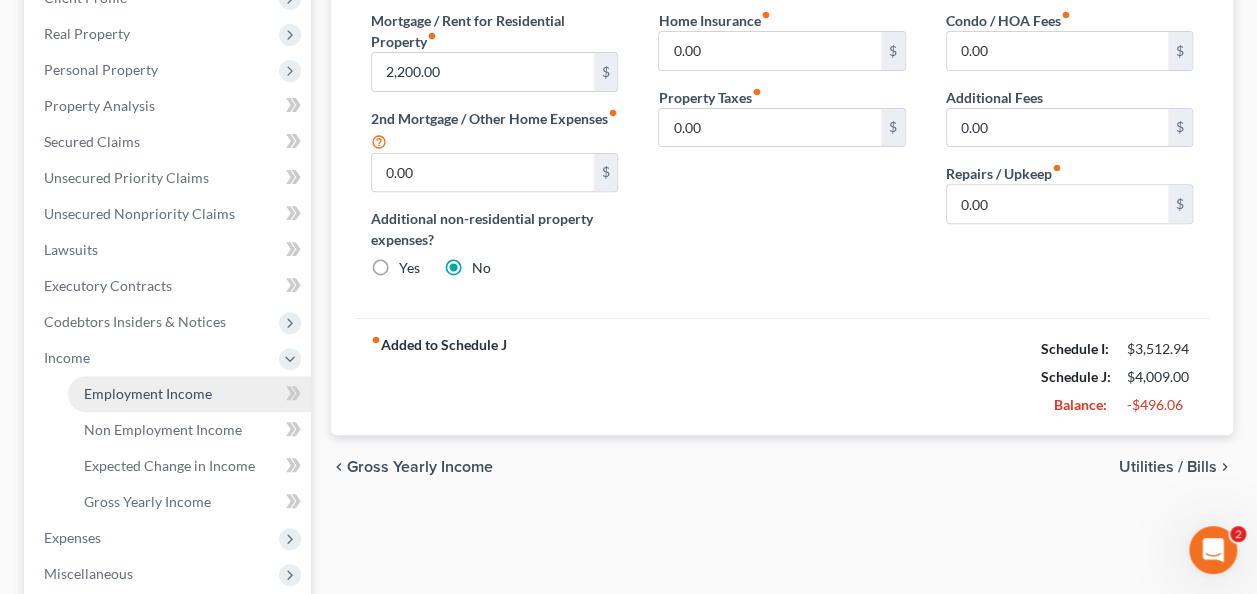 click on "Employment Income" at bounding box center (148, 393) 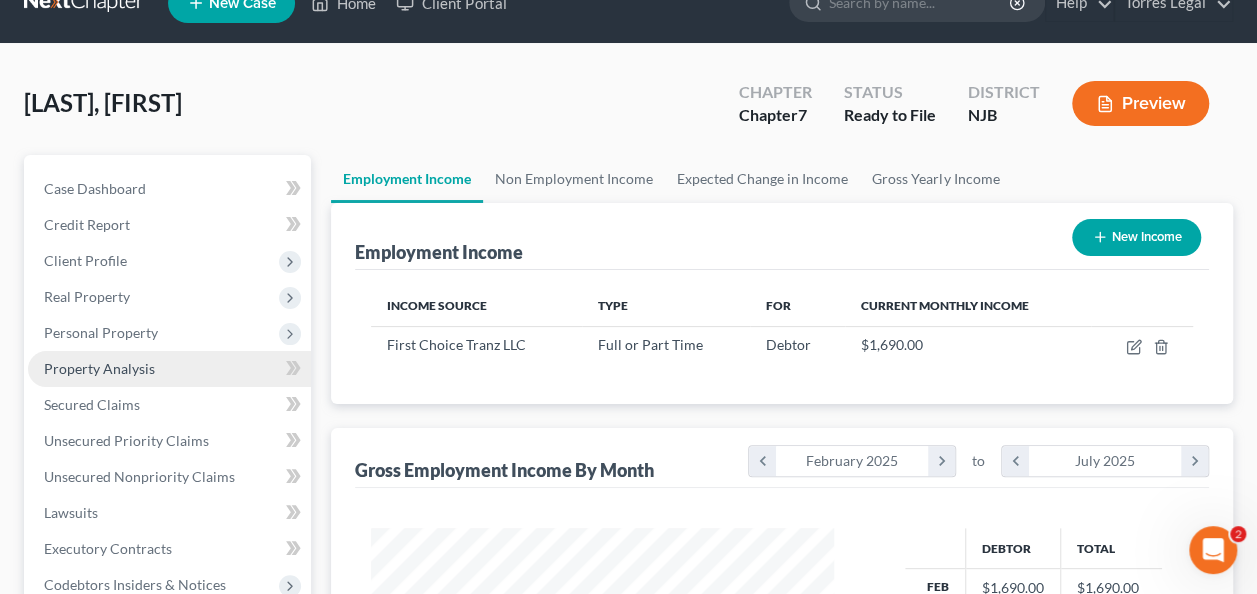 scroll, scrollTop: 0, scrollLeft: 0, axis: both 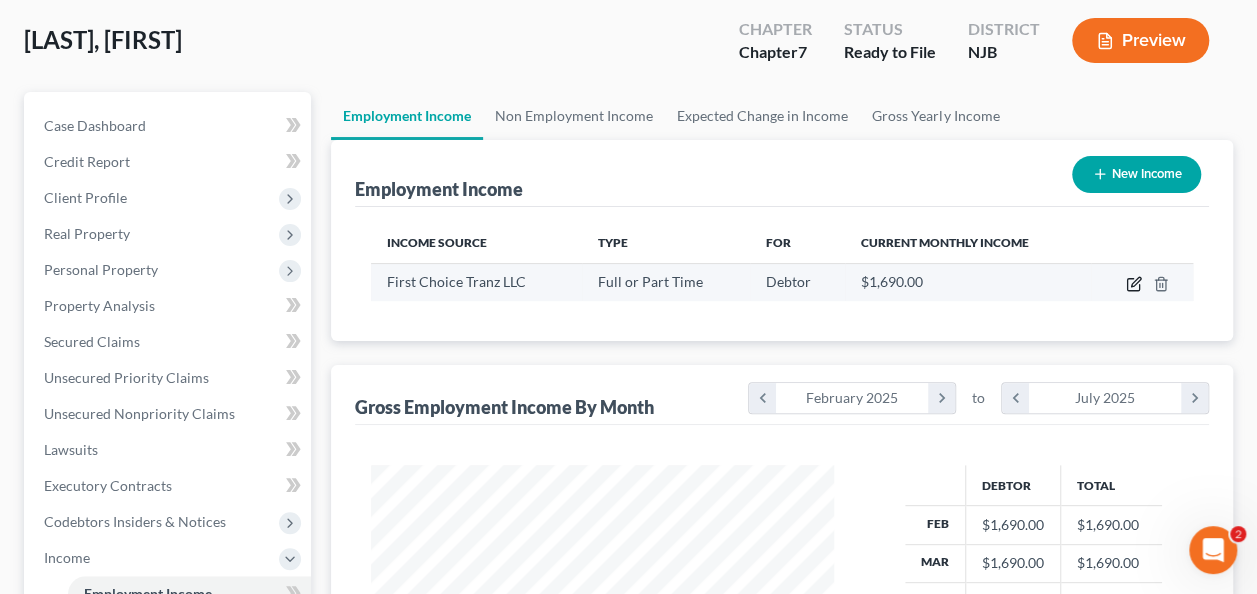 click 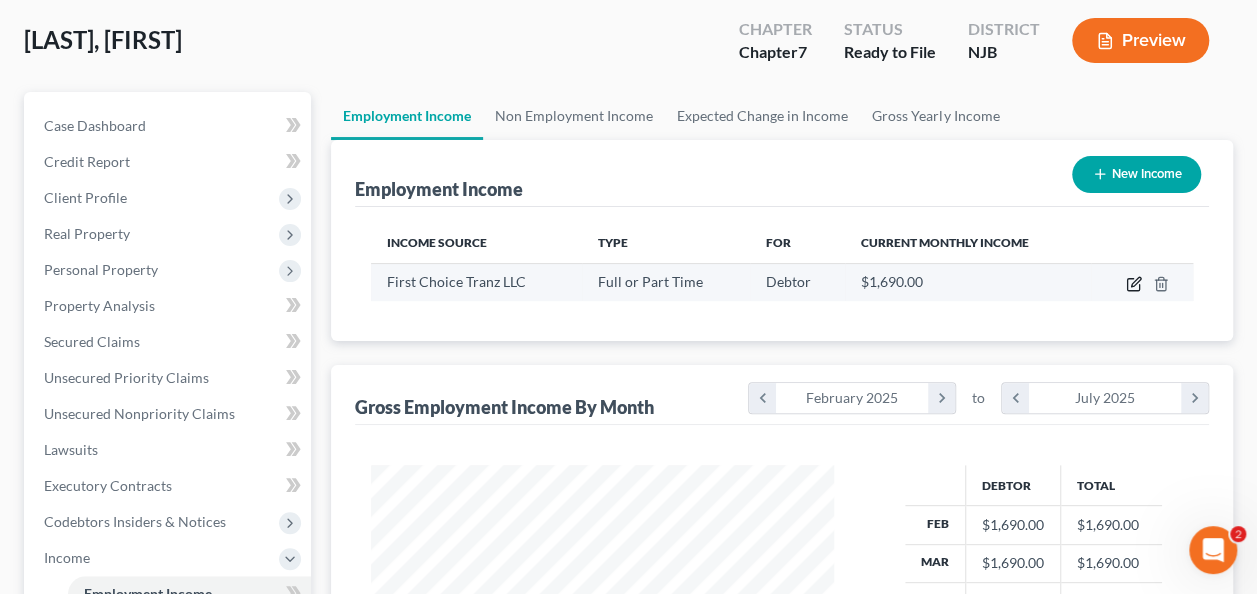 select on "0" 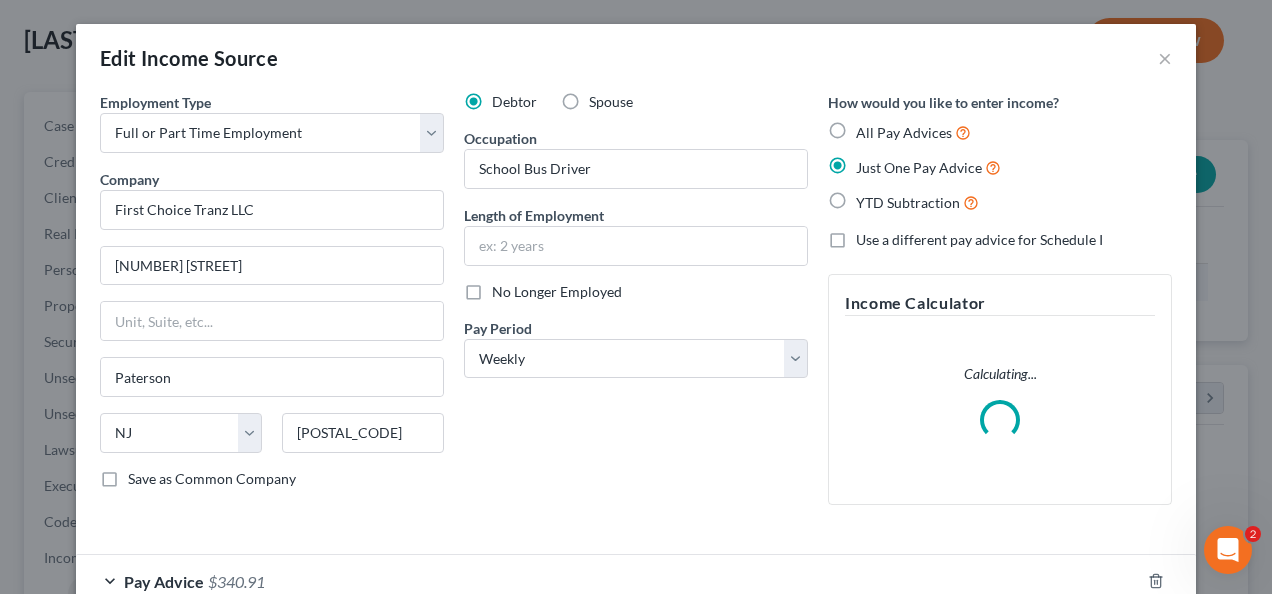 scroll, scrollTop: 999644, scrollLeft: 999490, axis: both 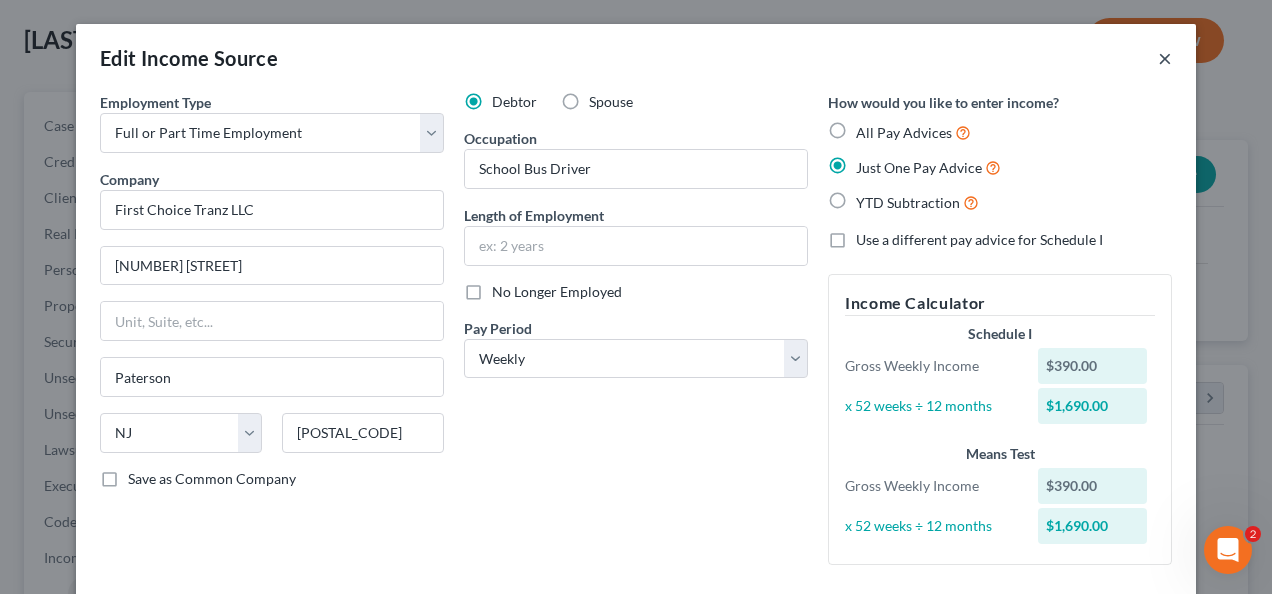 click on "×" at bounding box center [1165, 58] 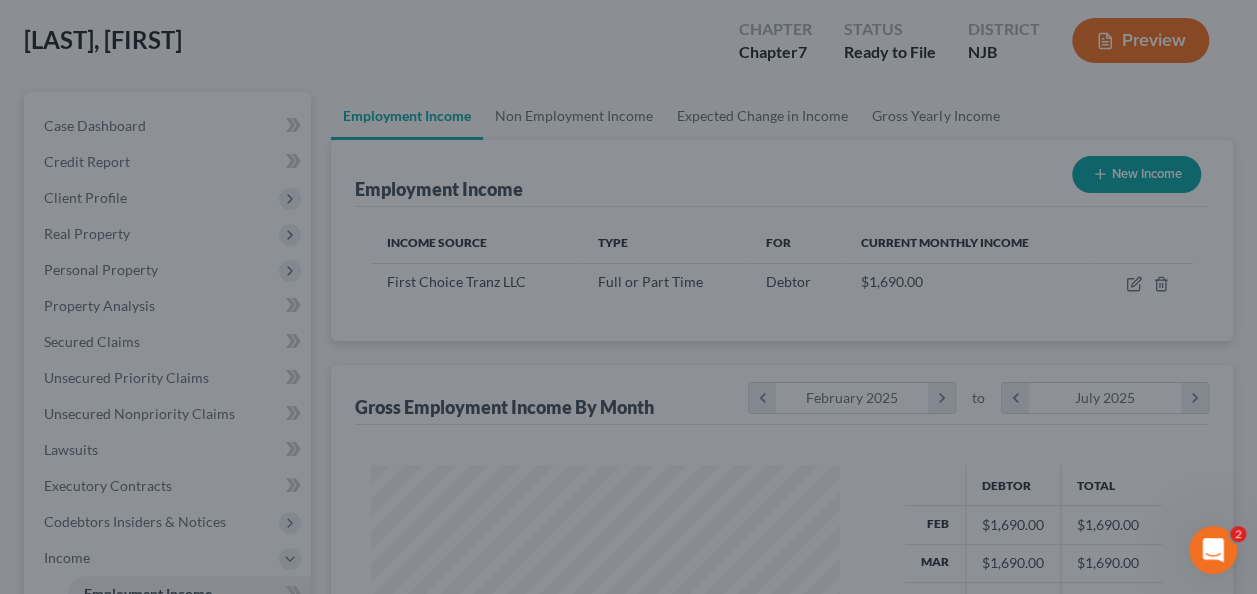 scroll, scrollTop: 356, scrollLeft: 502, axis: both 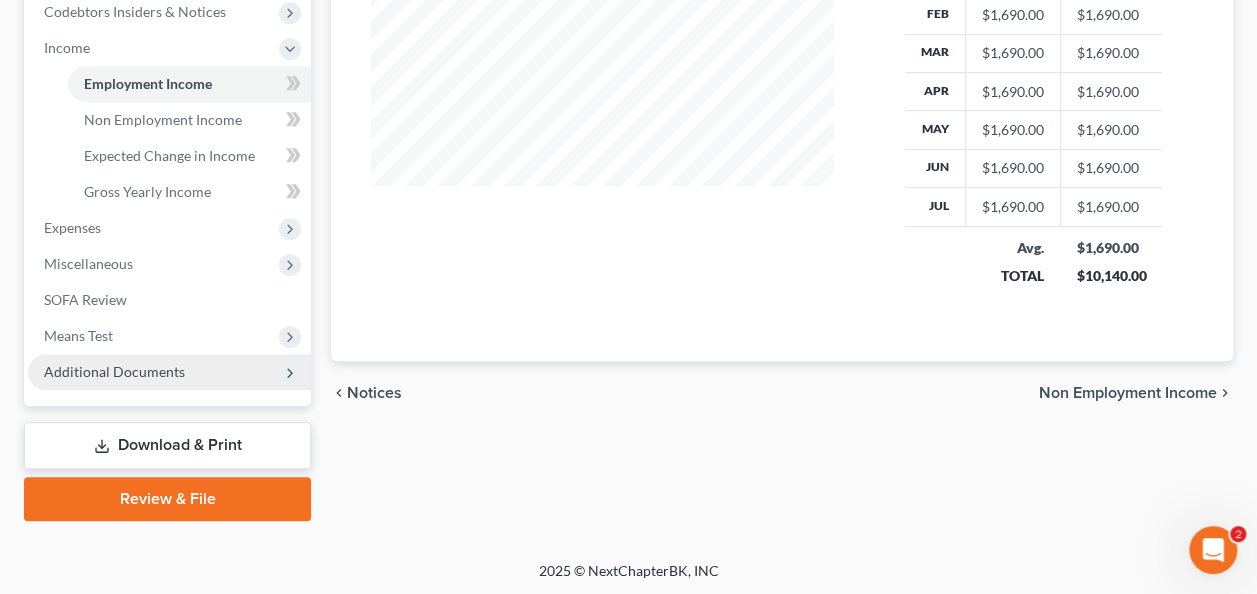 click on "Additional Documents" at bounding box center [169, 372] 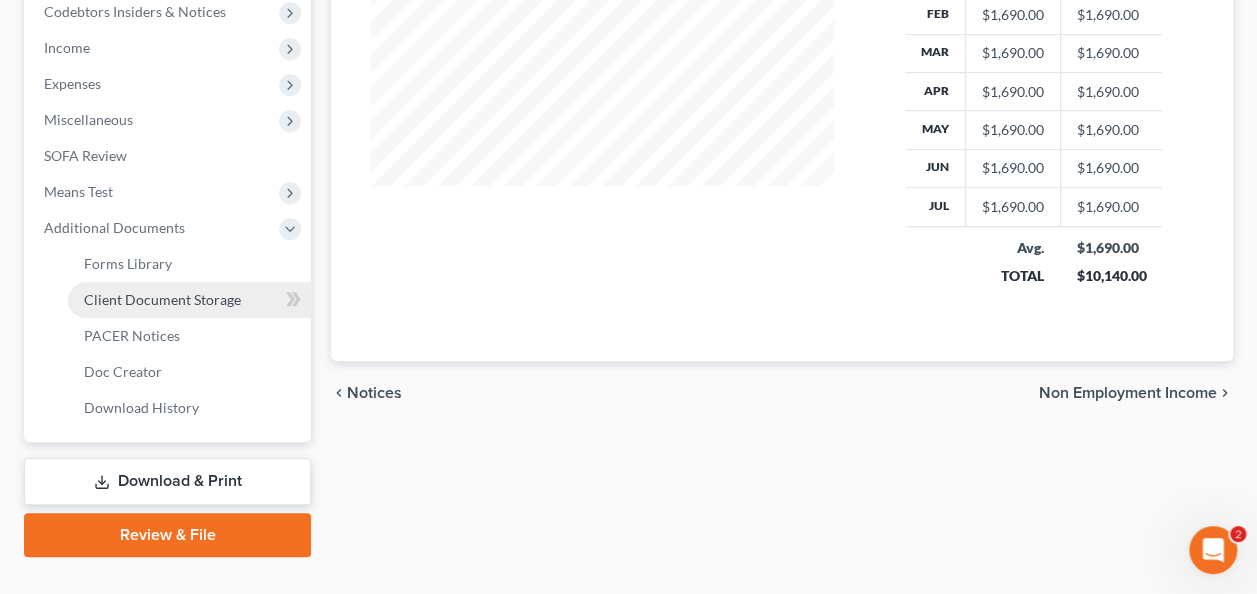 click on "Client Document Storage" at bounding box center [189, 300] 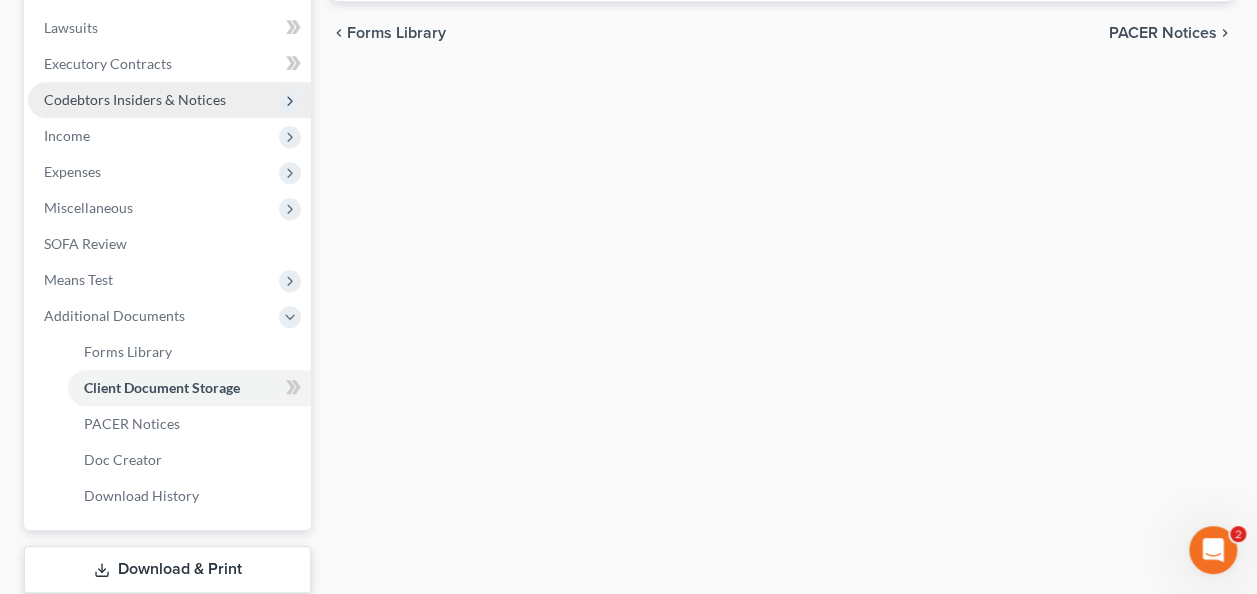 select on "9" 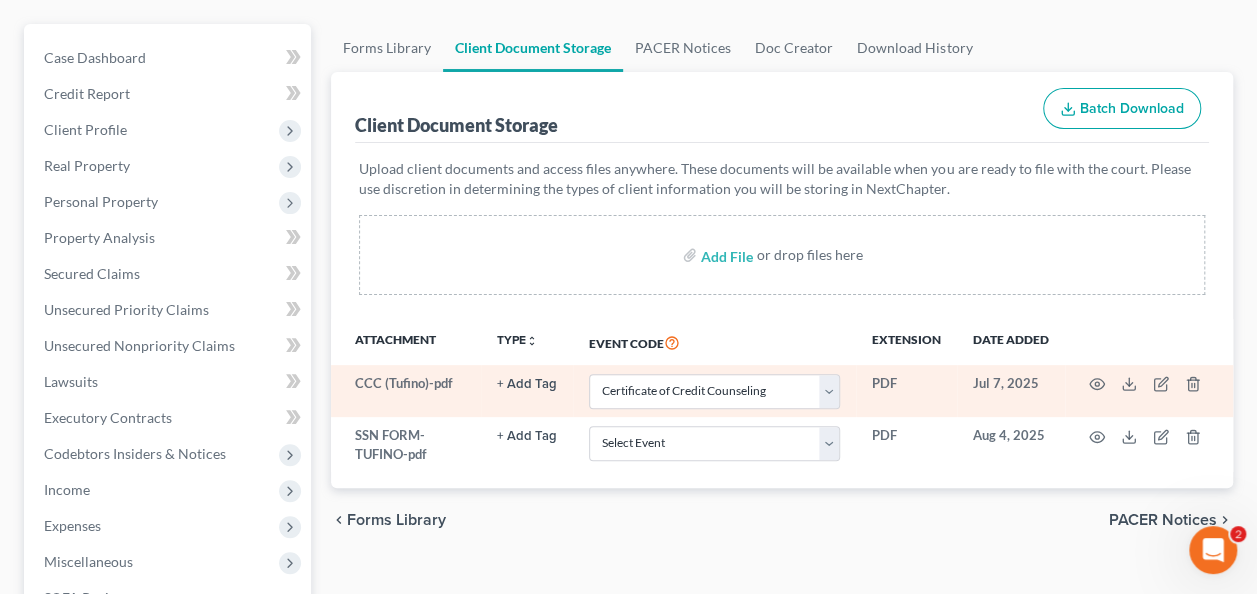 scroll, scrollTop: 200, scrollLeft: 0, axis: vertical 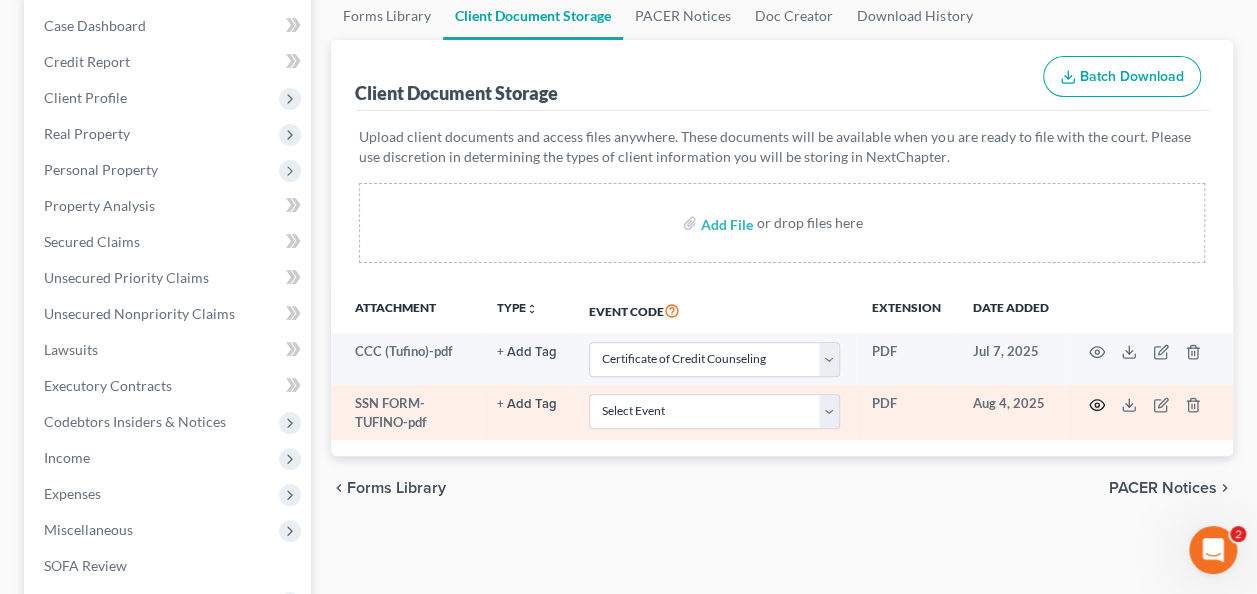 click 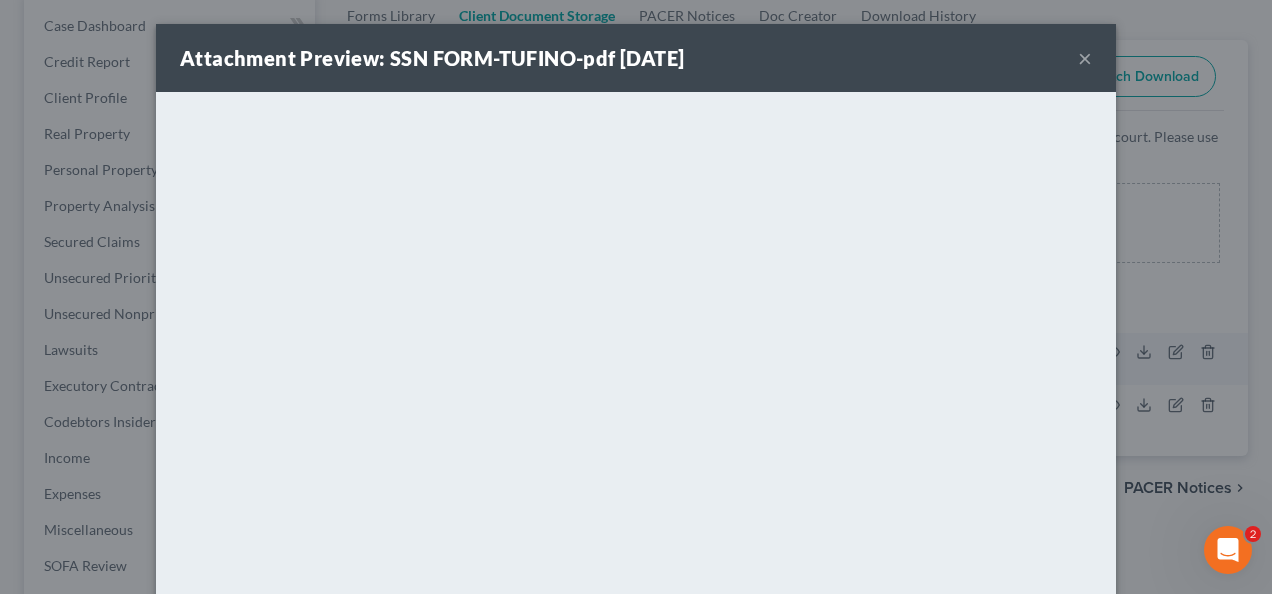 drag, startPoint x: 1077, startPoint y: 62, endPoint x: 997, endPoint y: 94, distance: 86.162636 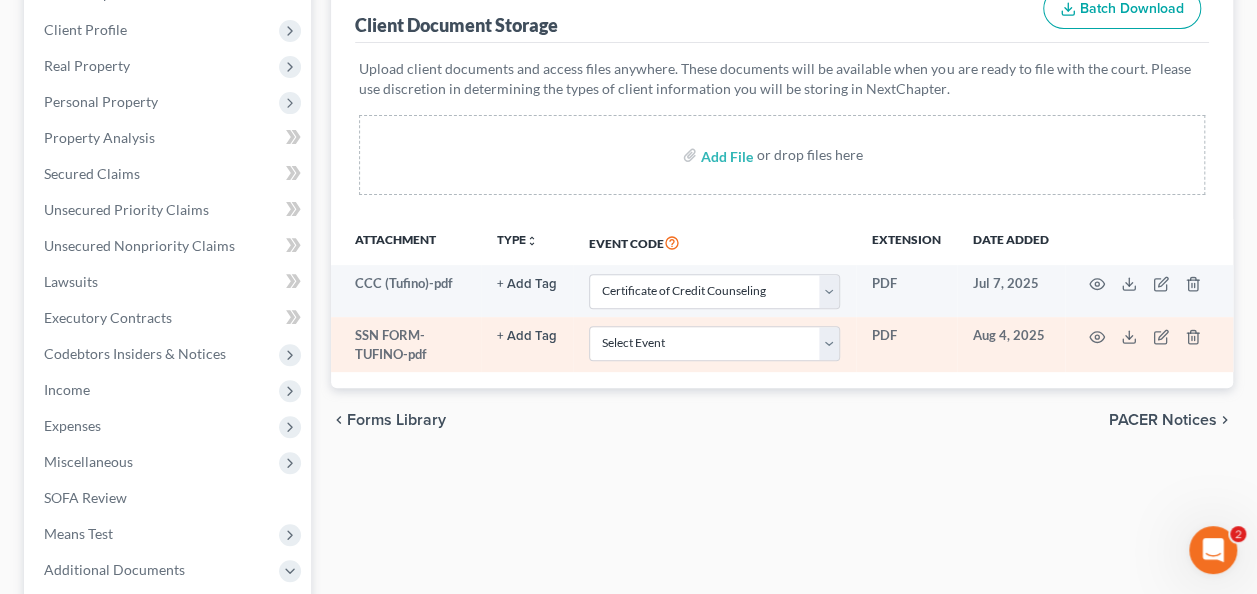 scroll, scrollTop: 300, scrollLeft: 0, axis: vertical 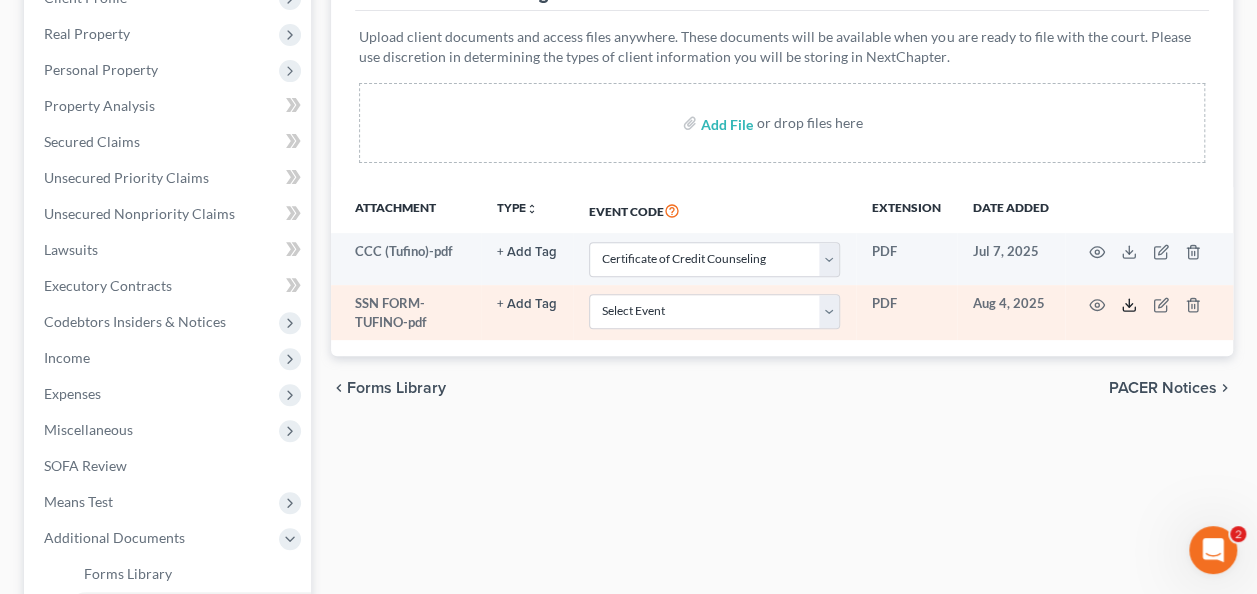 click 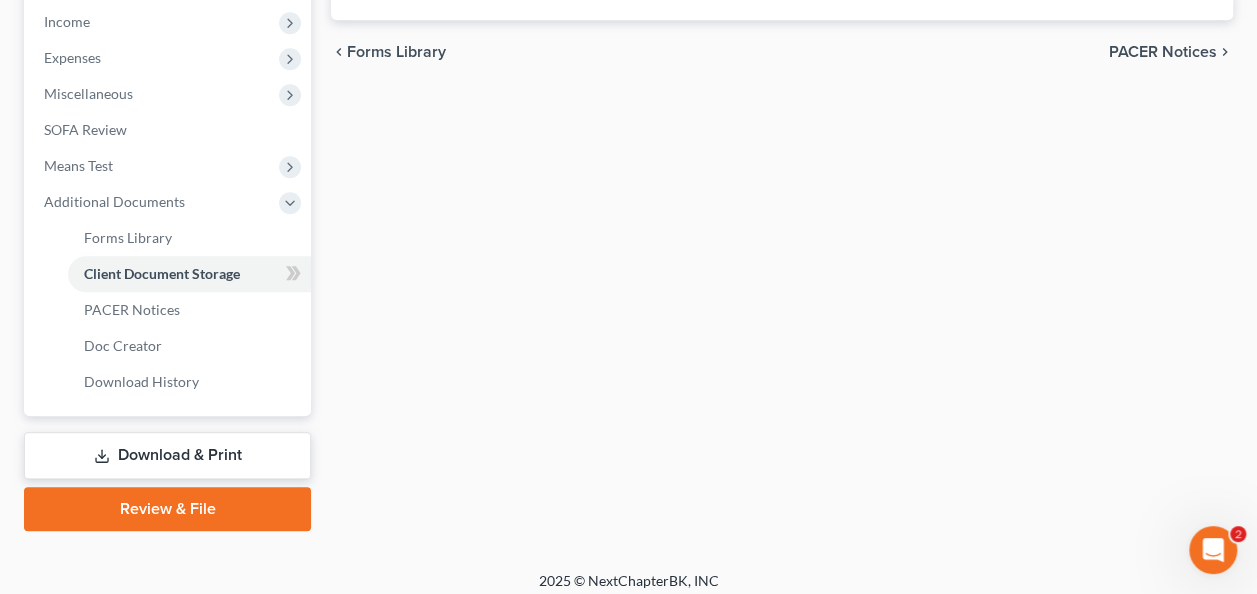 scroll, scrollTop: 646, scrollLeft: 0, axis: vertical 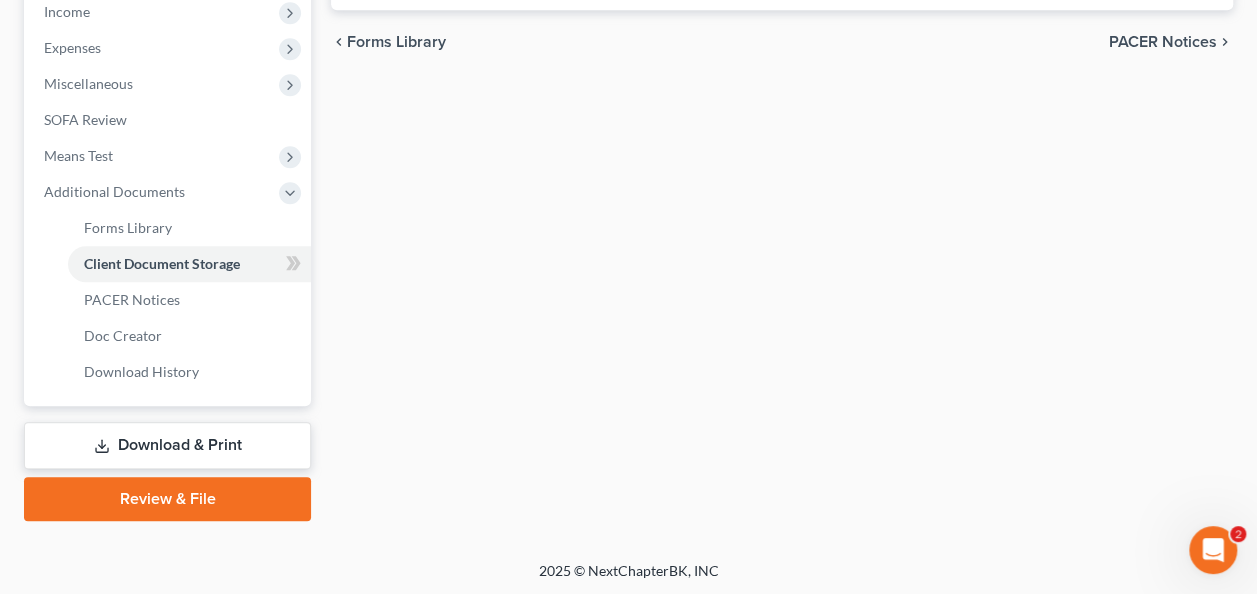 drag, startPoint x: 257, startPoint y: 489, endPoint x: 368, endPoint y: 445, distance: 119.40268 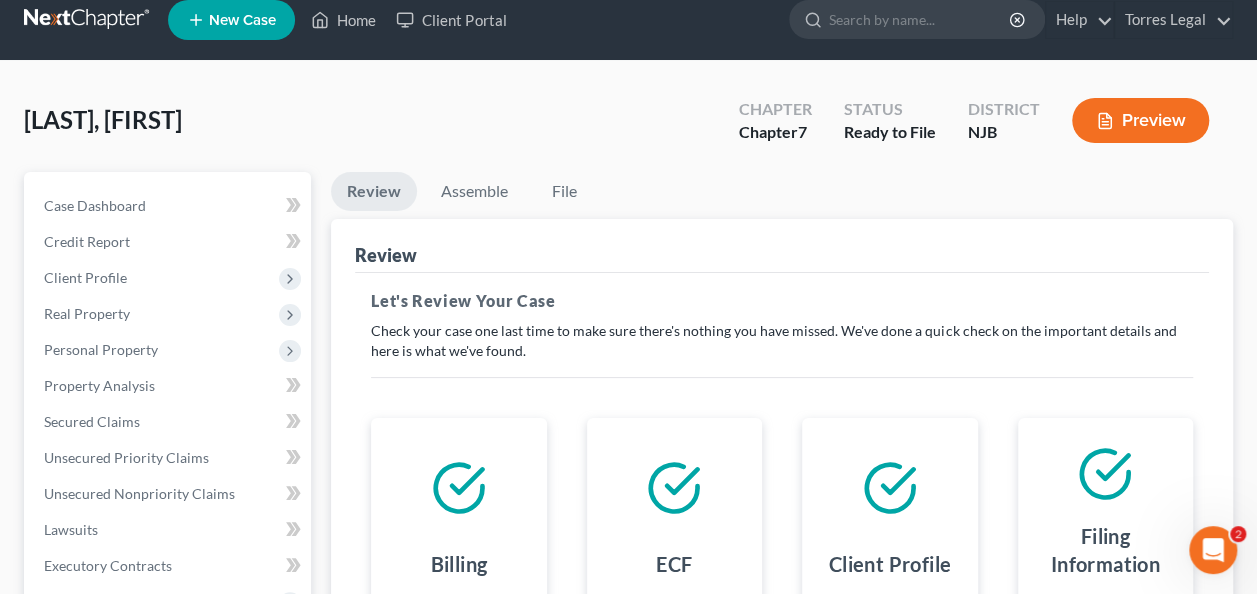 scroll, scrollTop: 0, scrollLeft: 0, axis: both 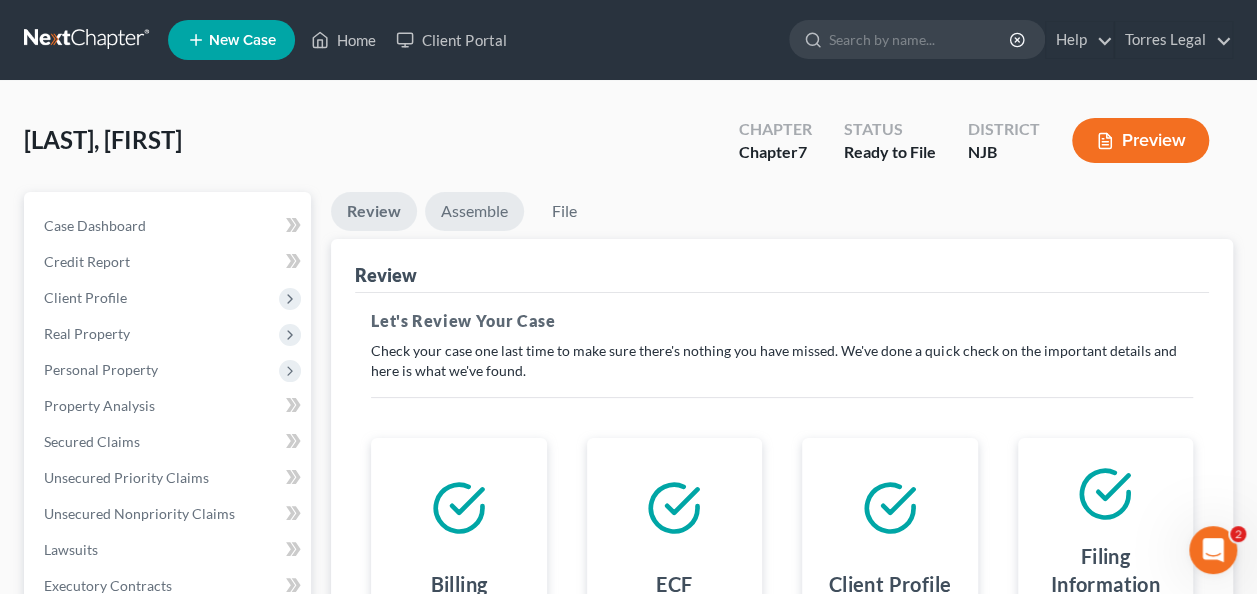 click on "Assemble" at bounding box center (474, 211) 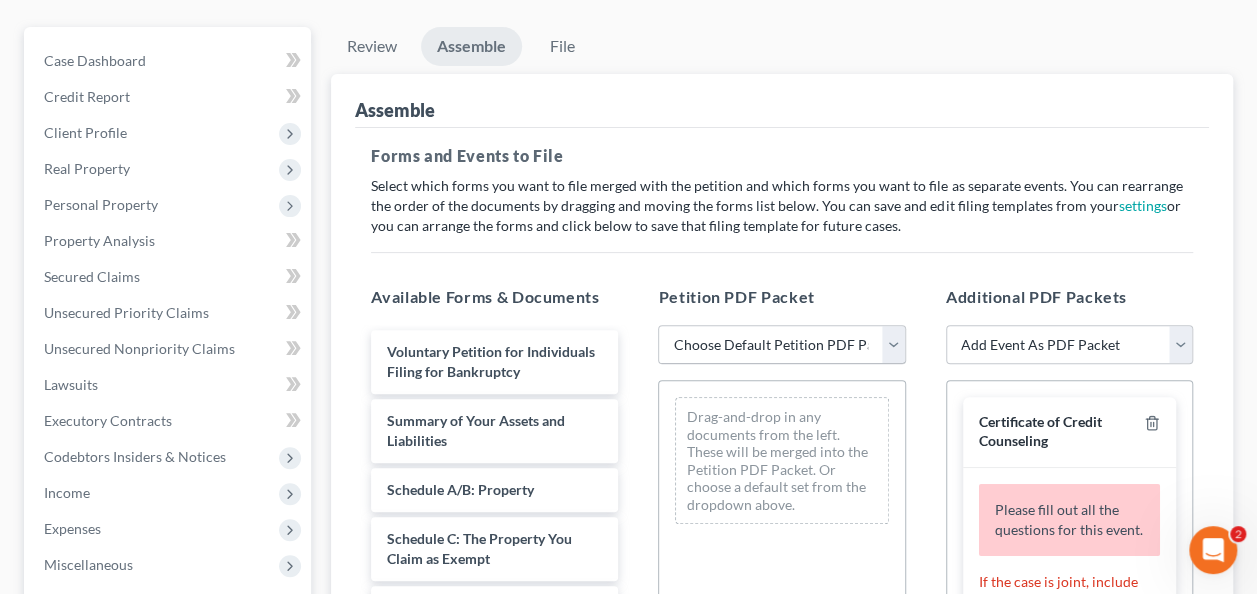 scroll, scrollTop: 200, scrollLeft: 0, axis: vertical 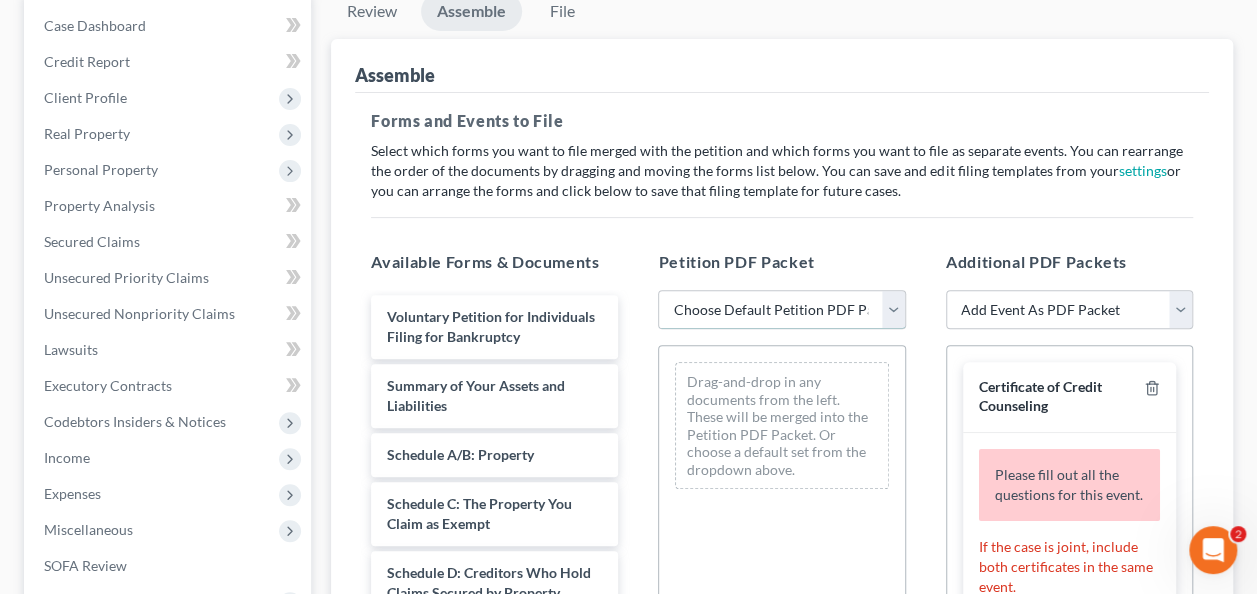 click on "Choose Default Petition PDF Packet Complete Bankruptcy Petition (all forms and schedules) Emergency Filing (Voluntary Petition and Creditor List Only) basic 7 BK ready to file" at bounding box center [781, 310] 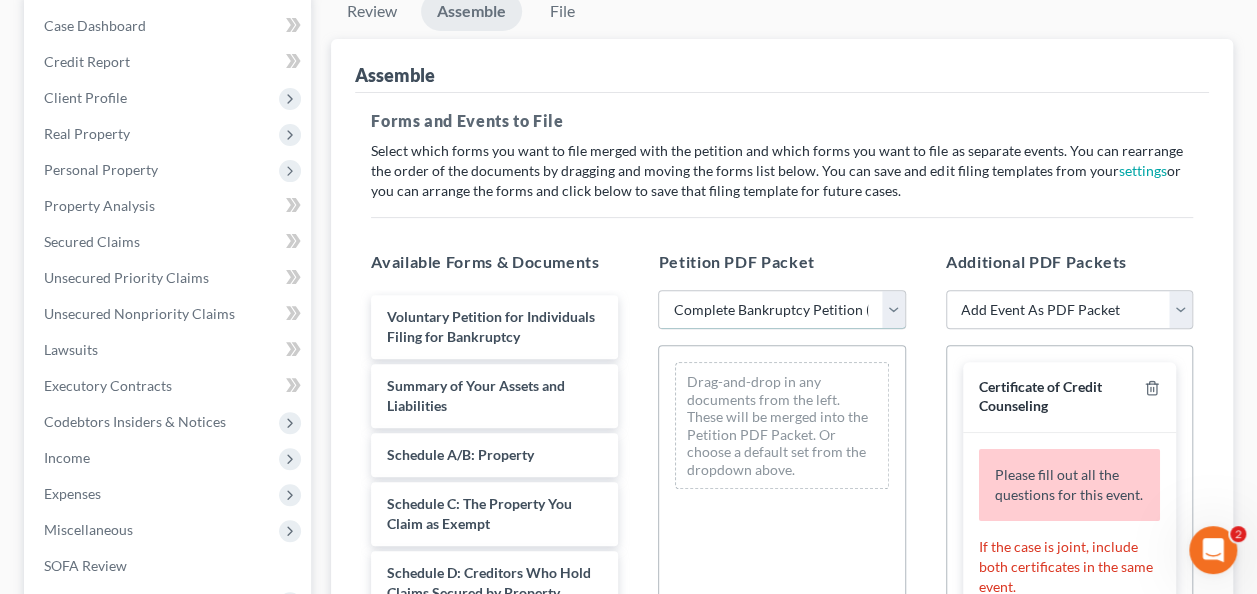 click on "Choose Default Petition PDF Packet Complete Bankruptcy Petition (all forms and schedules) Emergency Filing (Voluntary Petition and Creditor List Only) basic 7 BK ready to file" at bounding box center (781, 310) 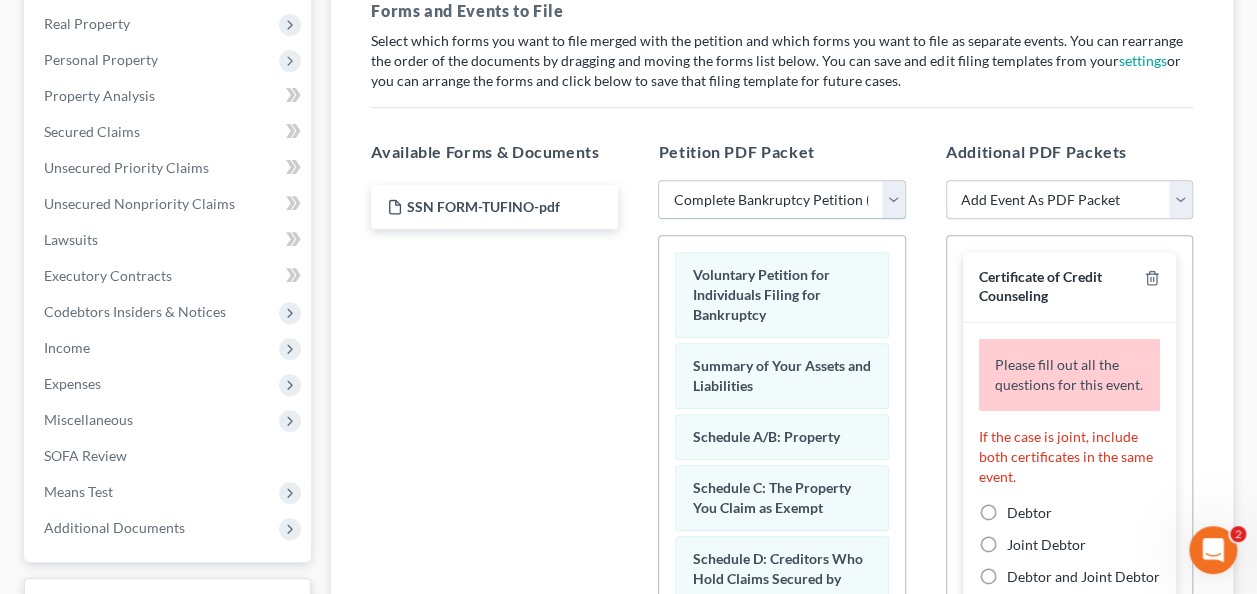 scroll, scrollTop: 400, scrollLeft: 0, axis: vertical 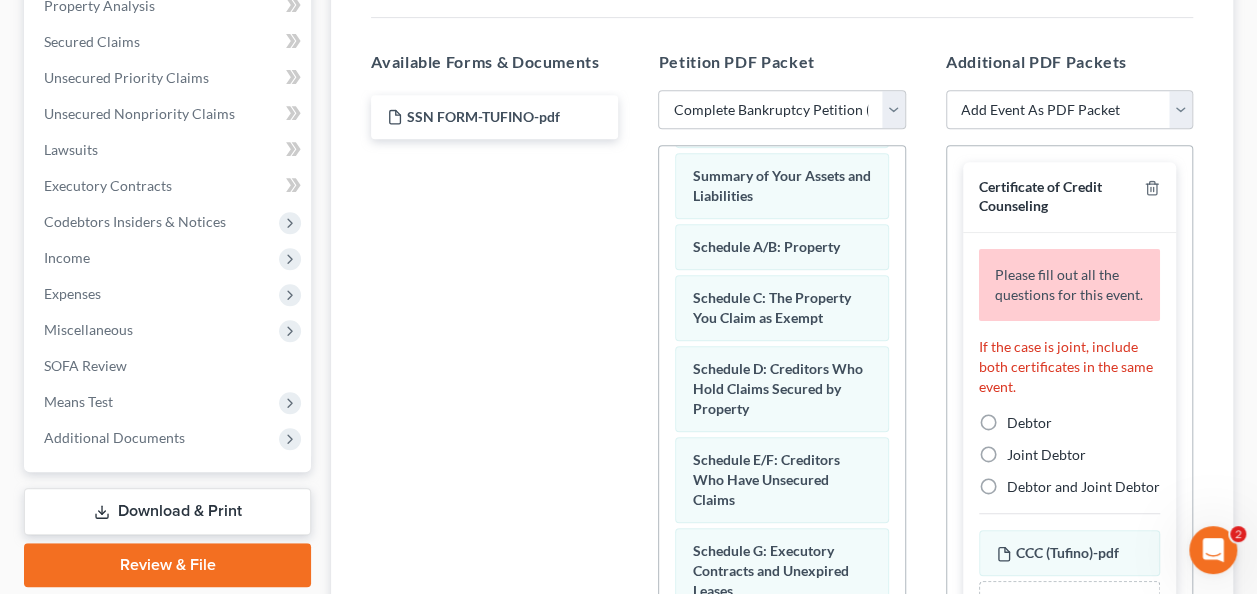 click on "Debtor" at bounding box center (1029, 423) 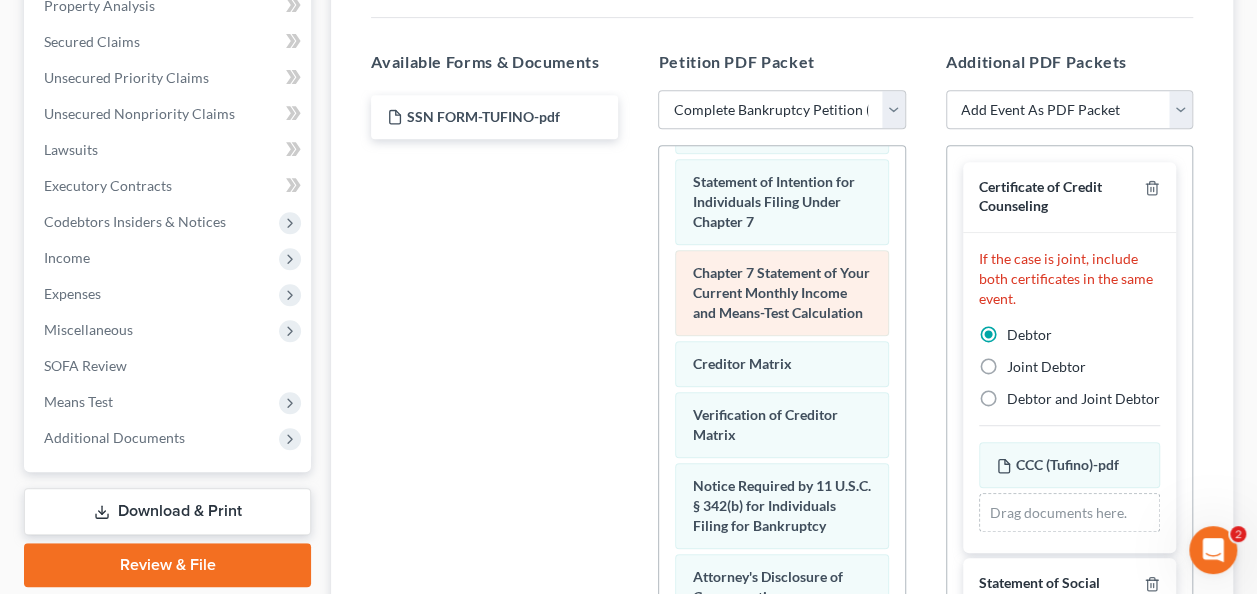 scroll, scrollTop: 1036, scrollLeft: 0, axis: vertical 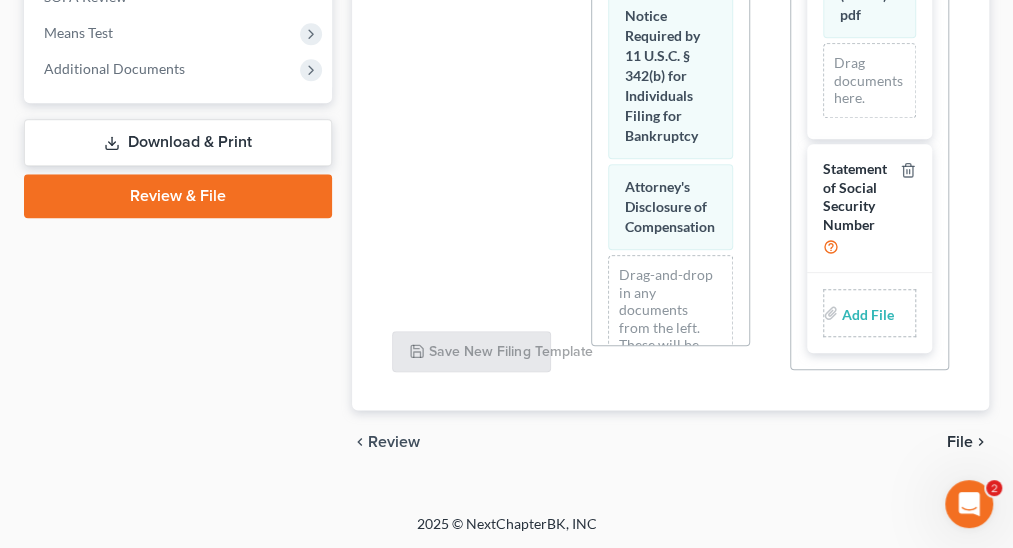 type on "C:\fakepath\SSN FORM.pdf" 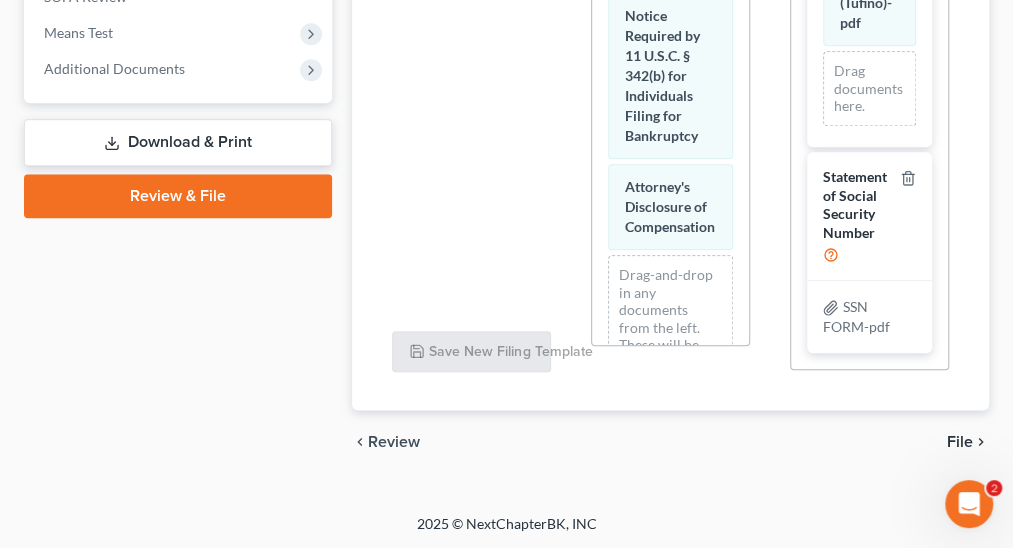 scroll, scrollTop: 331, scrollLeft: 0, axis: vertical 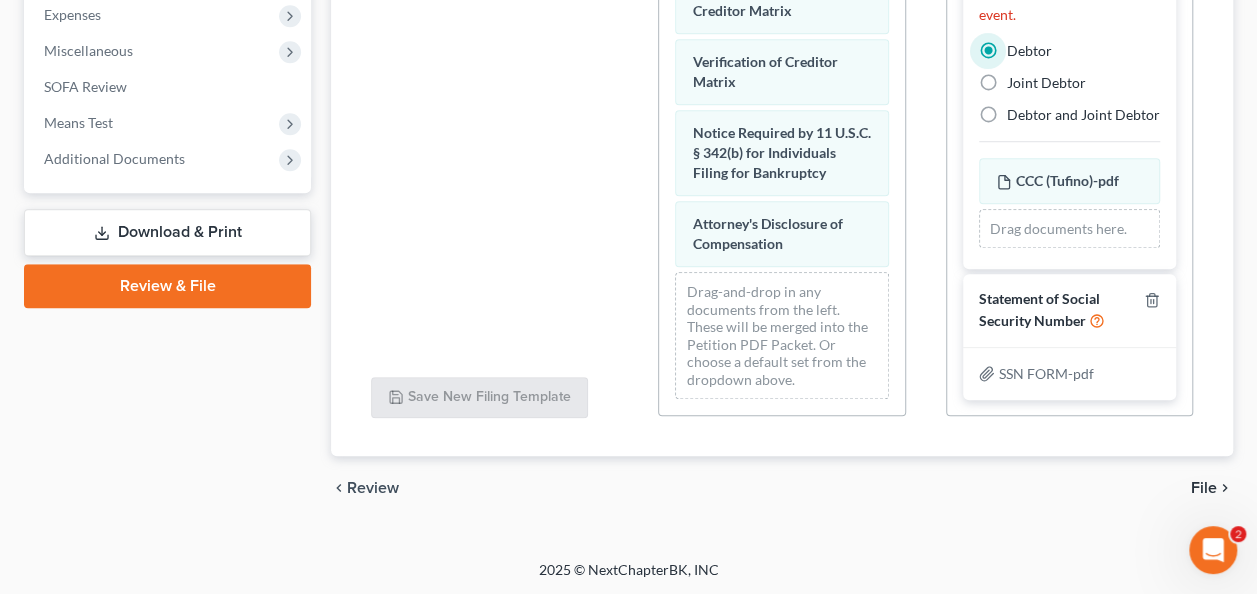click on "File" at bounding box center (1204, 488) 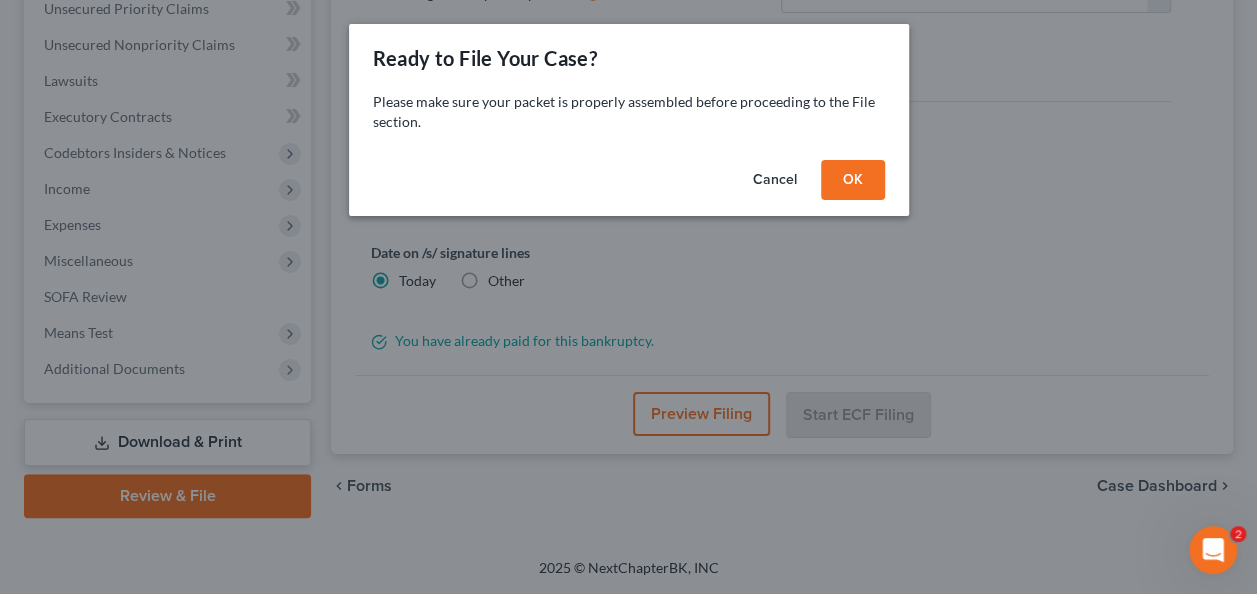 scroll, scrollTop: 466, scrollLeft: 0, axis: vertical 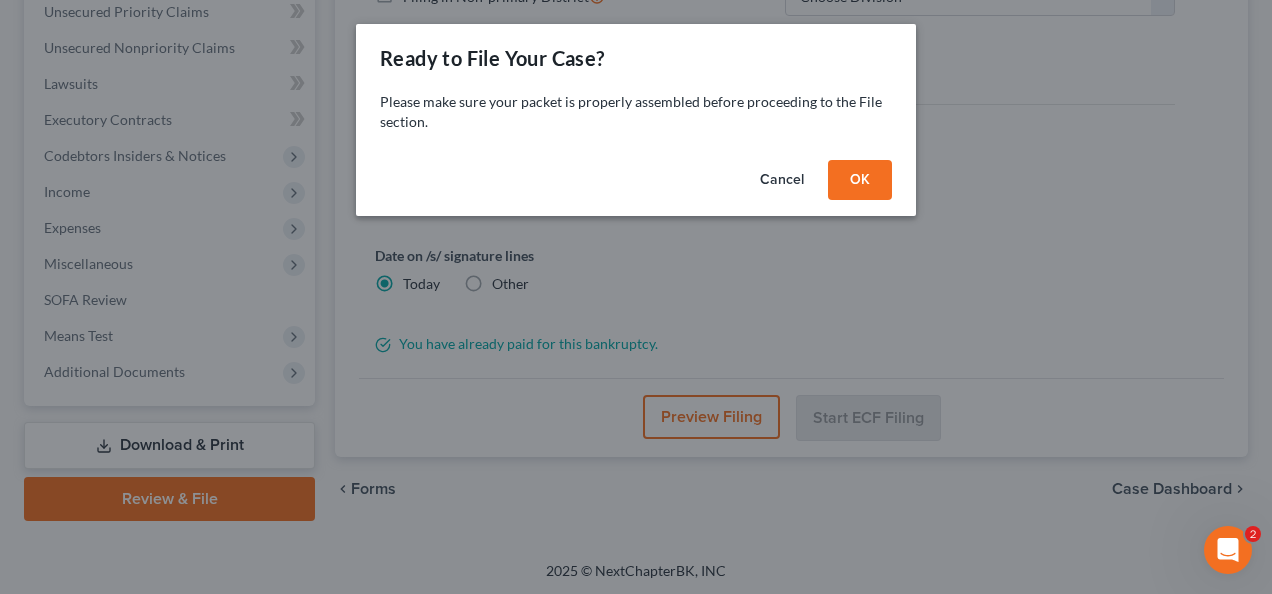 click on "OK" at bounding box center [860, 180] 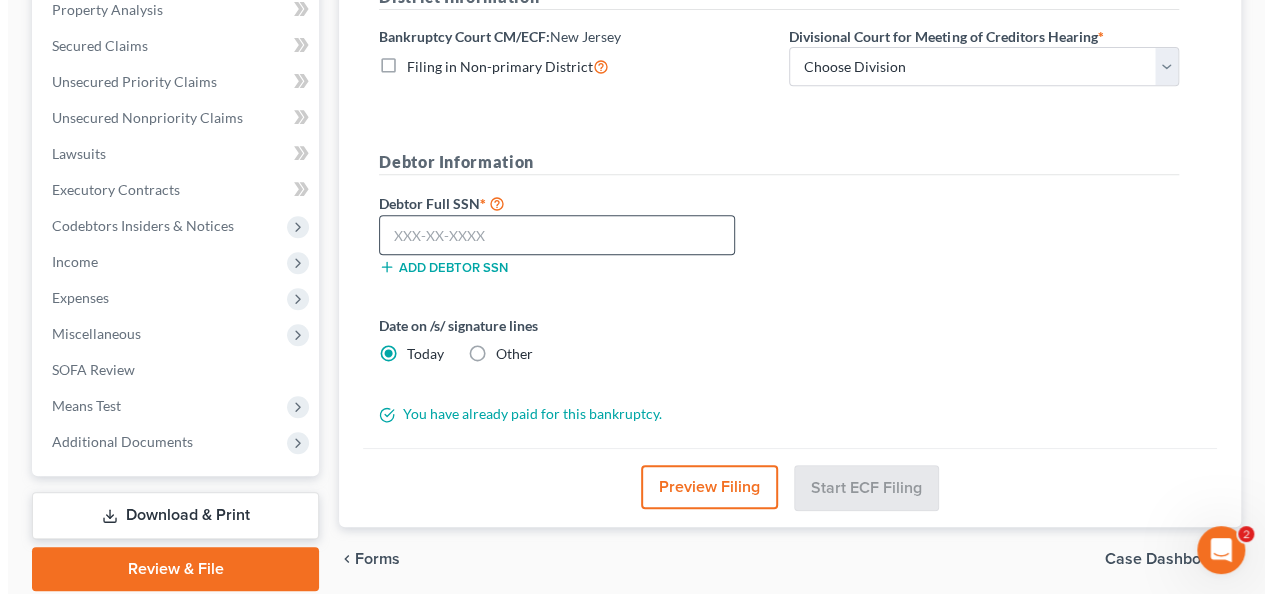 scroll, scrollTop: 366, scrollLeft: 0, axis: vertical 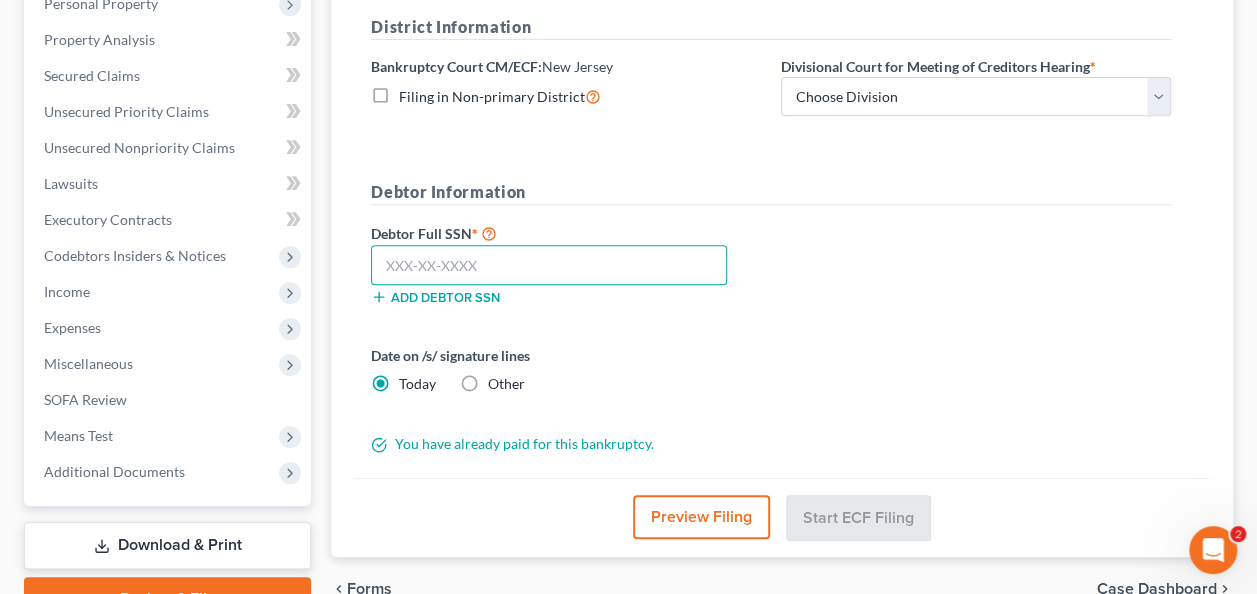 paste on "[PHONE]" 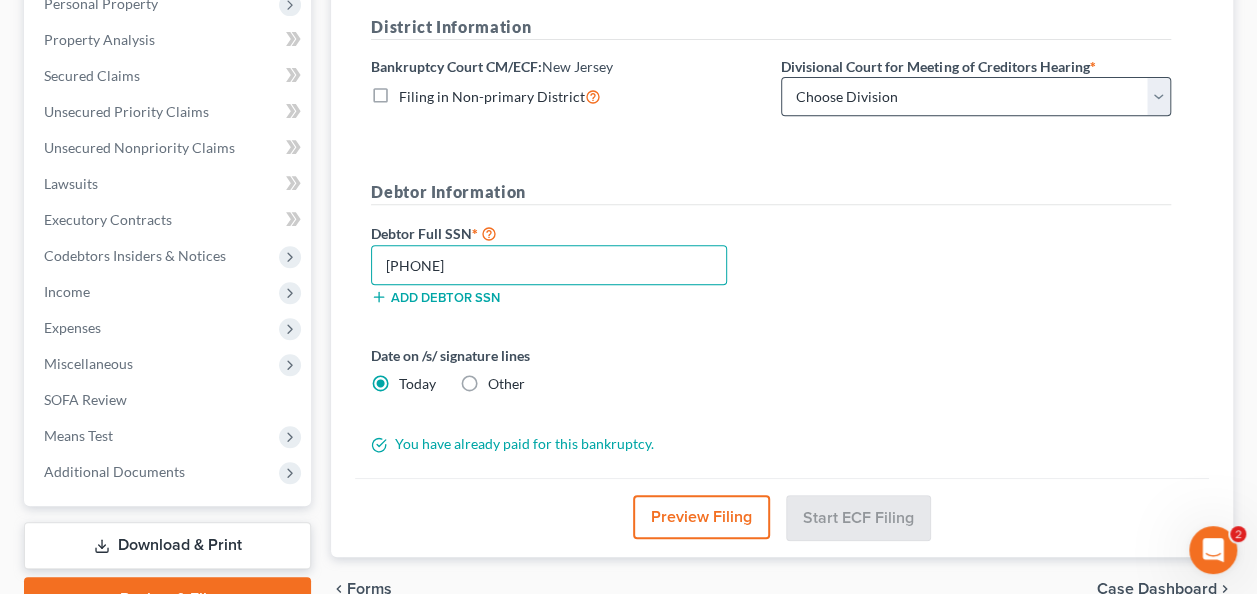 type on "[PHONE]" 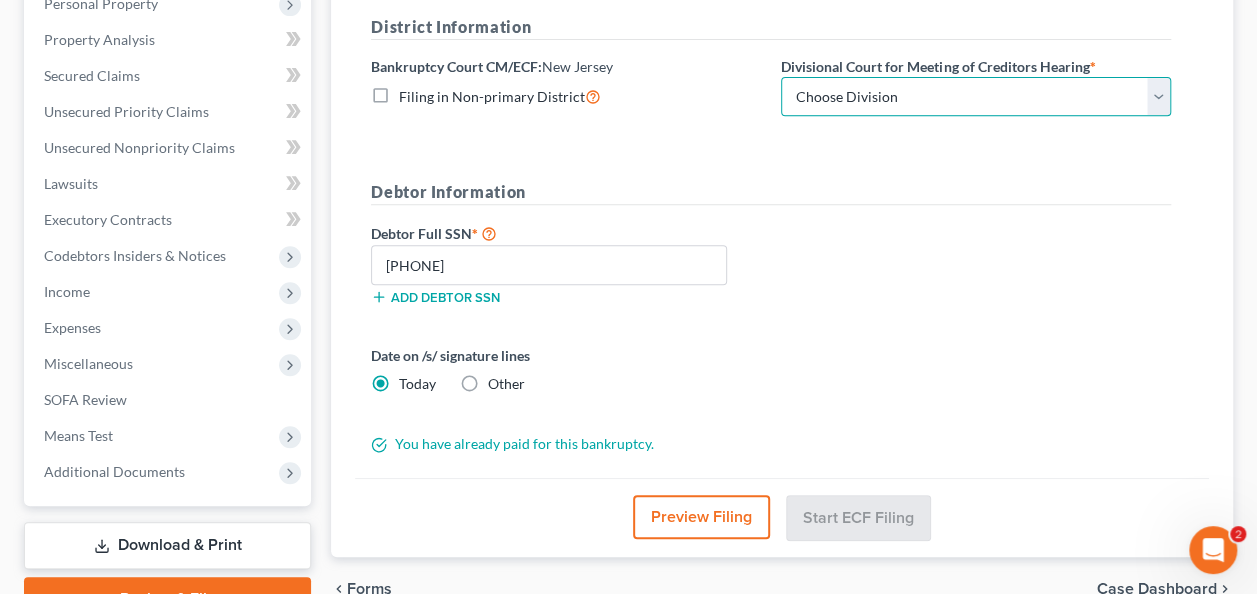 drag, startPoint x: 862, startPoint y: 105, endPoint x: 868, endPoint y: 116, distance: 12.529964 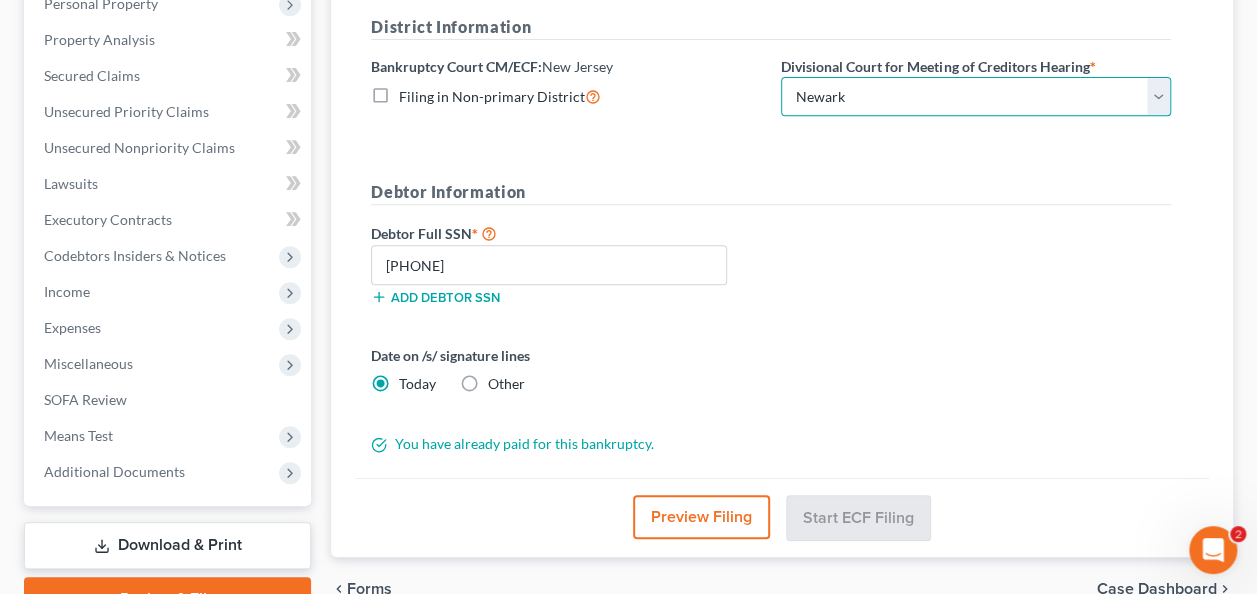 click on "Choose Division Camden Camden/Trenton Newark Trenton" at bounding box center (976, 97) 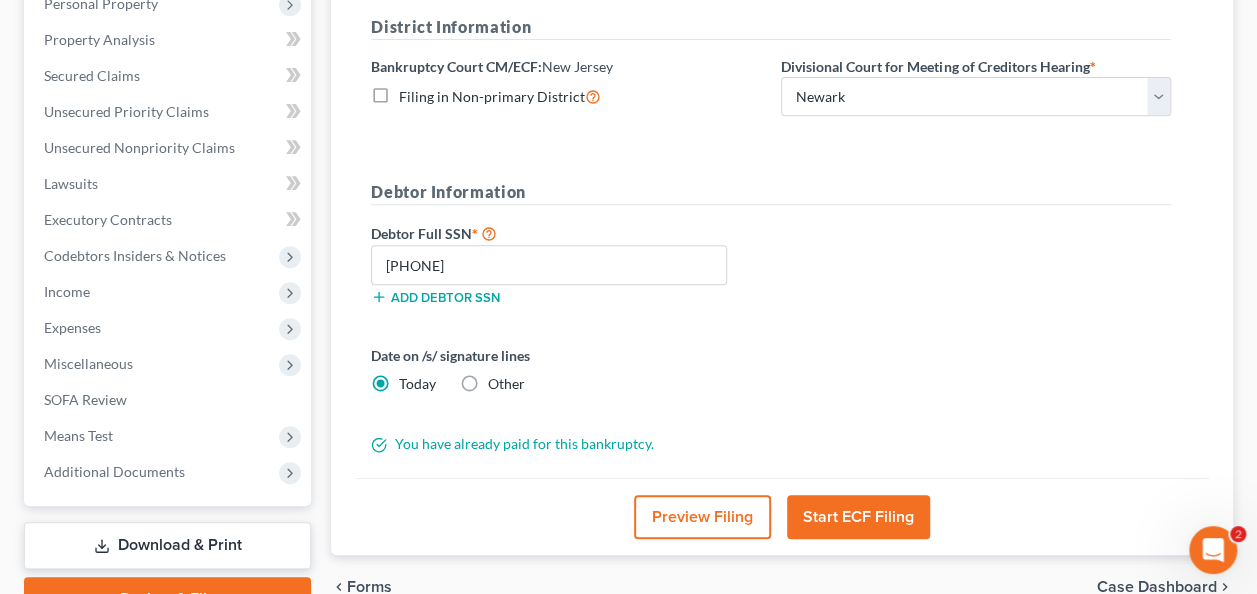 click on "Start ECF Filing" at bounding box center (858, 517) 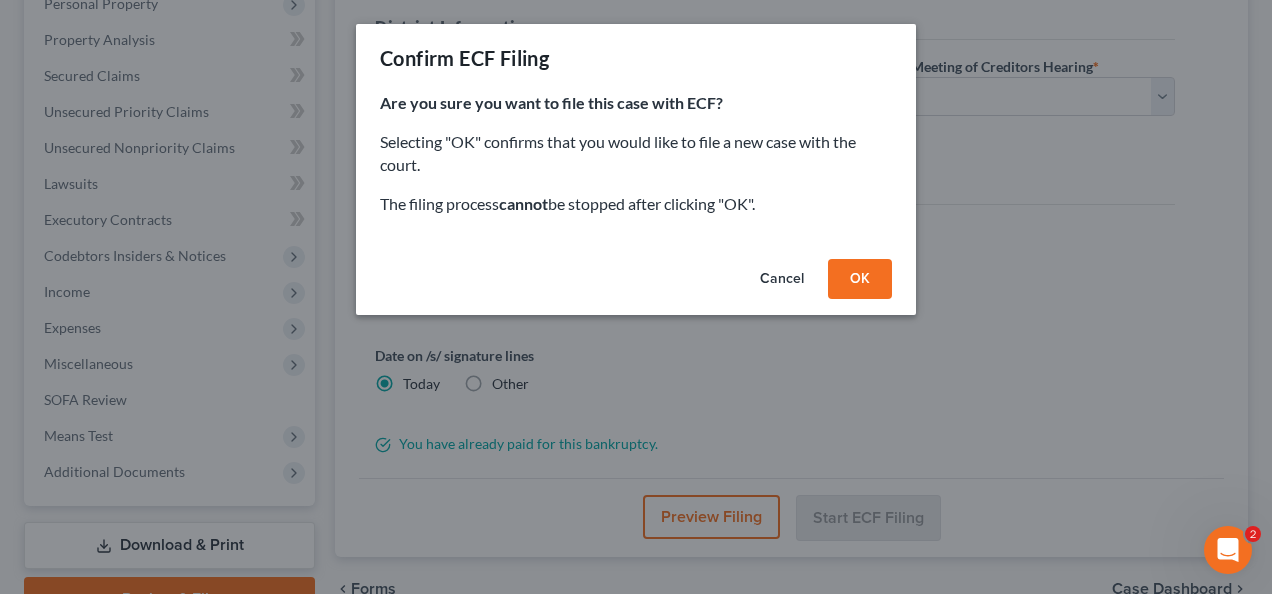 click on "OK" at bounding box center [860, 279] 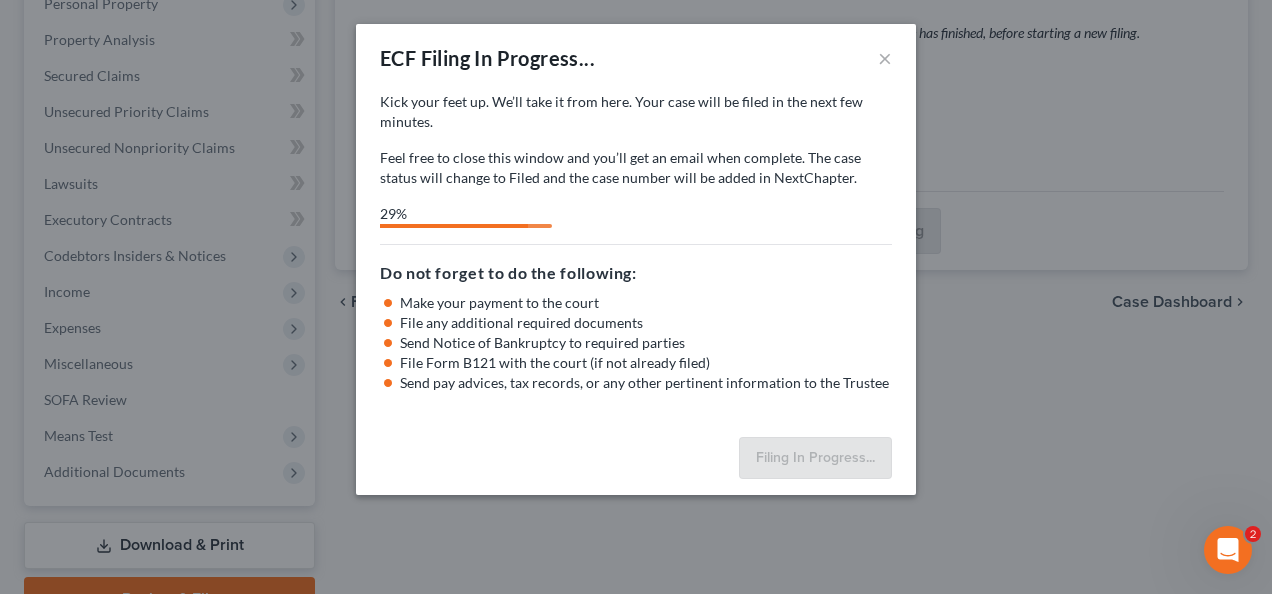 click at bounding box center (1228, 550) 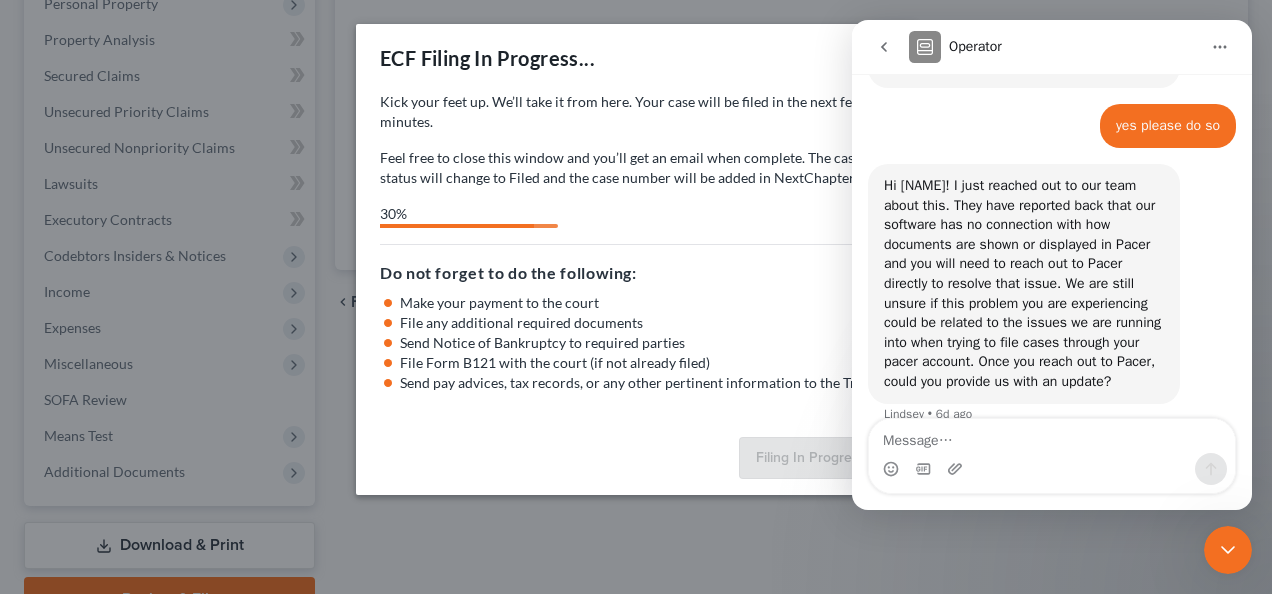 scroll, scrollTop: 1036, scrollLeft: 0, axis: vertical 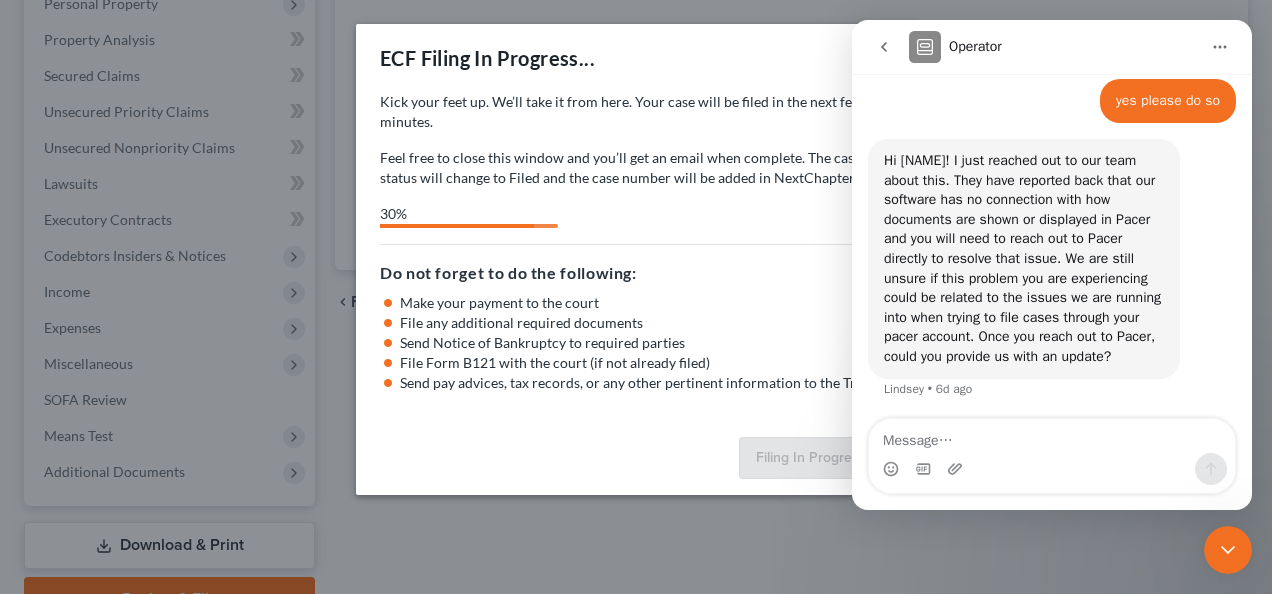 click at bounding box center (1052, 436) 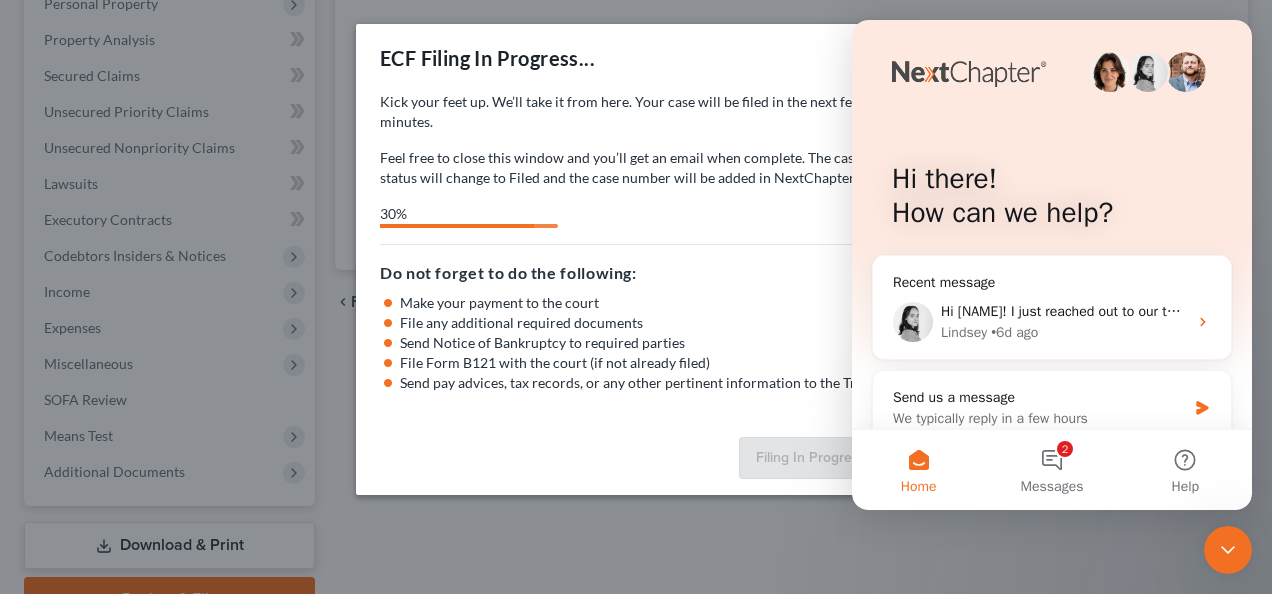 scroll, scrollTop: 0, scrollLeft: 0, axis: both 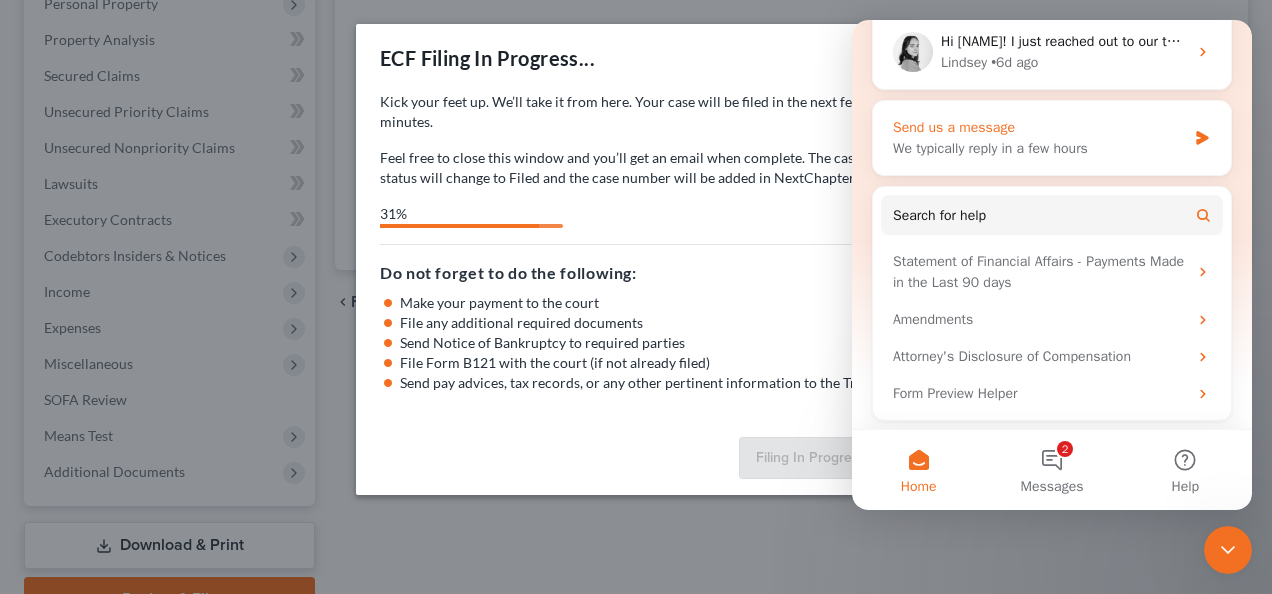 click on "Send us a message We typically reply in a few hours" at bounding box center (1052, 138) 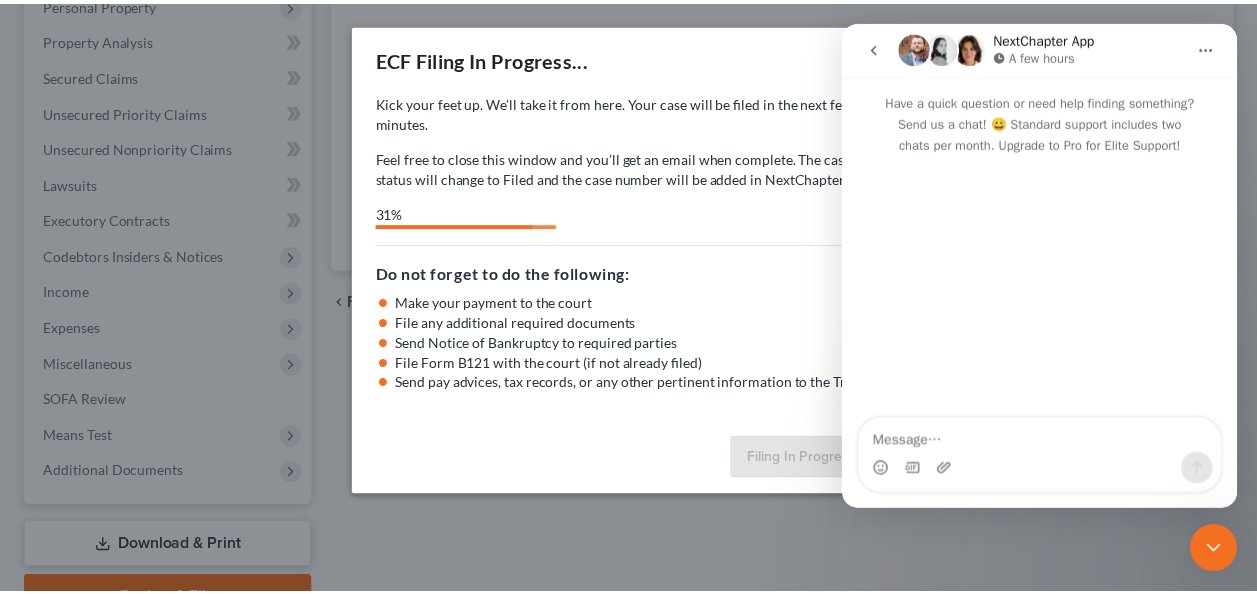 scroll, scrollTop: 0, scrollLeft: 0, axis: both 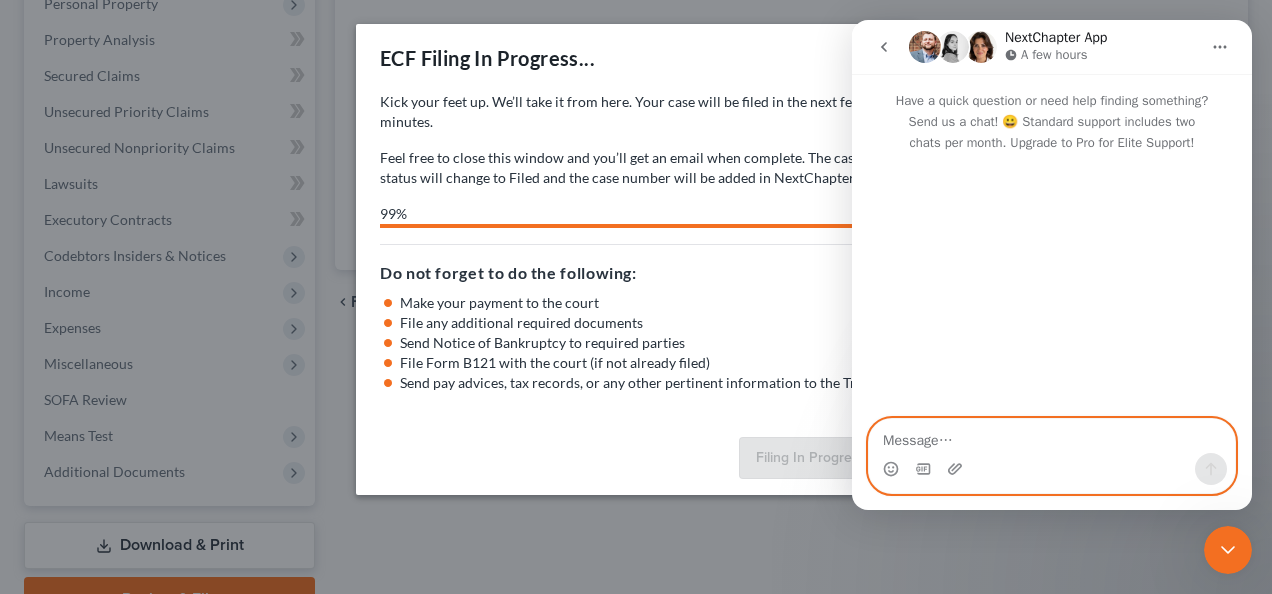 select on "2" 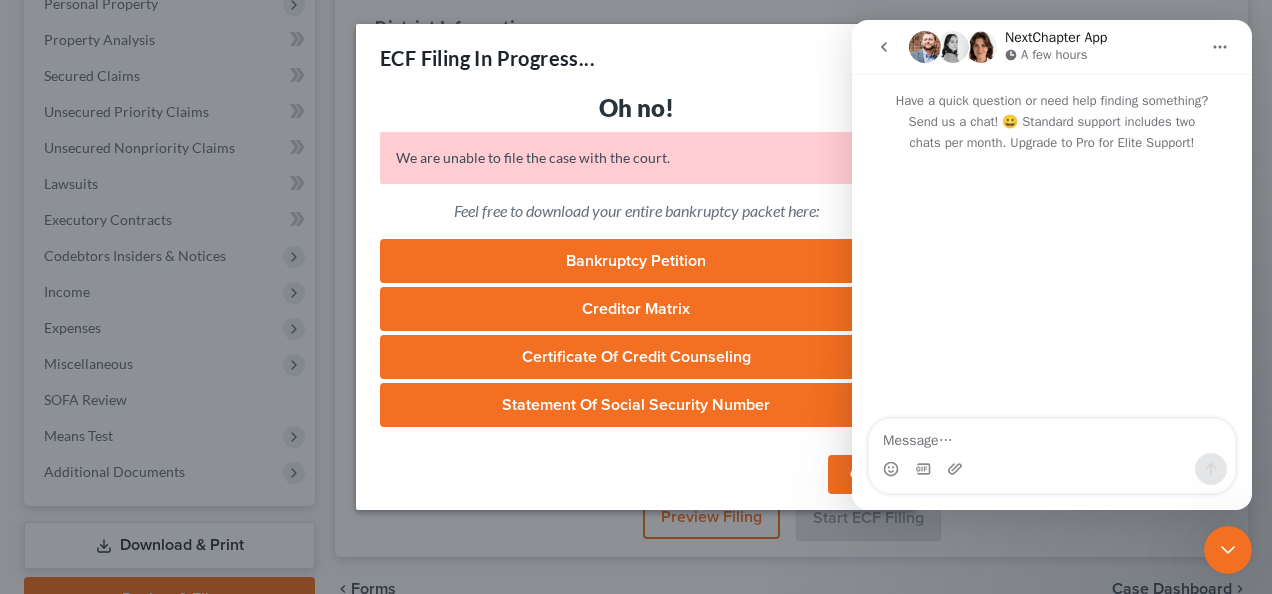 click at bounding box center (884, 47) 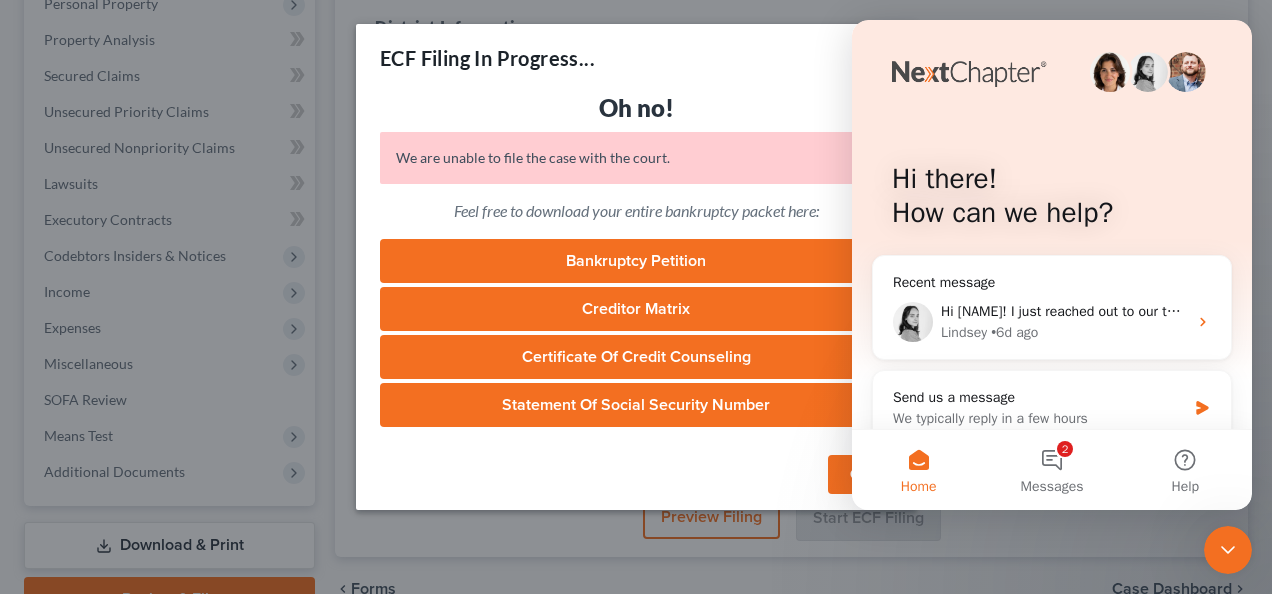 click 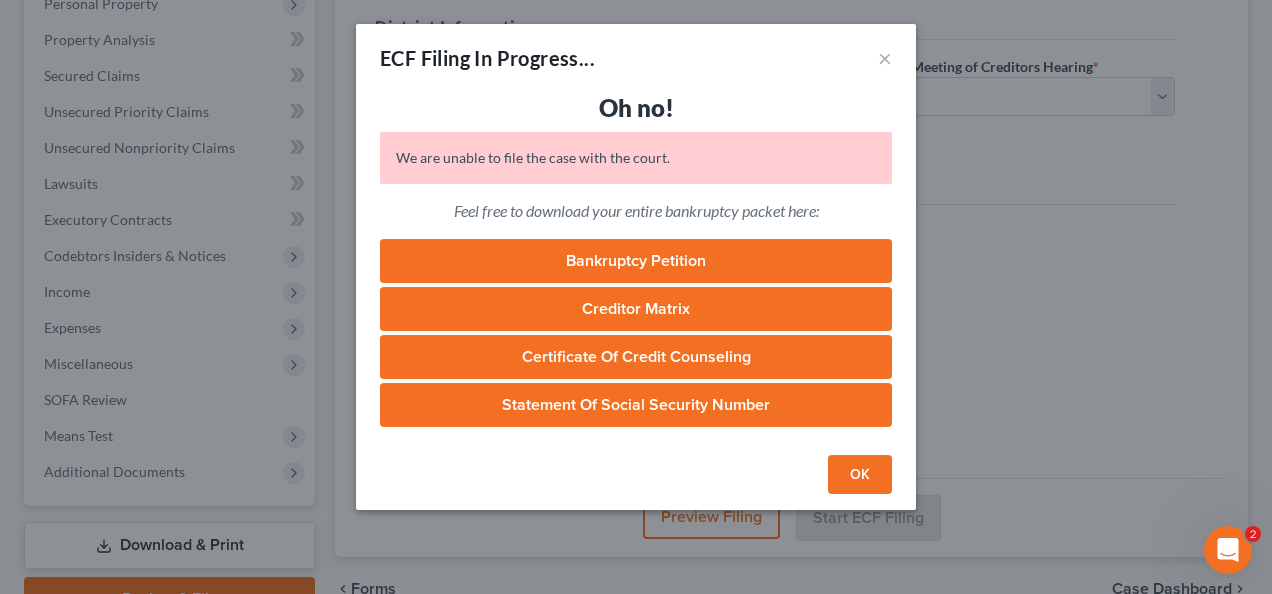 click on "Bankruptcy Petition" at bounding box center [636, 261] 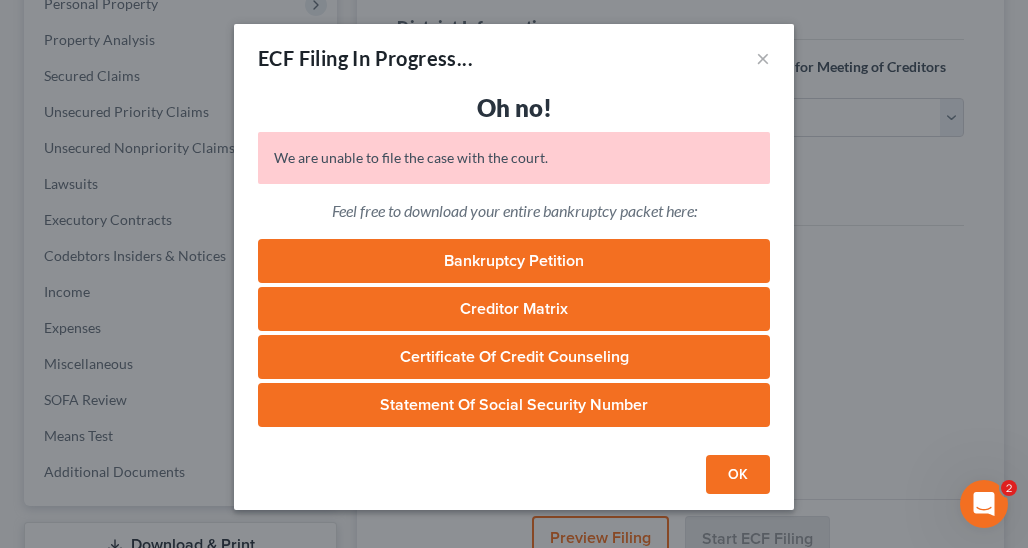 click on "Certificate of Credit Counseling" at bounding box center (514, 357) 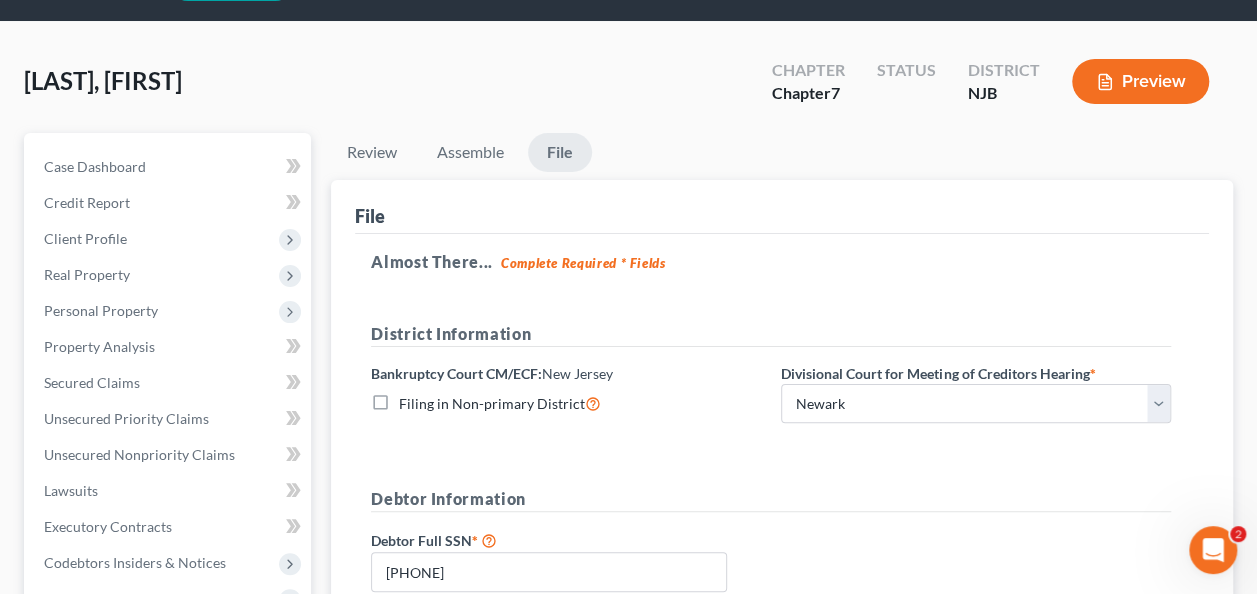 scroll, scrollTop: 0, scrollLeft: 0, axis: both 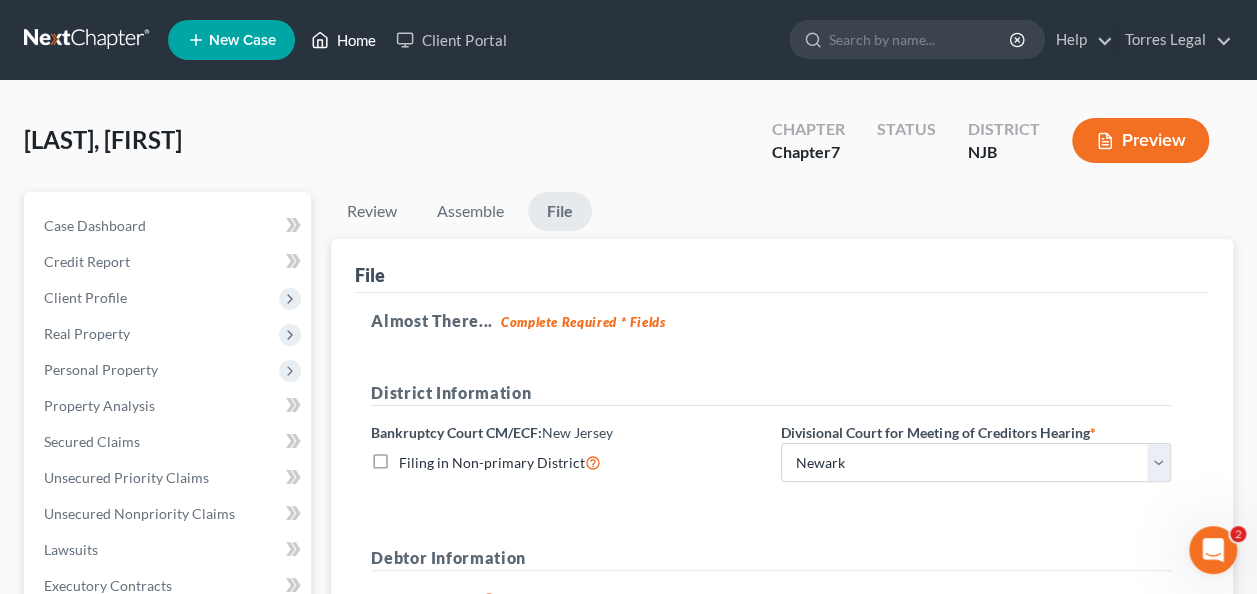 click on "Home" at bounding box center (343, 40) 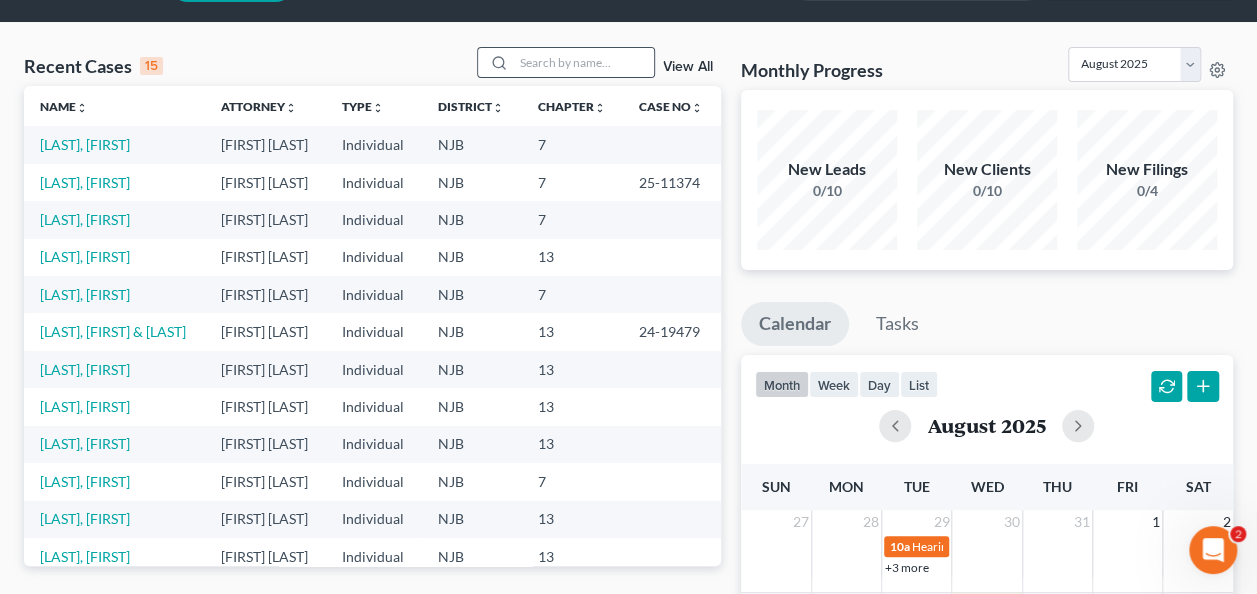 scroll, scrollTop: 0, scrollLeft: 0, axis: both 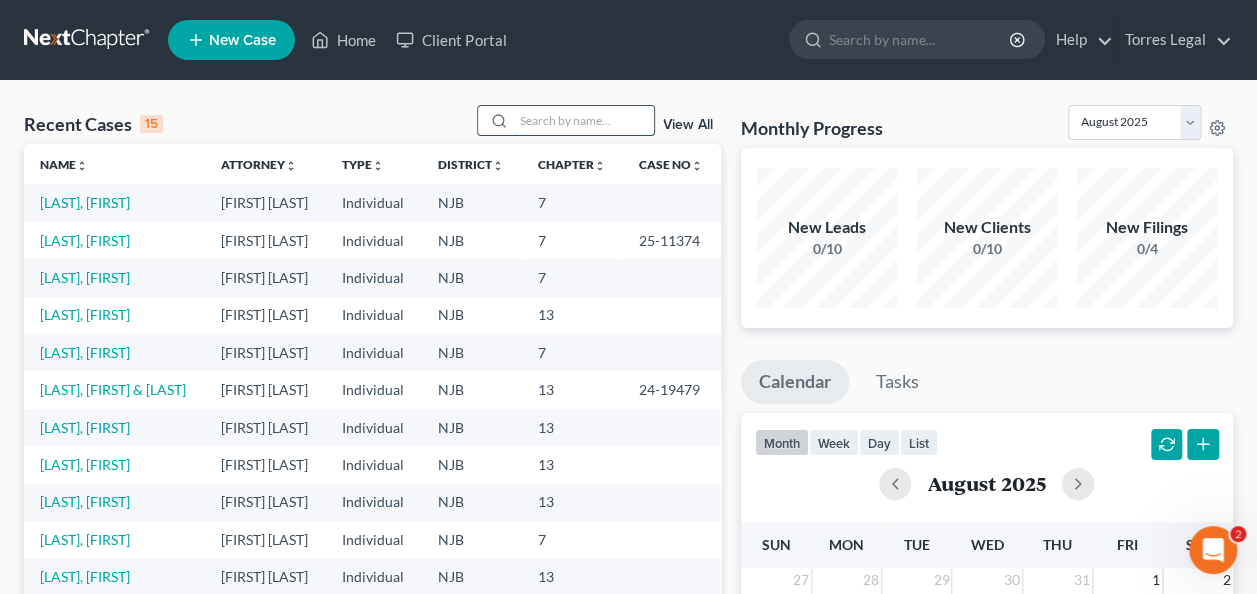 click at bounding box center [584, 120] 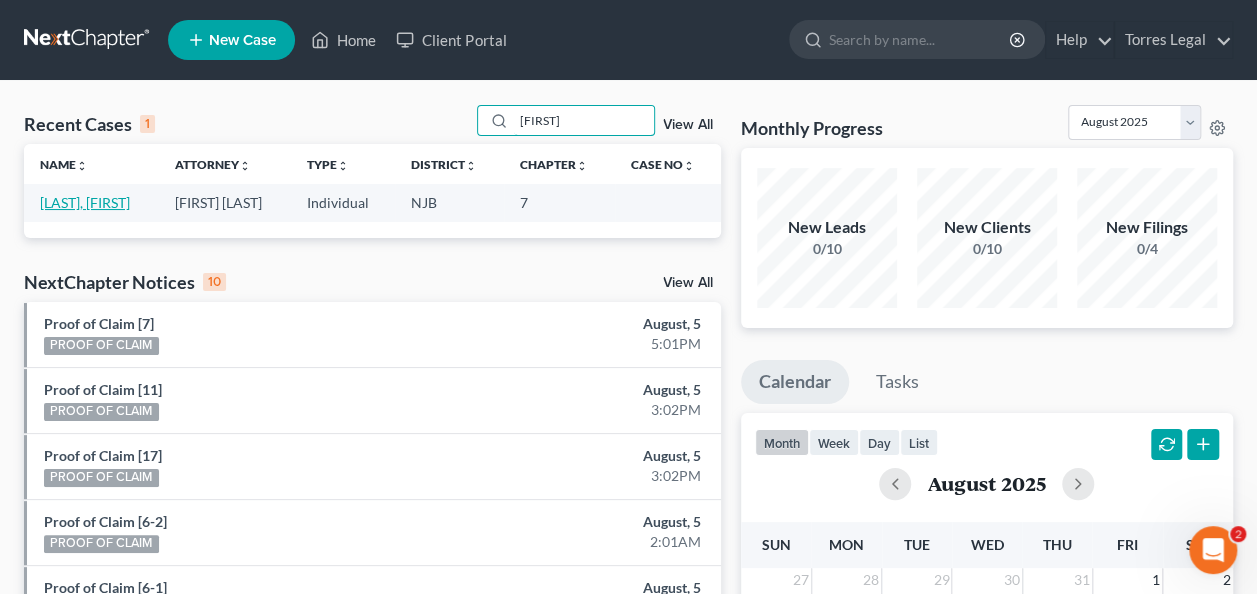 type on "[FIRST]" 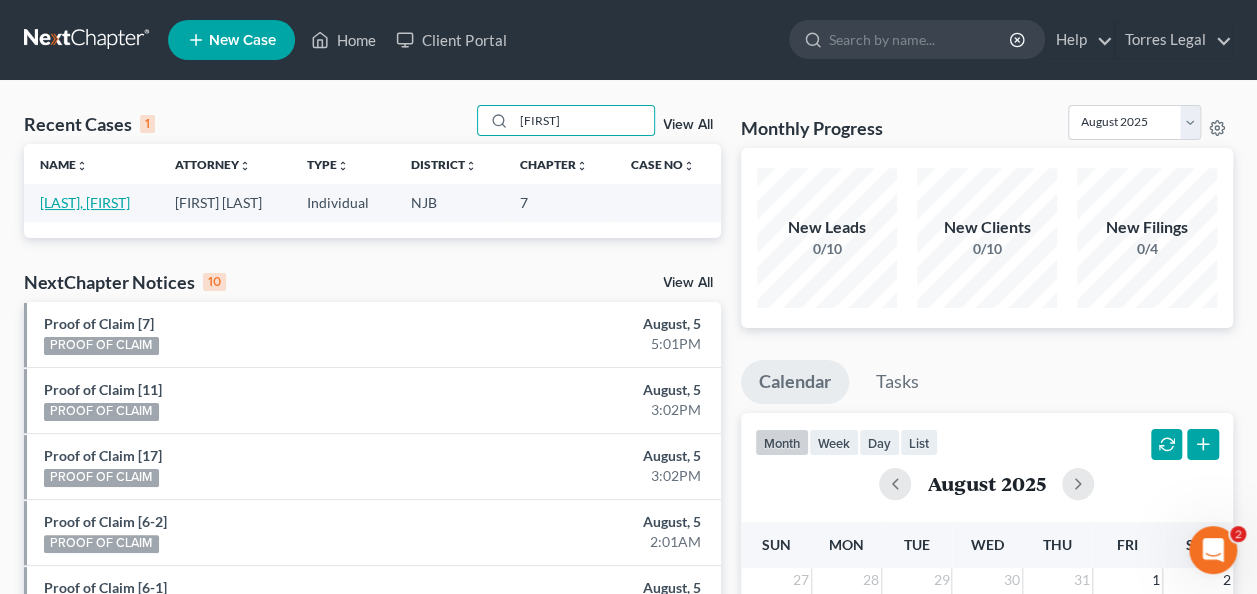 click on "[LAST], [FIRST]" at bounding box center (85, 202) 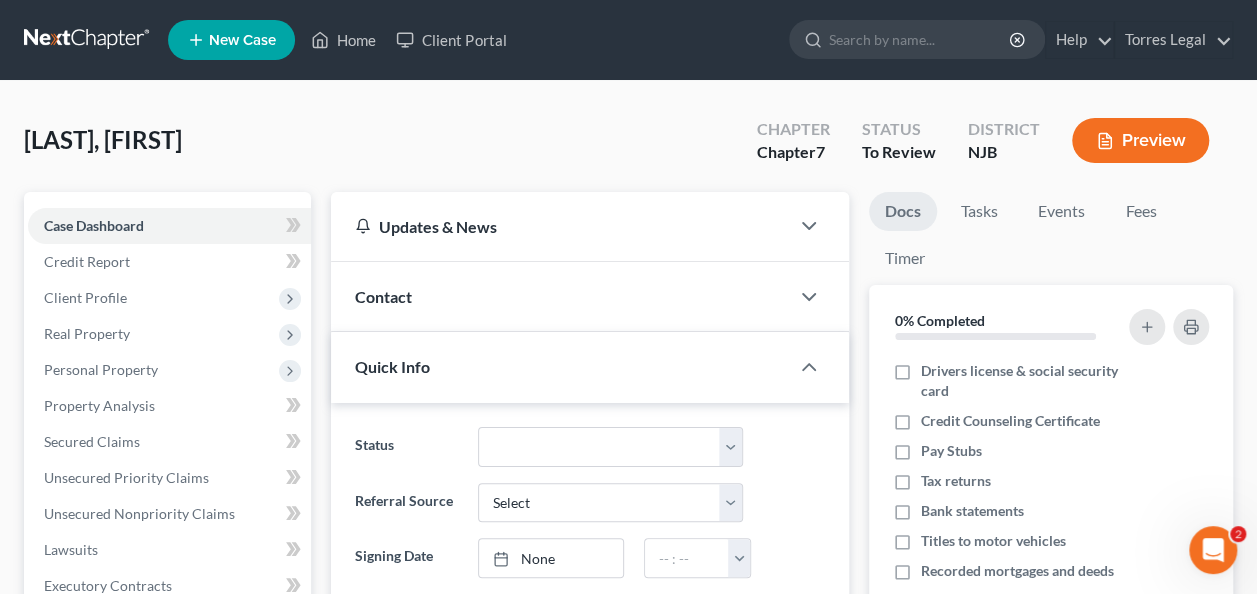 scroll, scrollTop: 849, scrollLeft: 0, axis: vertical 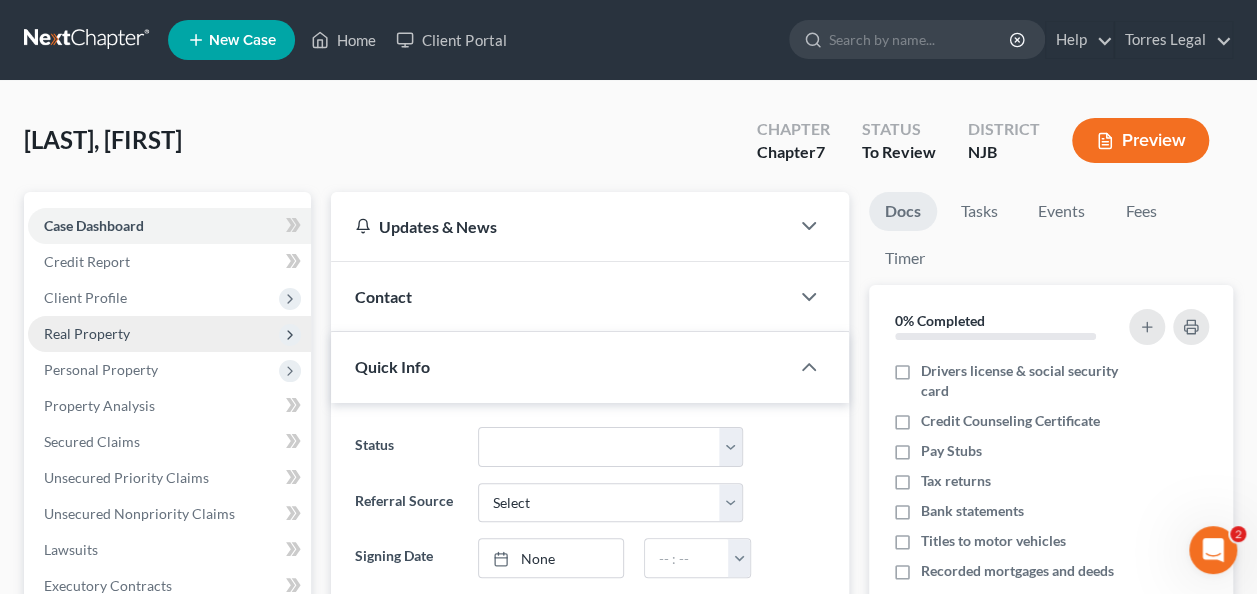 click on "Client Profile" at bounding box center [169, 298] 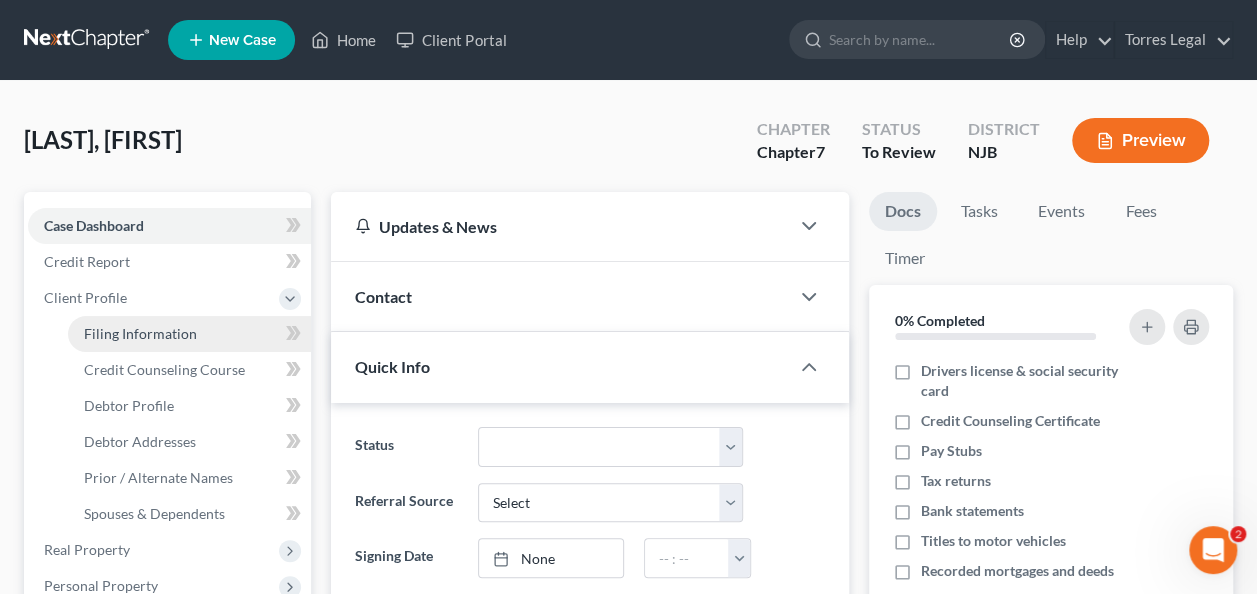 click on "Filing Information" at bounding box center (189, 334) 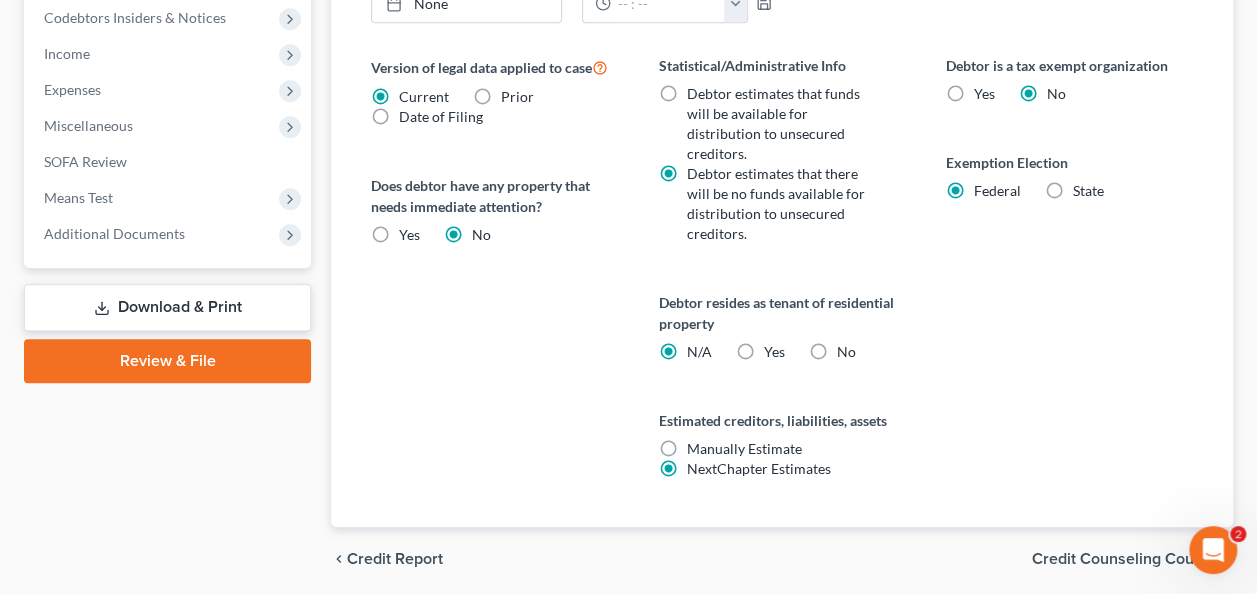 scroll, scrollTop: 820, scrollLeft: 0, axis: vertical 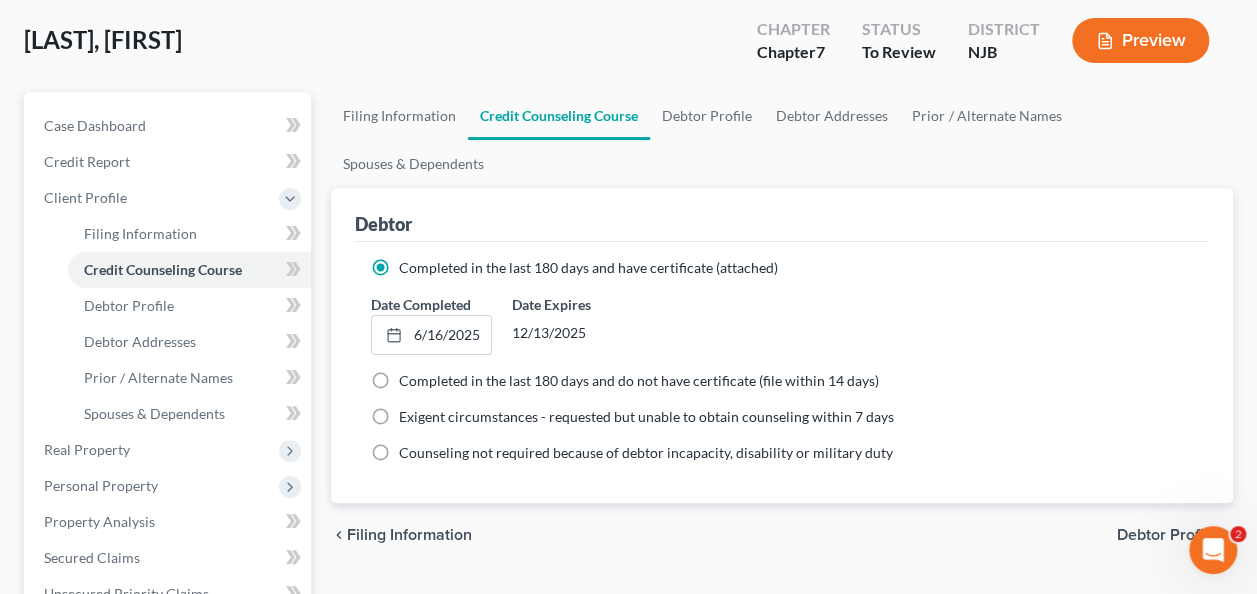 click on "Debtor Profile" at bounding box center [1167, 535] 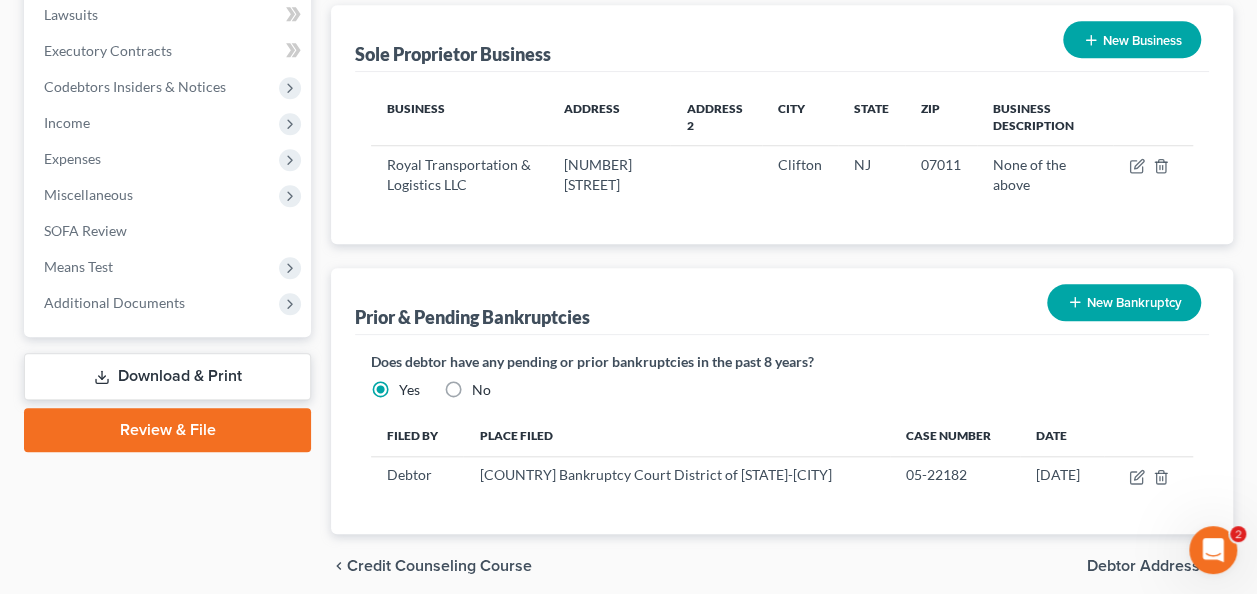 scroll, scrollTop: 779, scrollLeft: 0, axis: vertical 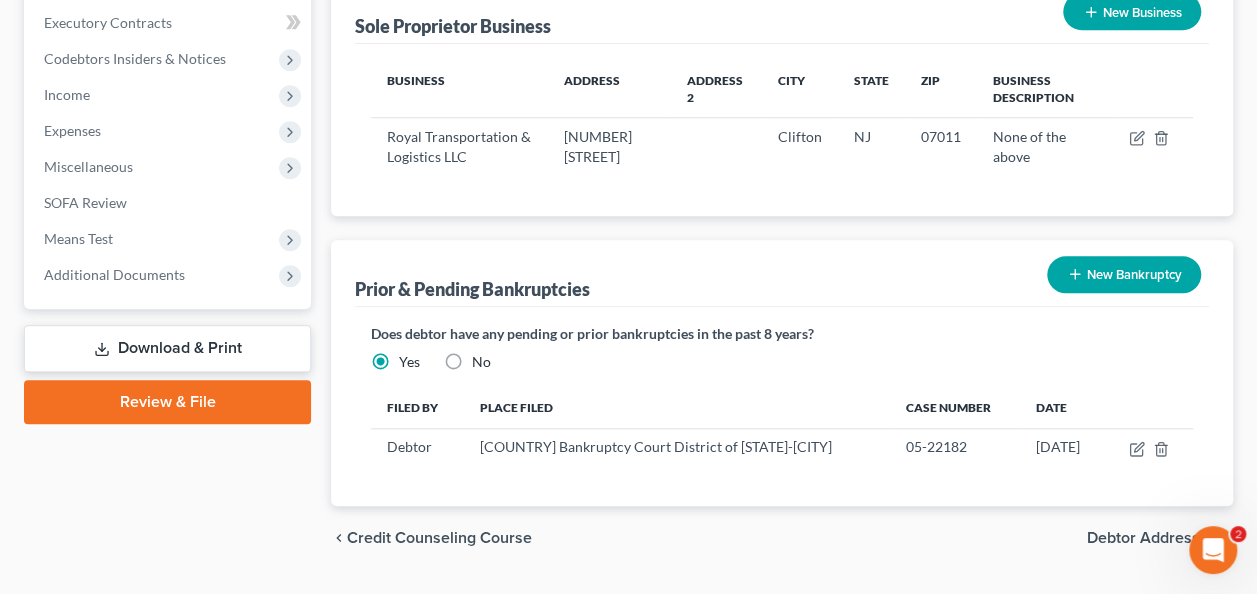 click on "Debtor Addresses" at bounding box center (1152, 538) 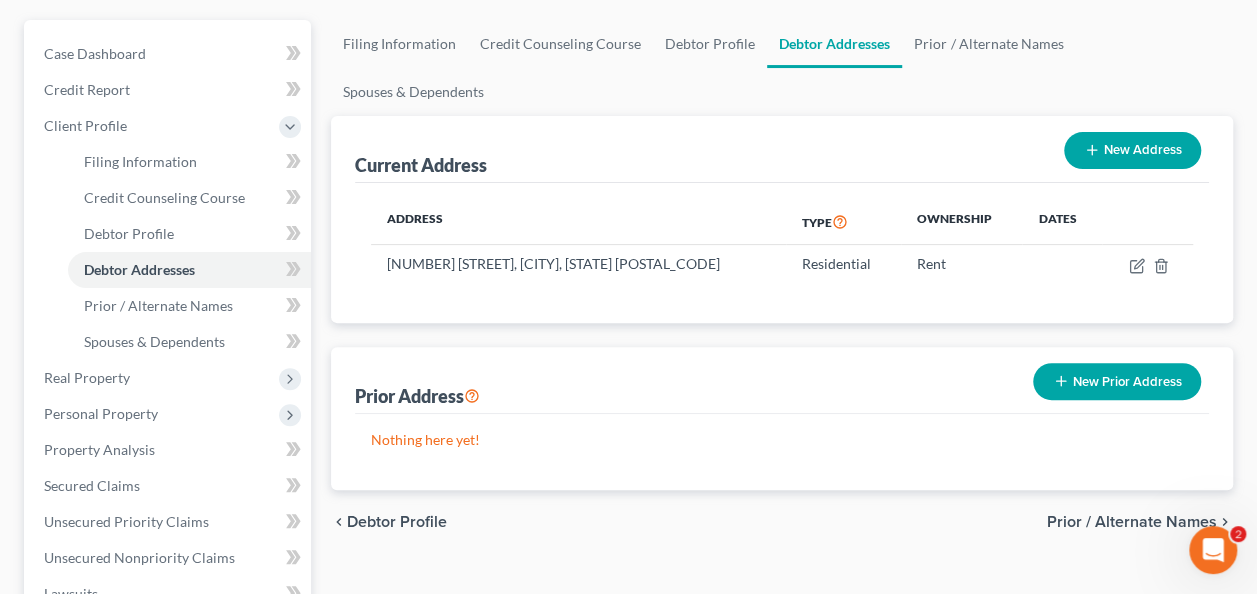 scroll, scrollTop: 200, scrollLeft: 0, axis: vertical 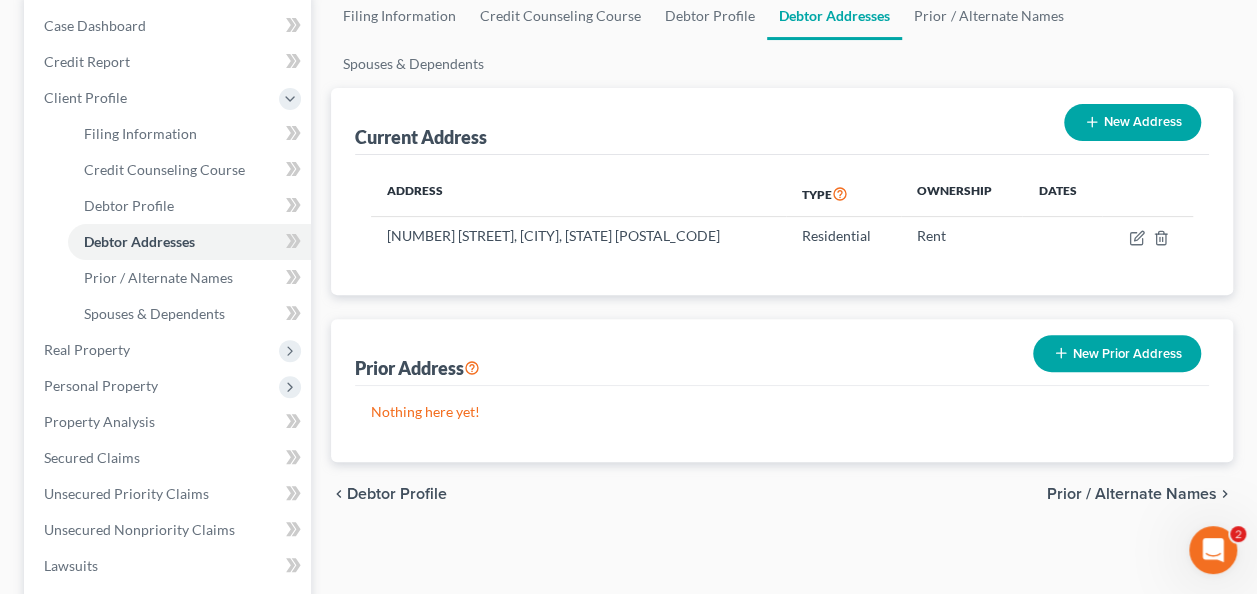 click on "Prior / Alternate Names" at bounding box center (1132, 494) 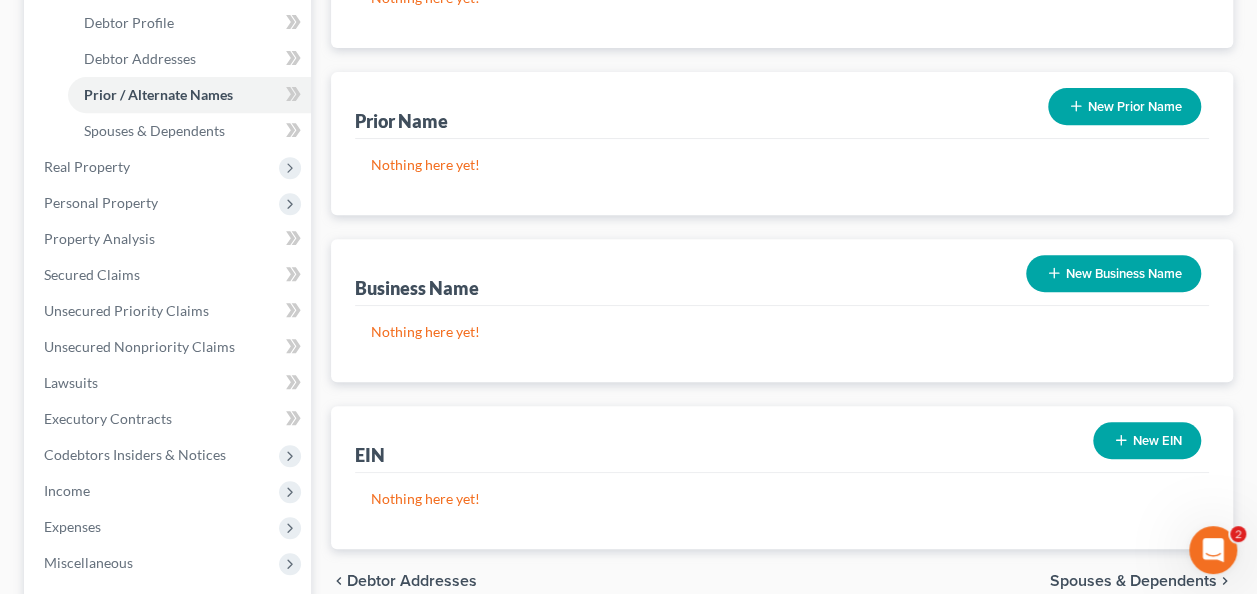 scroll, scrollTop: 400, scrollLeft: 0, axis: vertical 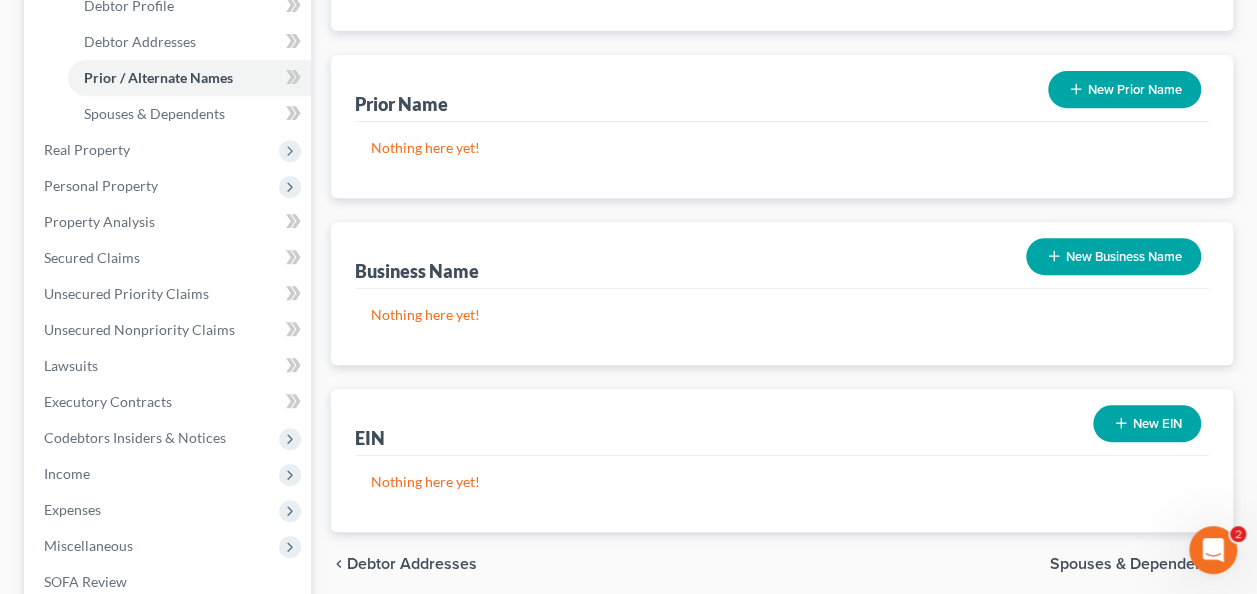 drag, startPoint x: 1082, startPoint y: 510, endPoint x: 791, endPoint y: 400, distance: 311.09644 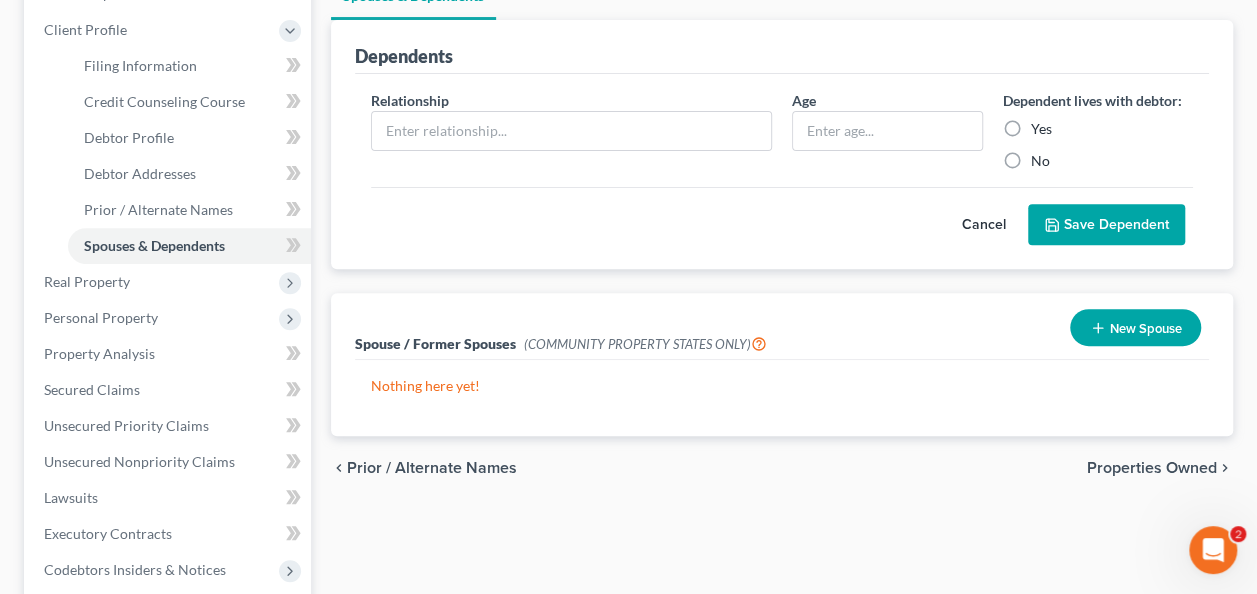 scroll, scrollTop: 300, scrollLeft: 0, axis: vertical 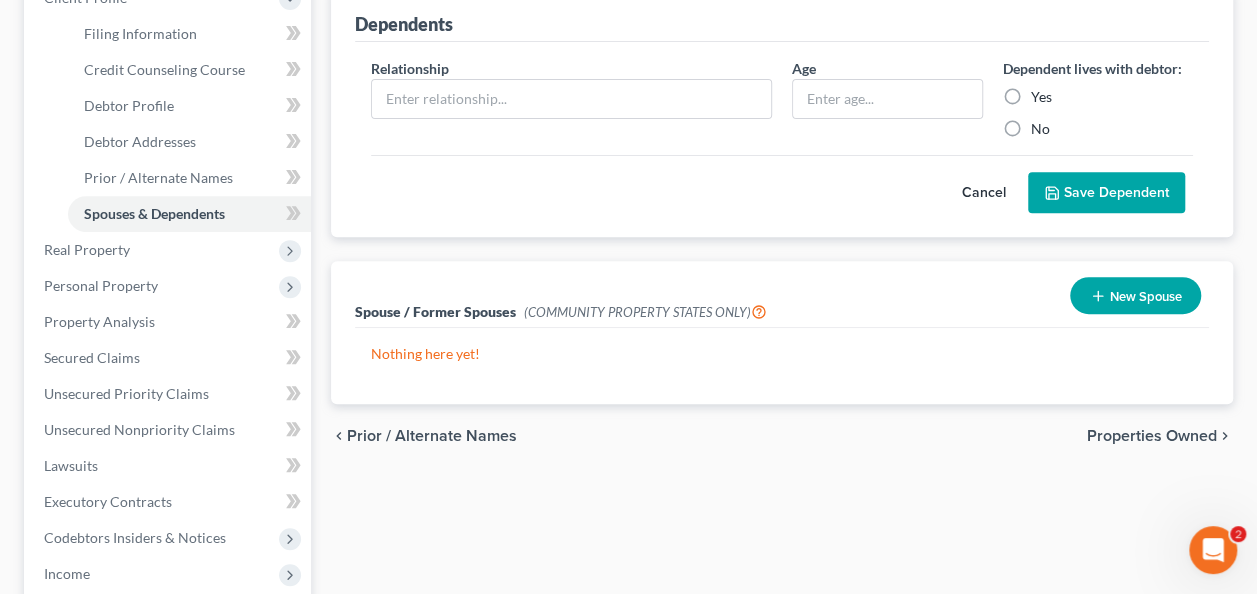 click on "Properties Owned" at bounding box center (1152, 436) 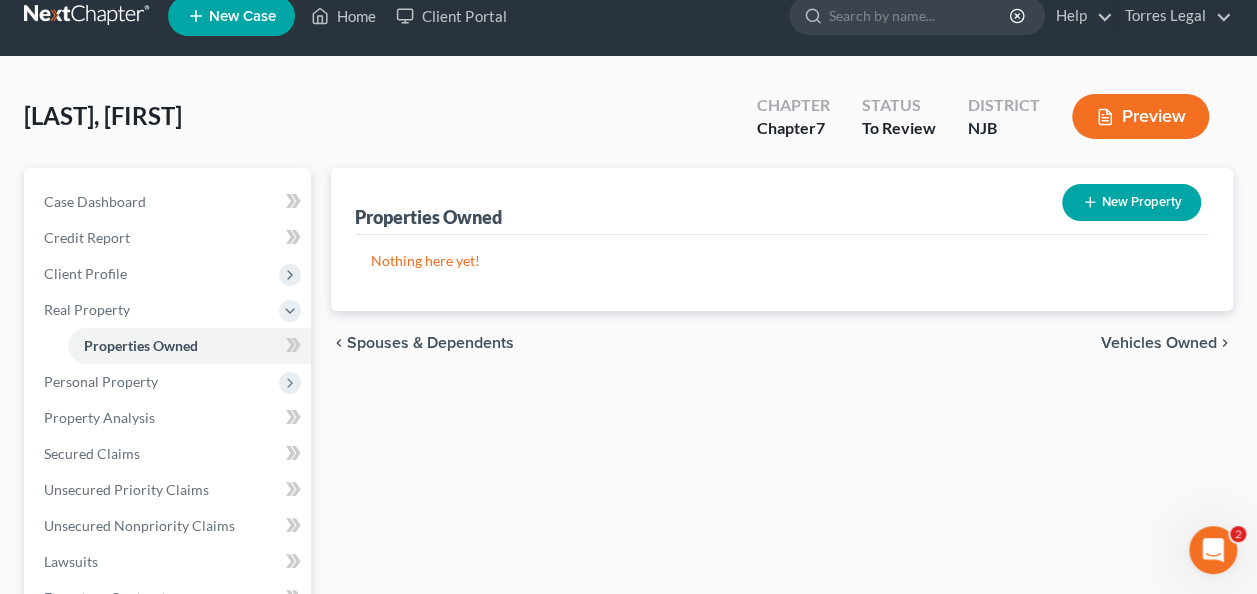 scroll, scrollTop: 0, scrollLeft: 0, axis: both 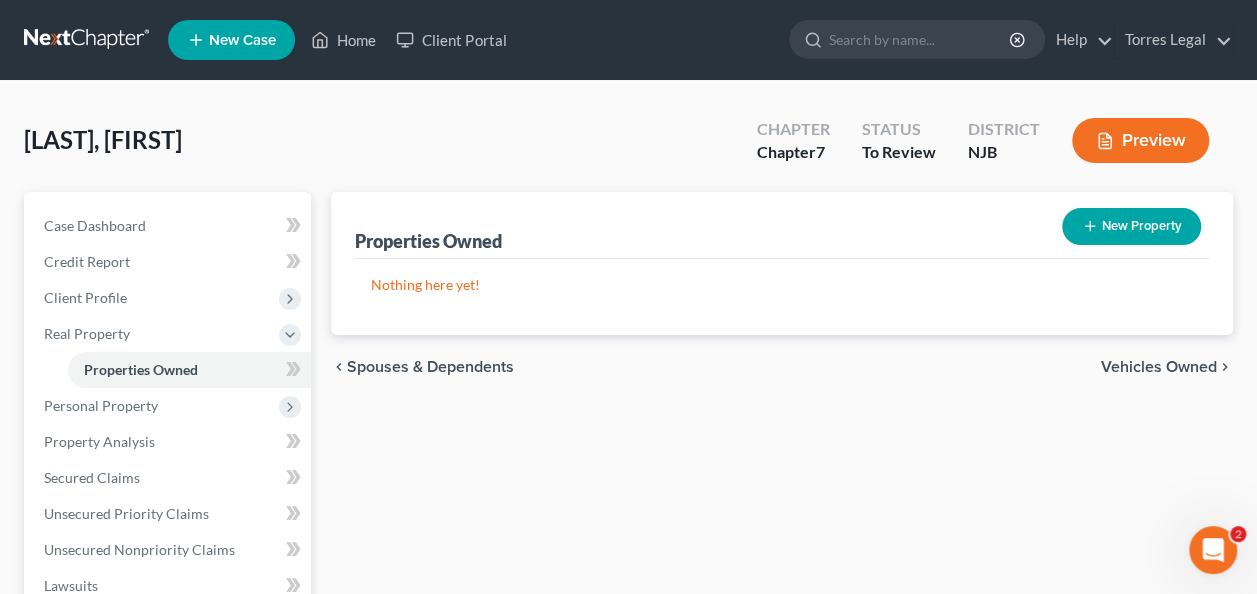 click on "Vehicles Owned" at bounding box center [1159, 367] 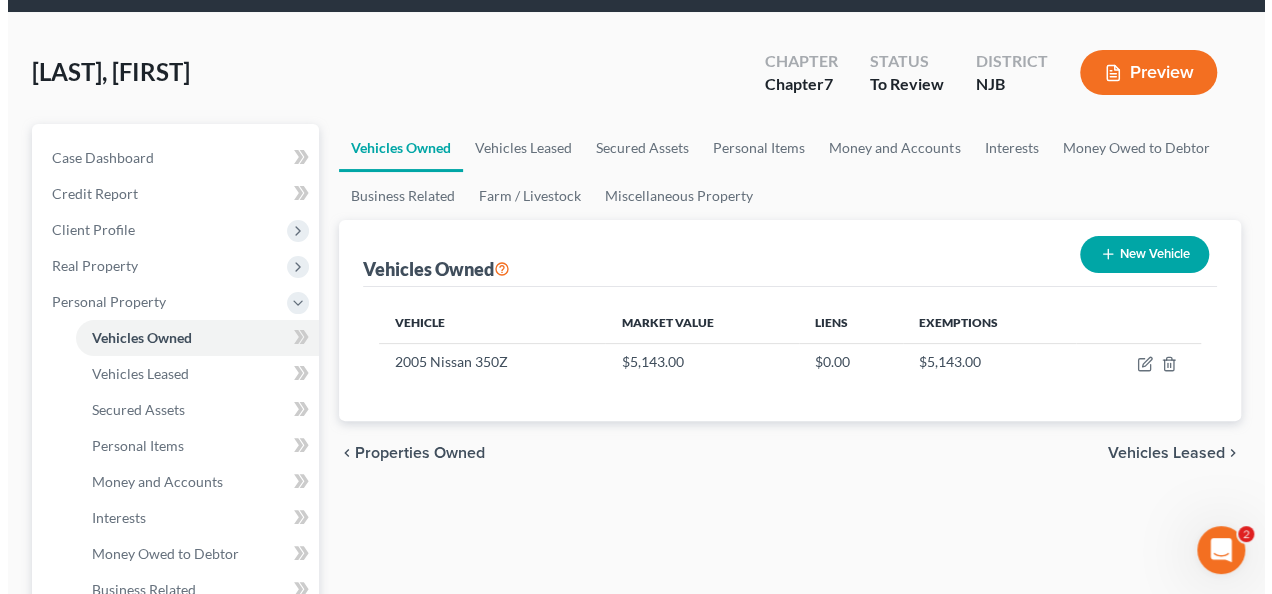 scroll, scrollTop: 100, scrollLeft: 0, axis: vertical 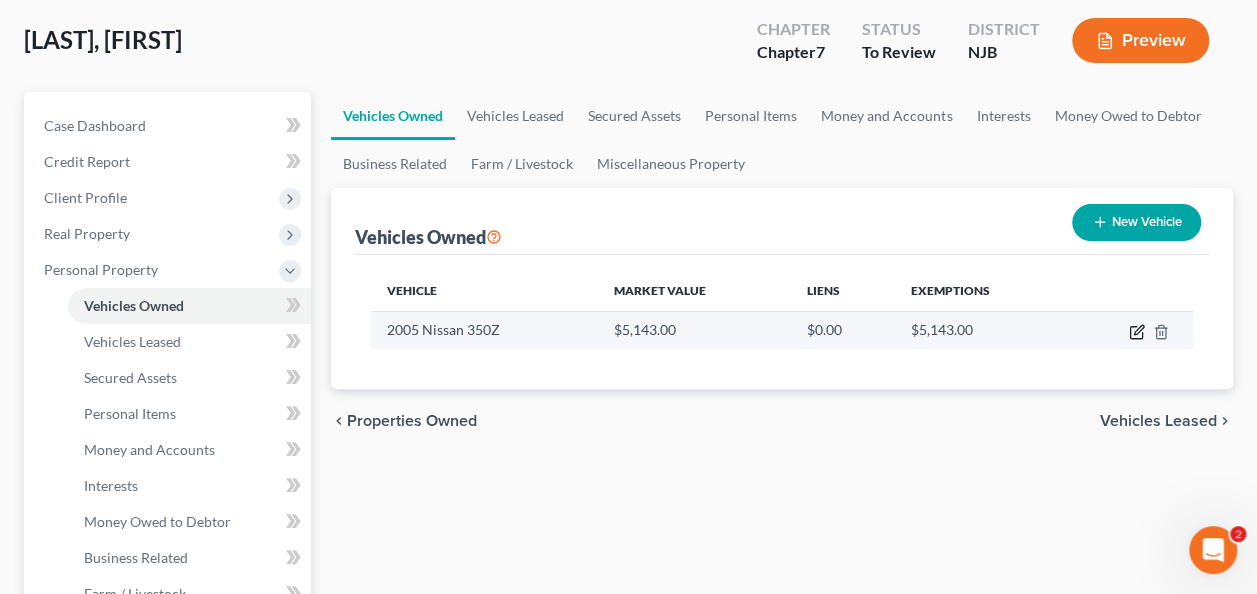 click 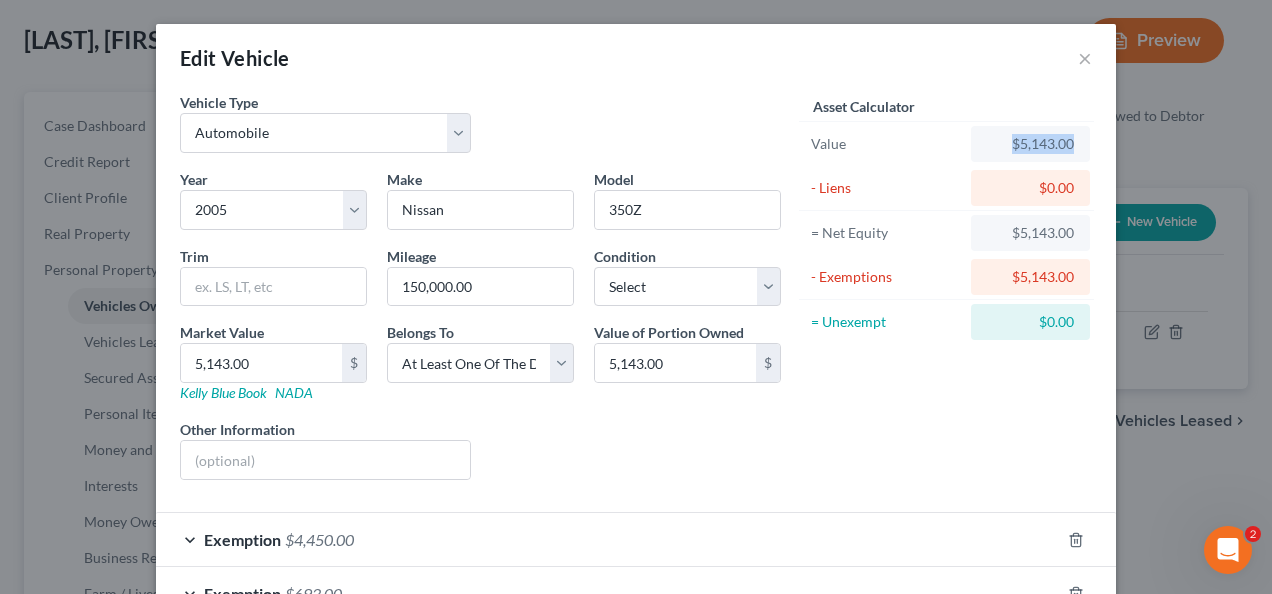 drag, startPoint x: 1002, startPoint y: 139, endPoint x: 1074, endPoint y: 142, distance: 72.06247 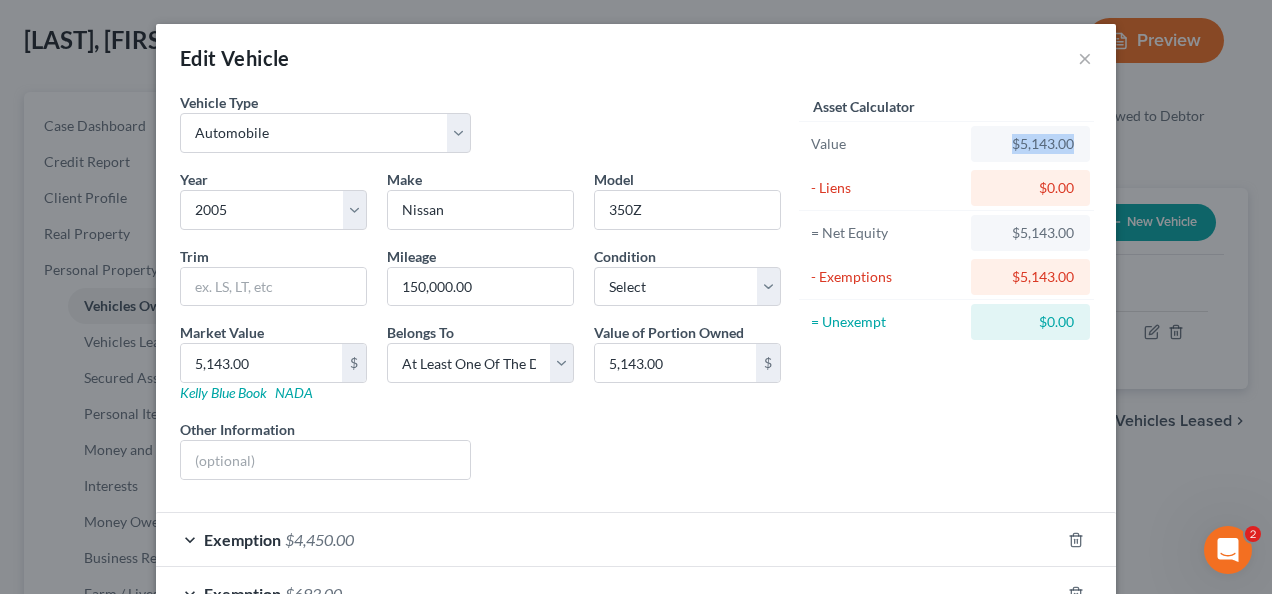 drag, startPoint x: 1074, startPoint y: 142, endPoint x: 1006, endPoint y: 244, distance: 122.588745 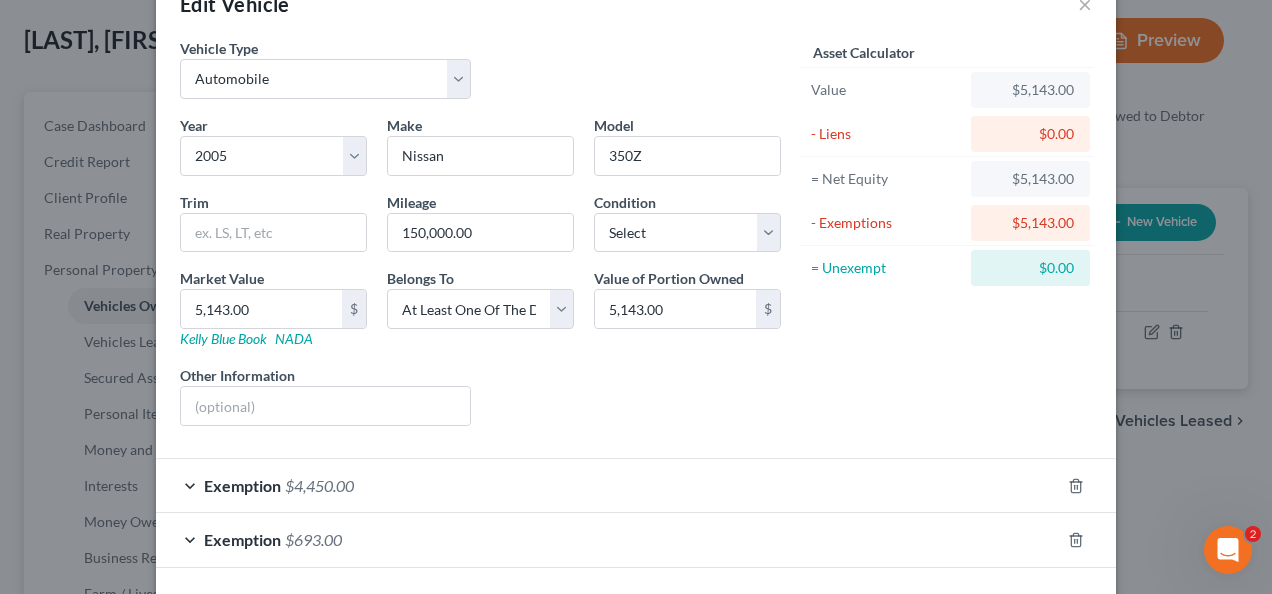 scroll, scrollTop: 32, scrollLeft: 0, axis: vertical 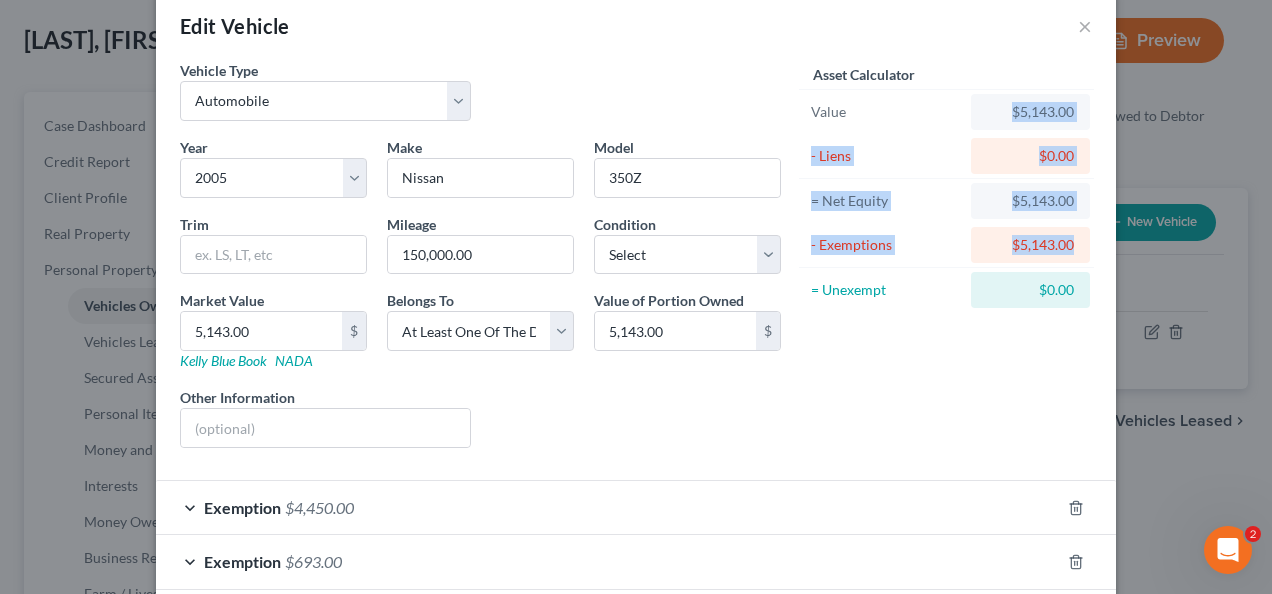 drag, startPoint x: 1007, startPoint y: 110, endPoint x: 890, endPoint y: 388, distance: 301.6173 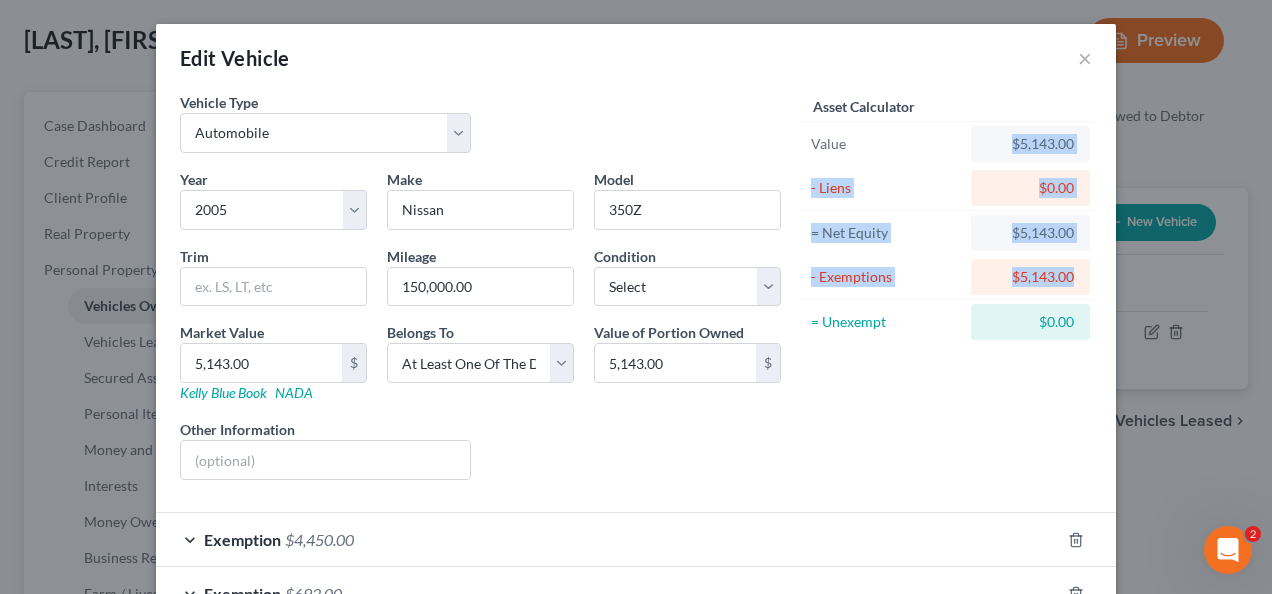 scroll, scrollTop: 100, scrollLeft: 0, axis: vertical 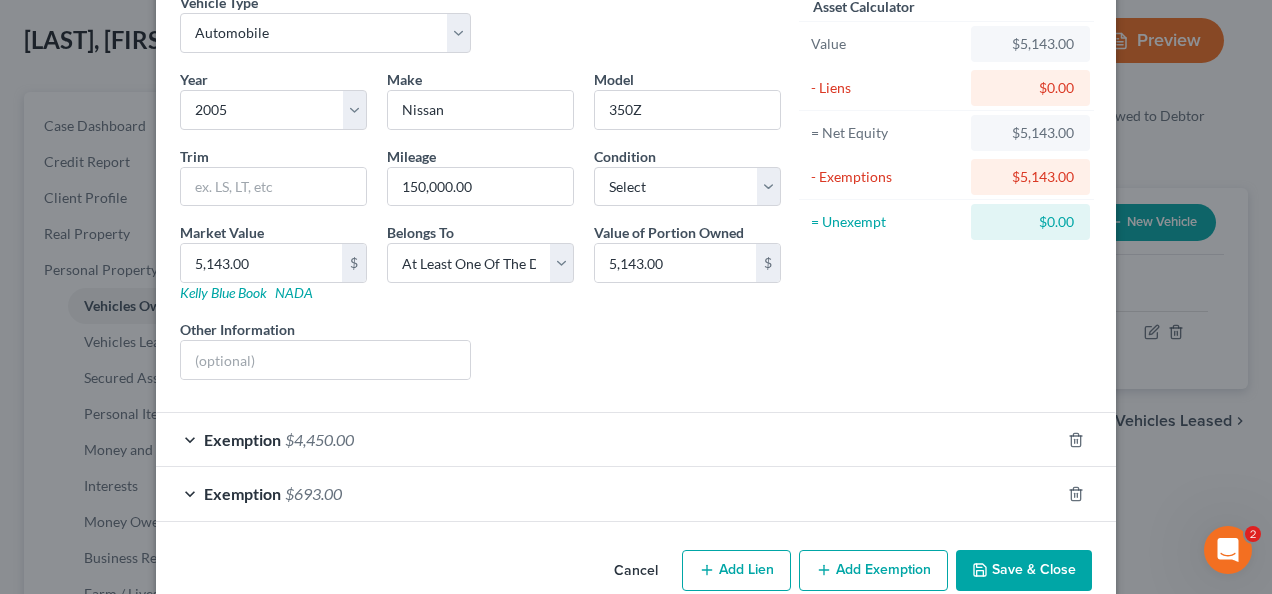 click on "Exemption $4,450.00" at bounding box center [608, 439] 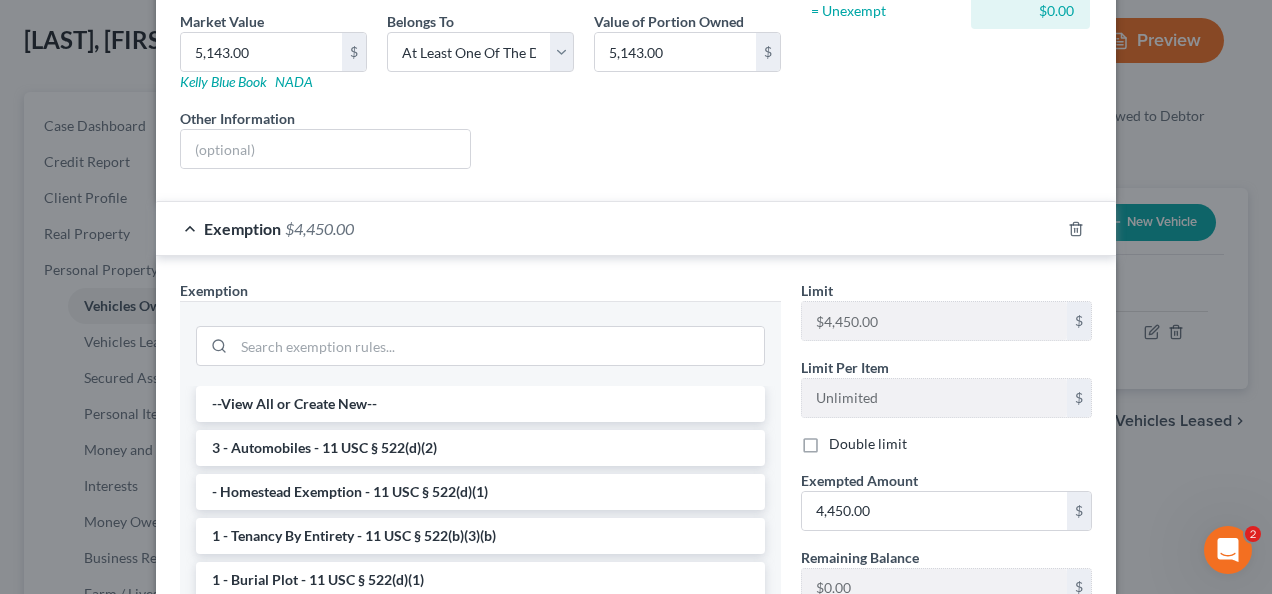 scroll, scrollTop: 300, scrollLeft: 0, axis: vertical 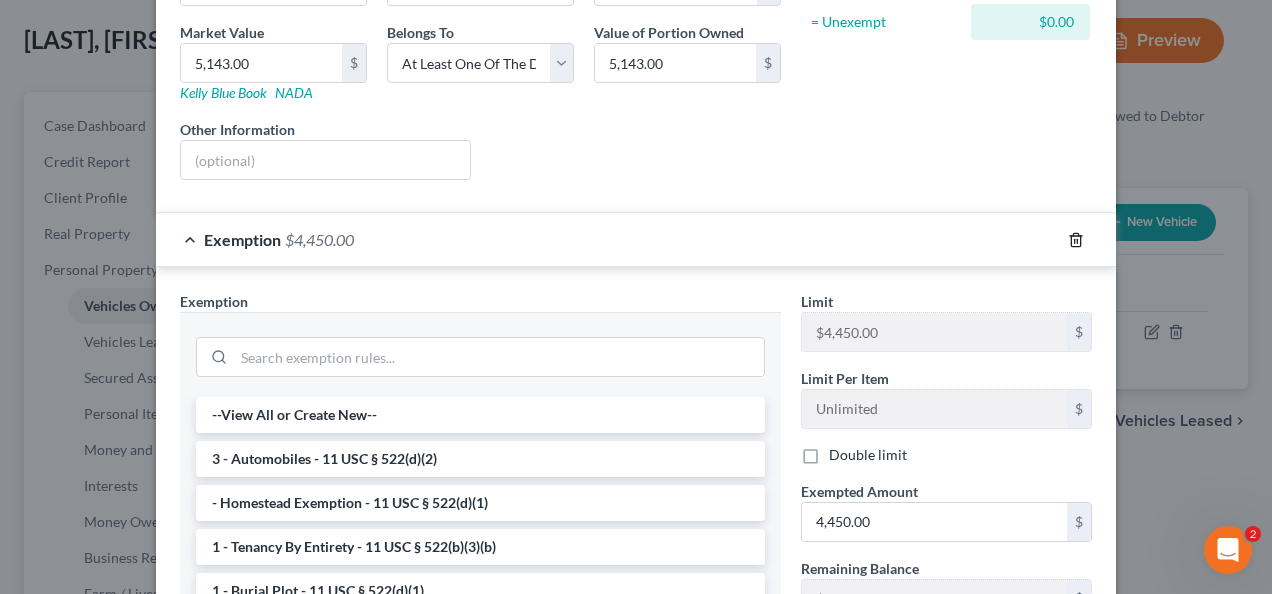 click 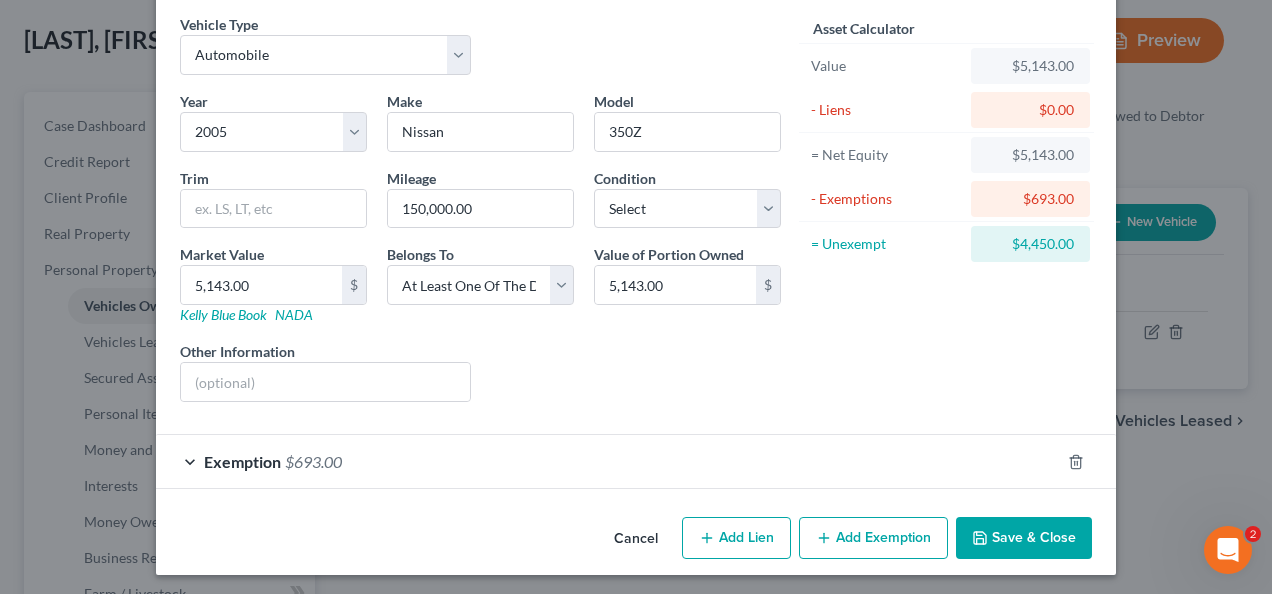 scroll, scrollTop: 0, scrollLeft: 0, axis: both 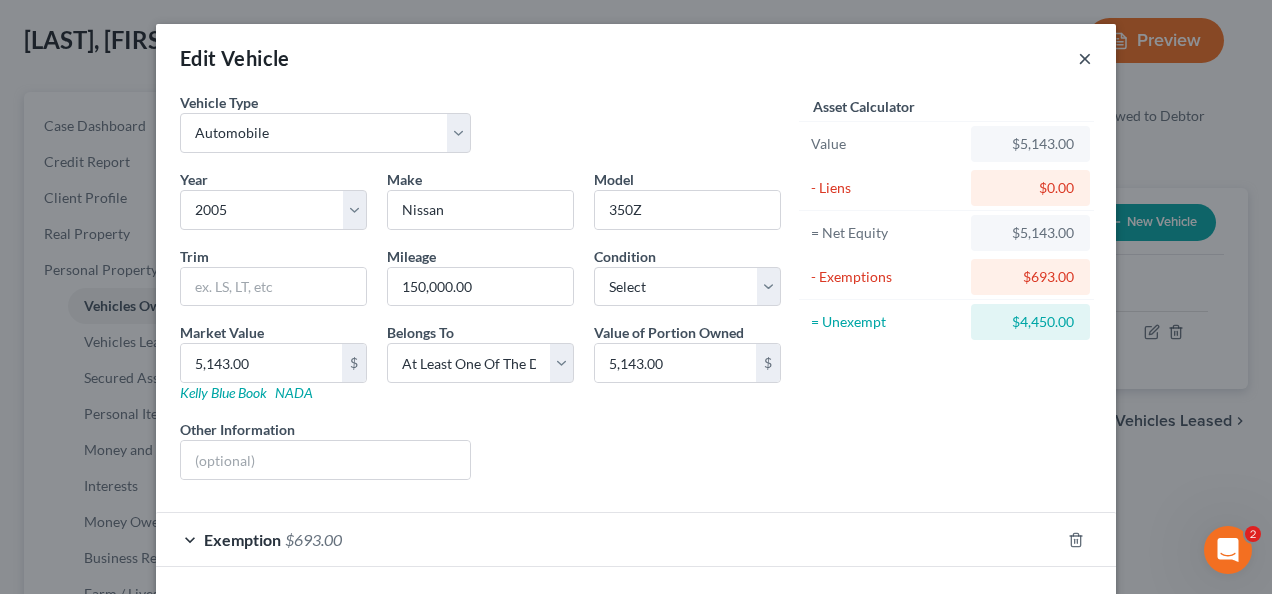 click on "×" at bounding box center [1085, 58] 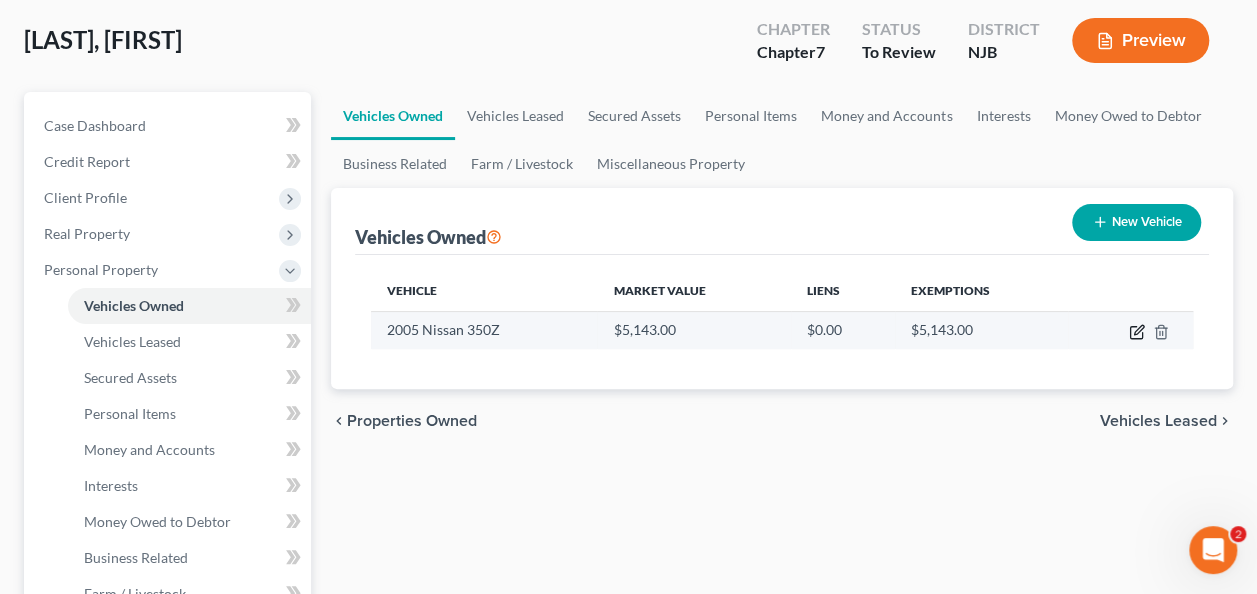 click 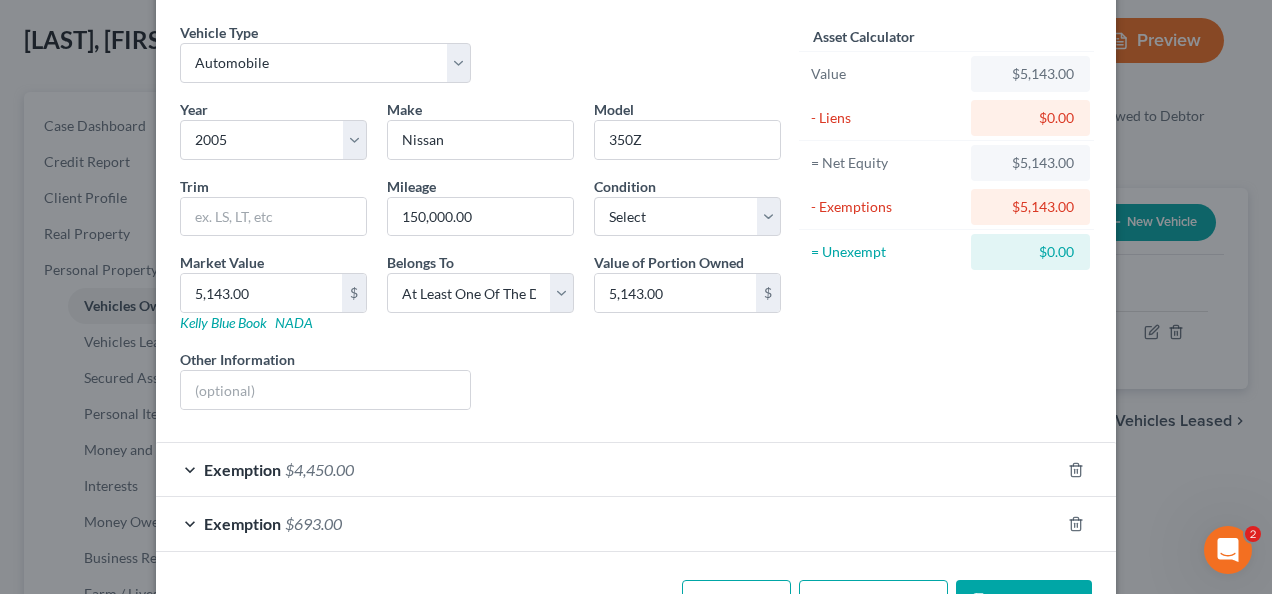 scroll, scrollTop: 100, scrollLeft: 0, axis: vertical 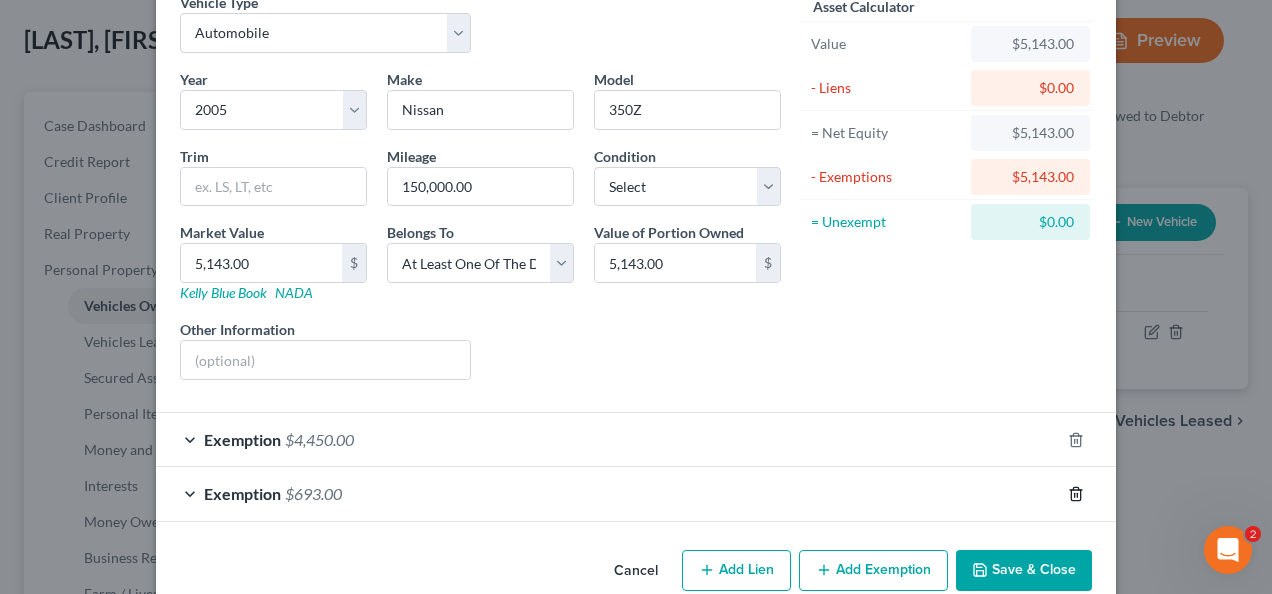 drag, startPoint x: 1066, startPoint y: 486, endPoint x: 932, endPoint y: 350, distance: 190.92407 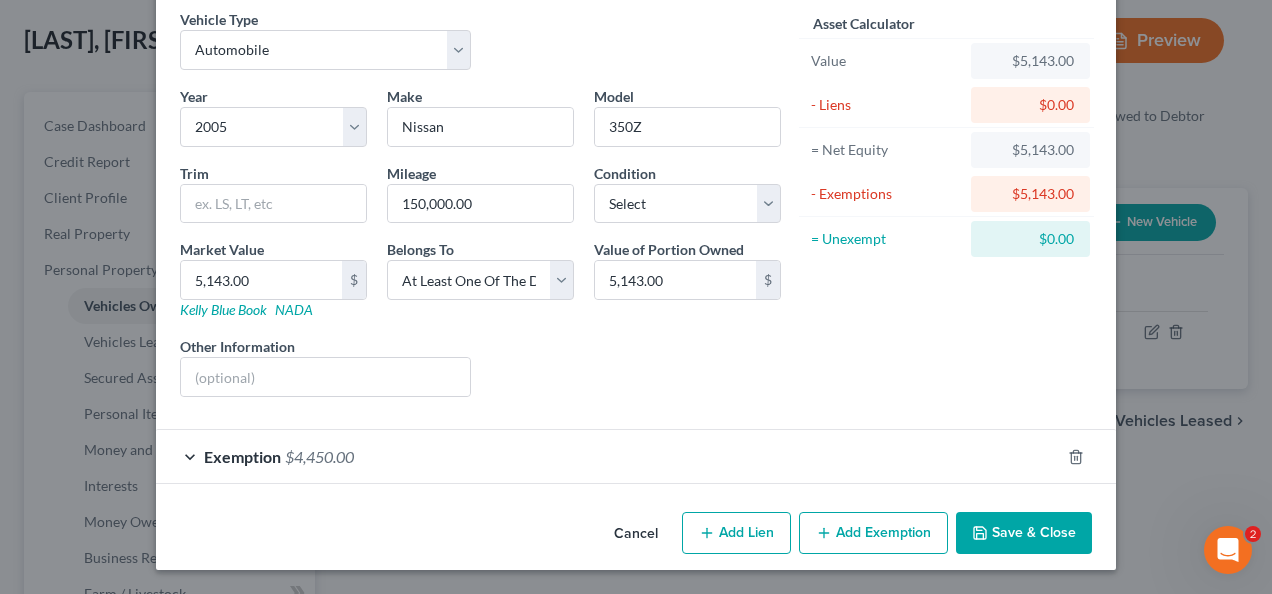 scroll, scrollTop: 78, scrollLeft: 0, axis: vertical 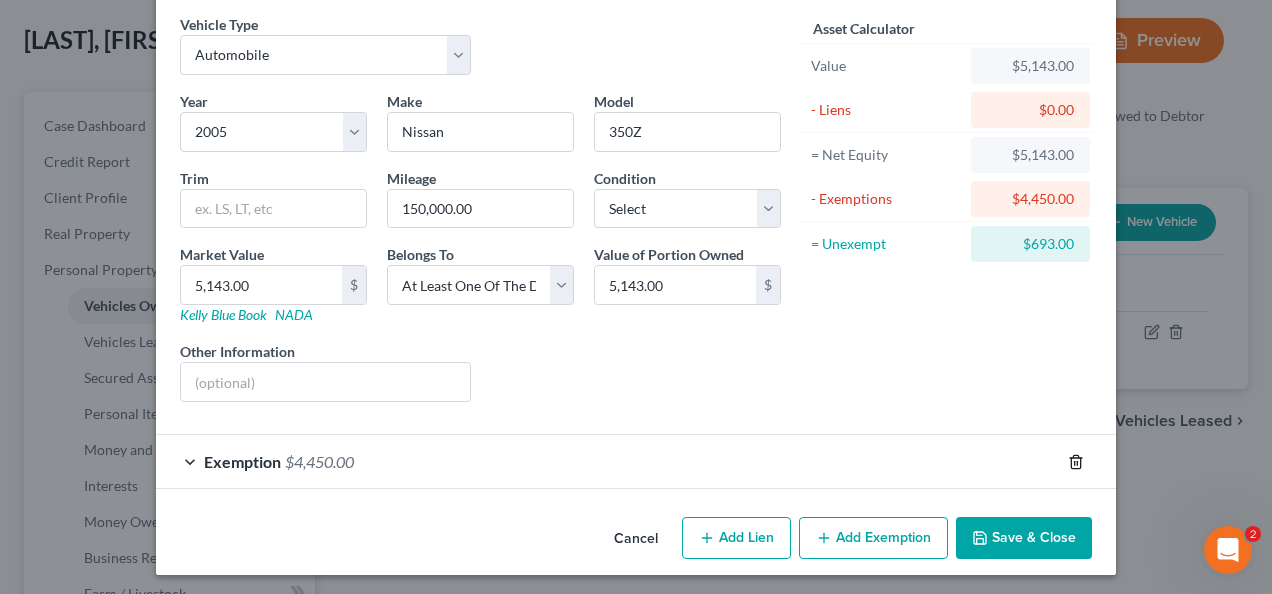 click 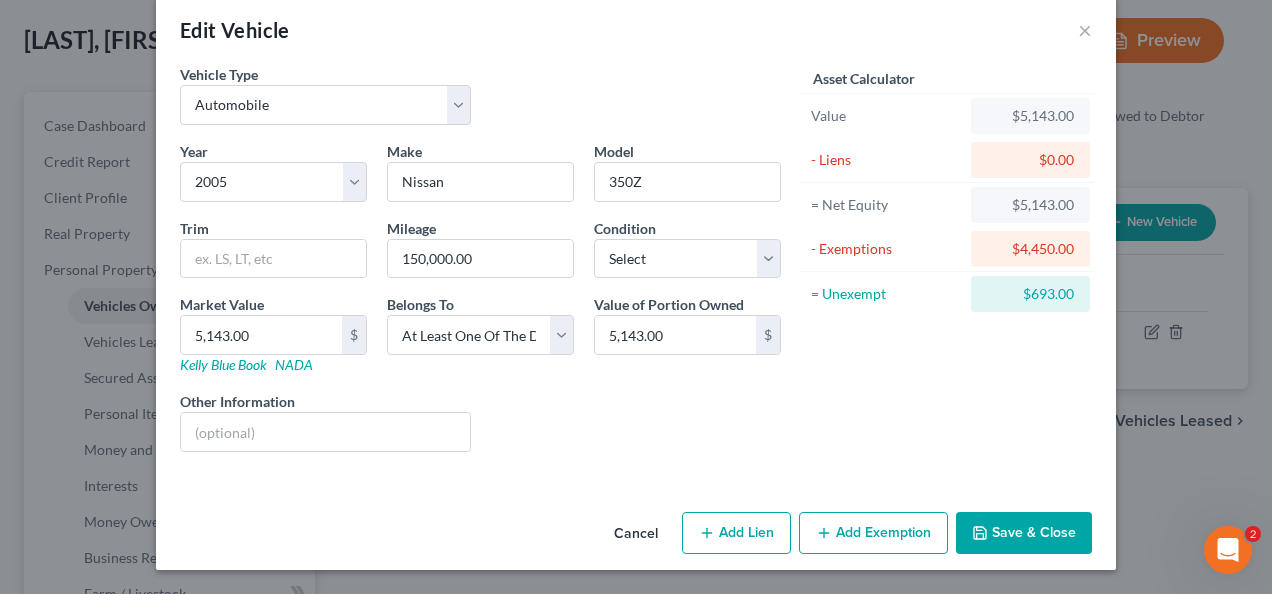scroll, scrollTop: 24, scrollLeft: 0, axis: vertical 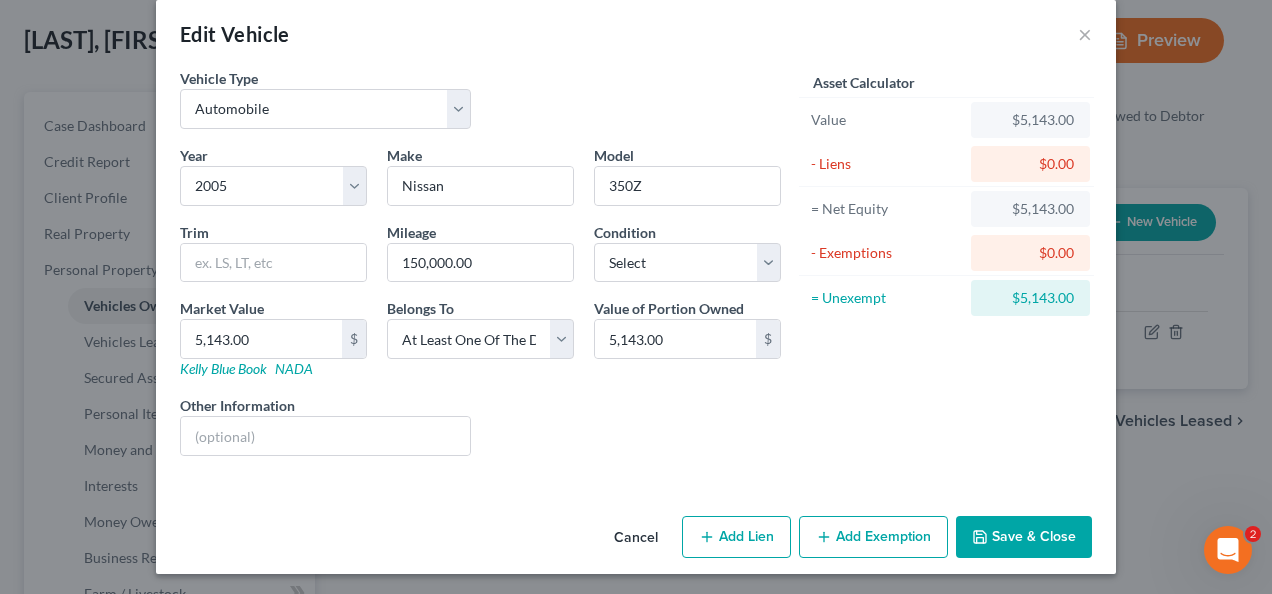 click on "Save & Close" at bounding box center [1024, 537] 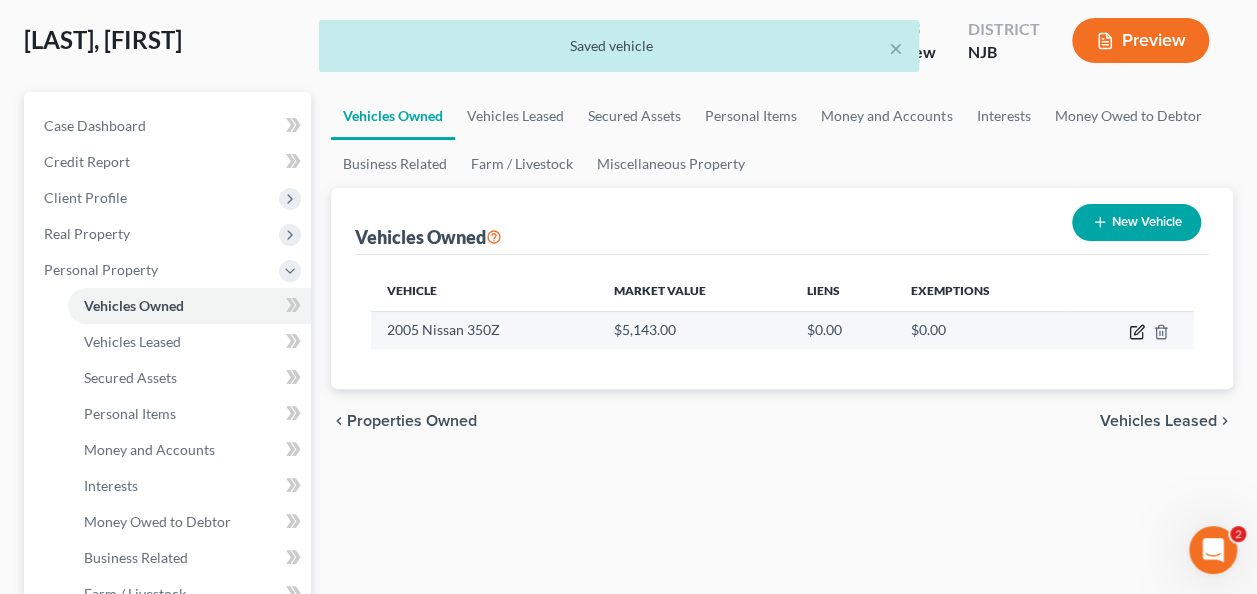 click 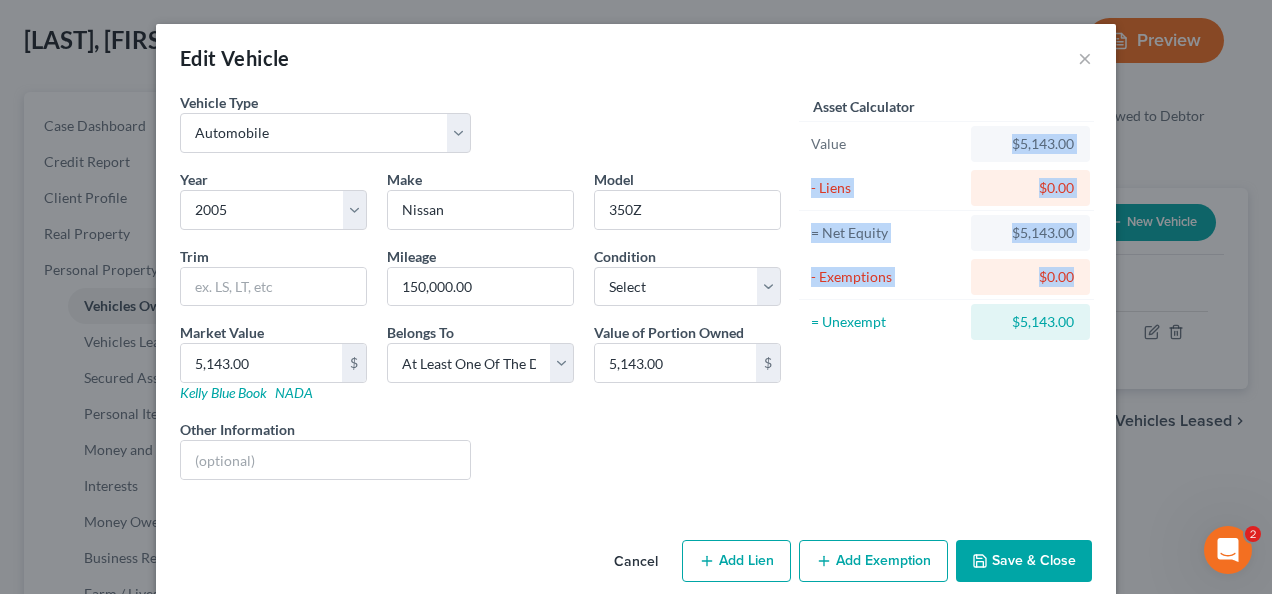 drag, startPoint x: 1000, startPoint y: 144, endPoint x: 897, endPoint y: 509, distance: 379.25455 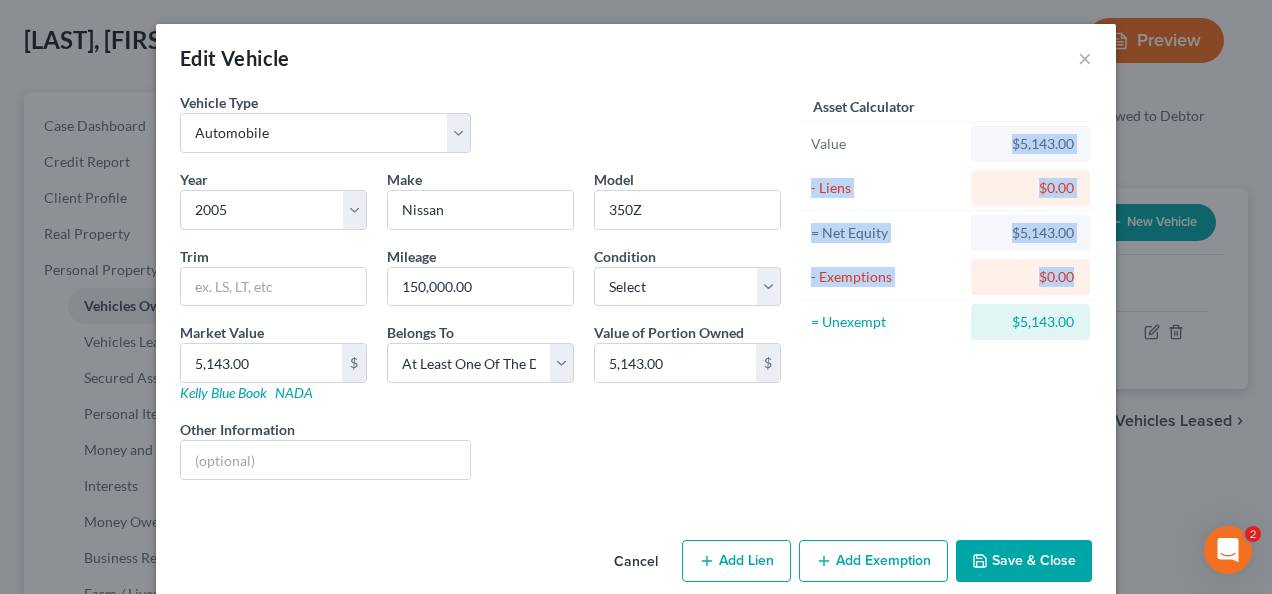 click on "Add Exemption" at bounding box center (873, 561) 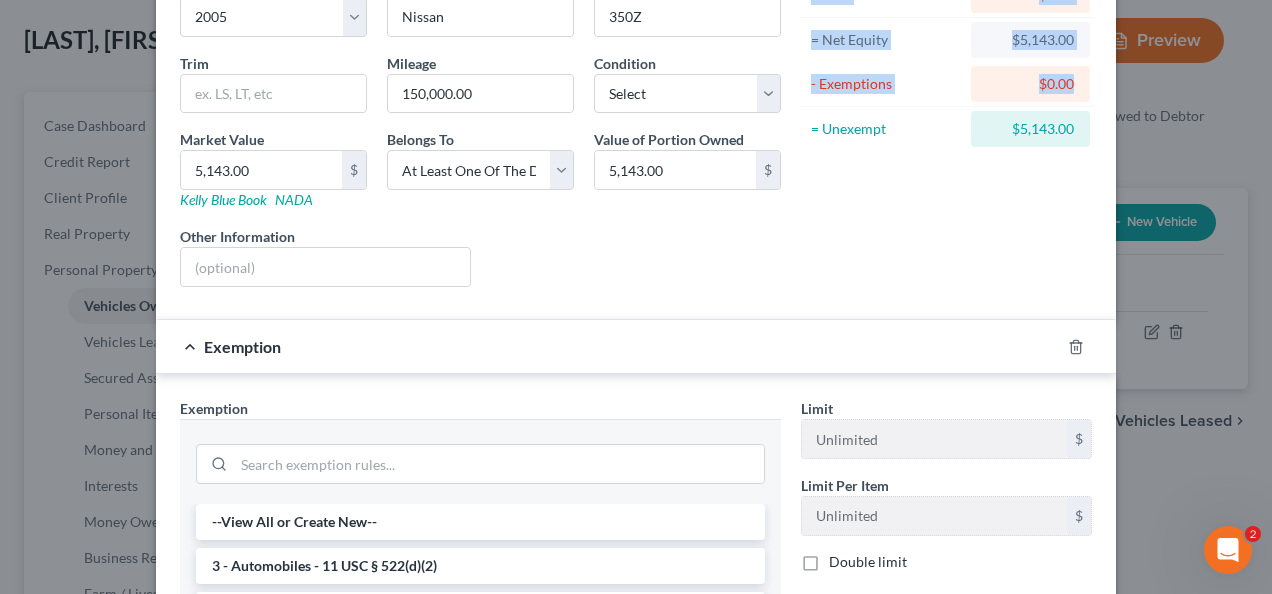 scroll, scrollTop: 224, scrollLeft: 0, axis: vertical 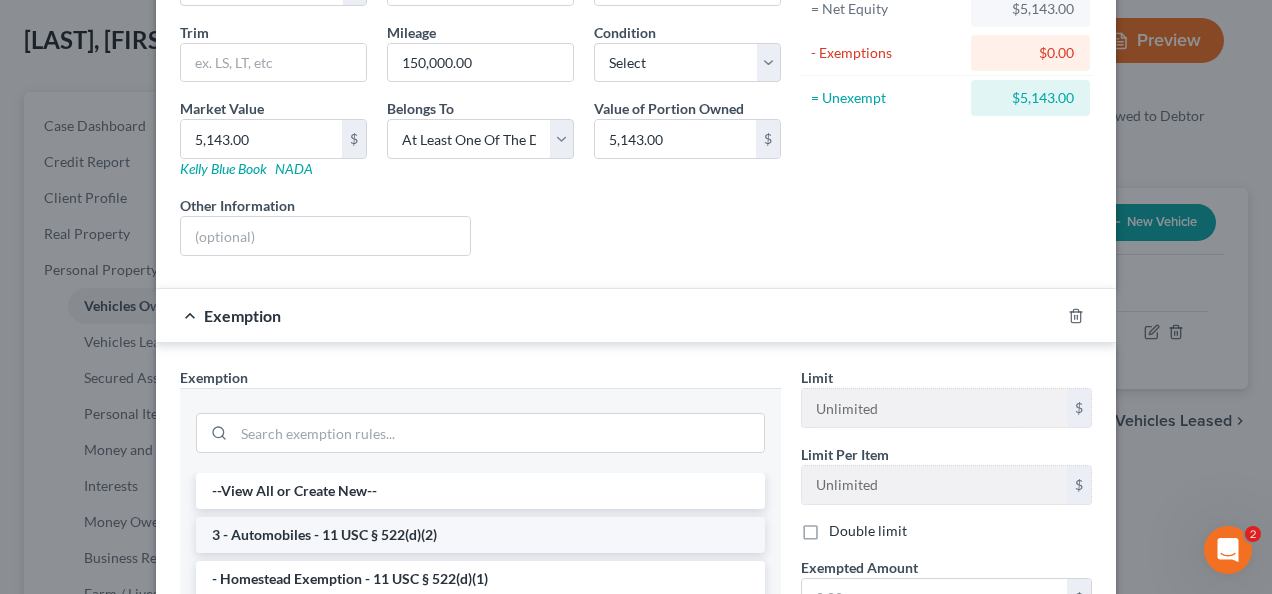 click on "3 - Automobiles - 11 USC § 522(d)(2)" at bounding box center [480, 535] 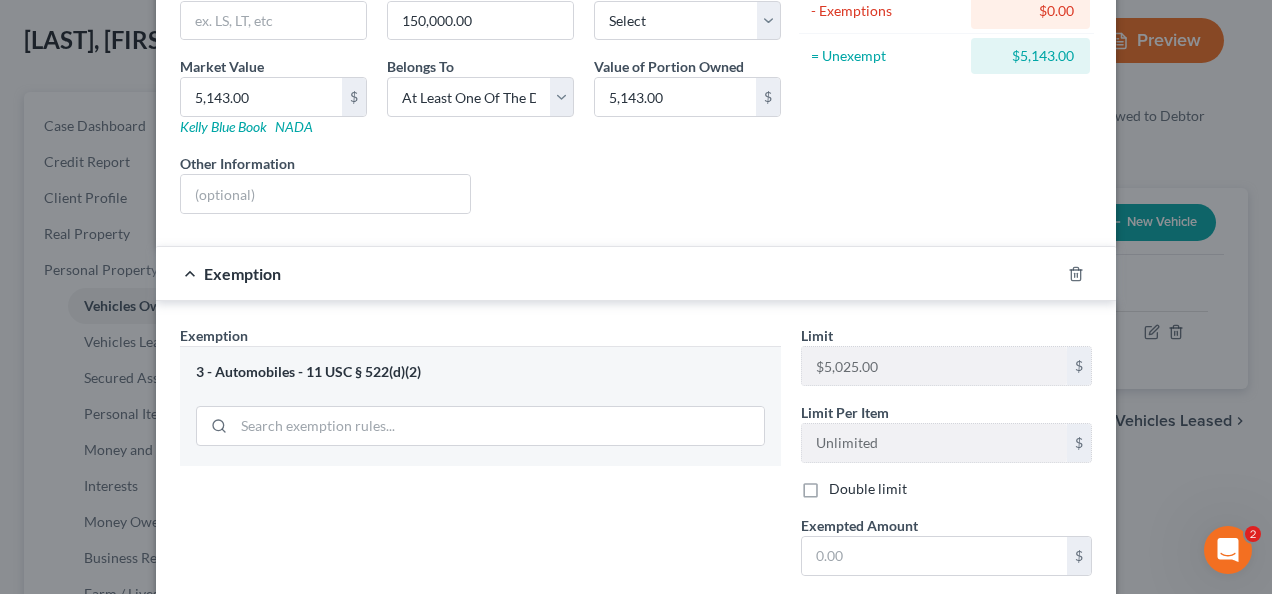 scroll, scrollTop: 324, scrollLeft: 0, axis: vertical 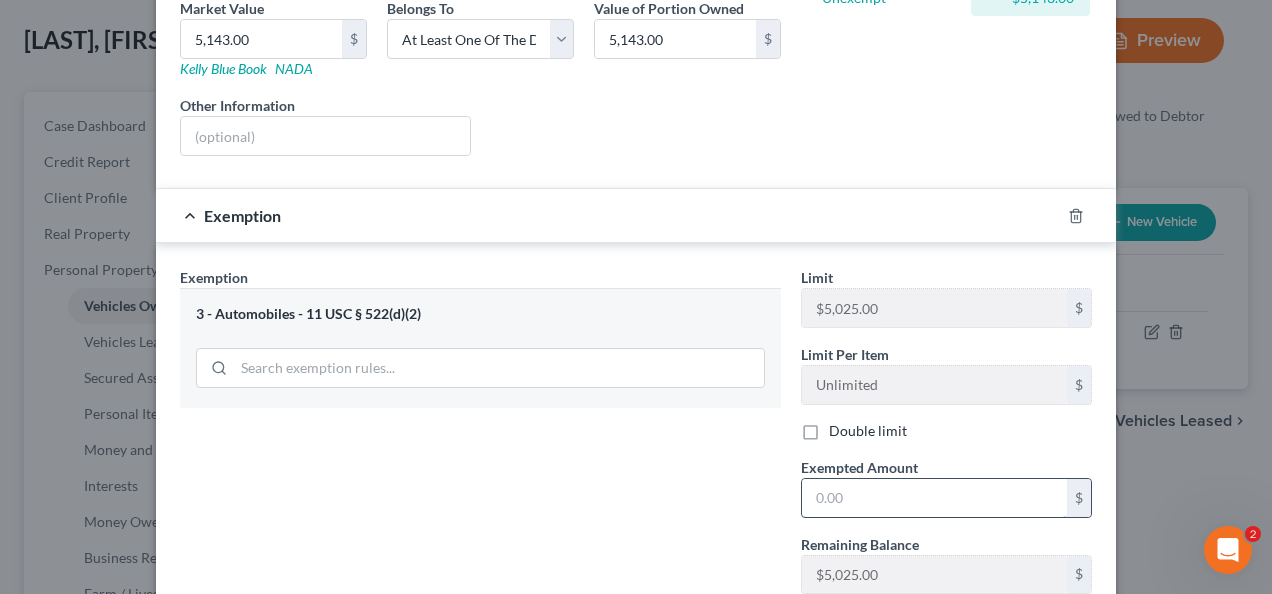 click at bounding box center [934, 498] 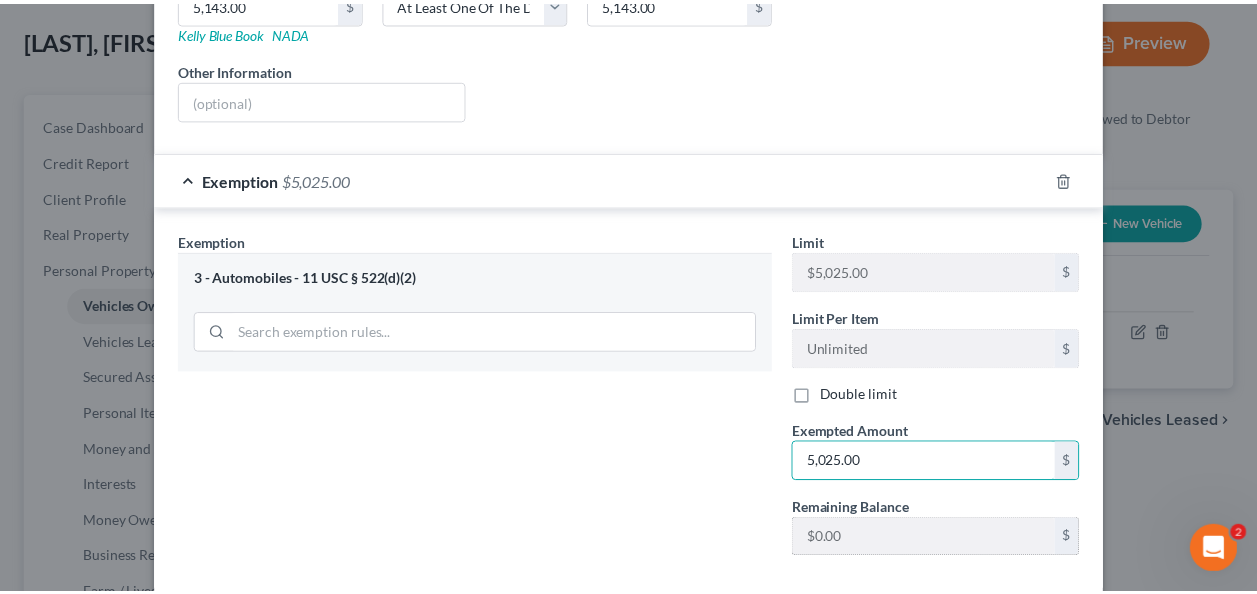 scroll, scrollTop: 460, scrollLeft: 0, axis: vertical 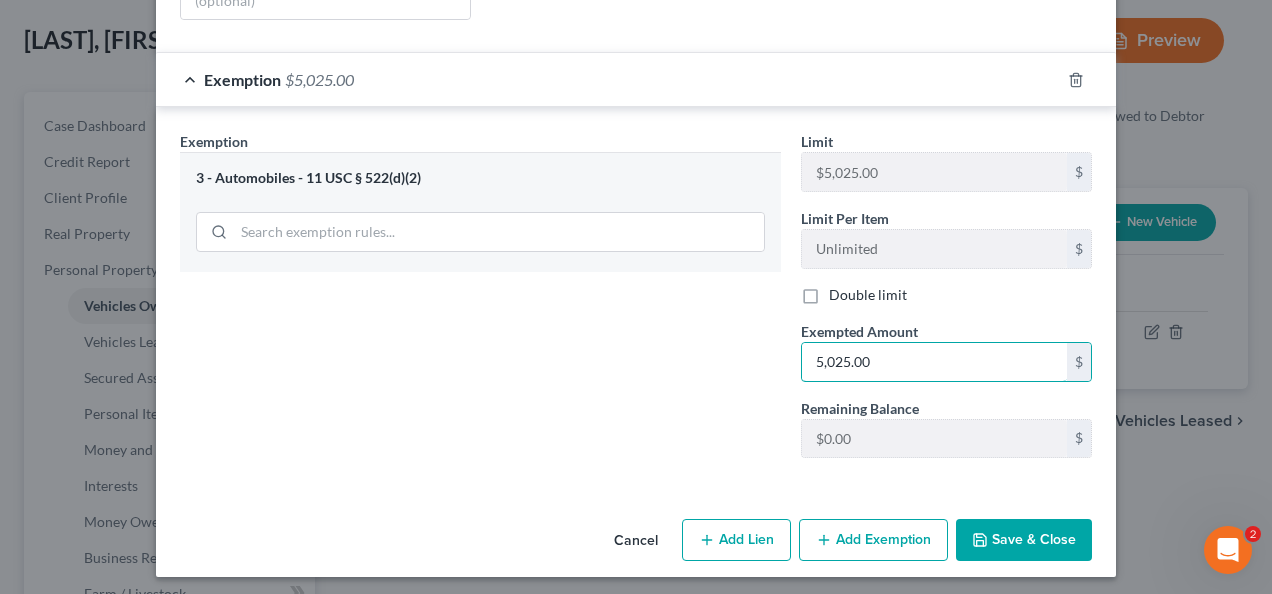 type on "5,025.00" 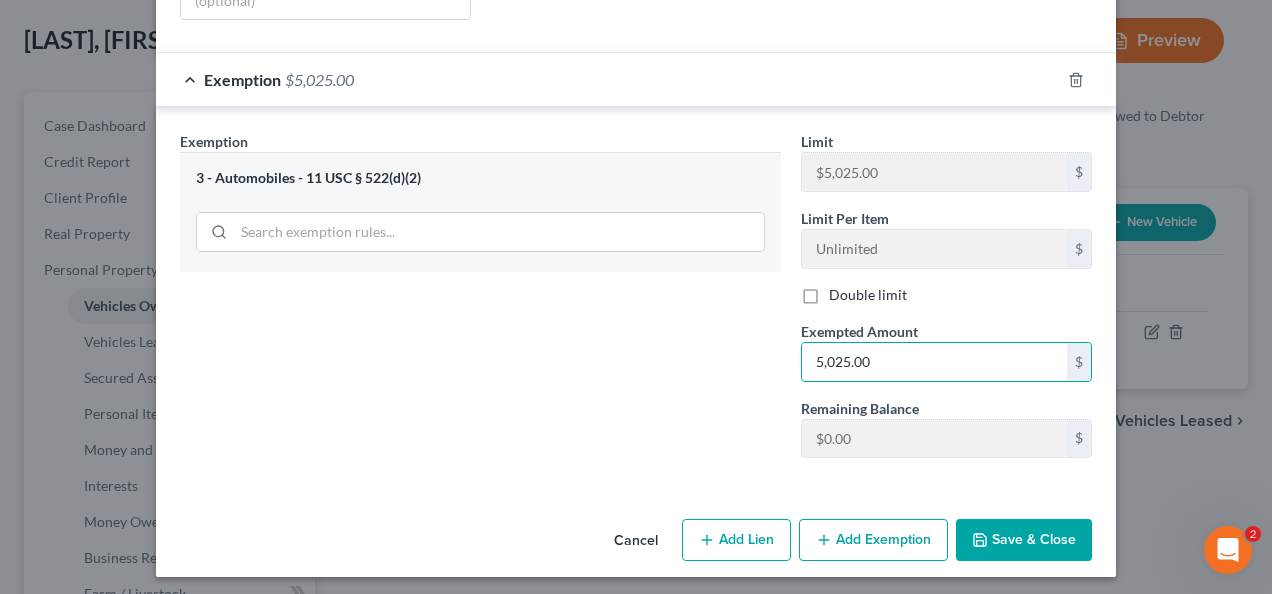 click on "Save & Close" at bounding box center [1024, 540] 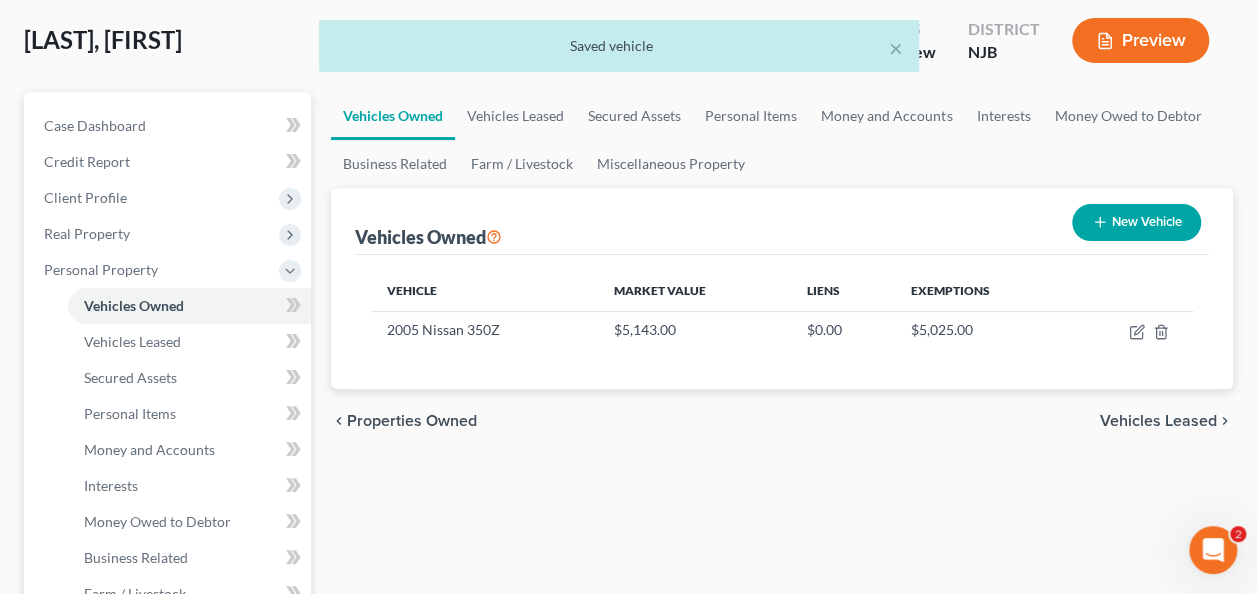 click on "Vehicles Leased" at bounding box center [1158, 421] 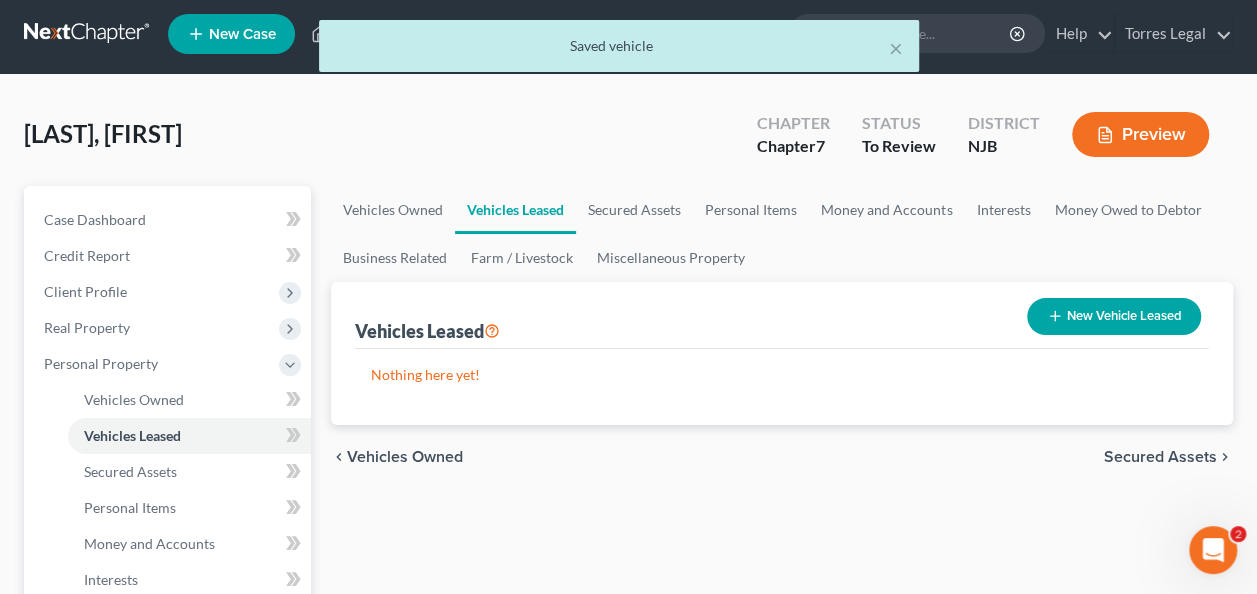 scroll, scrollTop: 0, scrollLeft: 0, axis: both 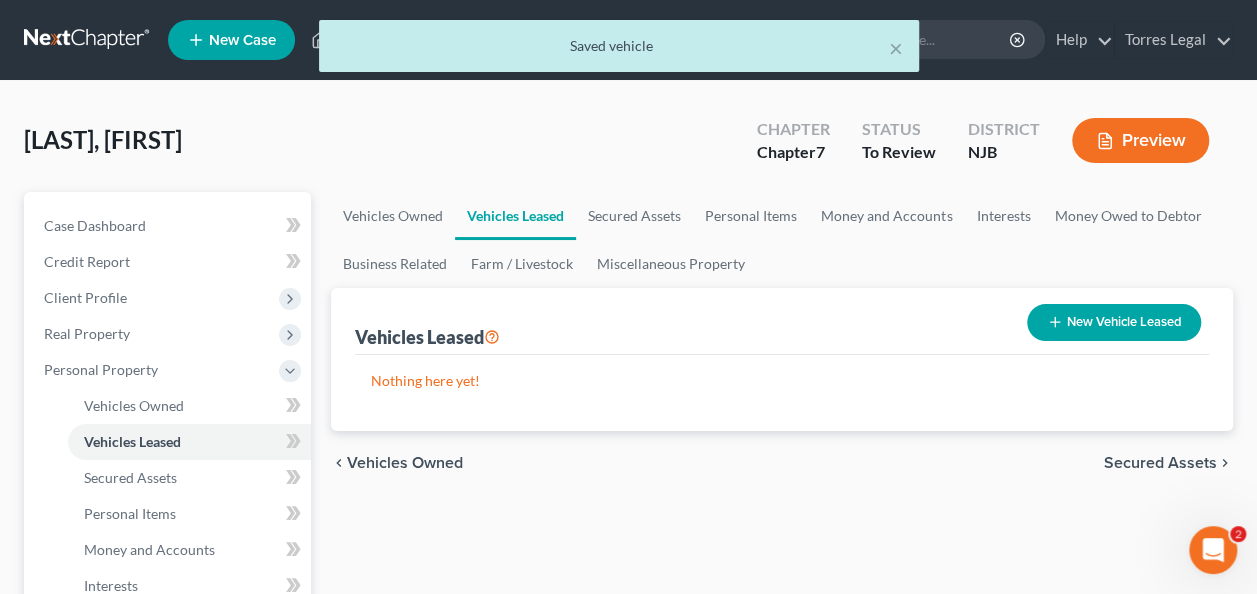 click on "Secured Assets" at bounding box center (1160, 463) 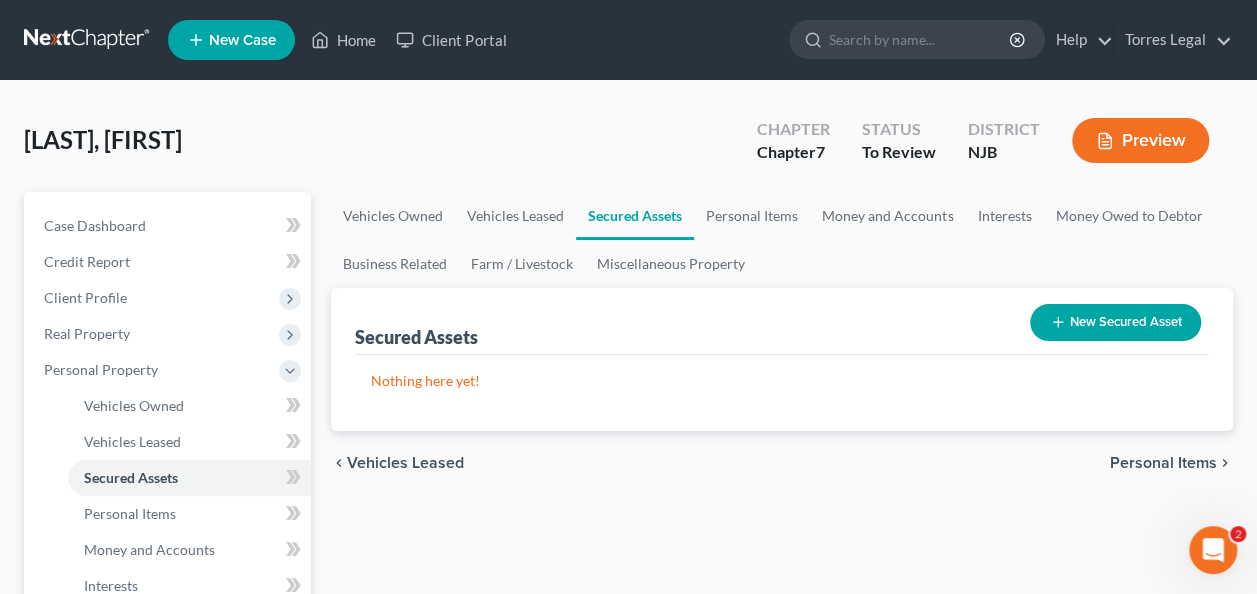 click on "Personal Items" at bounding box center [1163, 463] 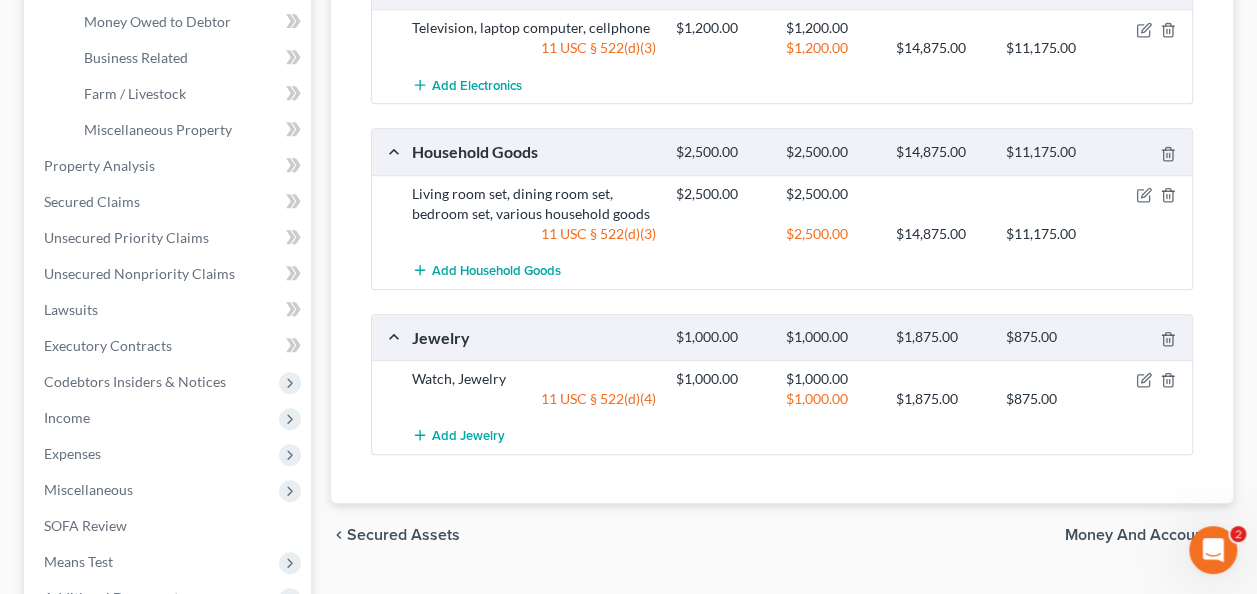 scroll, scrollTop: 700, scrollLeft: 0, axis: vertical 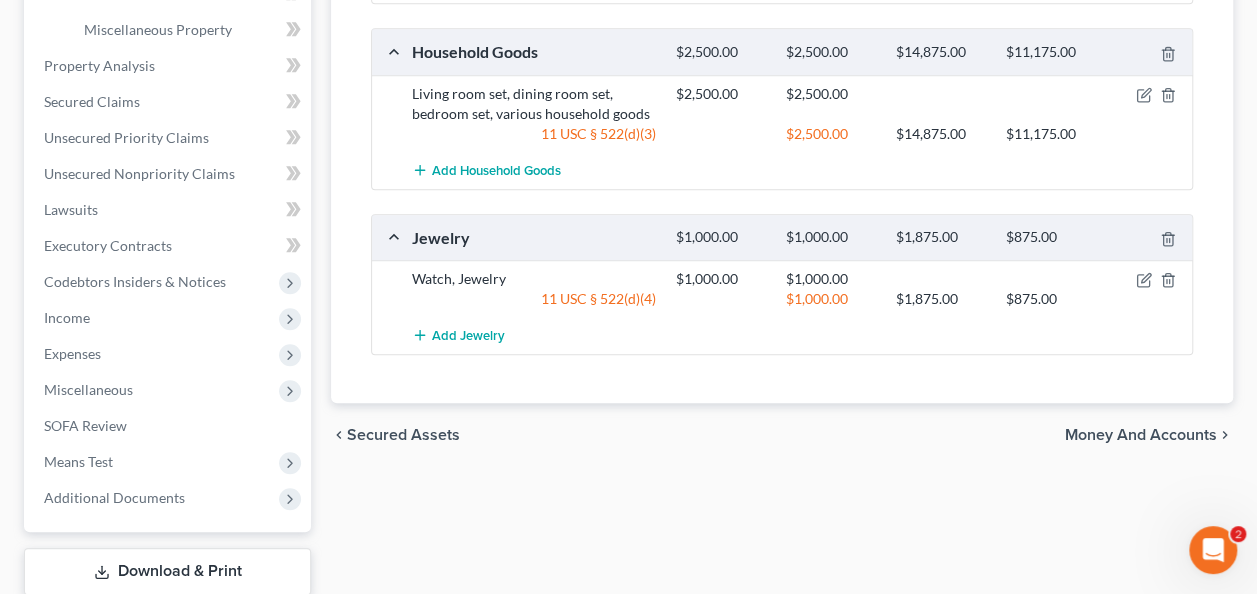 click on "Money and Accounts" at bounding box center (1141, 435) 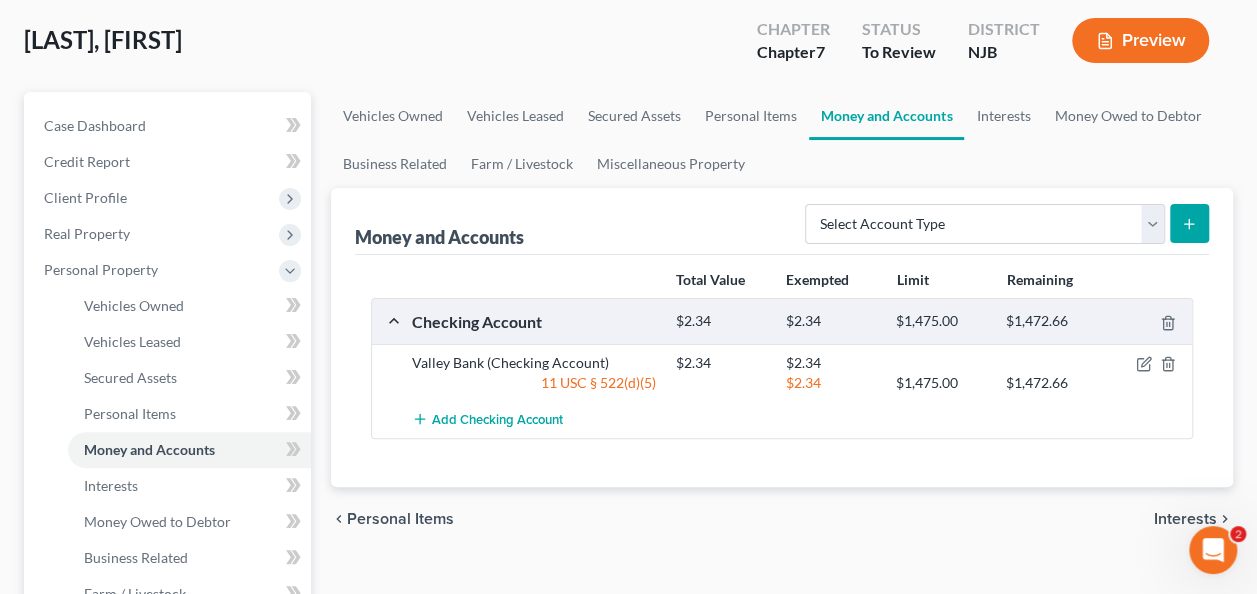 scroll, scrollTop: 200, scrollLeft: 0, axis: vertical 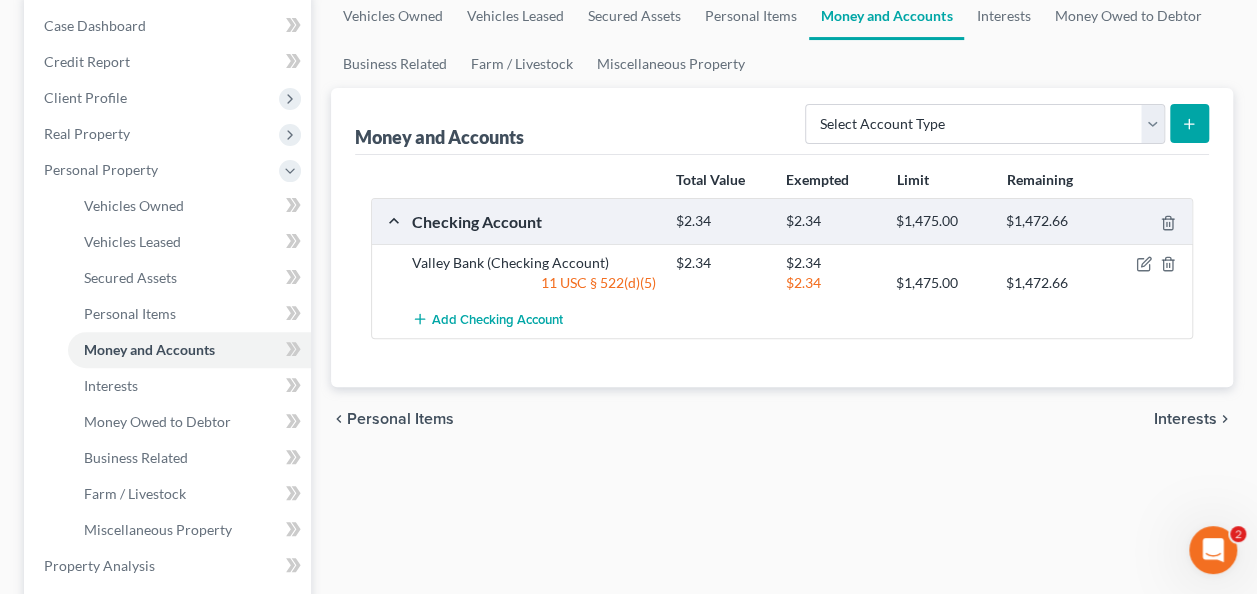 click on "Interests" at bounding box center [1185, 419] 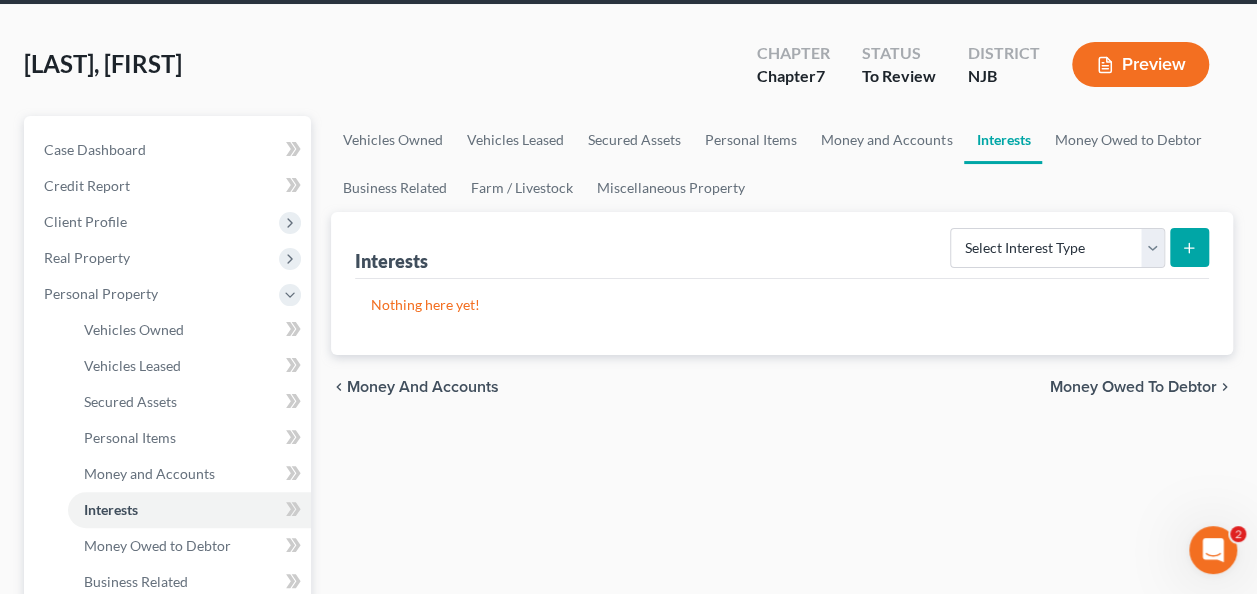 scroll, scrollTop: 100, scrollLeft: 0, axis: vertical 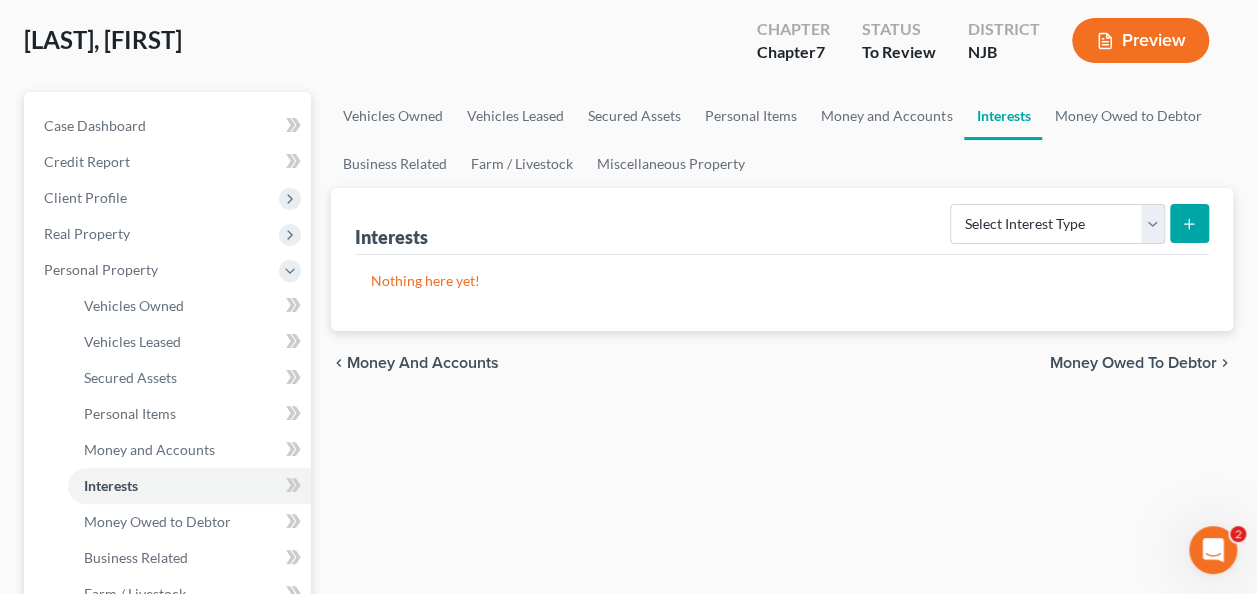 click on "Money Owed to Debtor" at bounding box center [1133, 363] 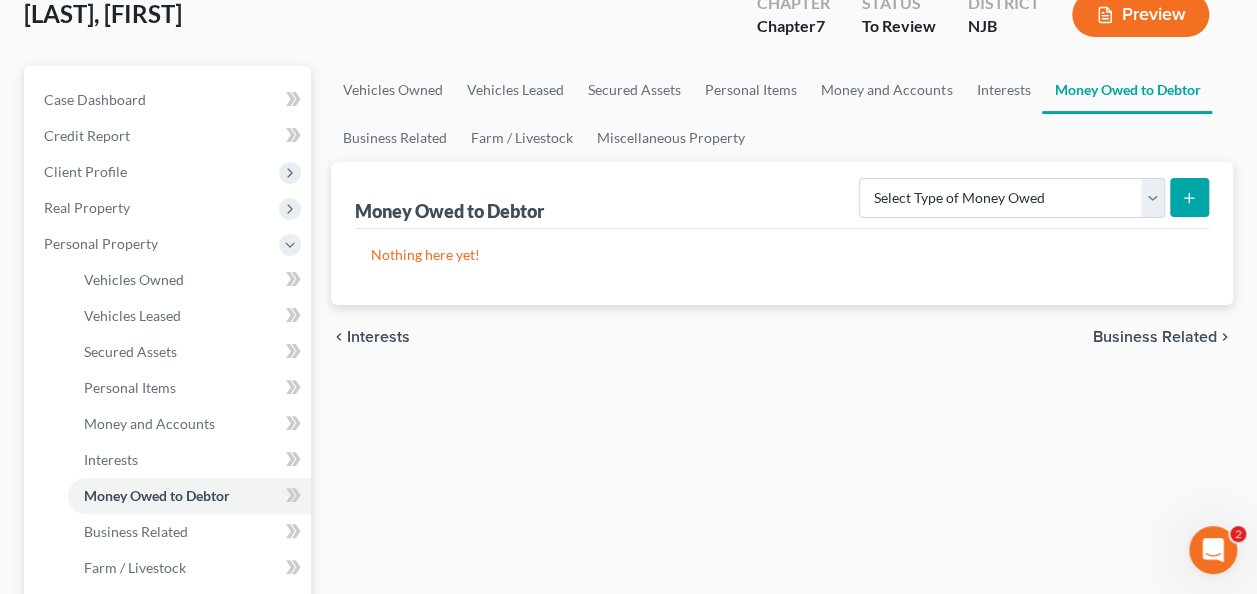 scroll, scrollTop: 200, scrollLeft: 0, axis: vertical 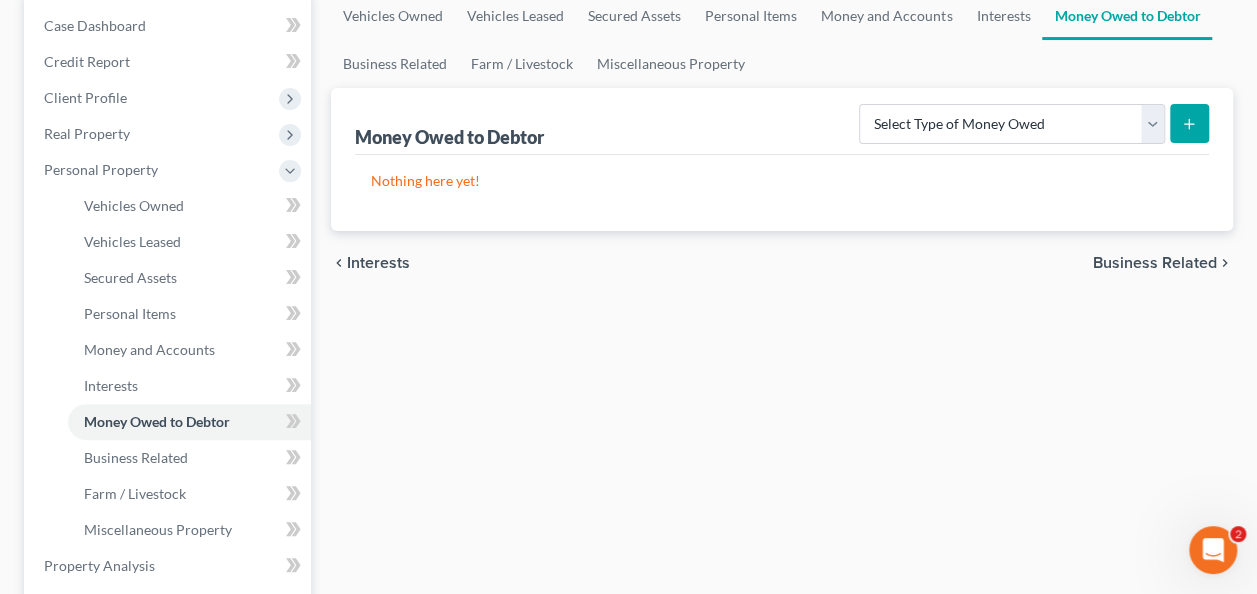 click on "Business Related" at bounding box center [1155, 263] 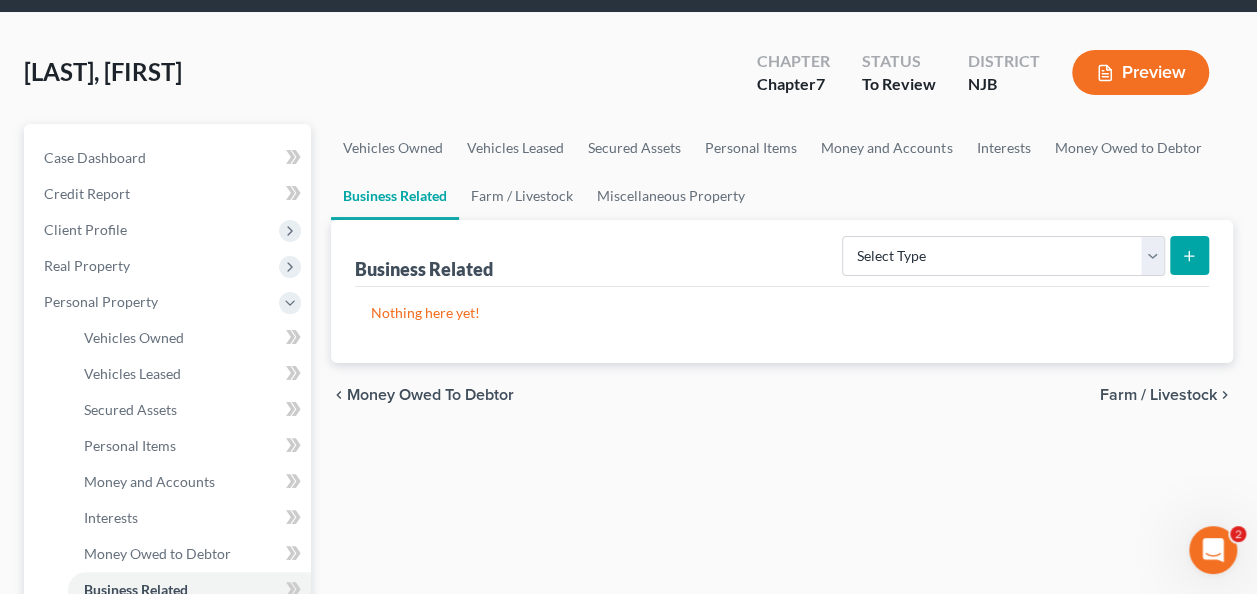 scroll, scrollTop: 100, scrollLeft: 0, axis: vertical 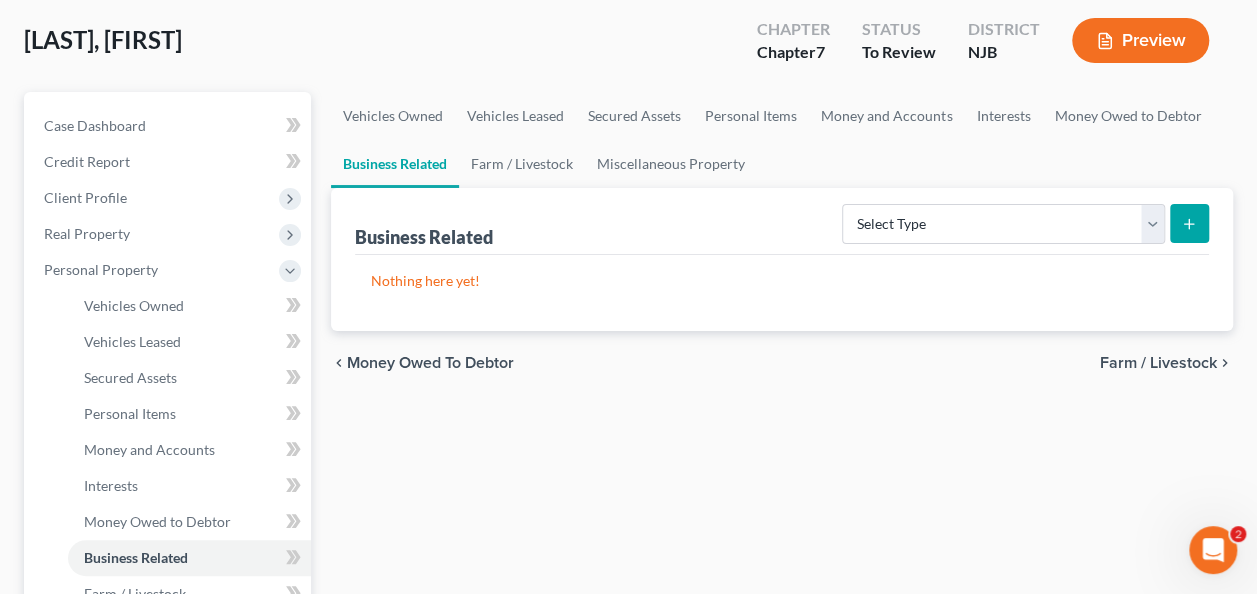 click on "Farm / Livestock" at bounding box center [1158, 363] 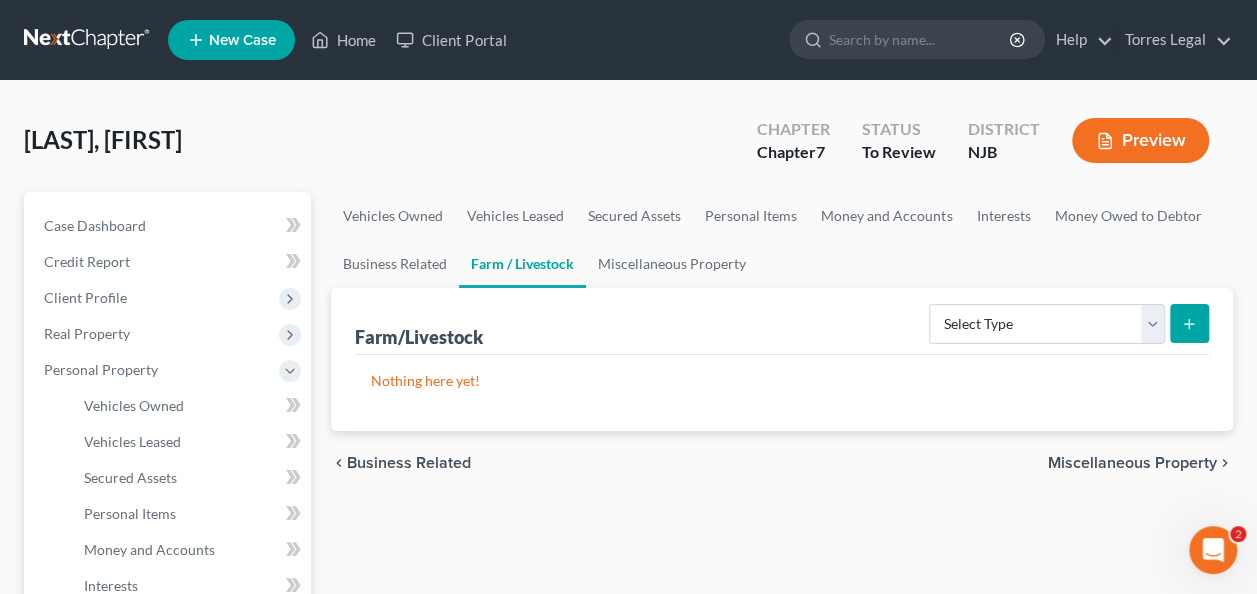 scroll, scrollTop: 100, scrollLeft: 0, axis: vertical 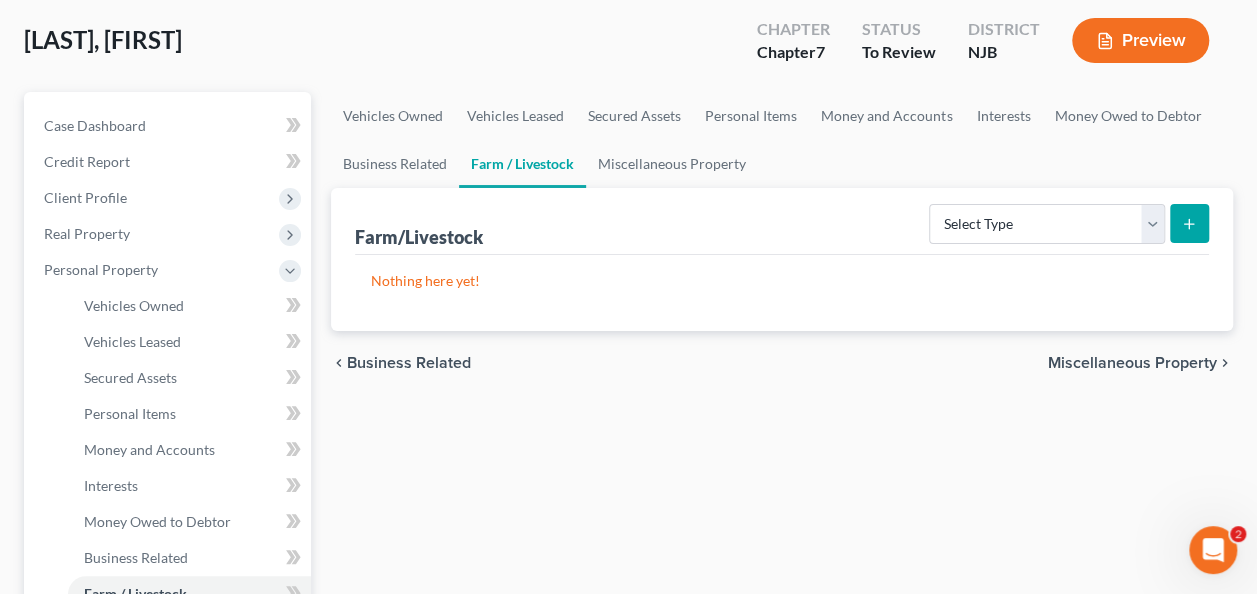click on "Miscellaneous Property" at bounding box center (1132, 363) 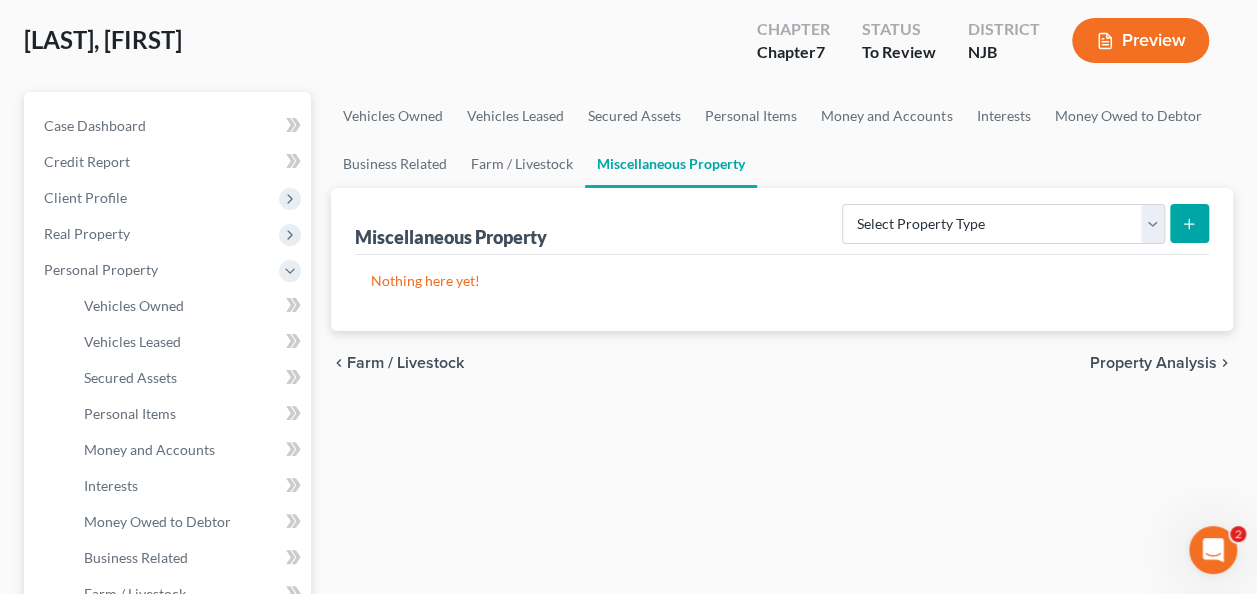 scroll, scrollTop: 0, scrollLeft: 0, axis: both 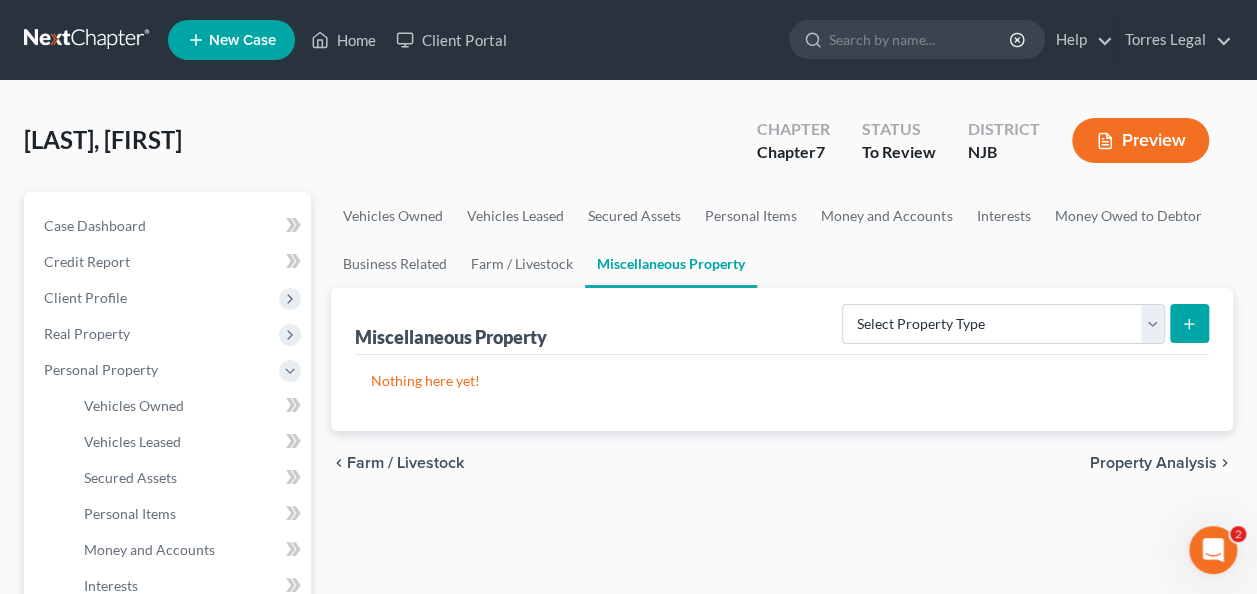 click on "Property Analysis" at bounding box center (1153, 463) 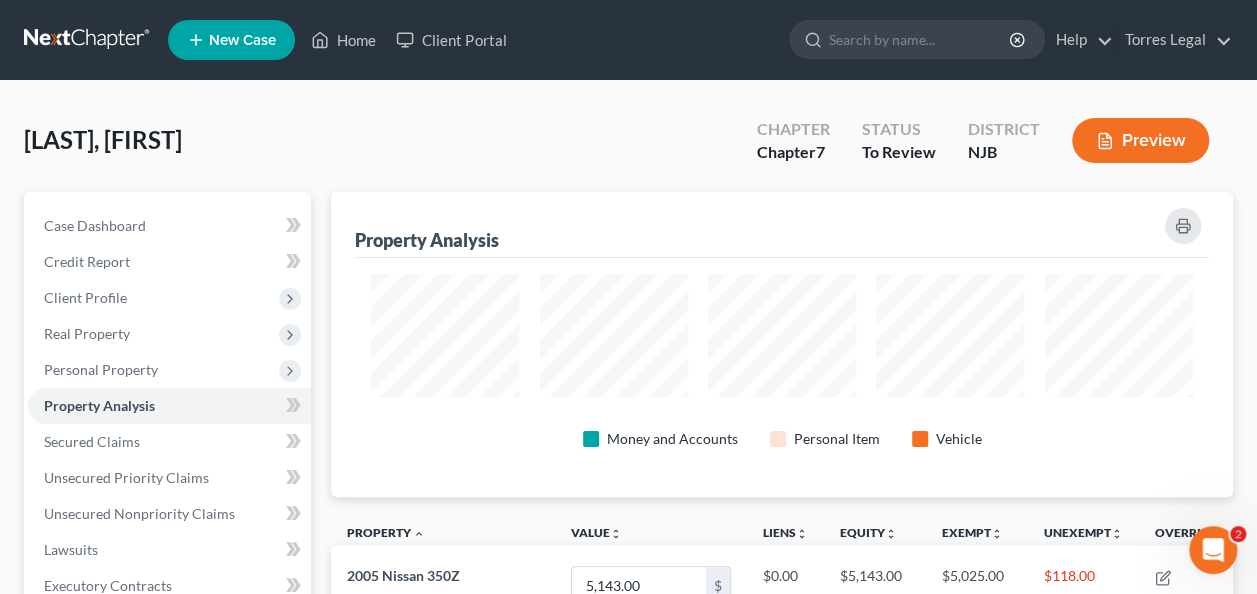 scroll, scrollTop: 999695, scrollLeft: 999098, axis: both 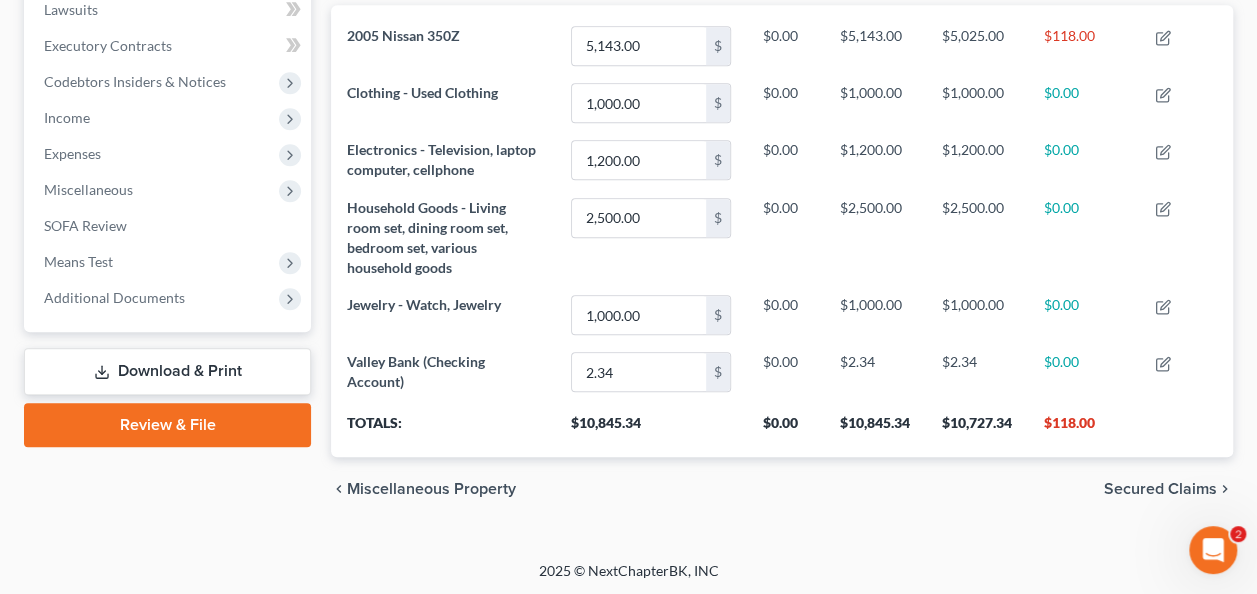 click on "Secured Claims" at bounding box center [1160, 489] 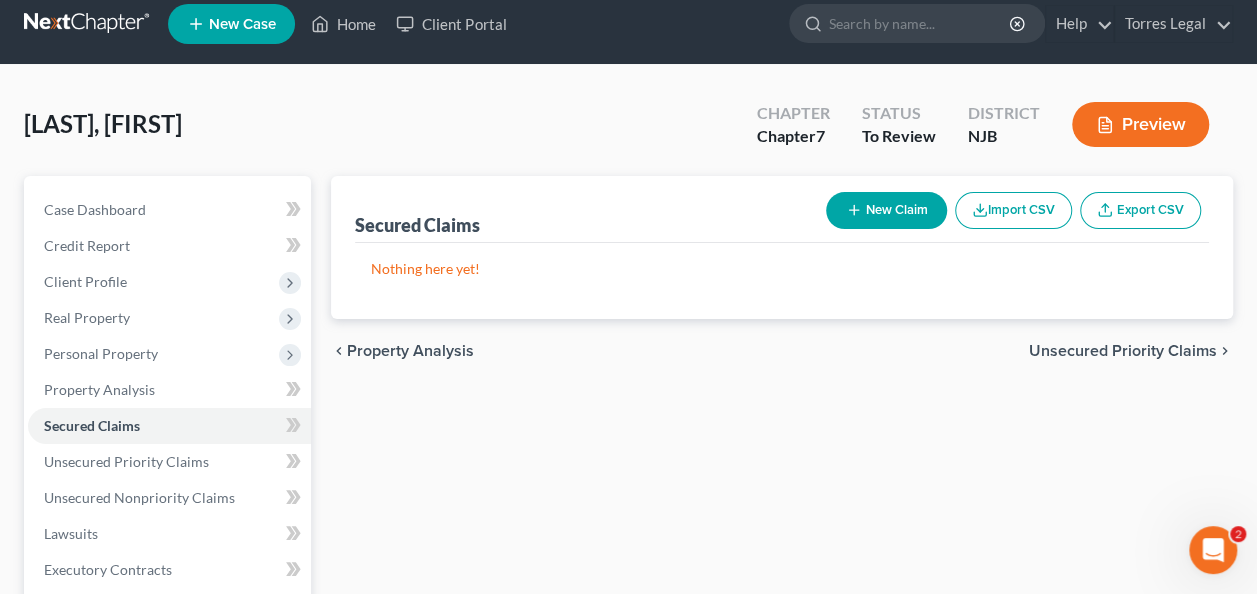 scroll, scrollTop: 0, scrollLeft: 0, axis: both 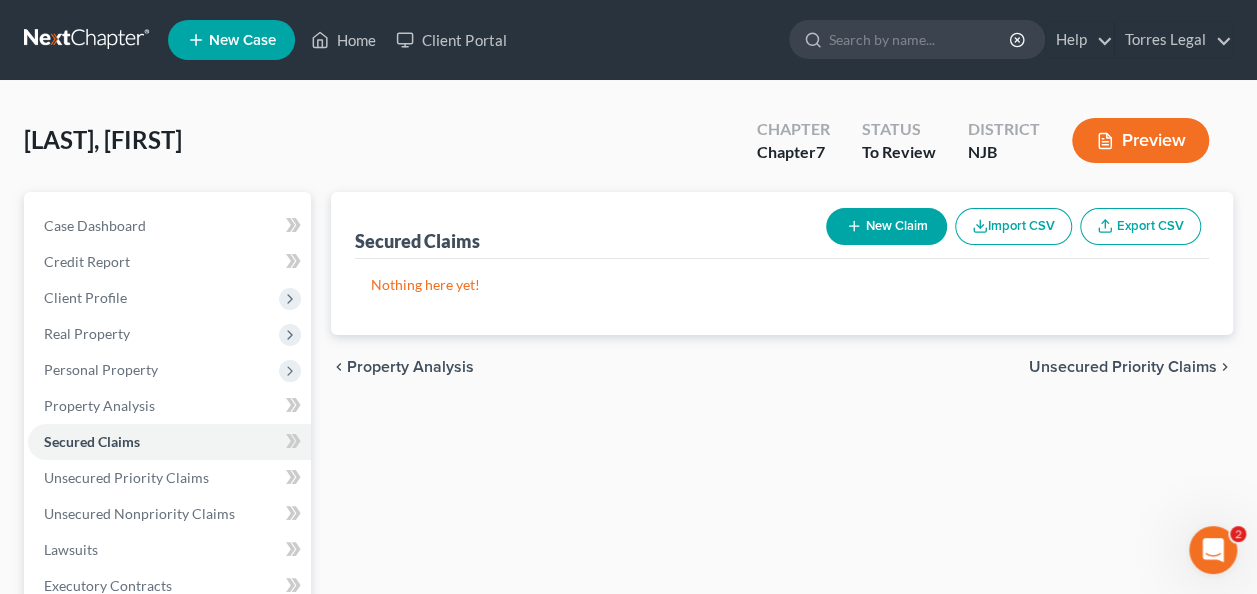 click on "Unsecured Priority Claims" at bounding box center [1123, 367] 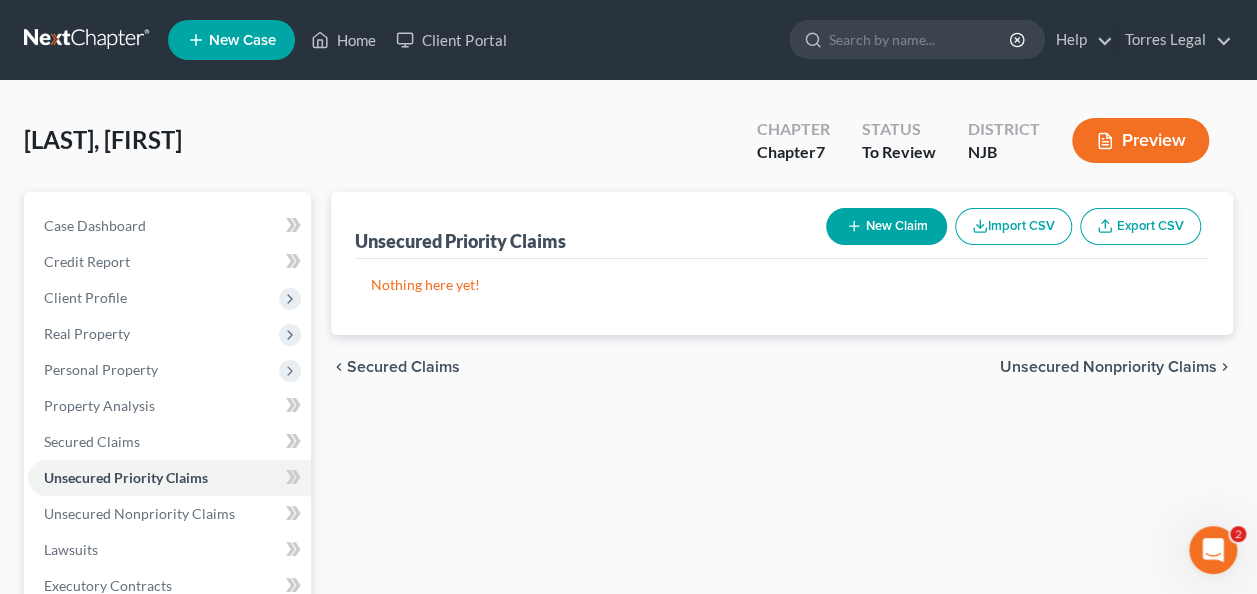 click on "Unsecured Nonpriority Claims" at bounding box center (1108, 367) 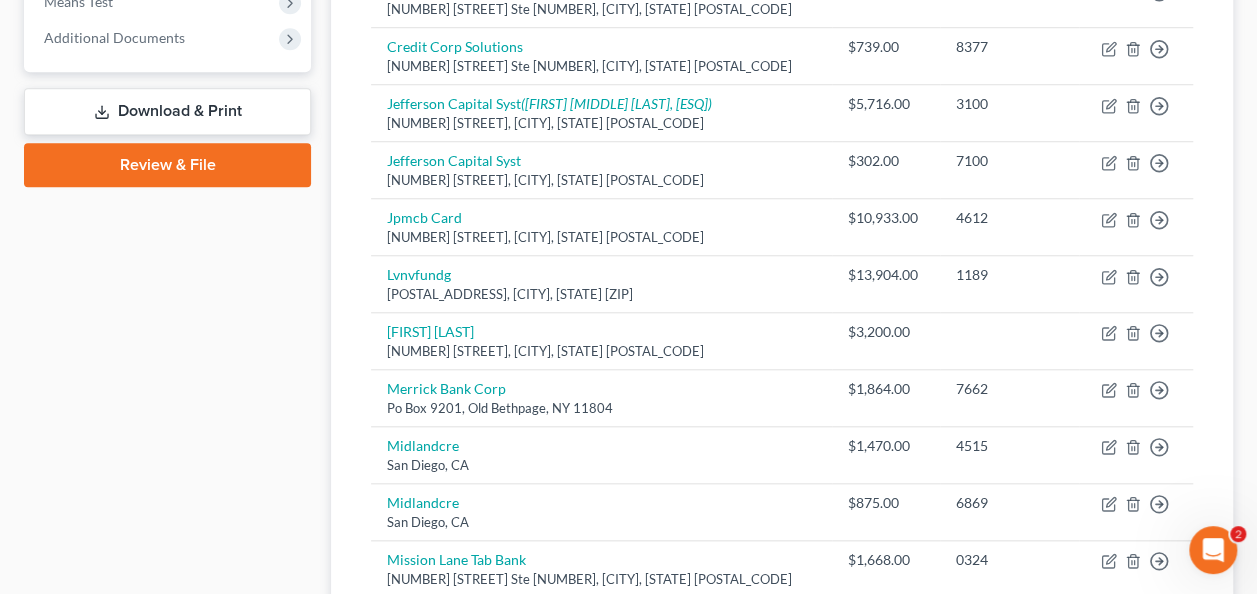 scroll, scrollTop: 400, scrollLeft: 0, axis: vertical 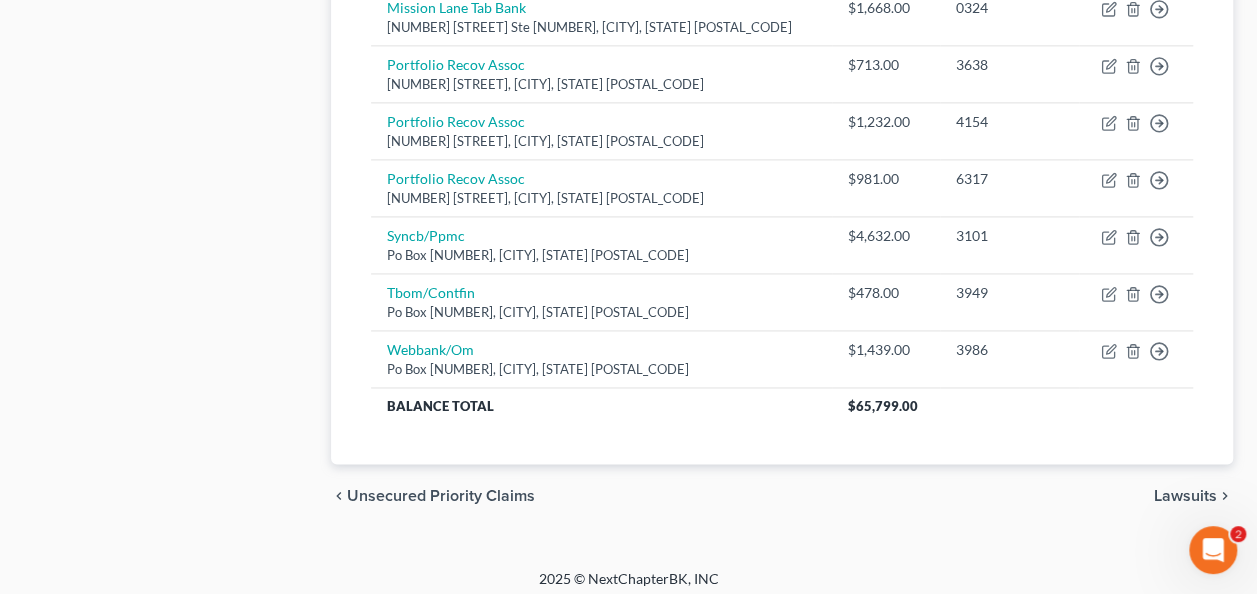 click on "Lawsuits" at bounding box center [1185, 496] 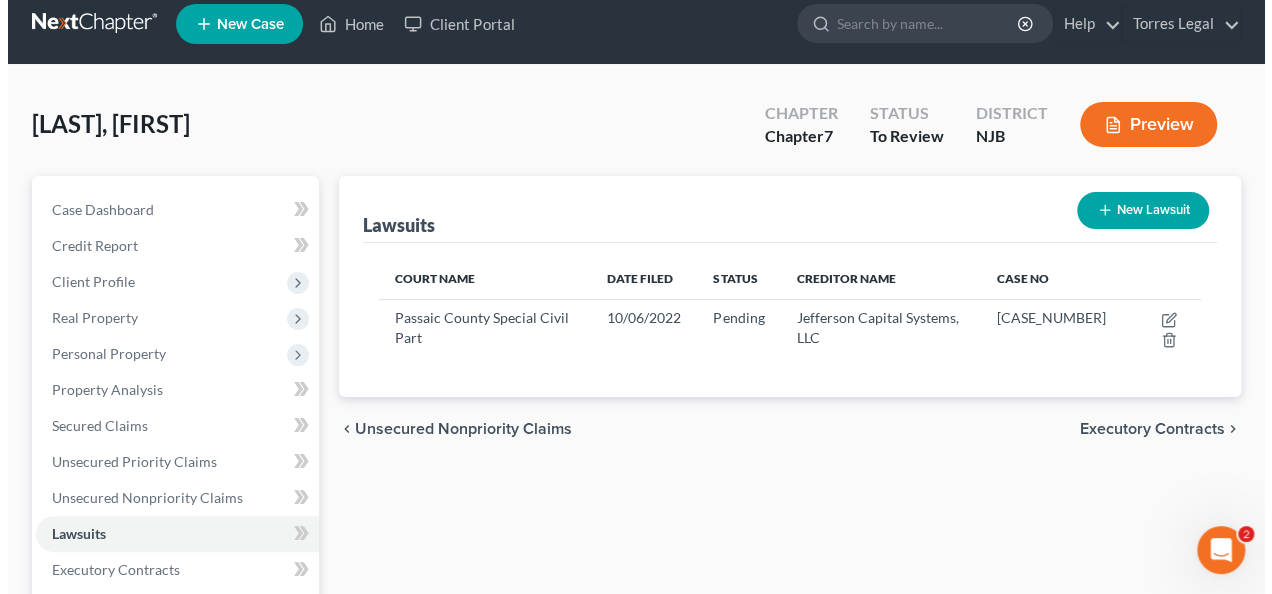 scroll, scrollTop: 0, scrollLeft: 0, axis: both 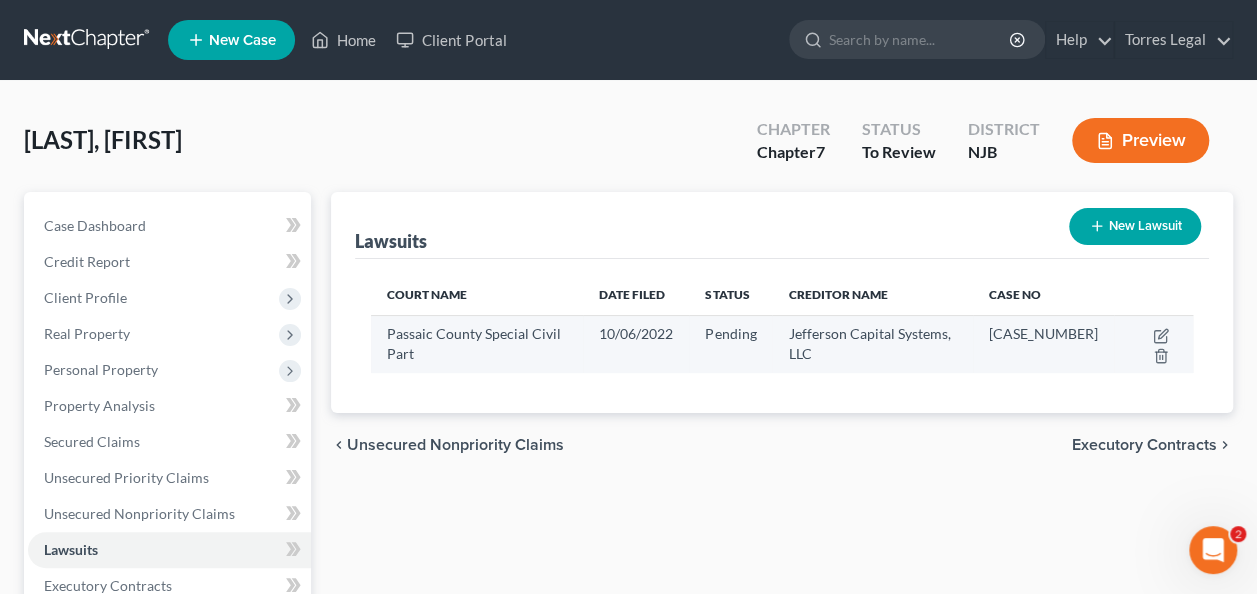 click at bounding box center [1153, 344] 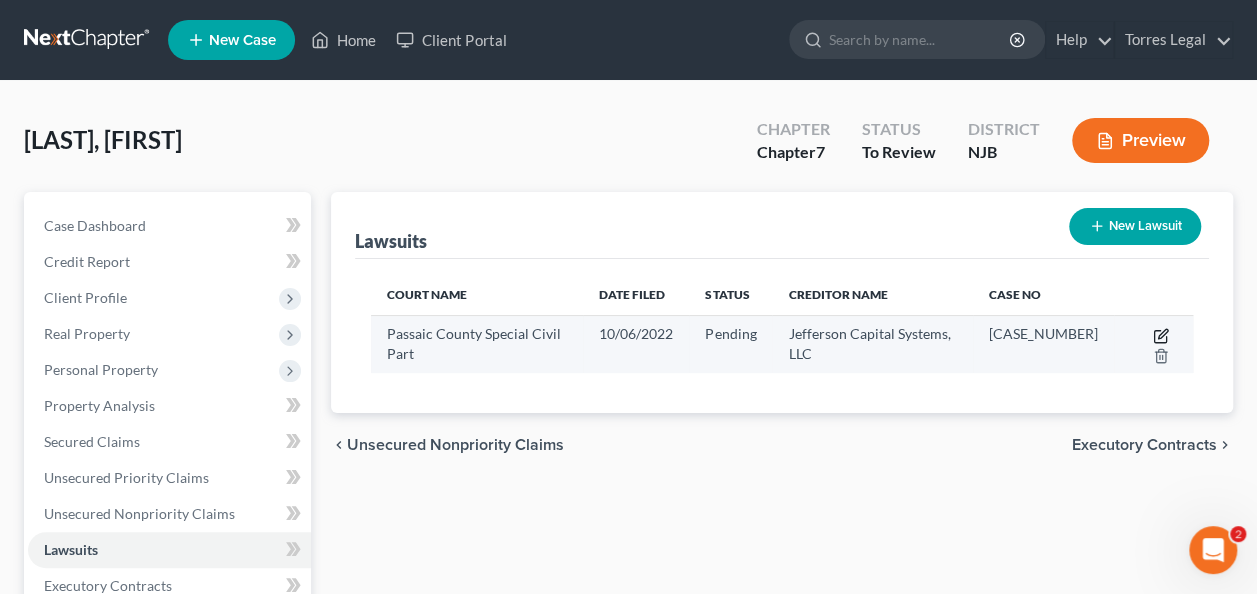 click 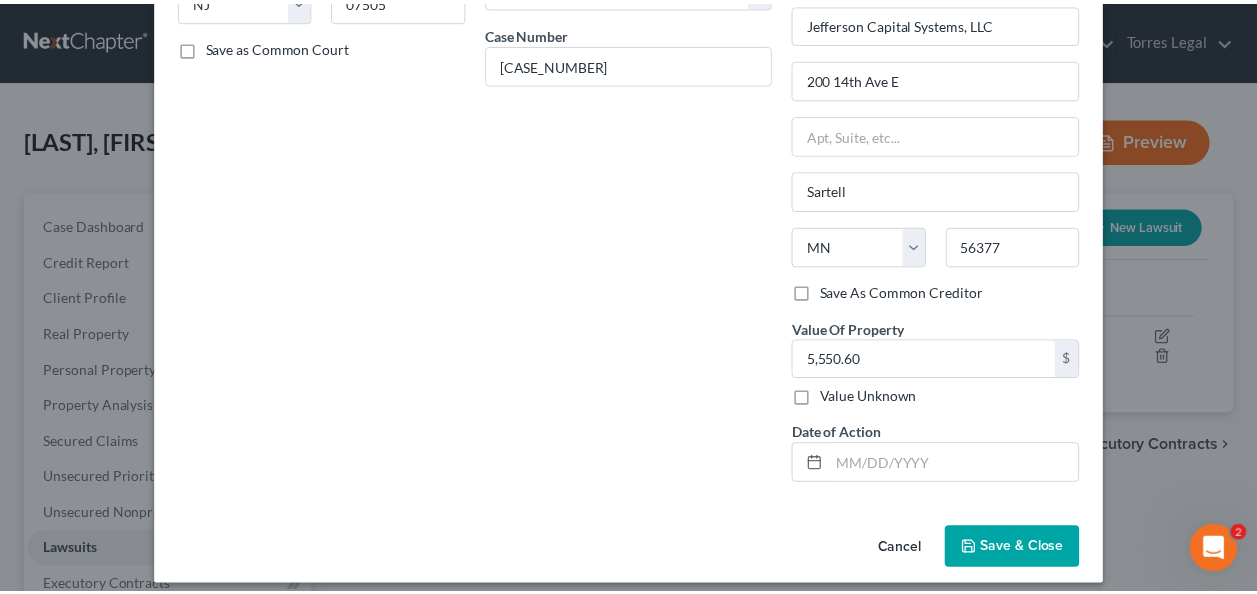 scroll, scrollTop: 0, scrollLeft: 0, axis: both 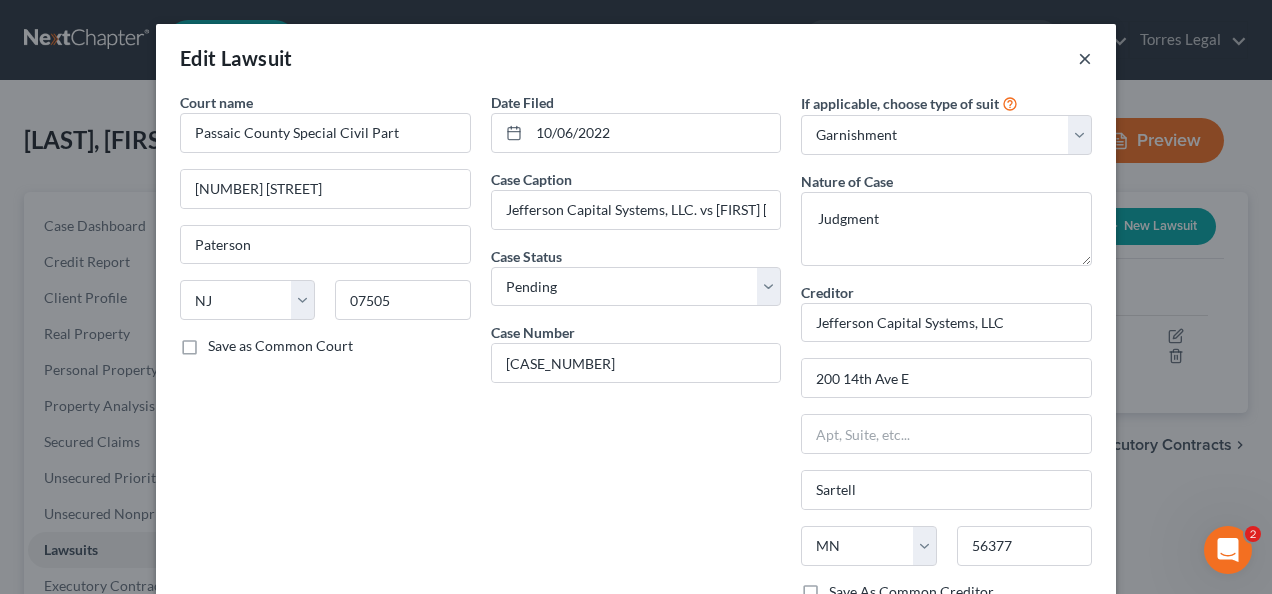 click on "×" at bounding box center (1085, 58) 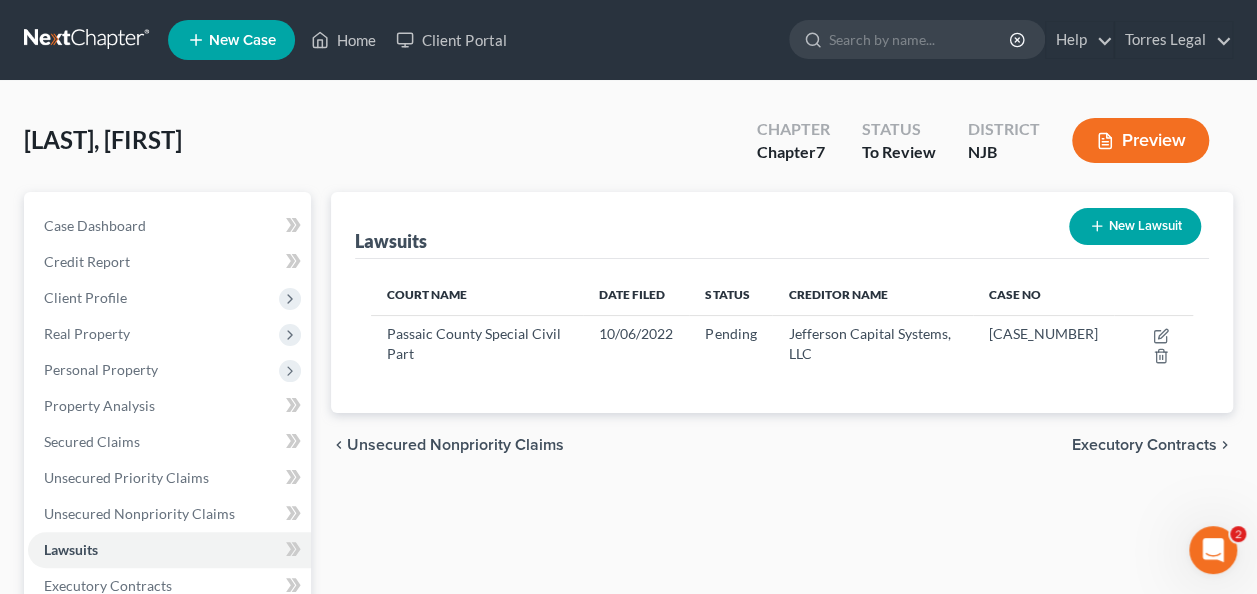 click on "Executory Contracts" at bounding box center (1144, 445) 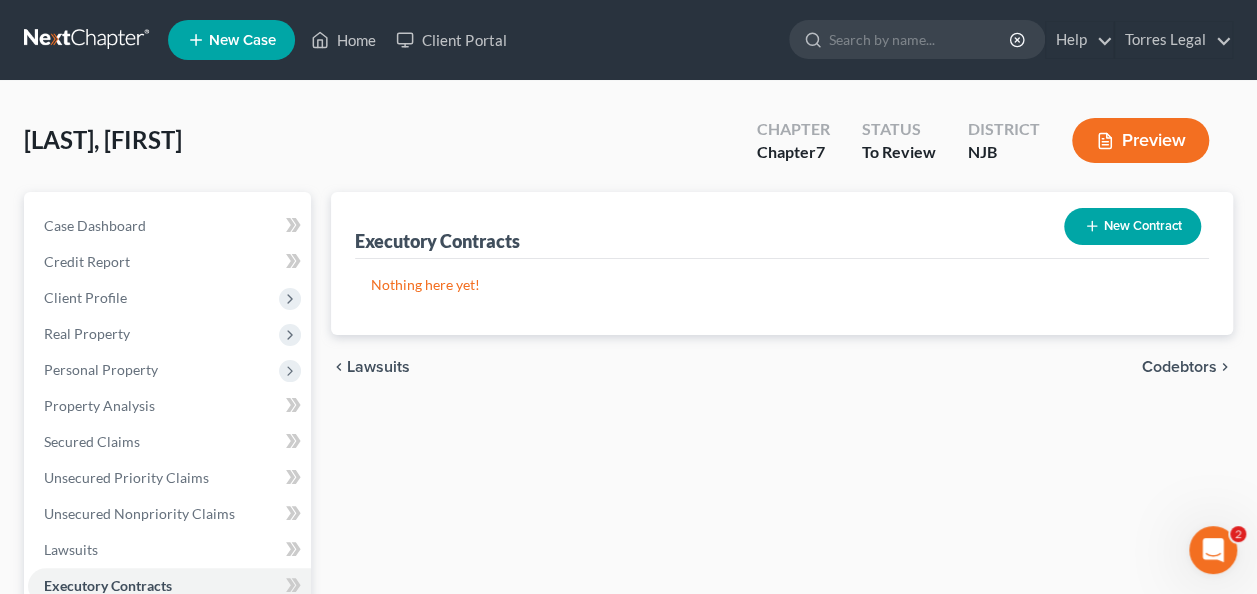 click on "Codebtors" at bounding box center [1179, 367] 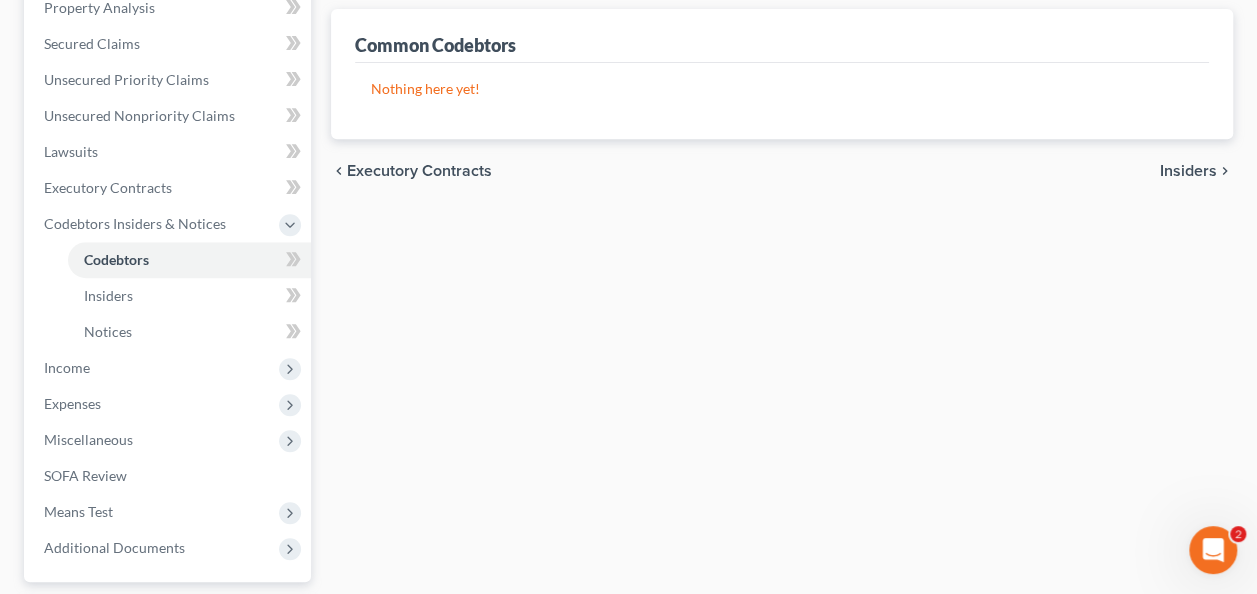 scroll, scrollTop: 400, scrollLeft: 0, axis: vertical 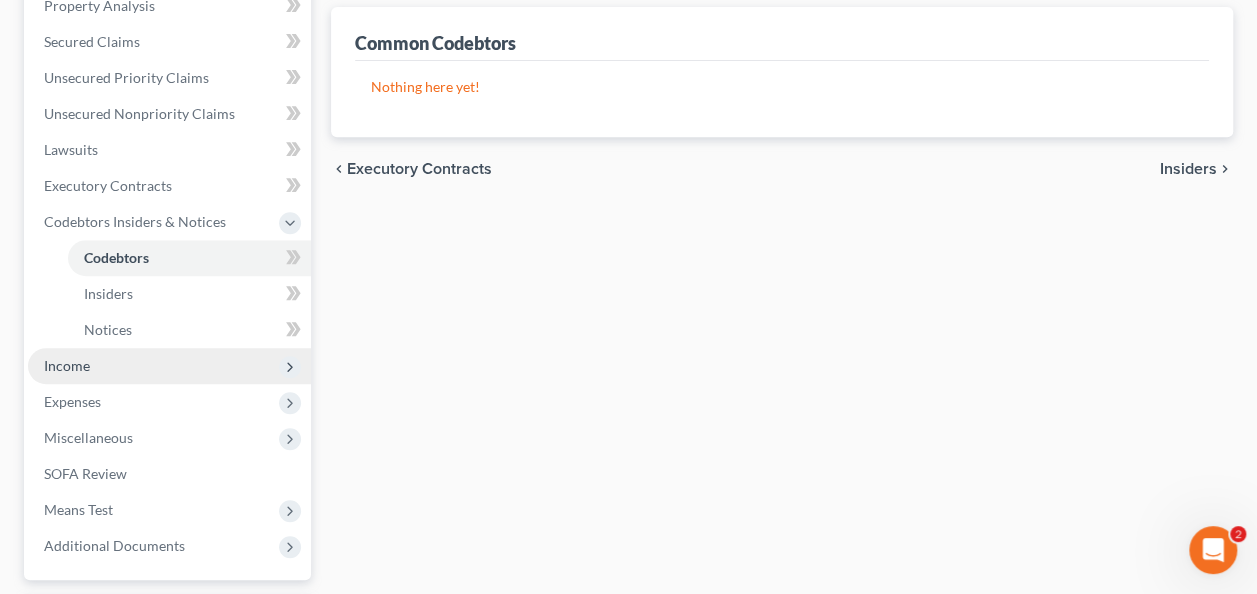 click on "Income" at bounding box center (169, 366) 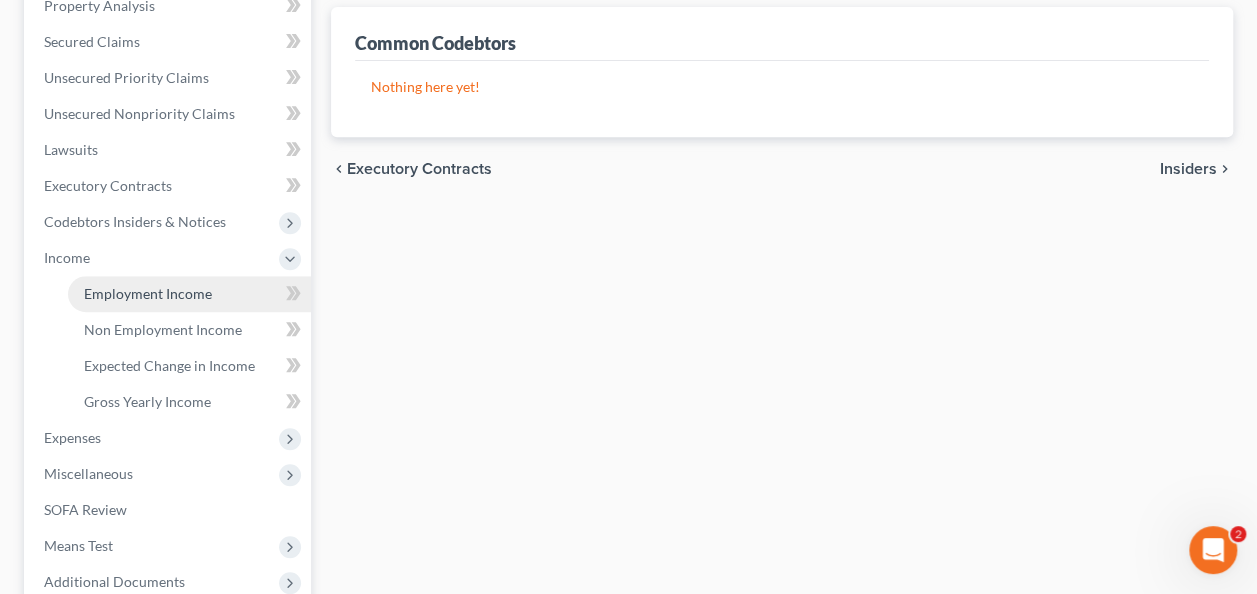 click on "Employment Income" at bounding box center [189, 294] 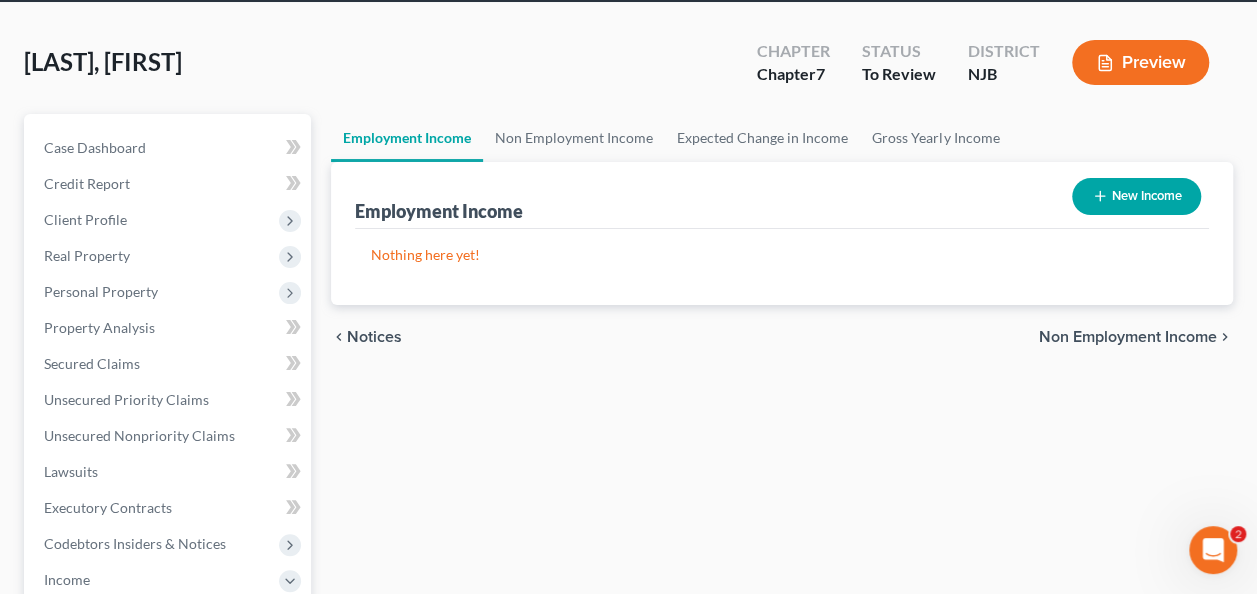 scroll, scrollTop: 0, scrollLeft: 0, axis: both 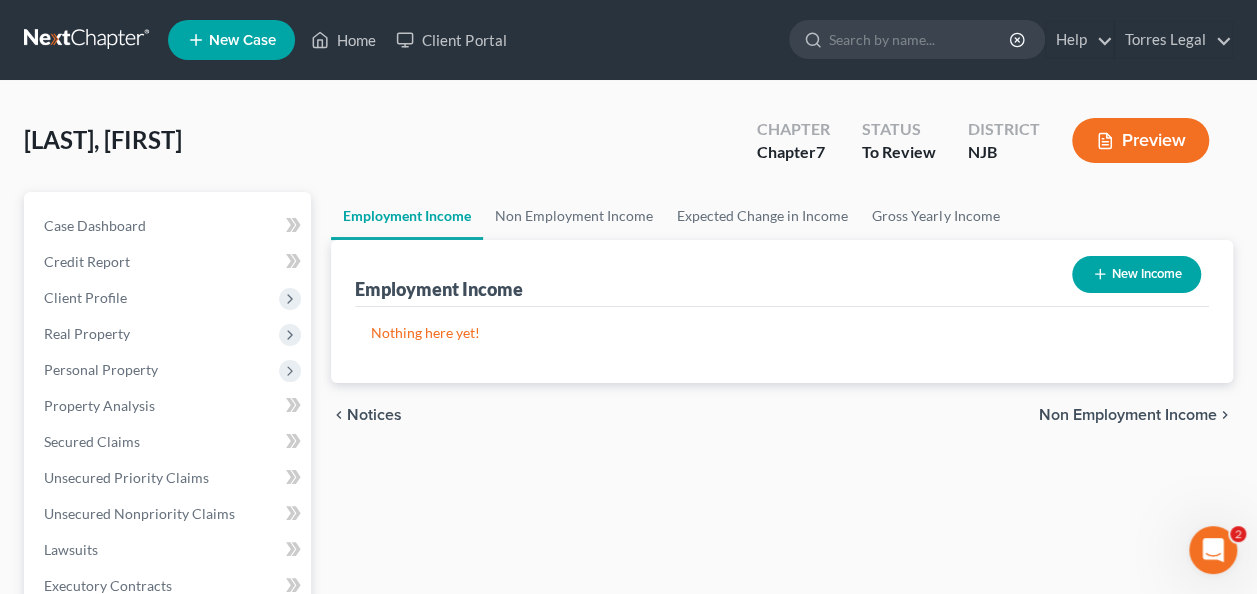 click on "Non Employment Income" at bounding box center [1128, 415] 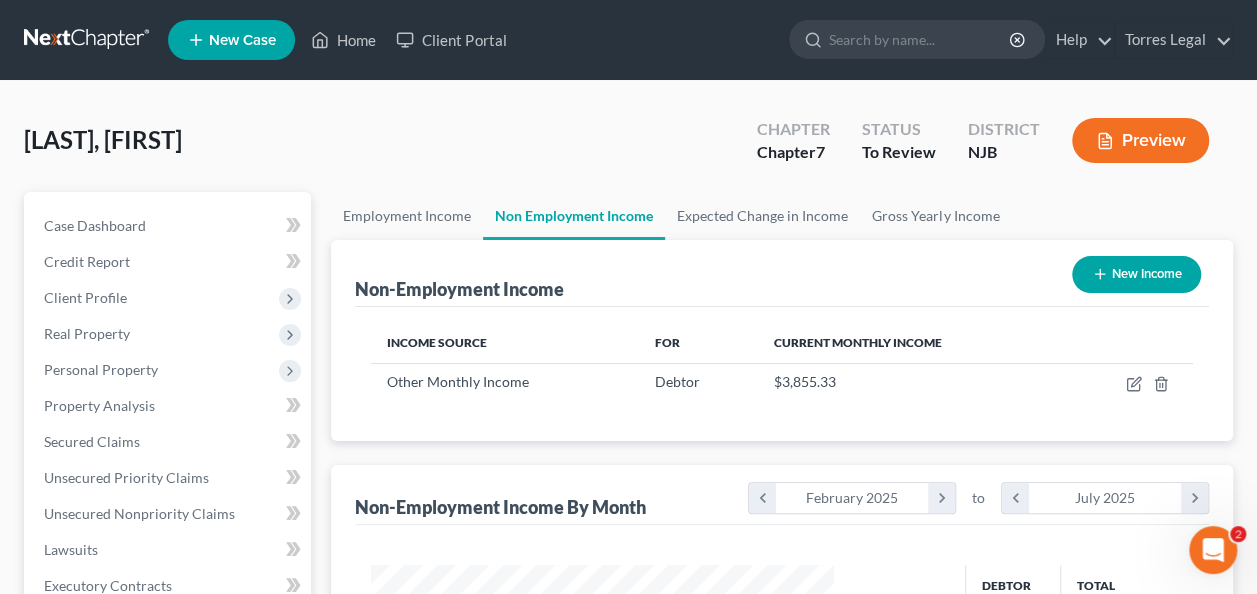 scroll, scrollTop: 999644, scrollLeft: 999497, axis: both 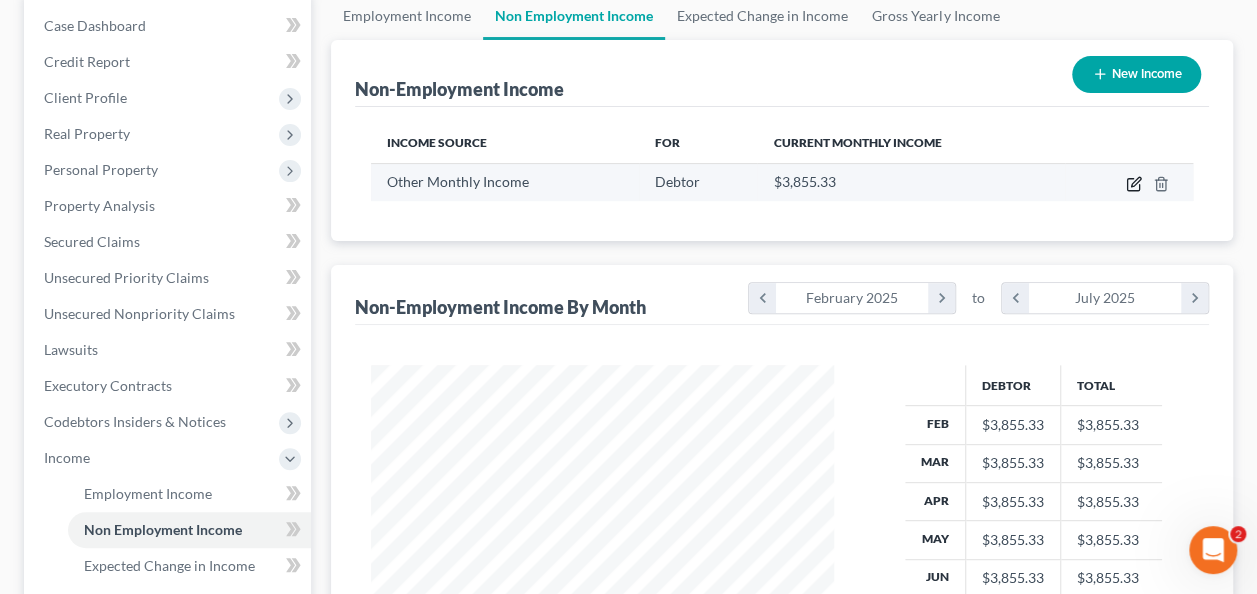 click 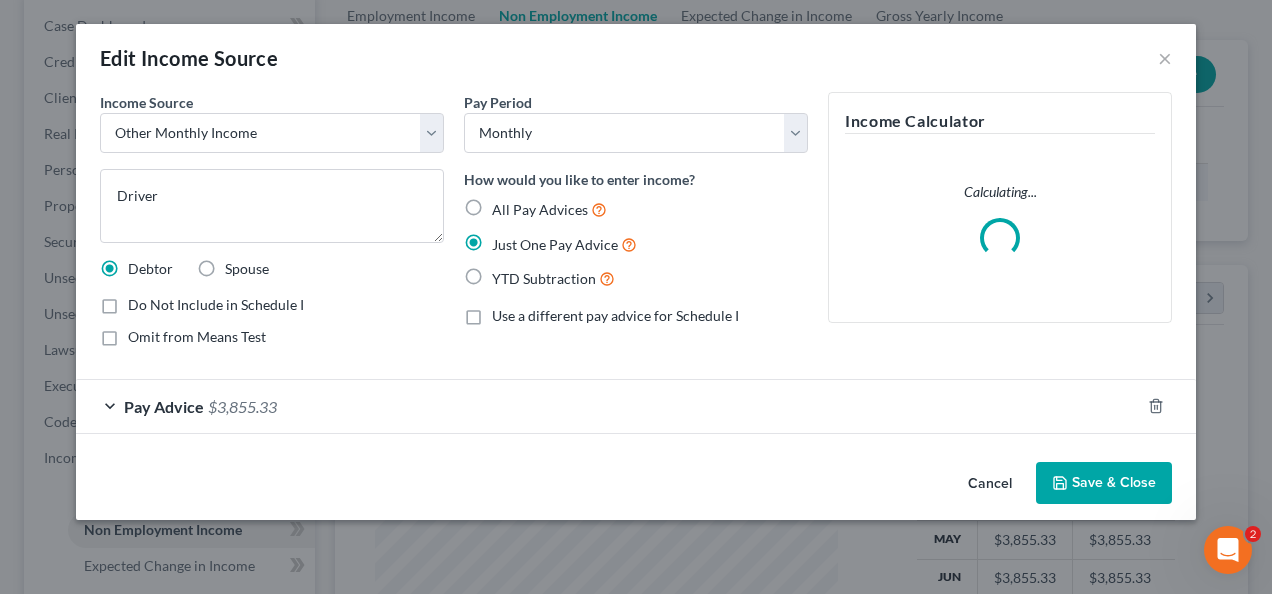 scroll, scrollTop: 999644, scrollLeft: 999490, axis: both 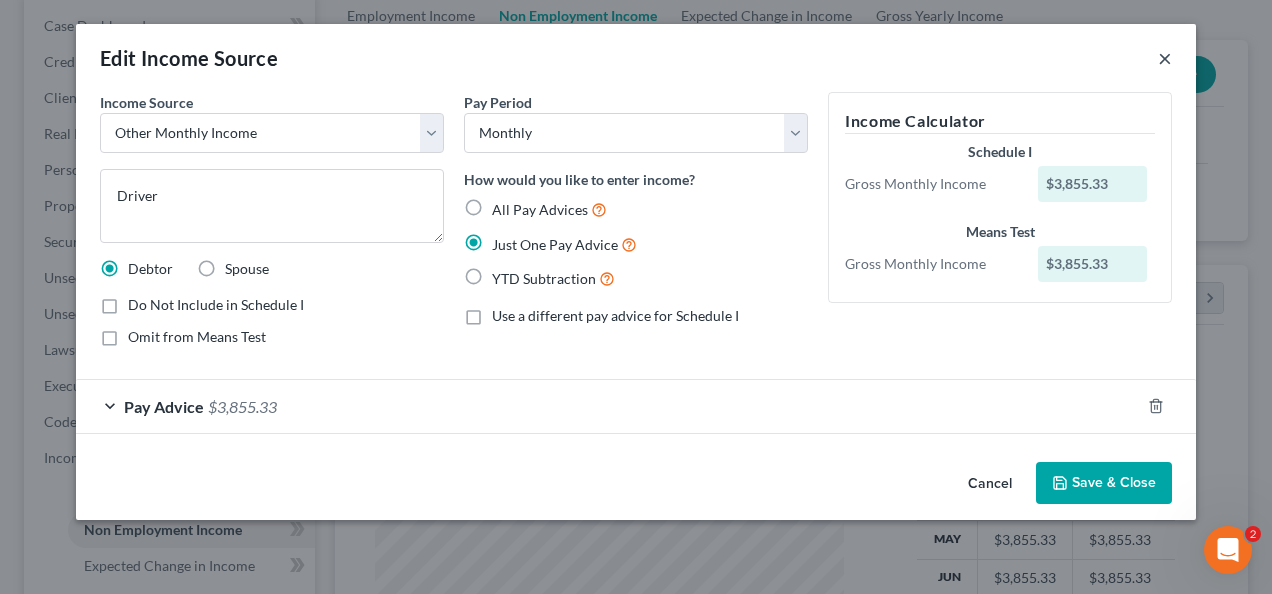 click on "×" at bounding box center (1165, 58) 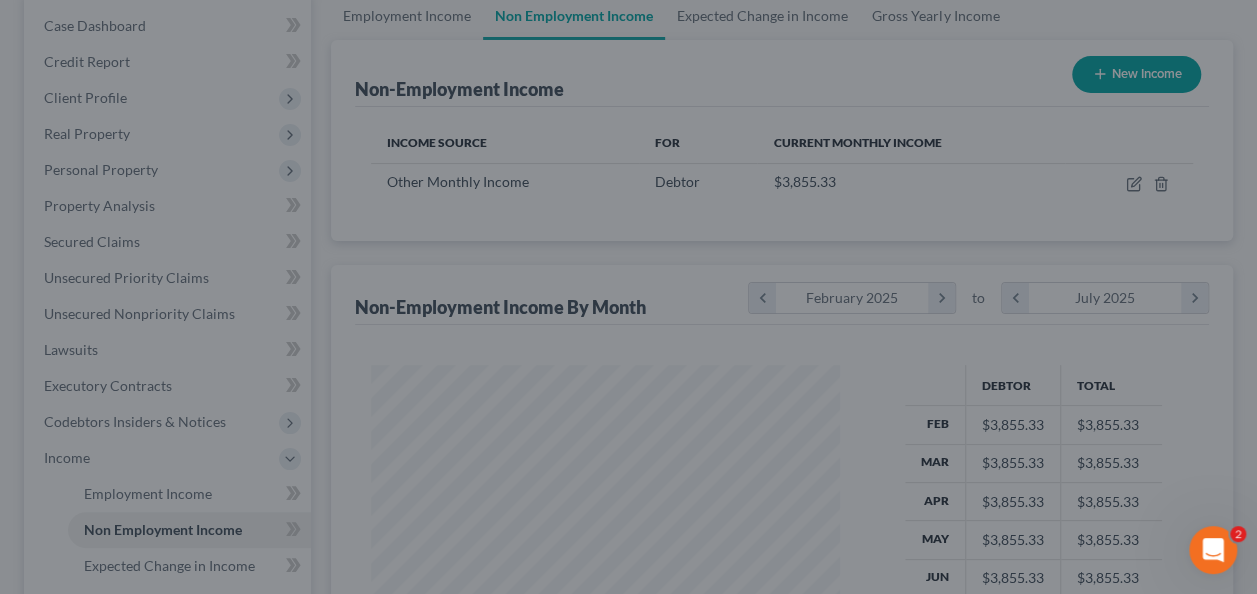 scroll, scrollTop: 356, scrollLeft: 502, axis: both 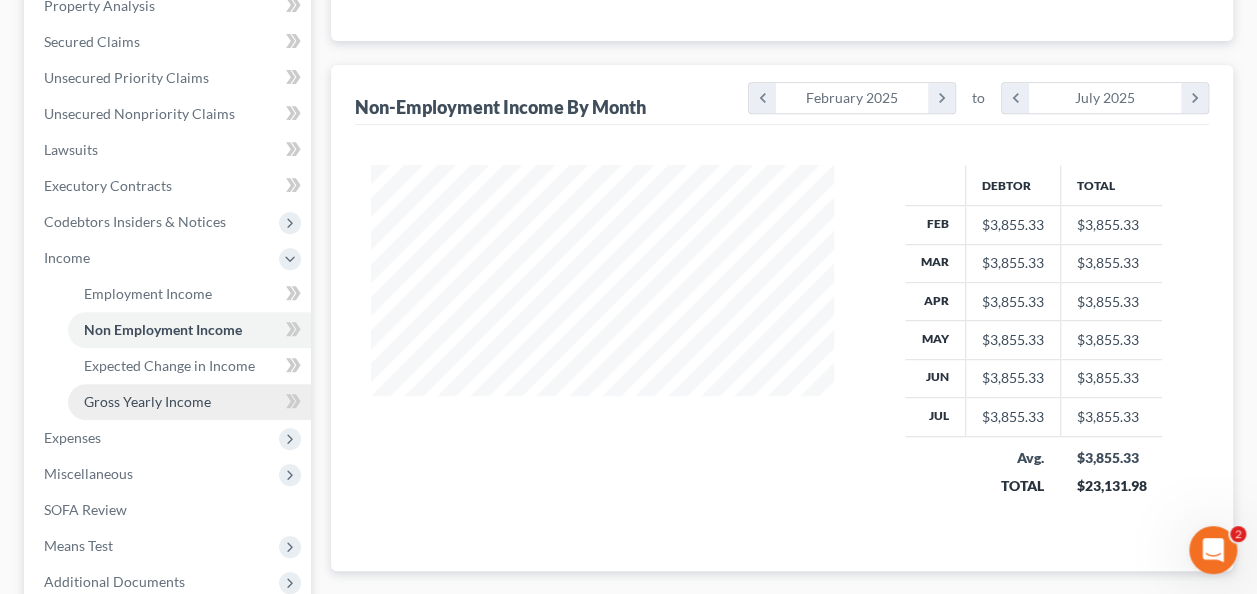 click on "Gross Yearly Income" at bounding box center (189, 402) 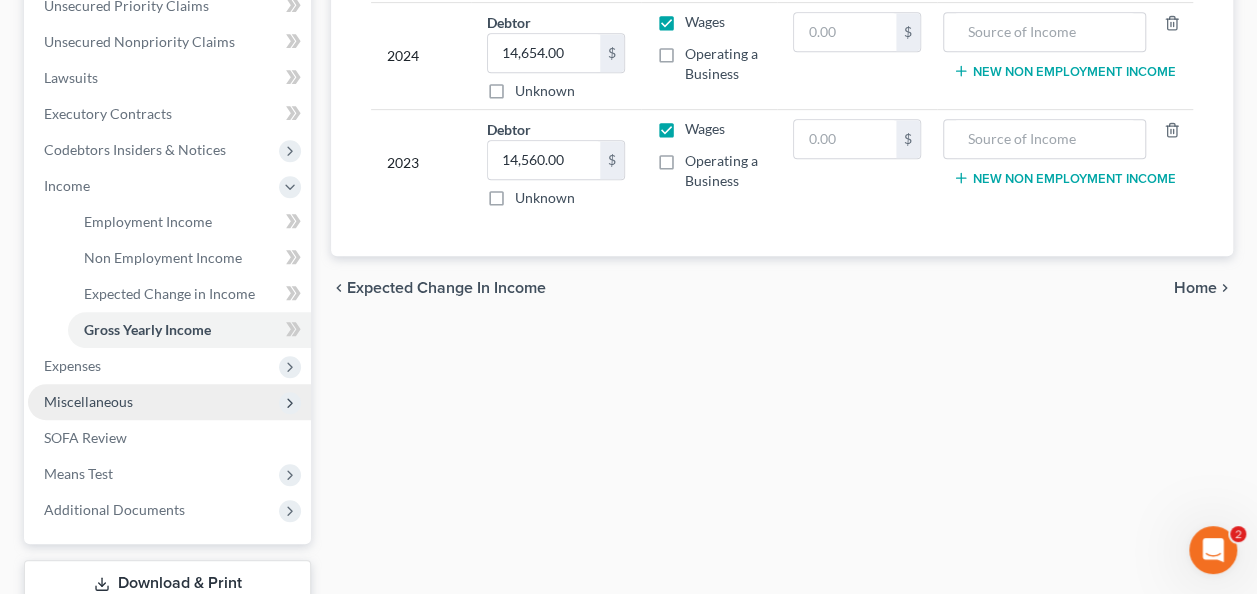 scroll, scrollTop: 500, scrollLeft: 0, axis: vertical 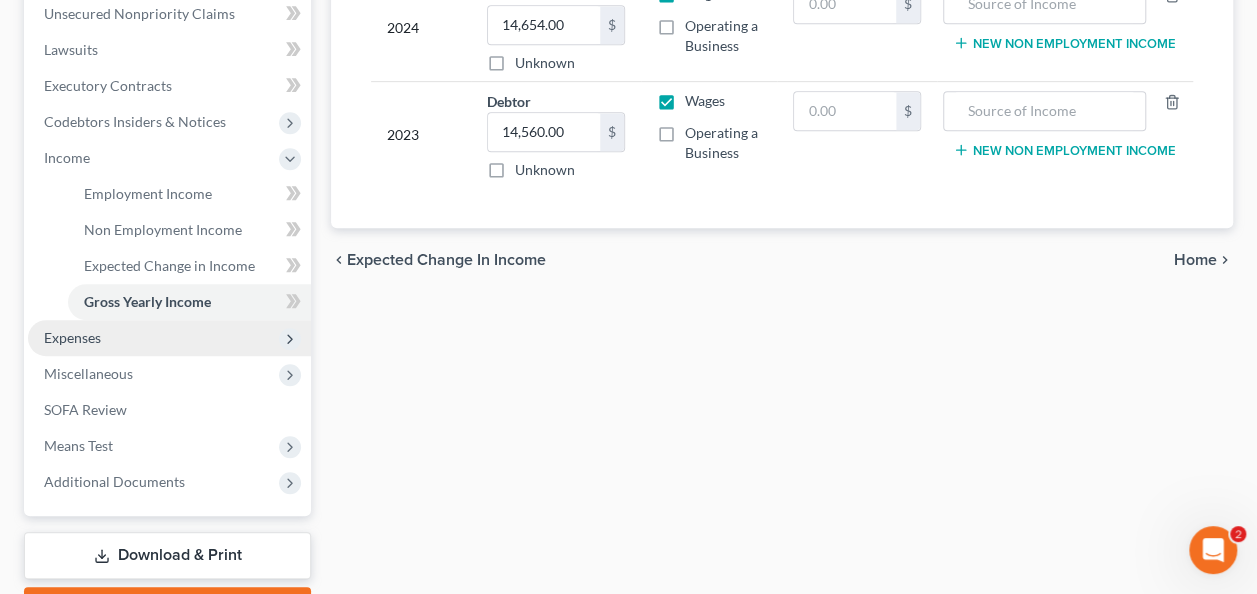 click on "Expenses" at bounding box center [169, 338] 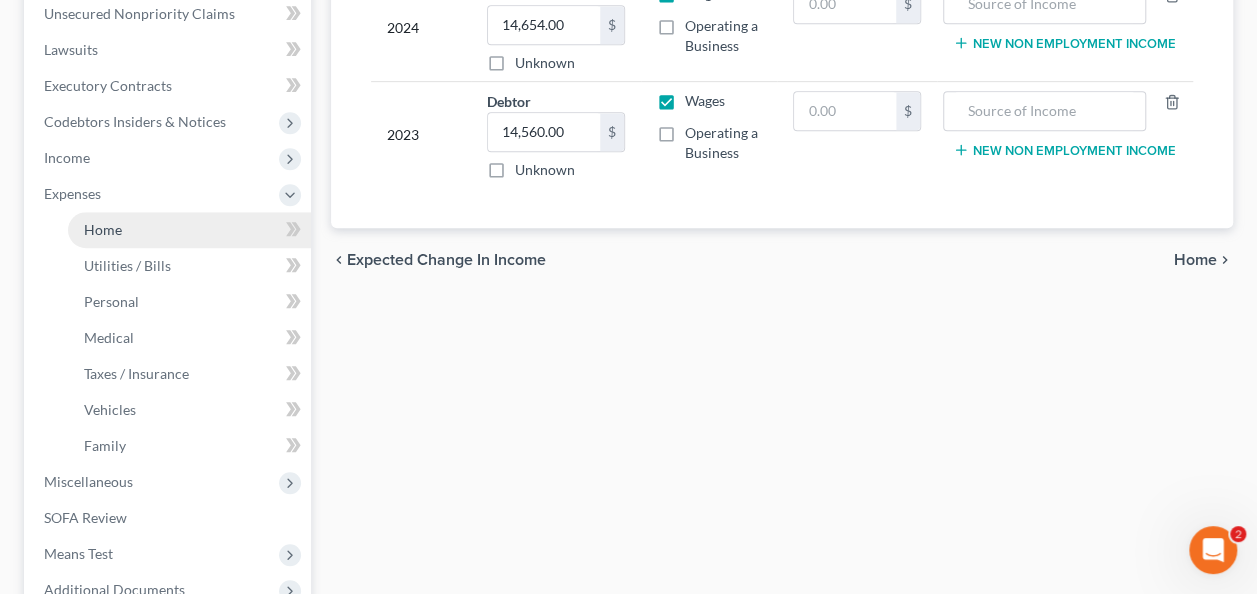 click on "Home" at bounding box center [189, 230] 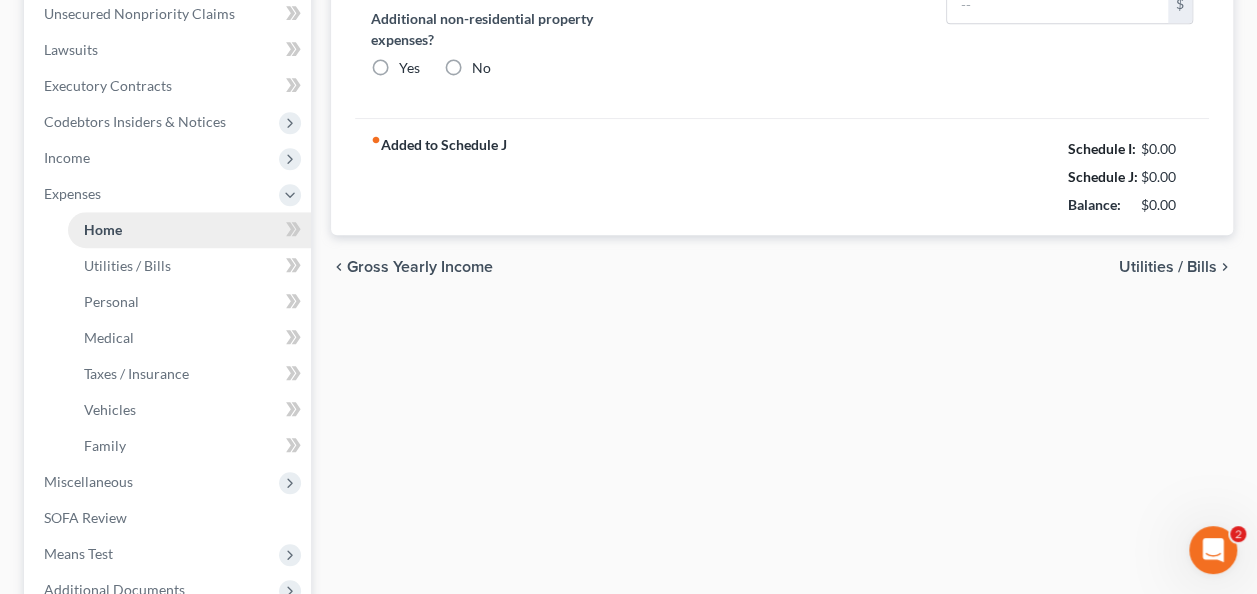 type on "850.00" 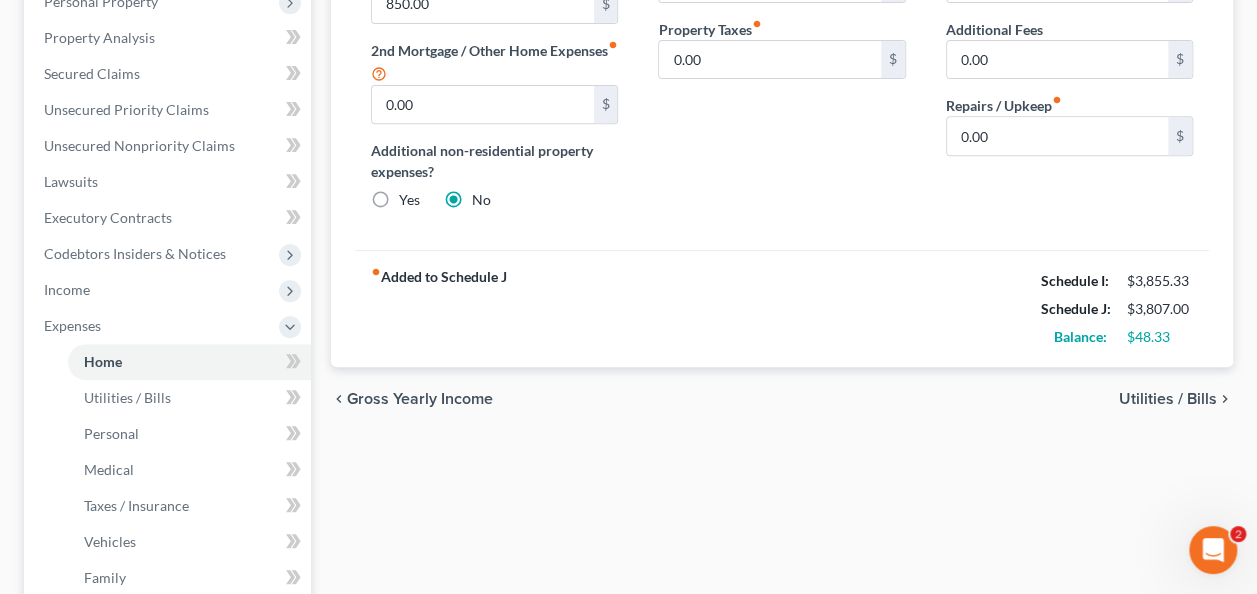 scroll, scrollTop: 400, scrollLeft: 0, axis: vertical 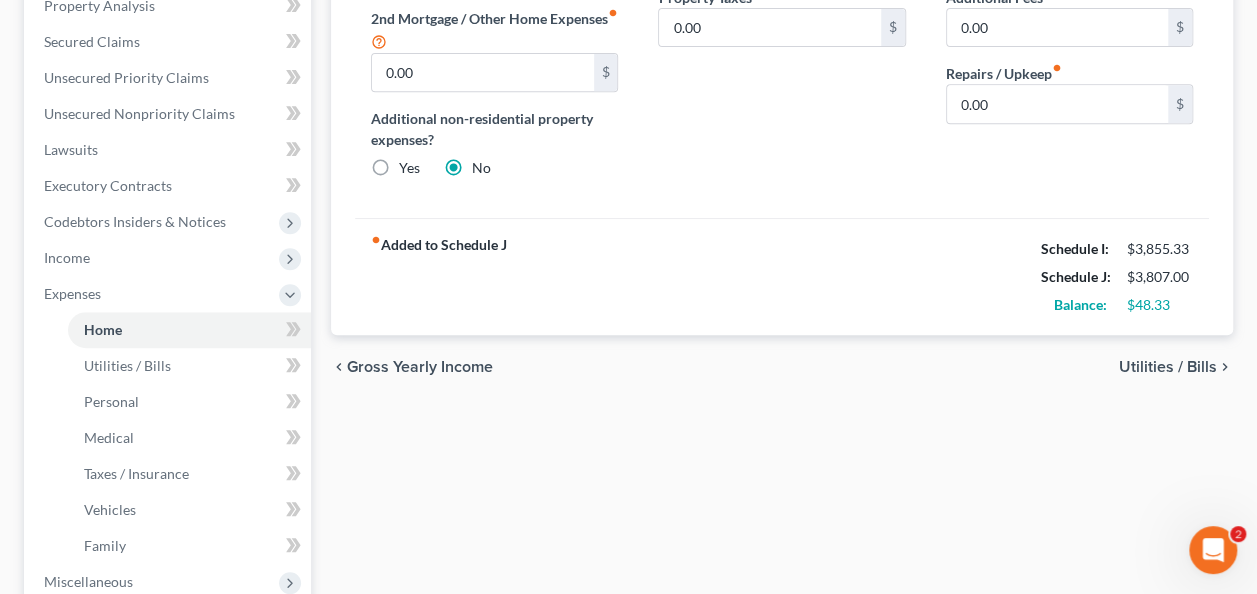 drag, startPoint x: 1134, startPoint y: 363, endPoint x: 919, endPoint y: 345, distance: 215.75217 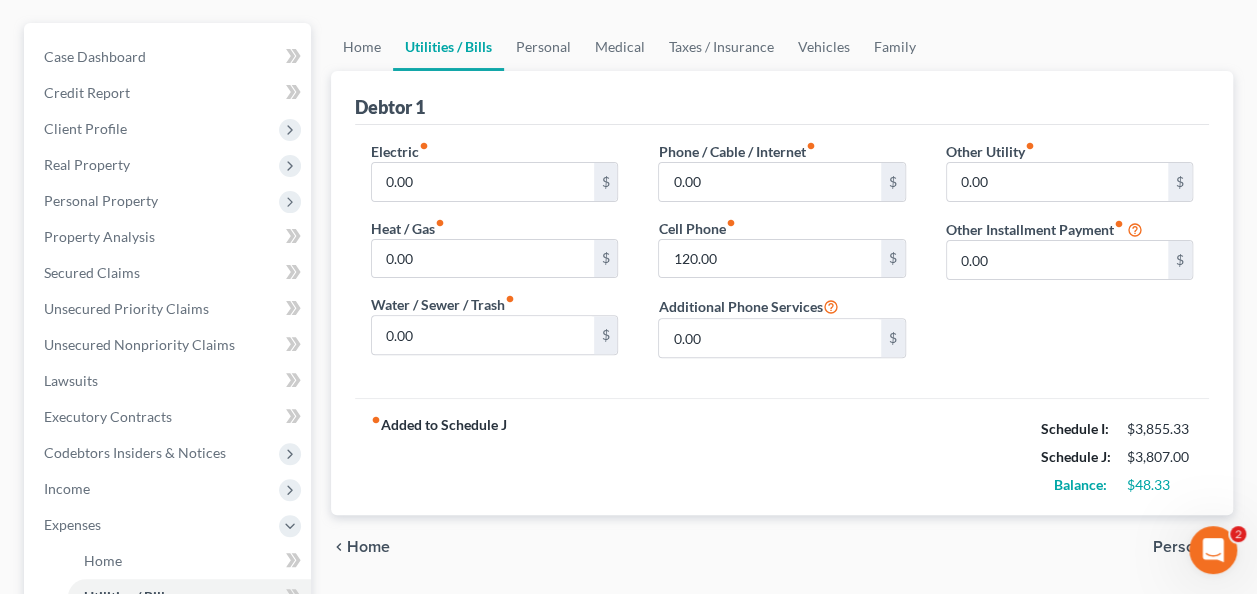 scroll, scrollTop: 200, scrollLeft: 0, axis: vertical 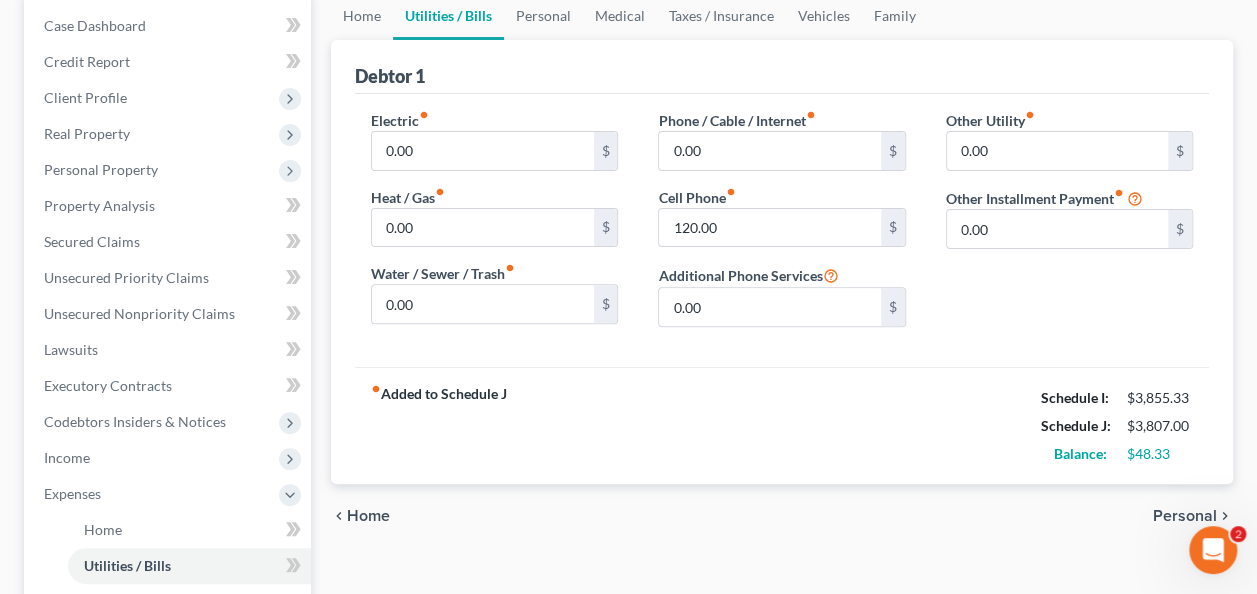 click on "Personal" at bounding box center [1185, 516] 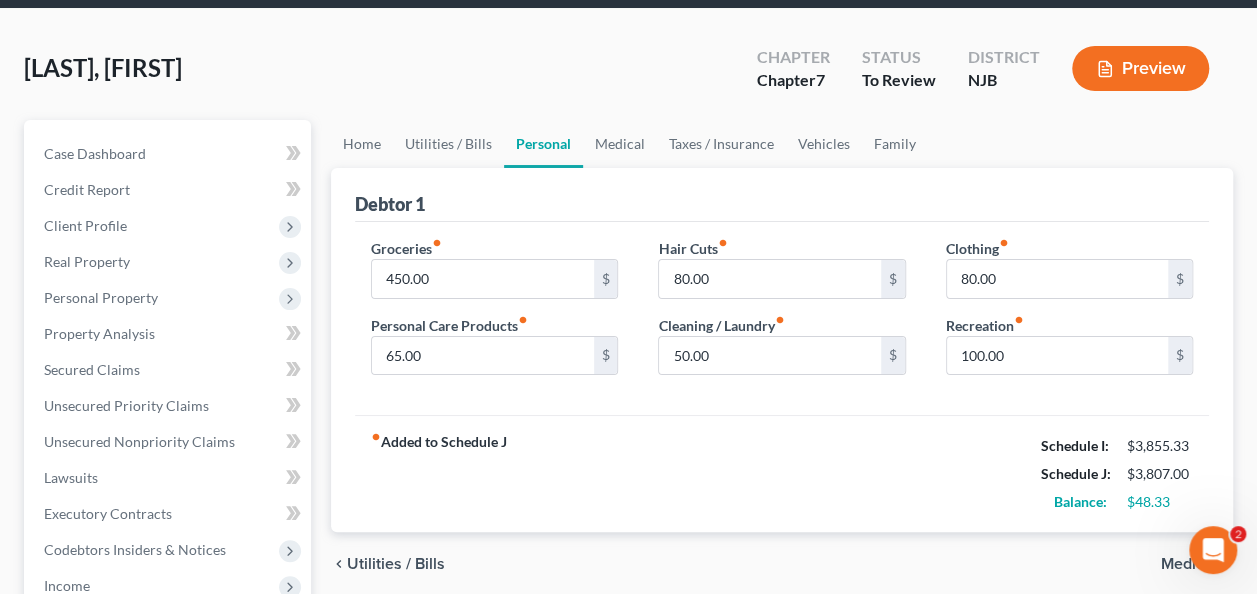 scroll, scrollTop: 100, scrollLeft: 0, axis: vertical 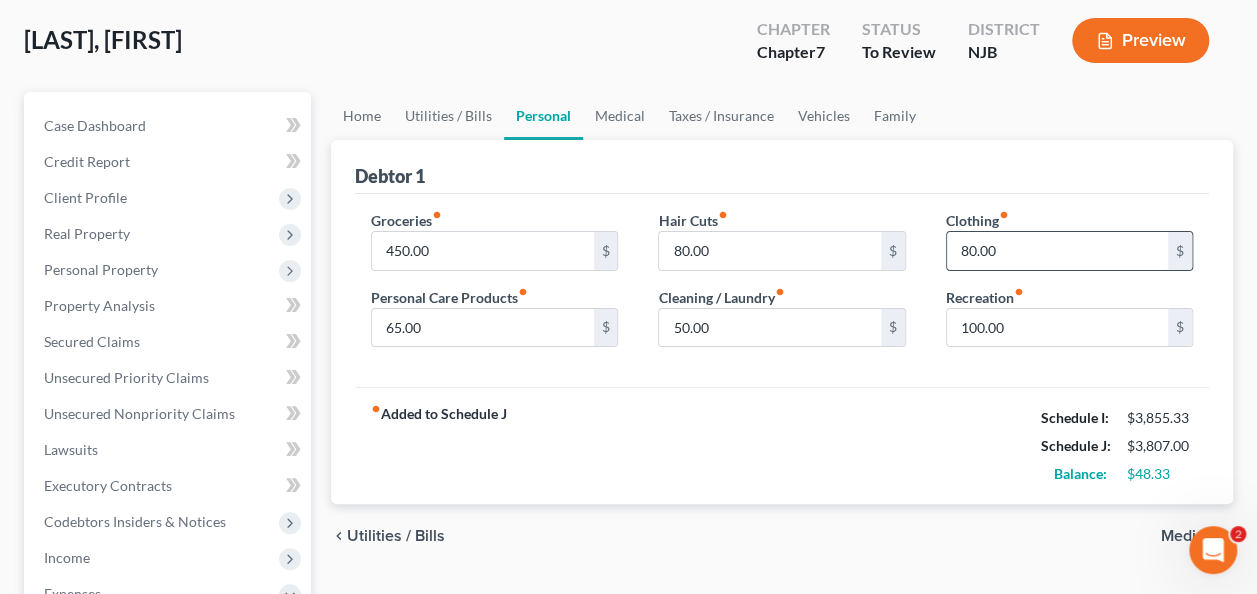 click on "80.00" at bounding box center (1057, 251) 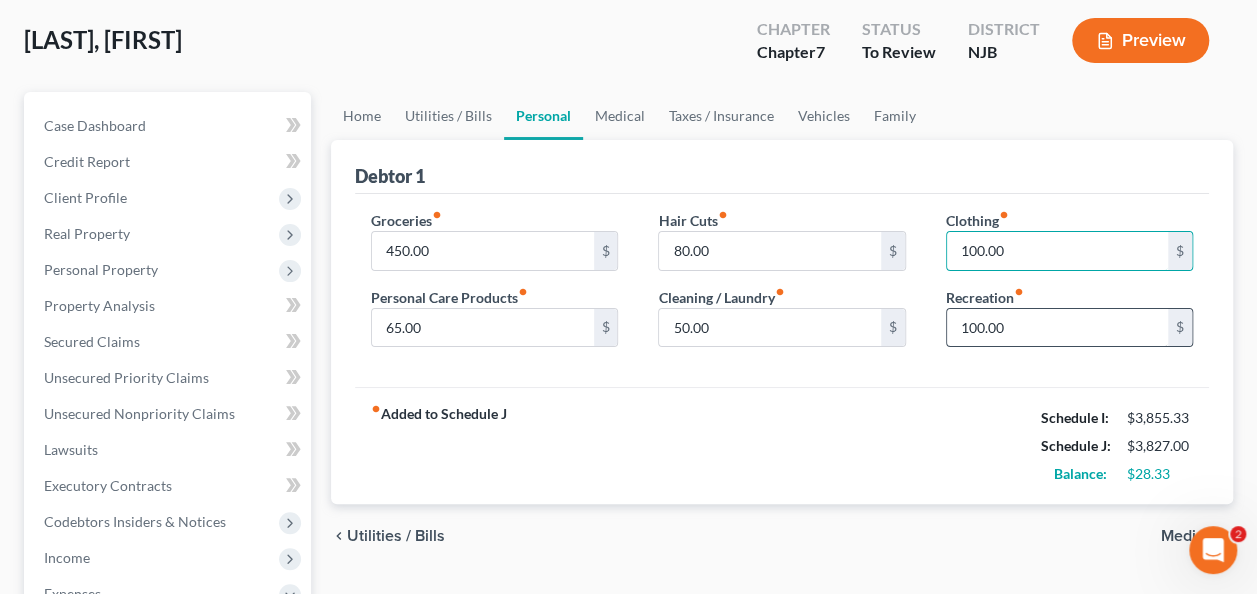 type on "100.00" 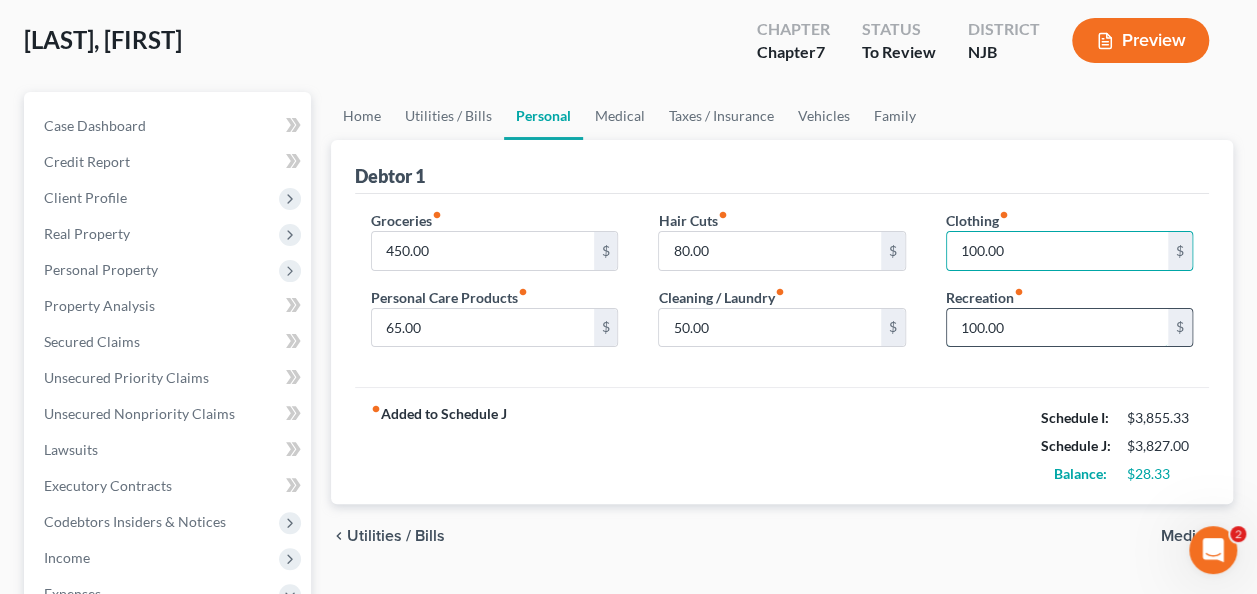 click on "100.00" at bounding box center (1057, 328) 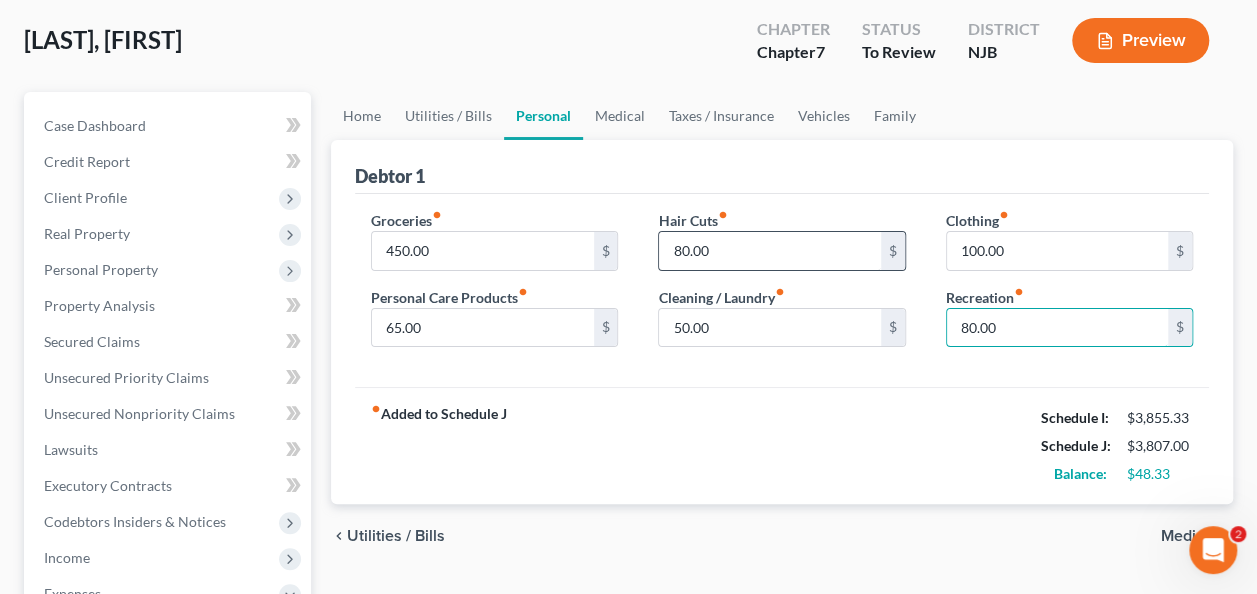 type on "80.00" 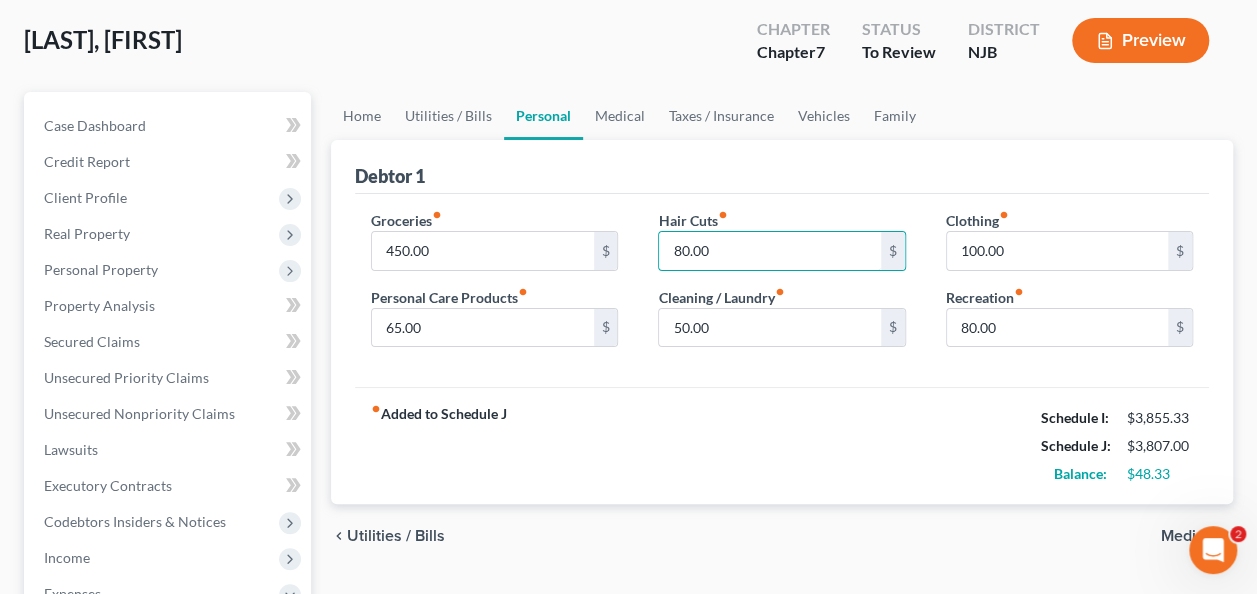 click on "80.00" at bounding box center [769, 251] 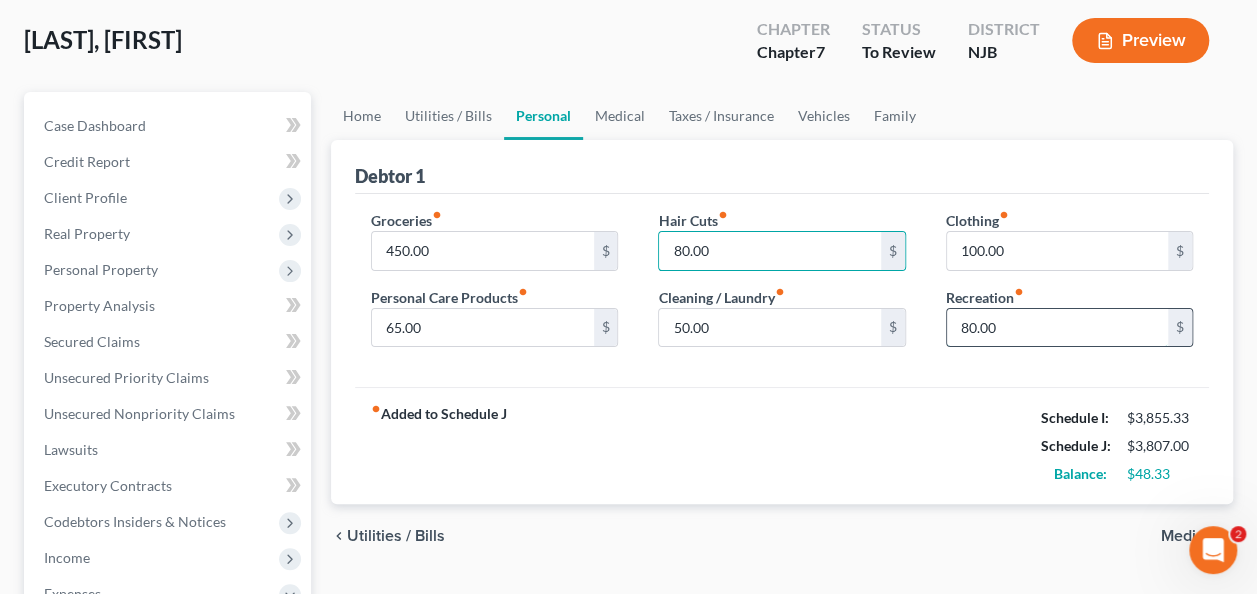click on "80.00" at bounding box center (1057, 328) 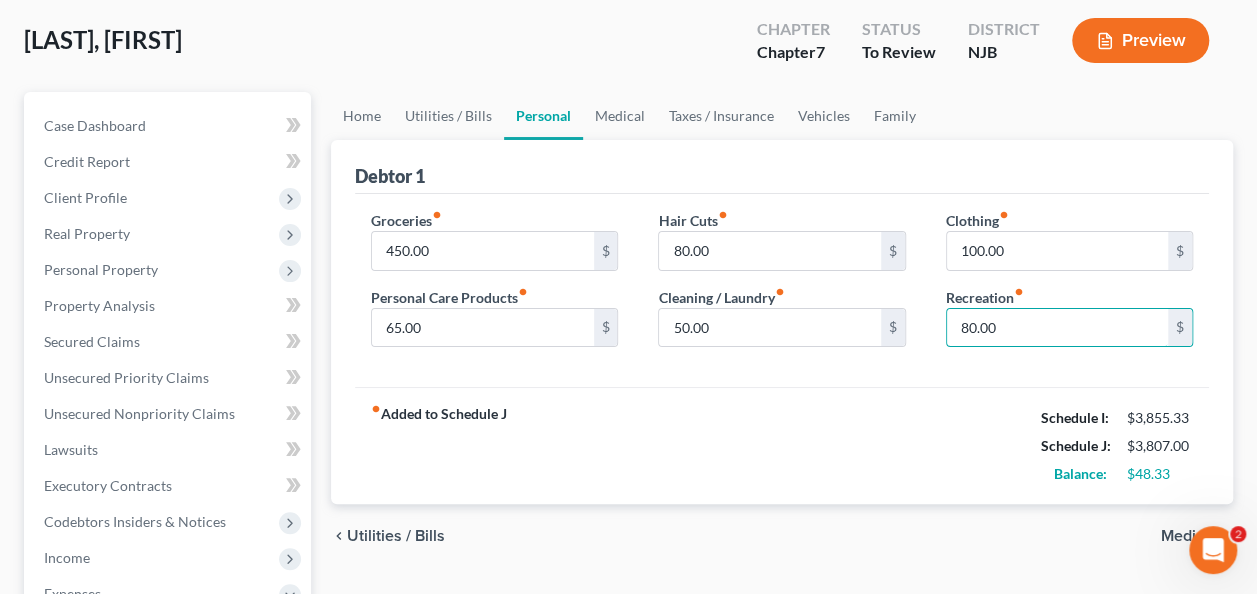 scroll, scrollTop: 200, scrollLeft: 0, axis: vertical 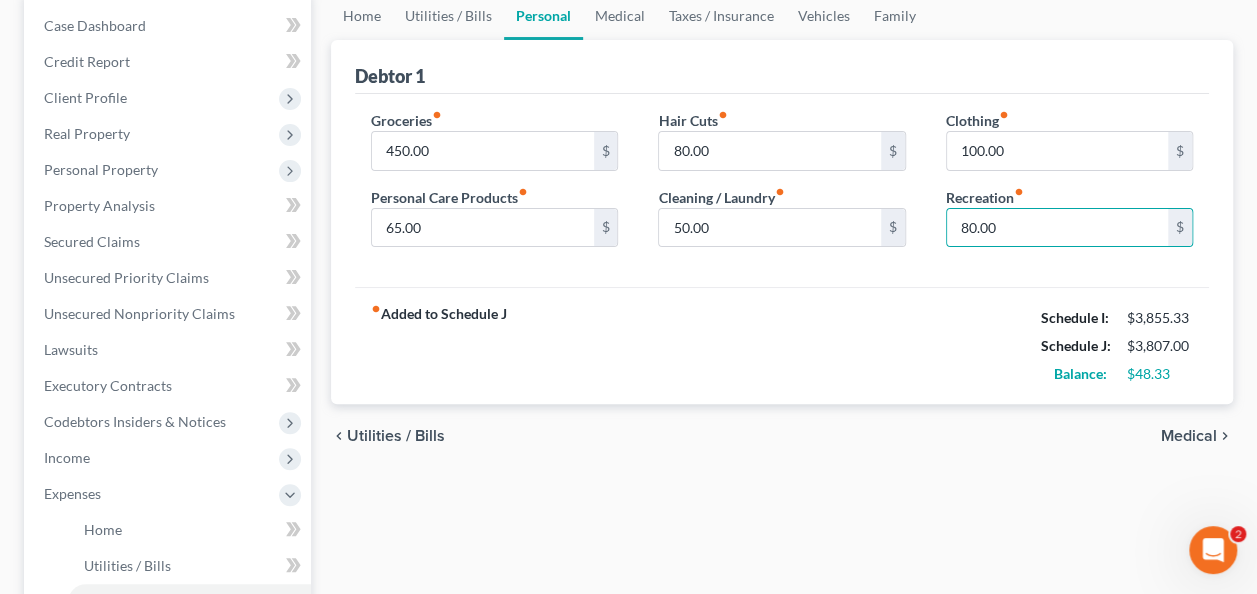 click on "Medical" at bounding box center (1189, 436) 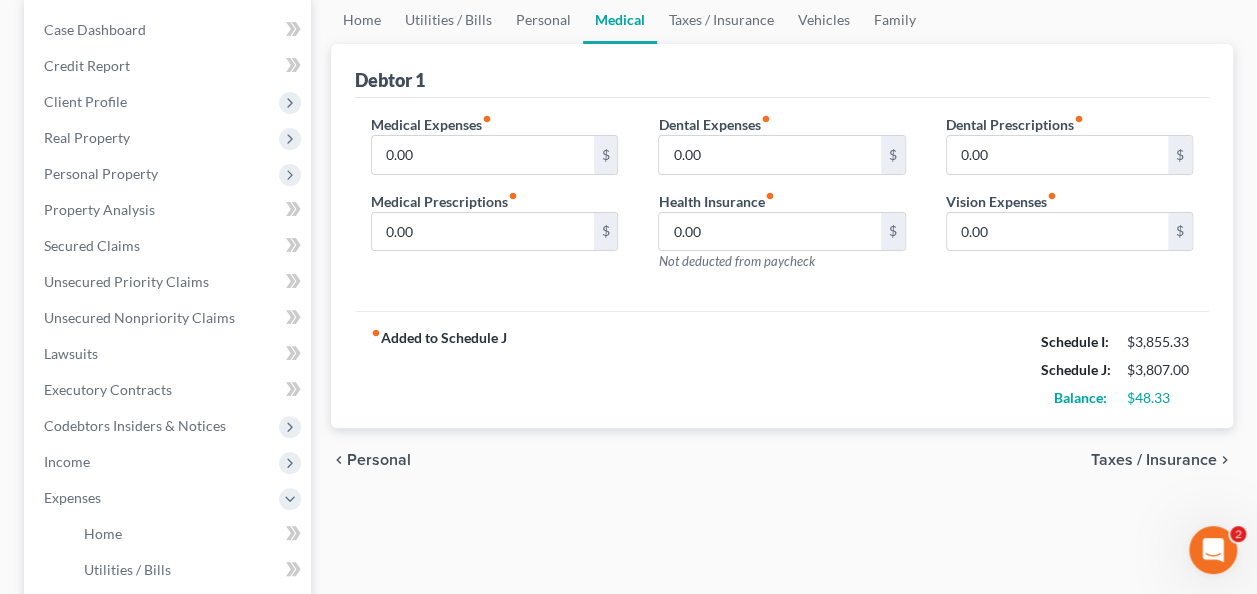 scroll, scrollTop: 200, scrollLeft: 0, axis: vertical 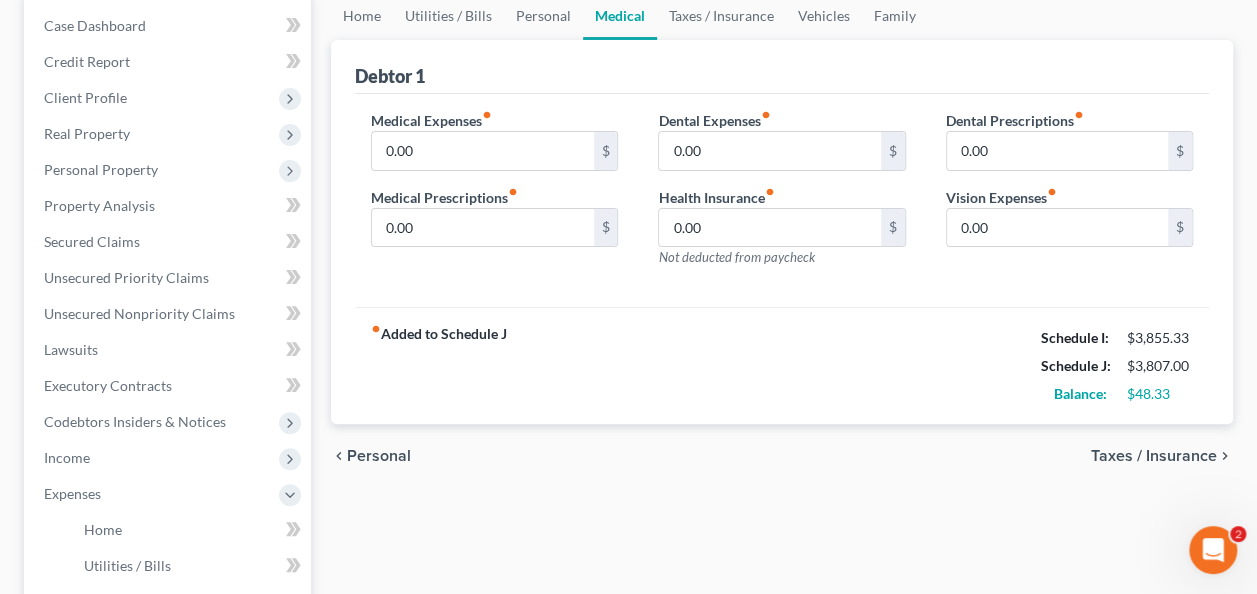click on "Taxes / Insurance" at bounding box center (1154, 456) 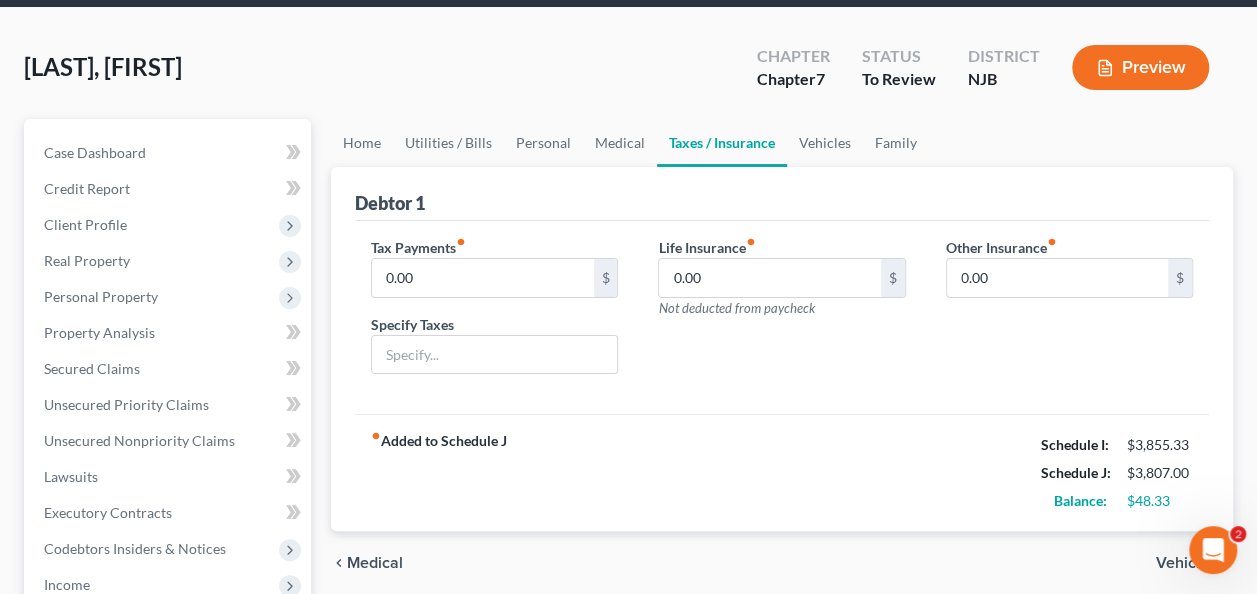 scroll, scrollTop: 100, scrollLeft: 0, axis: vertical 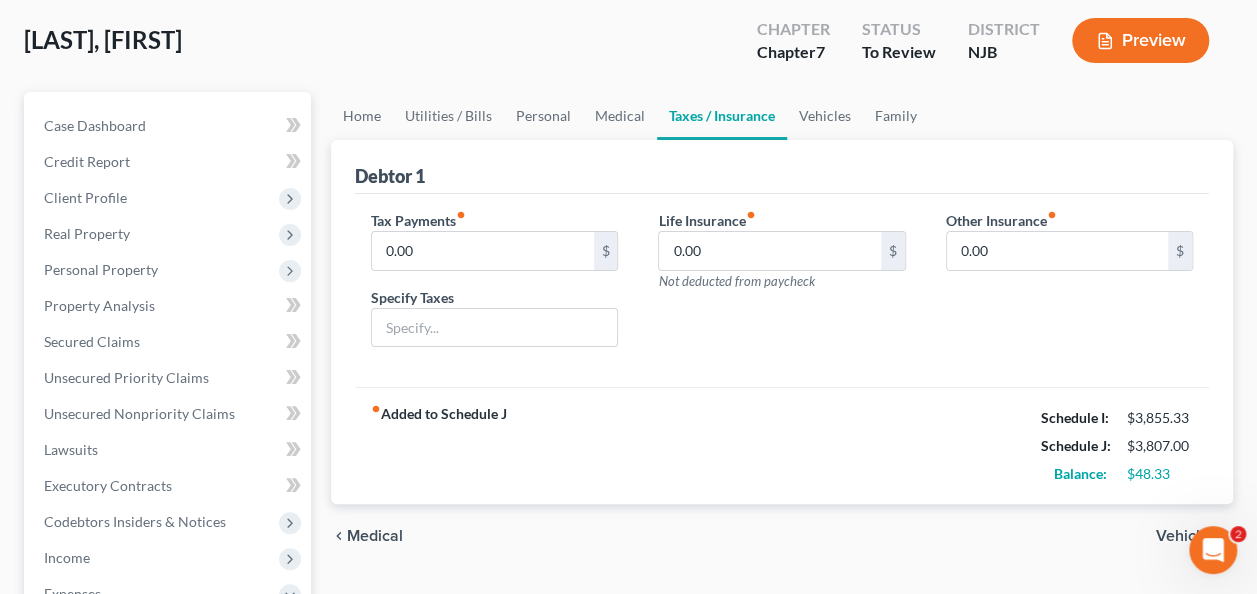 click on "Vehicles" at bounding box center [1186, 536] 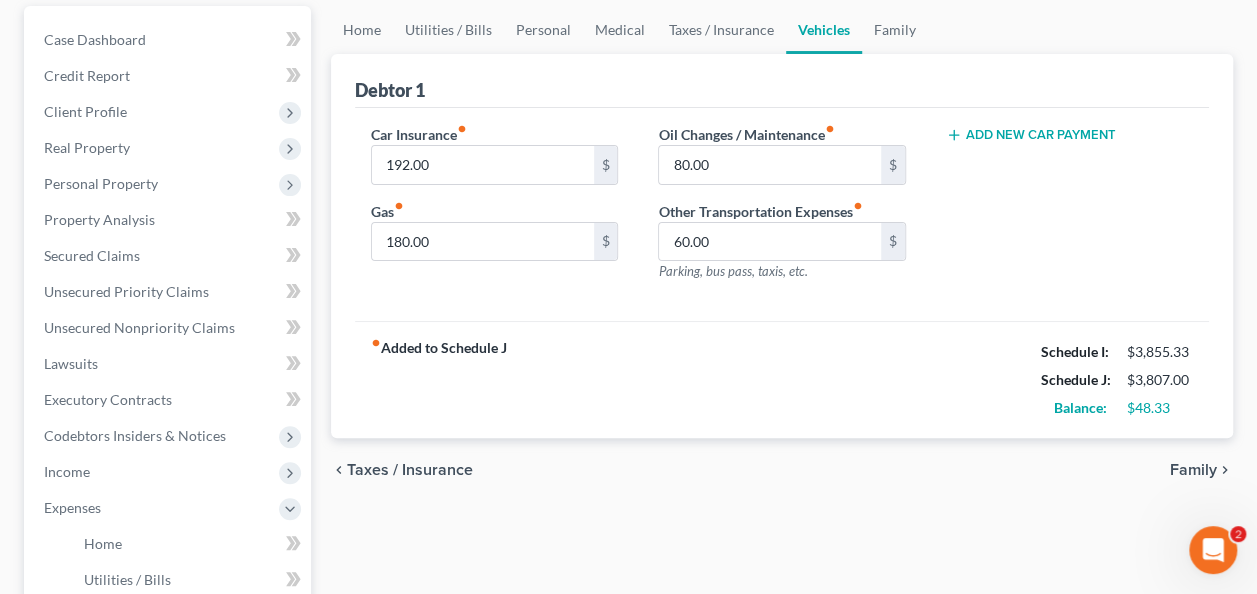 scroll, scrollTop: 200, scrollLeft: 0, axis: vertical 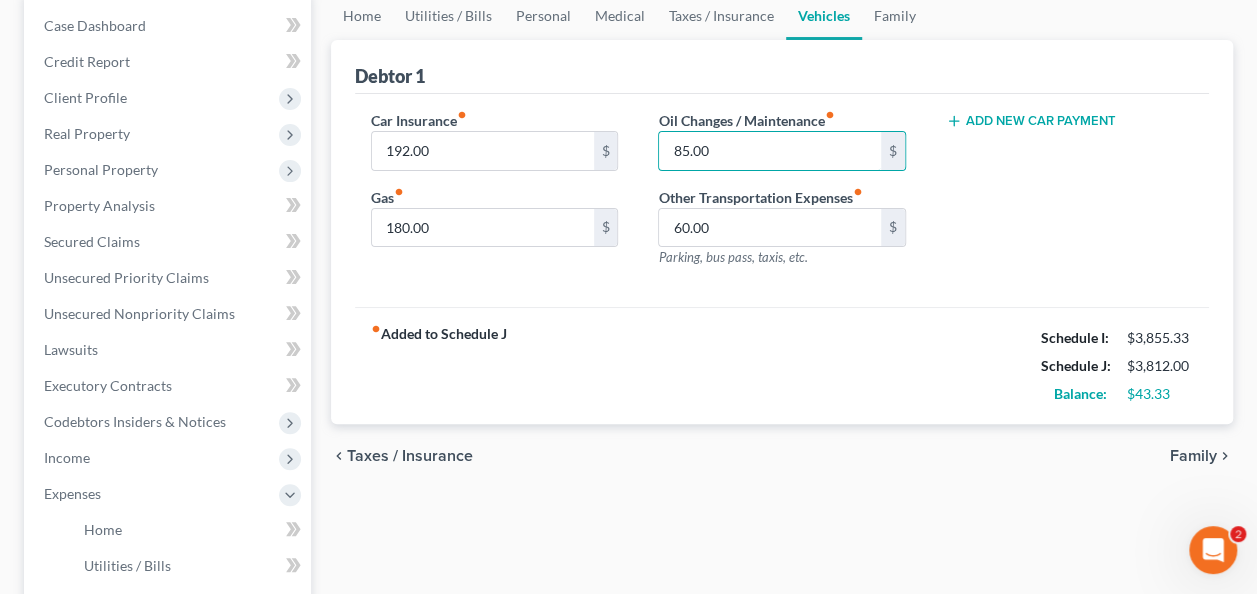 type on "85.00" 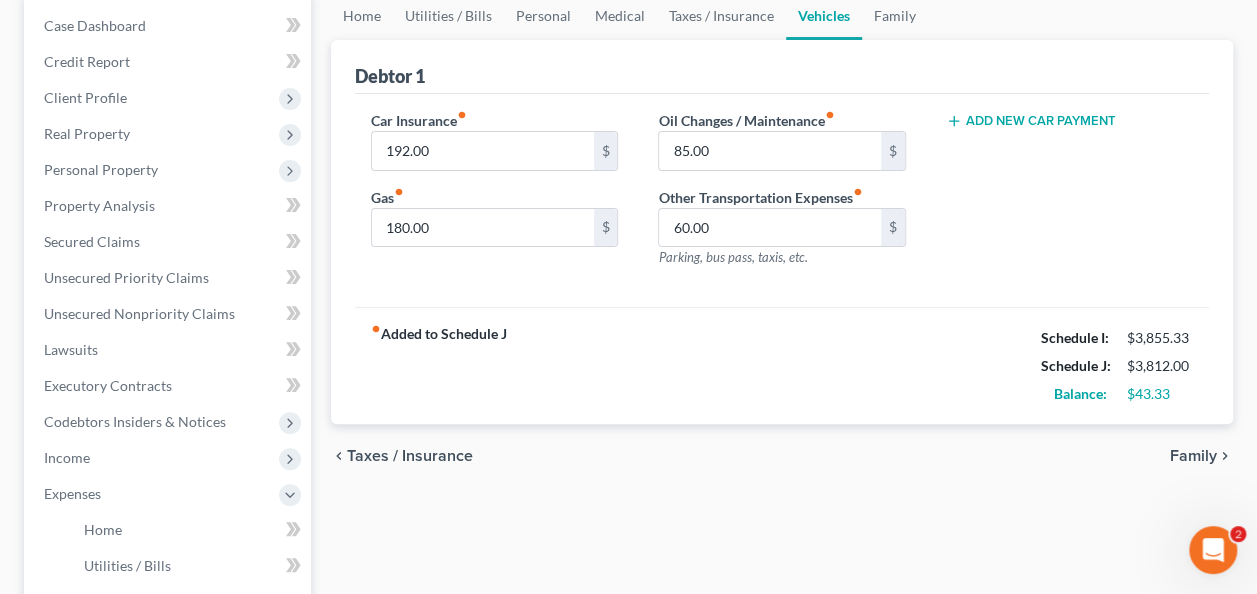 click on "Family" at bounding box center (1193, 456) 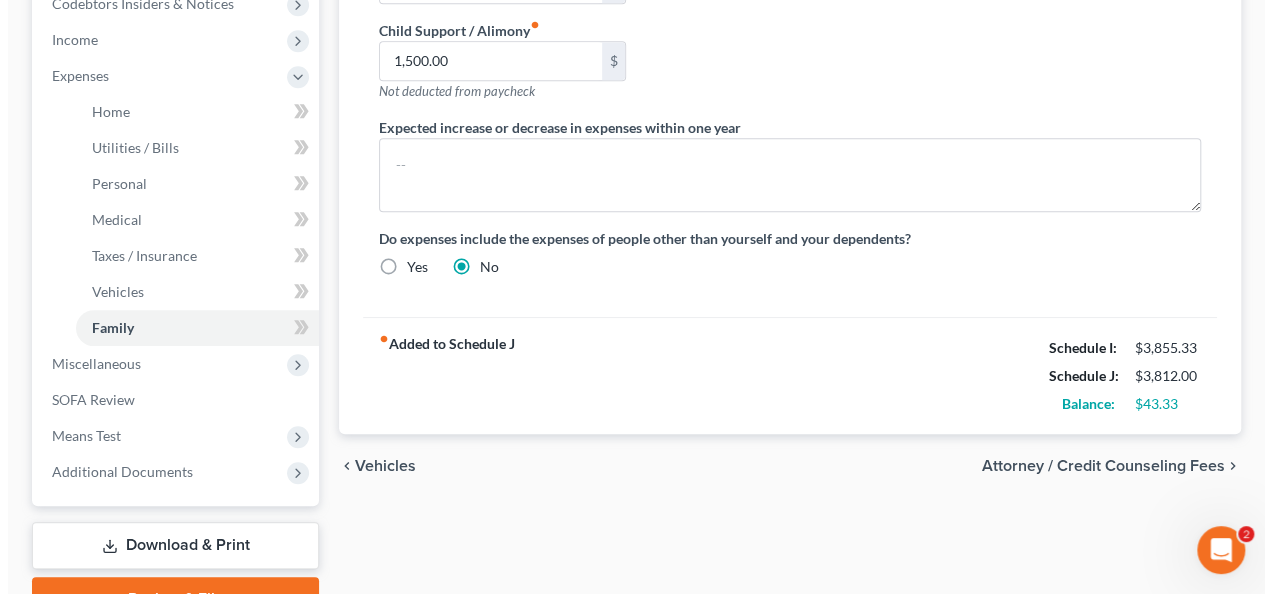 scroll, scrollTop: 700, scrollLeft: 0, axis: vertical 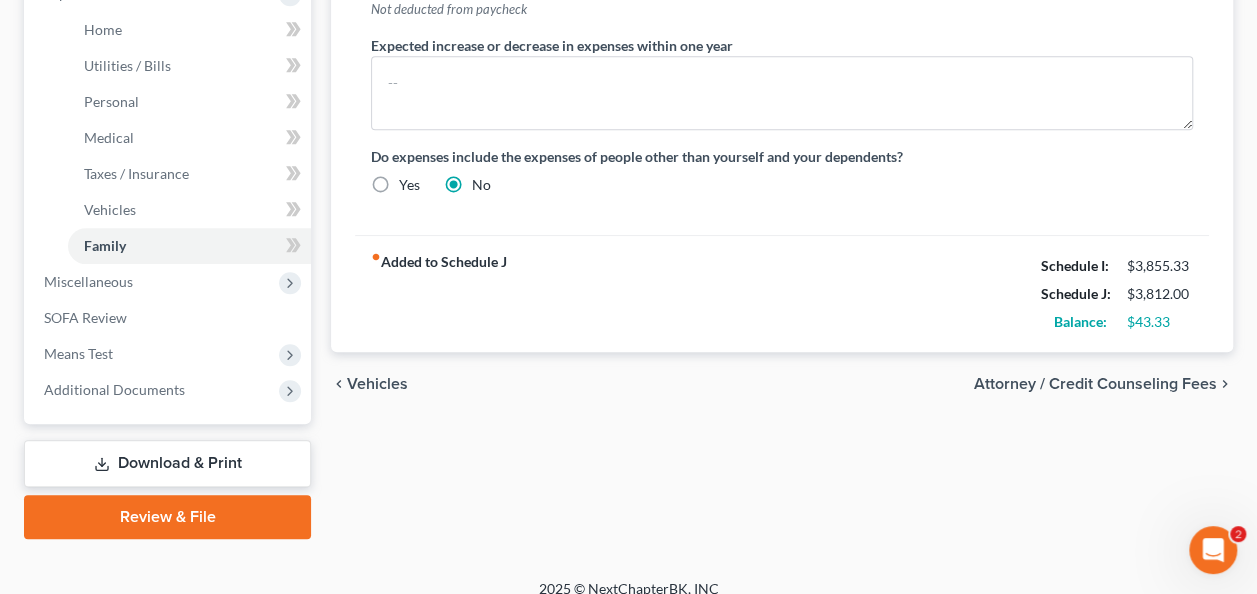 click on "Attorney / Credit Counseling Fees" at bounding box center (1095, 384) 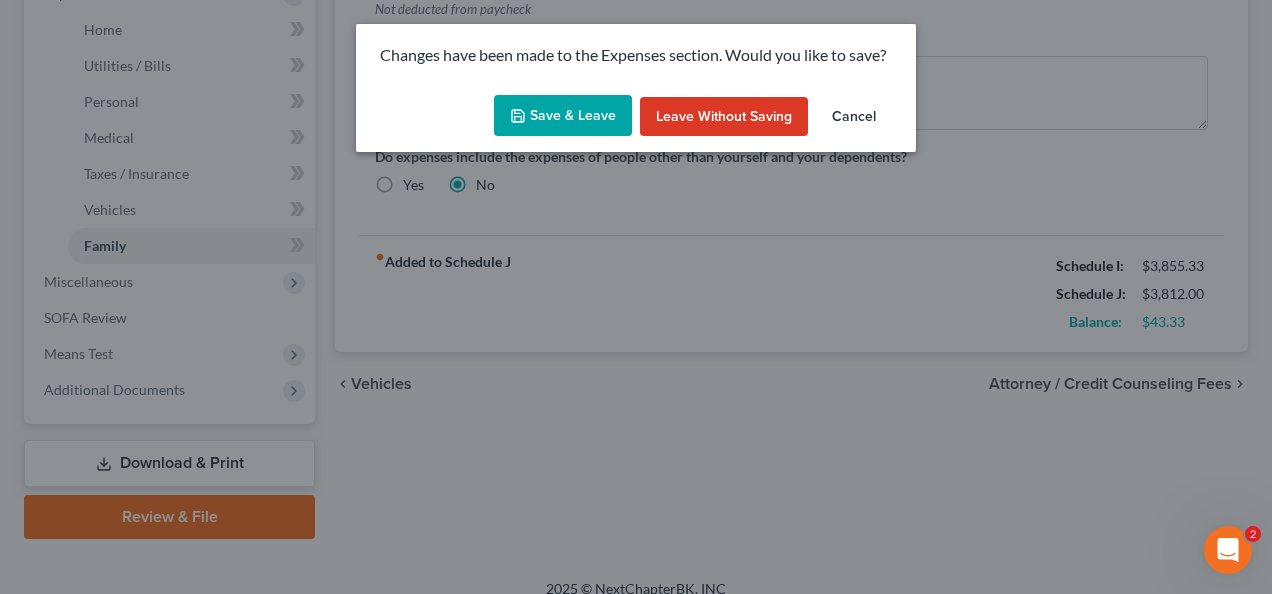 click on "Save & Leave Leave without Saving Cancel" at bounding box center [636, 120] 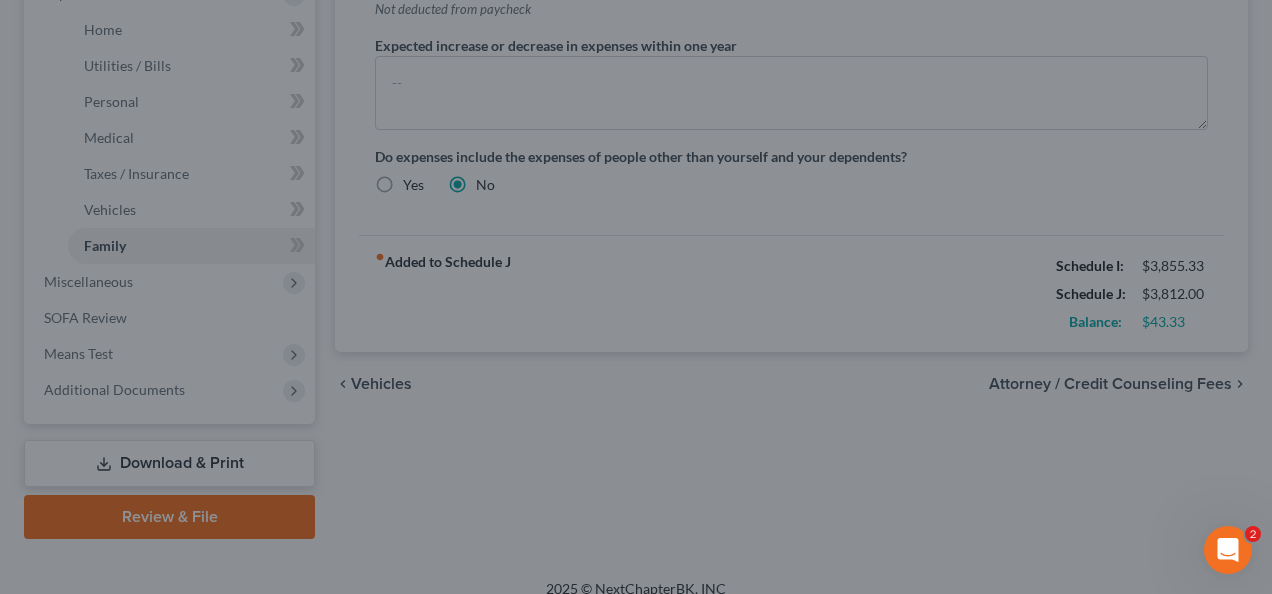 select on "0" 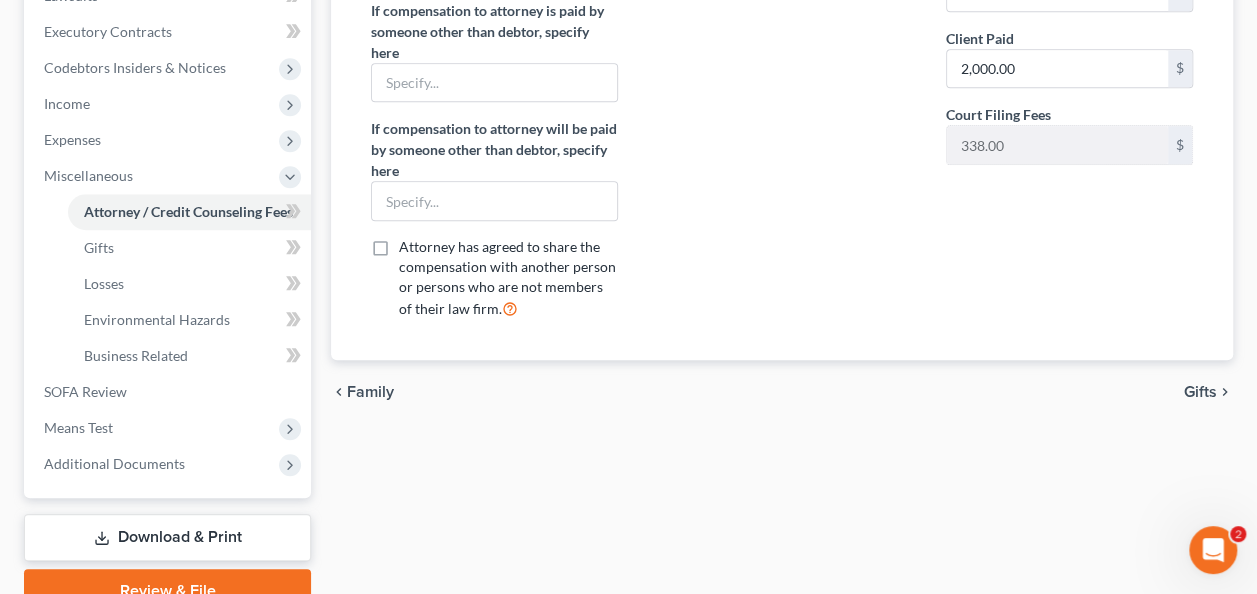 scroll, scrollTop: 600, scrollLeft: 0, axis: vertical 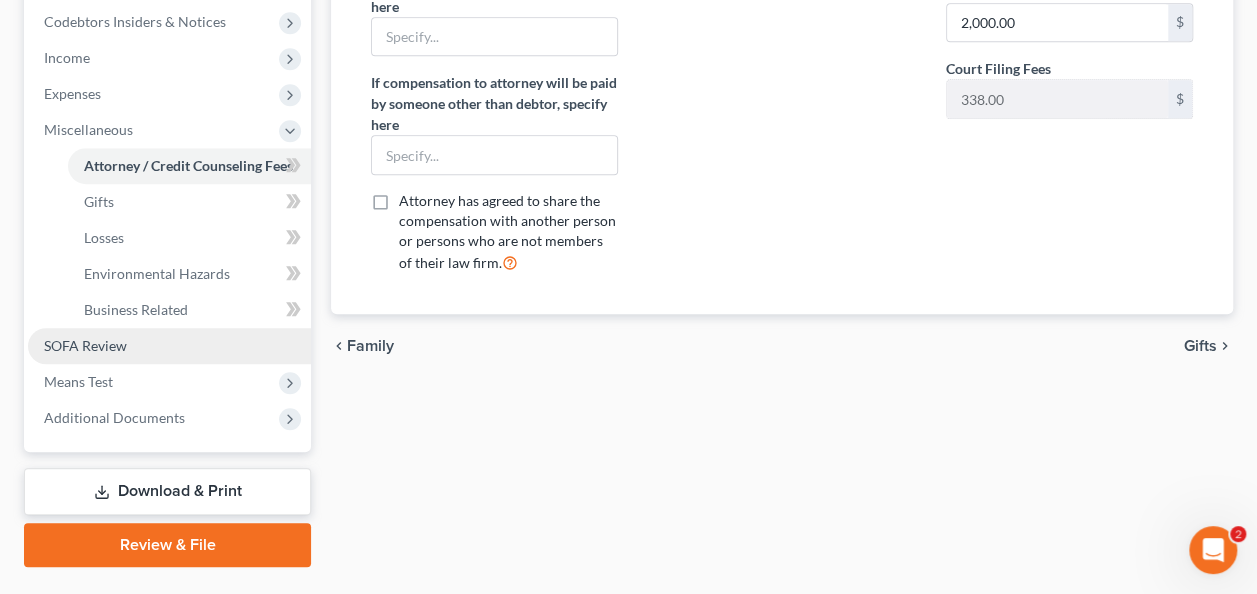 click on "SOFA Review" at bounding box center [169, 346] 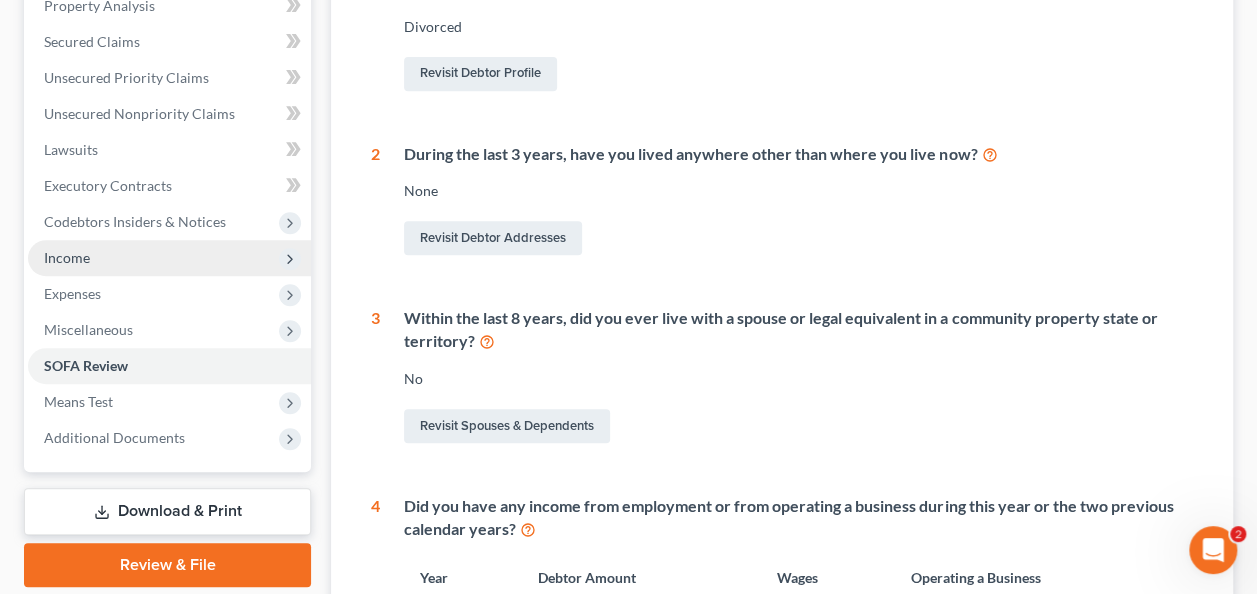 scroll, scrollTop: 500, scrollLeft: 0, axis: vertical 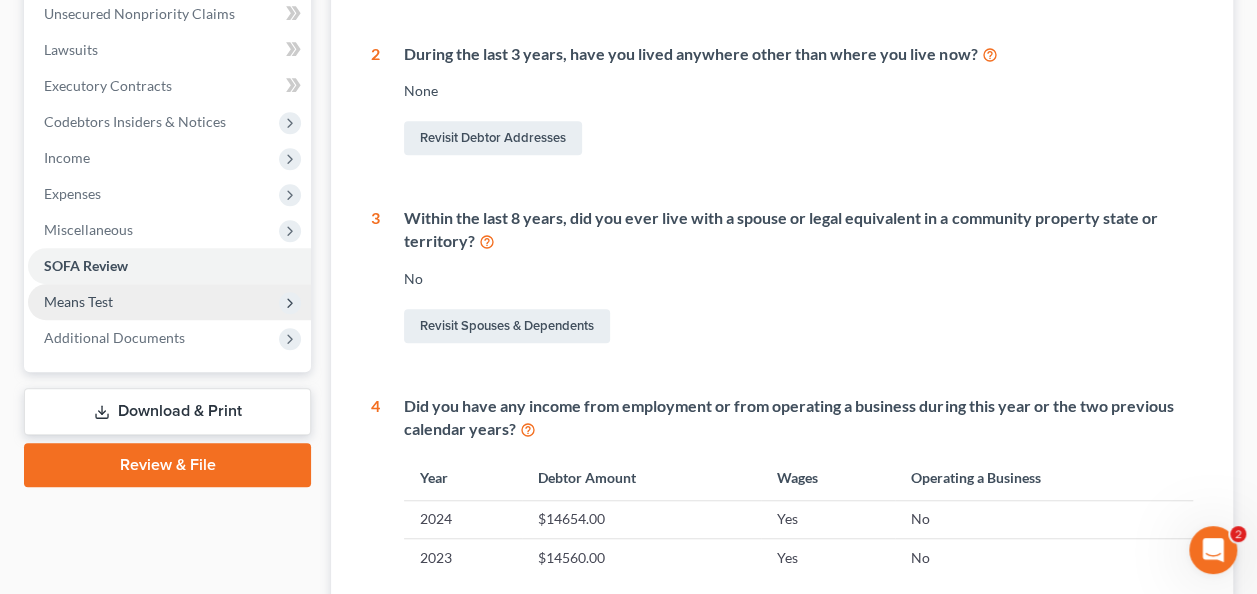 click on "Means Test" at bounding box center [169, 302] 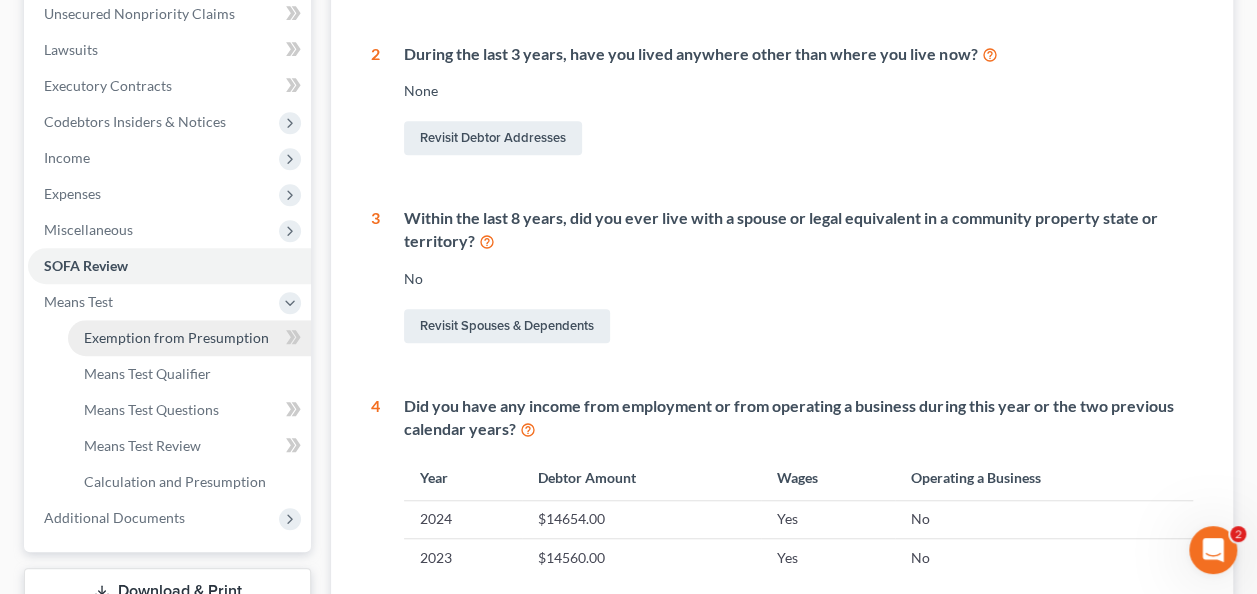 click on "Exemption from Presumption" at bounding box center [176, 337] 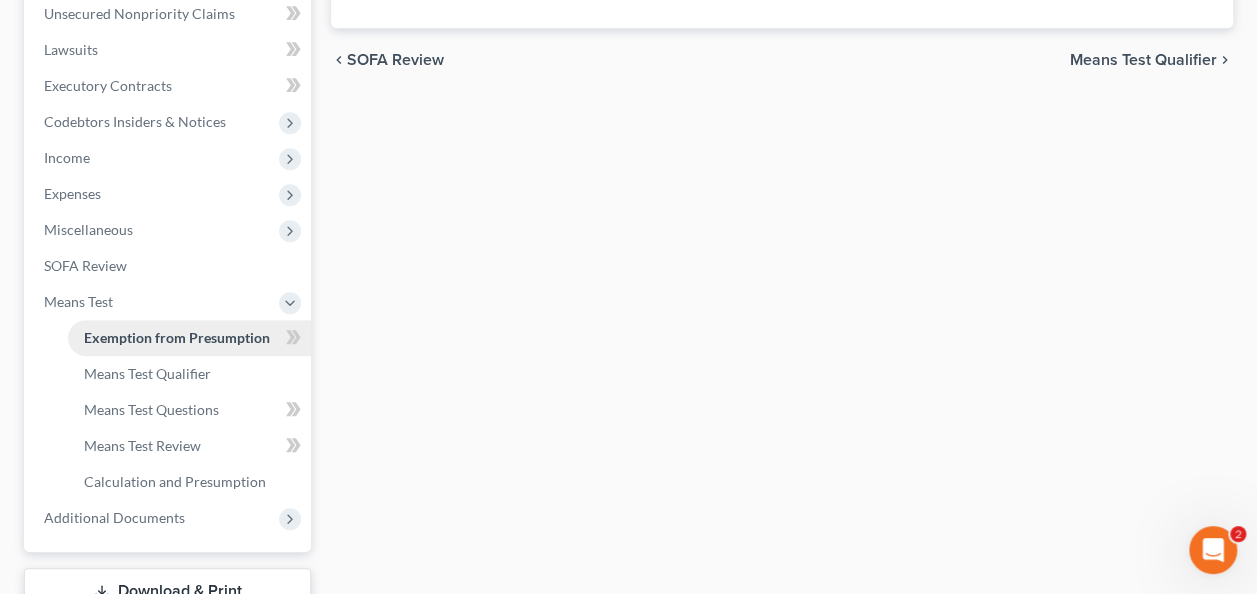 radio on "true" 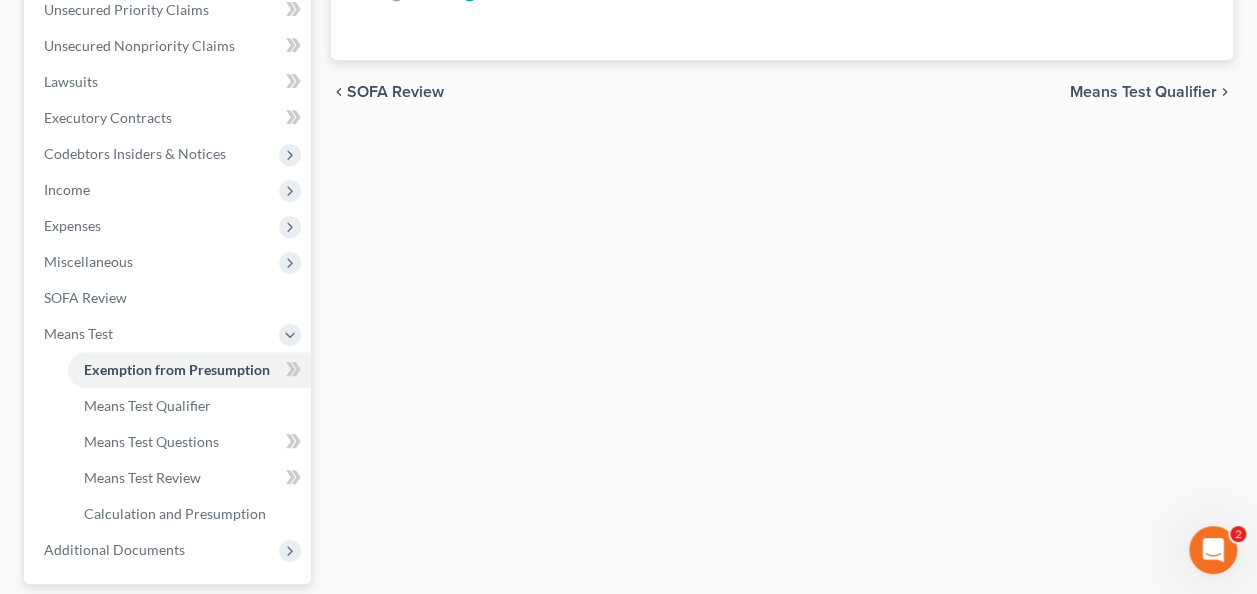 scroll, scrollTop: 500, scrollLeft: 0, axis: vertical 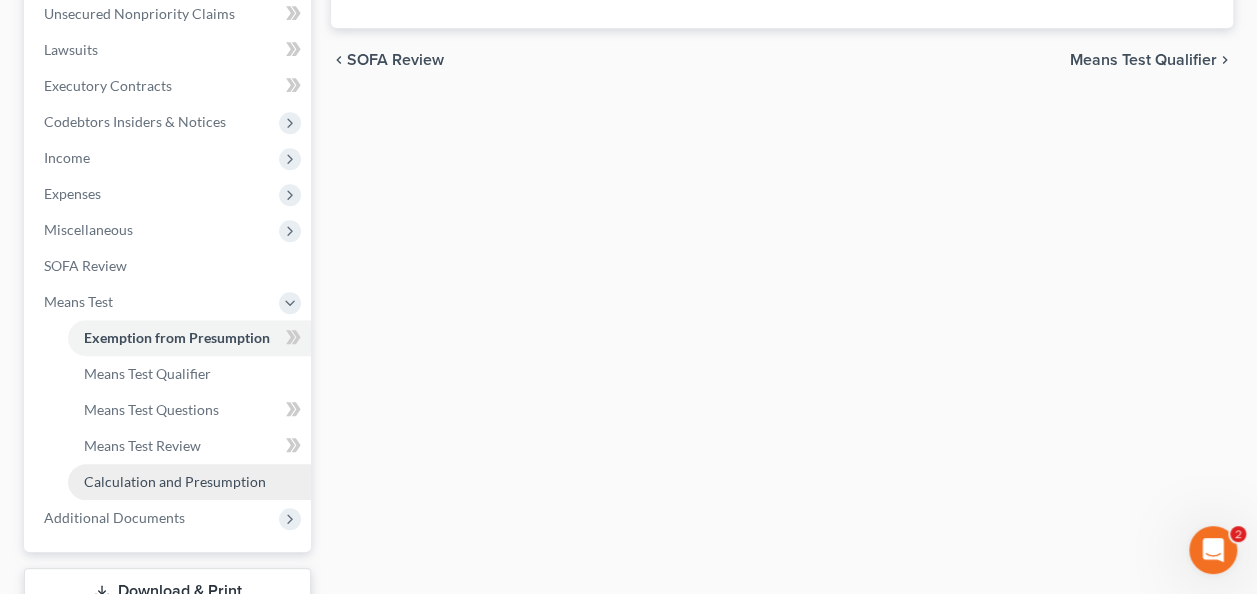 click on "Calculation and Presumption" at bounding box center (189, 482) 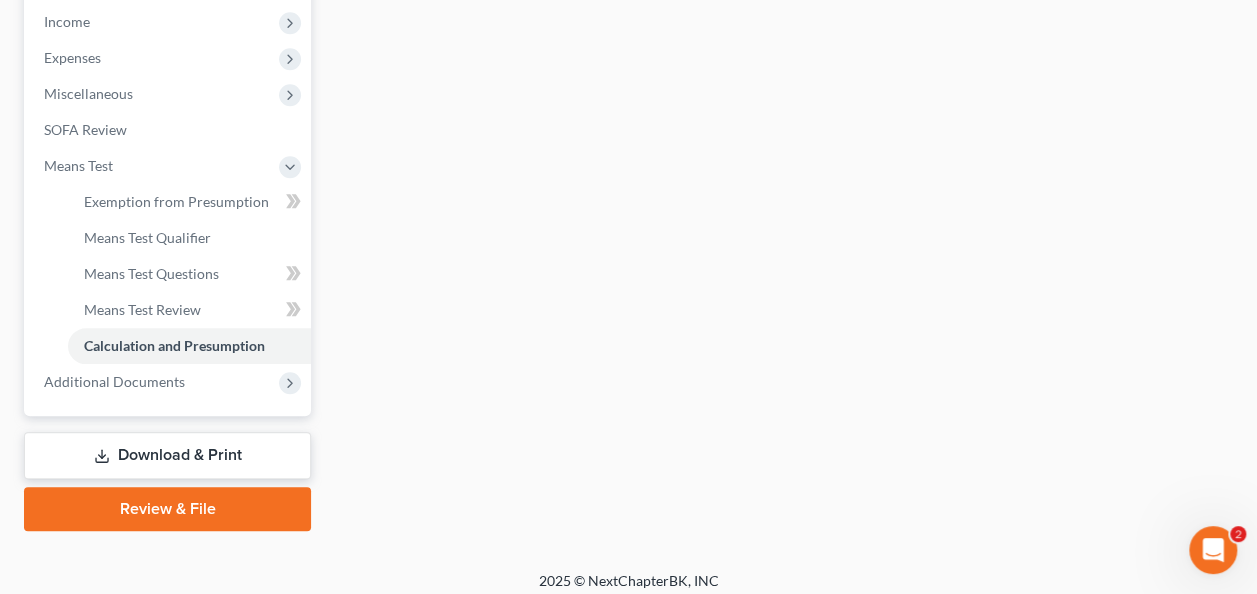 scroll, scrollTop: 646, scrollLeft: 0, axis: vertical 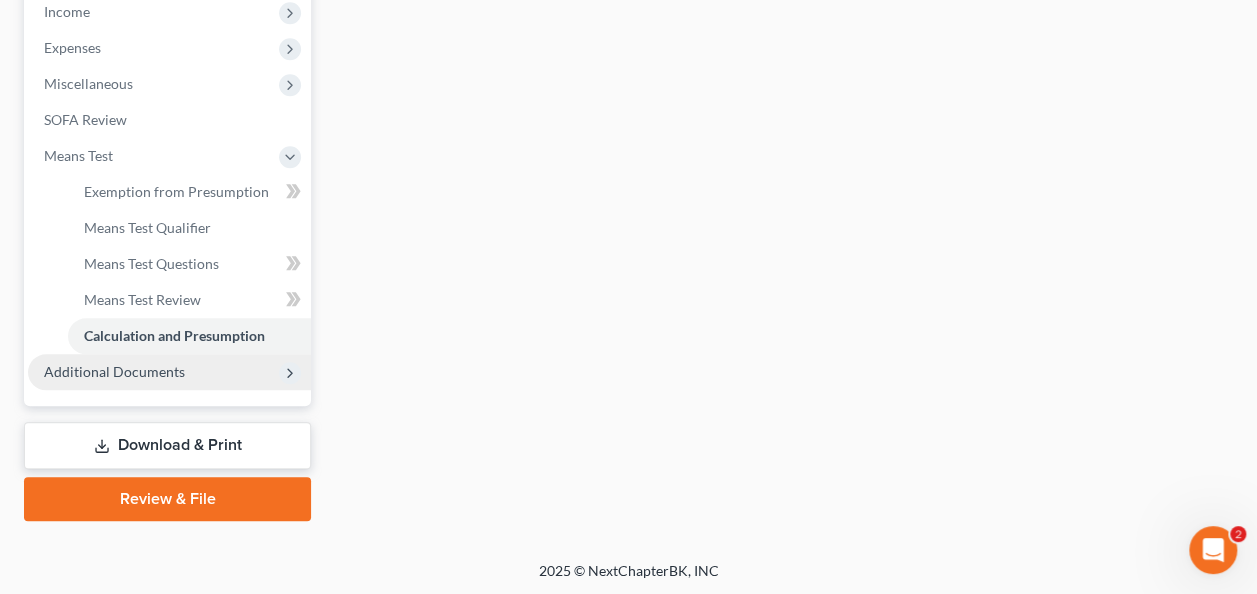 click on "Additional Documents" at bounding box center (169, 372) 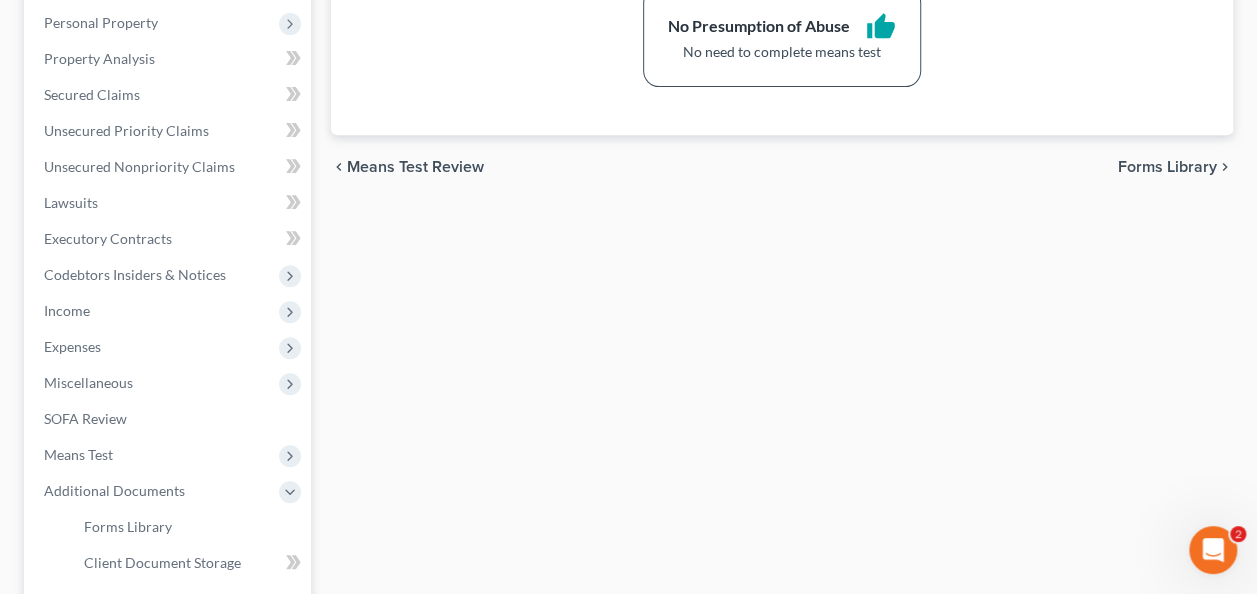 scroll, scrollTop: 346, scrollLeft: 0, axis: vertical 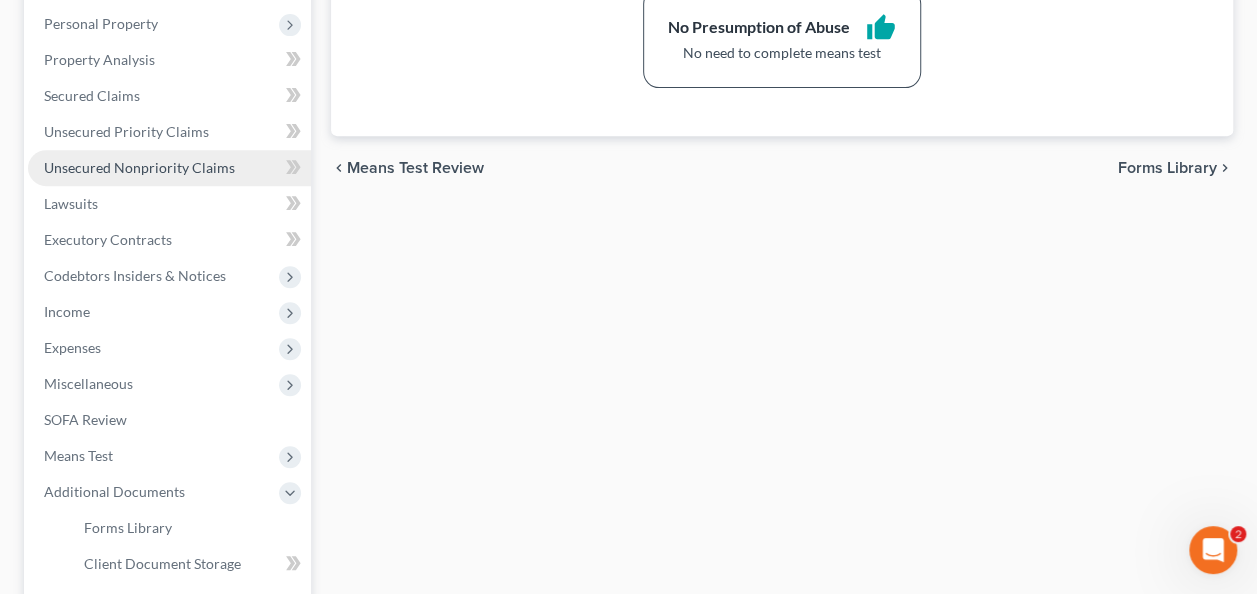 click on "Unsecured Nonpriority Claims" at bounding box center (139, 167) 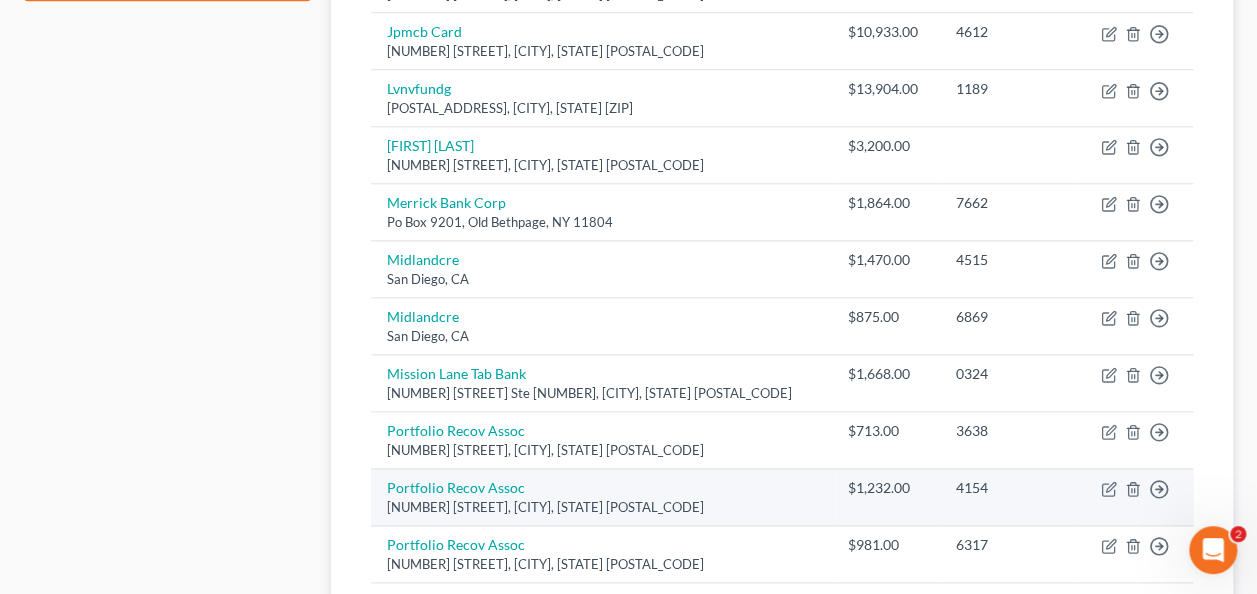 scroll, scrollTop: 900, scrollLeft: 0, axis: vertical 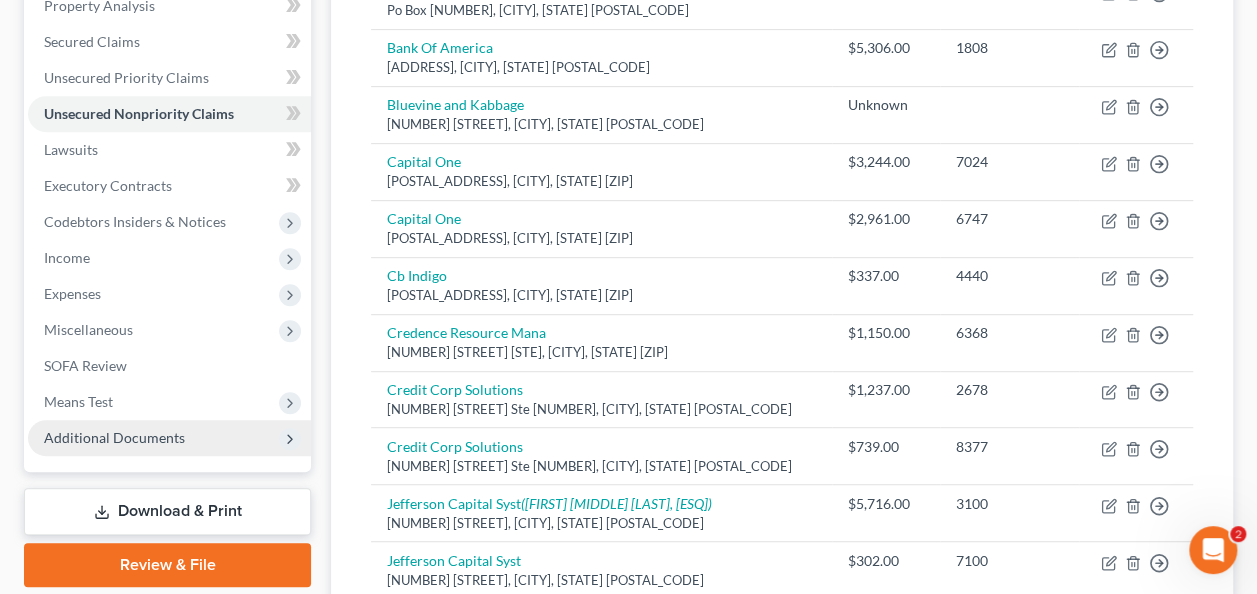 click on "Additional Documents" at bounding box center [114, 437] 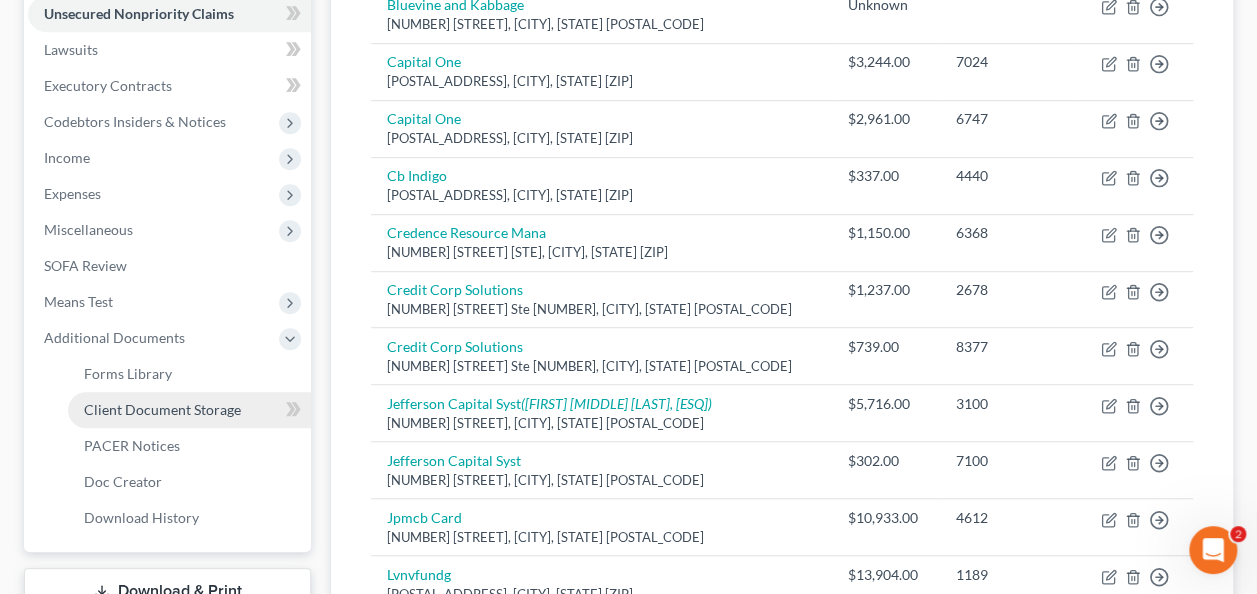 click on "Client Document Storage" at bounding box center (162, 409) 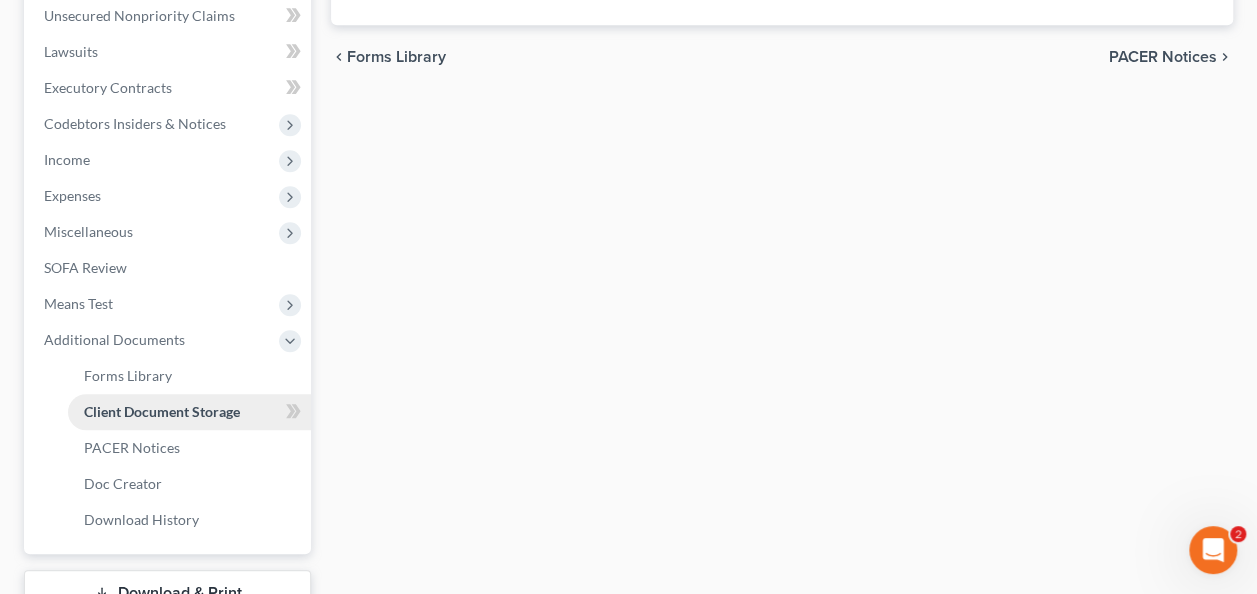 select on "9" 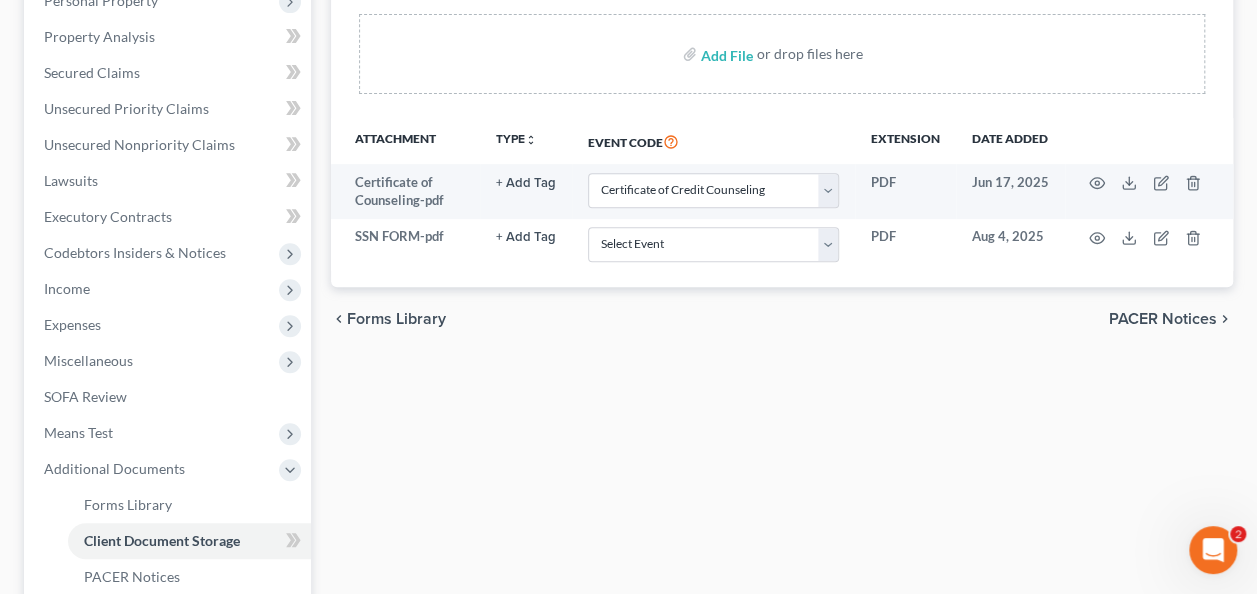scroll, scrollTop: 400, scrollLeft: 0, axis: vertical 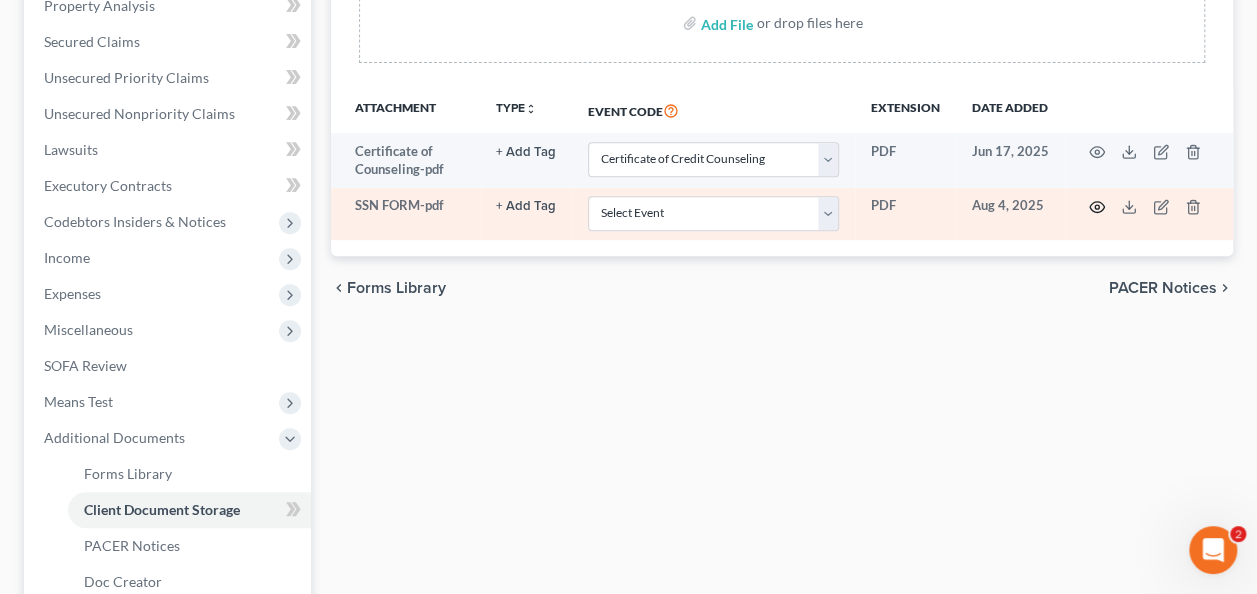 click 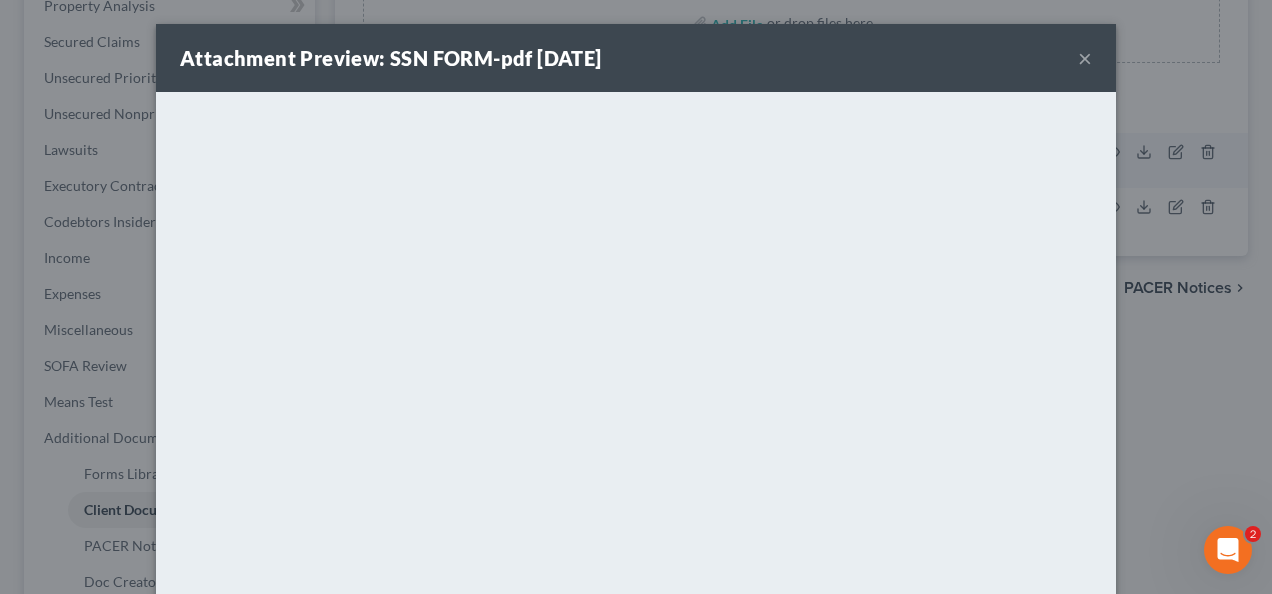 click on "×" at bounding box center [1085, 58] 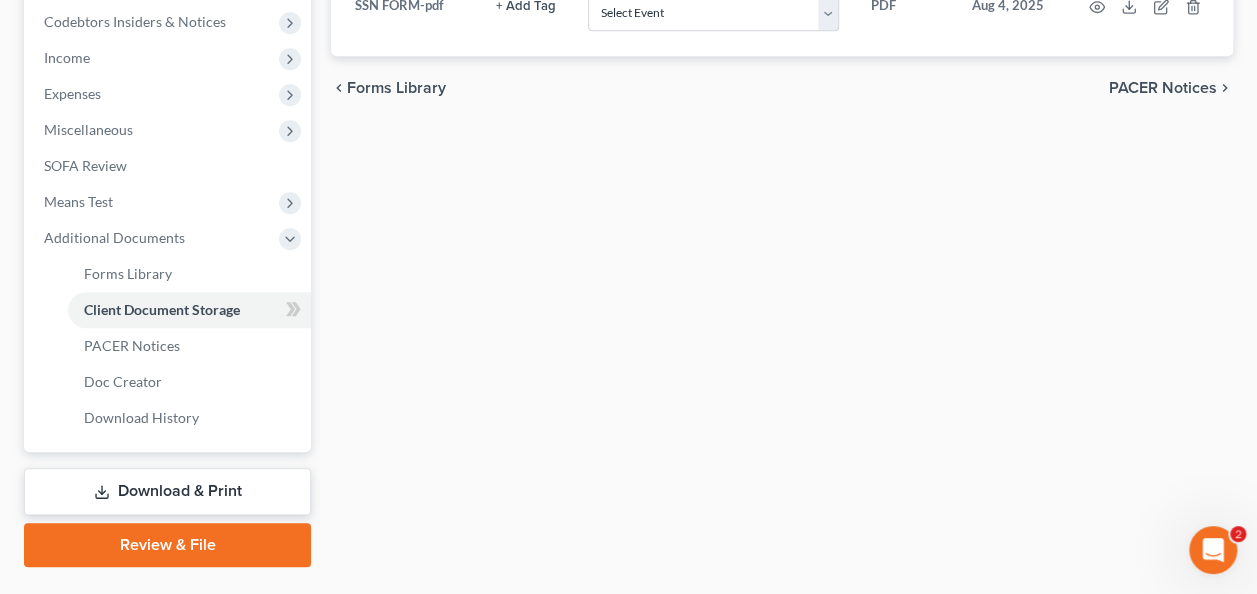 scroll, scrollTop: 646, scrollLeft: 0, axis: vertical 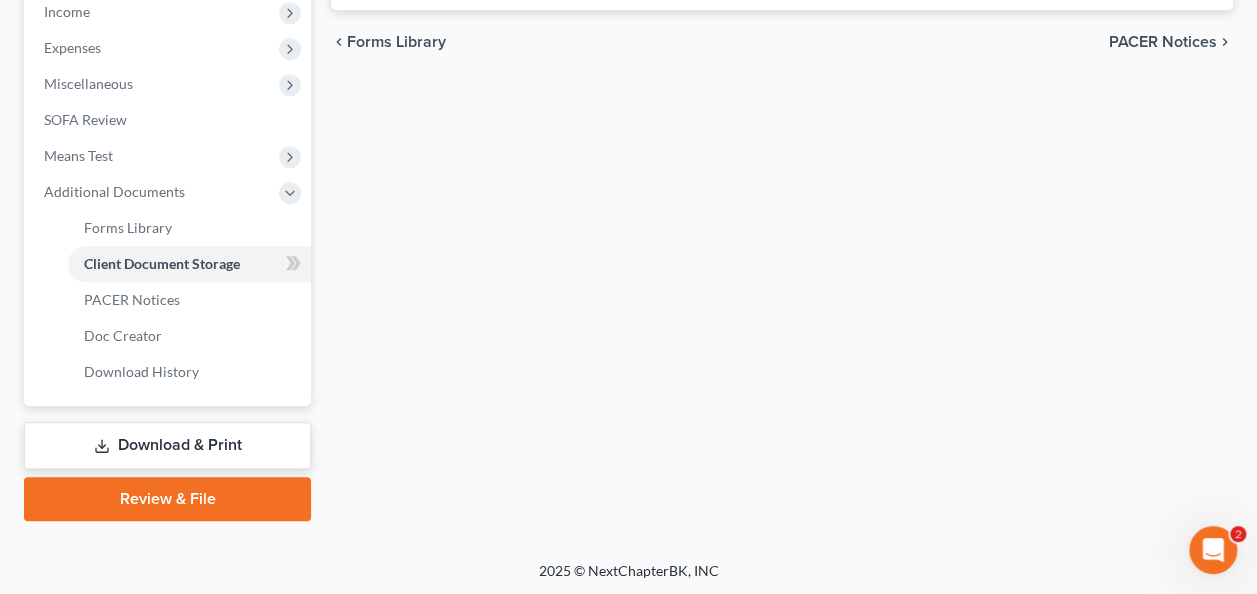 click on "Review & File" at bounding box center [167, 499] 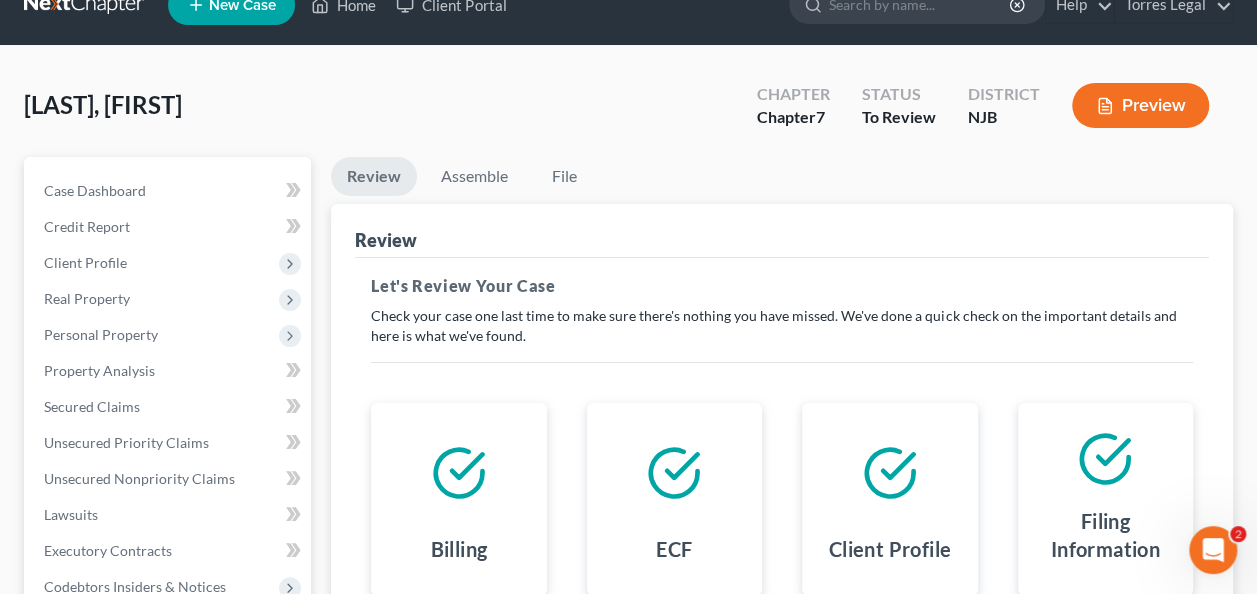 scroll, scrollTop: 0, scrollLeft: 0, axis: both 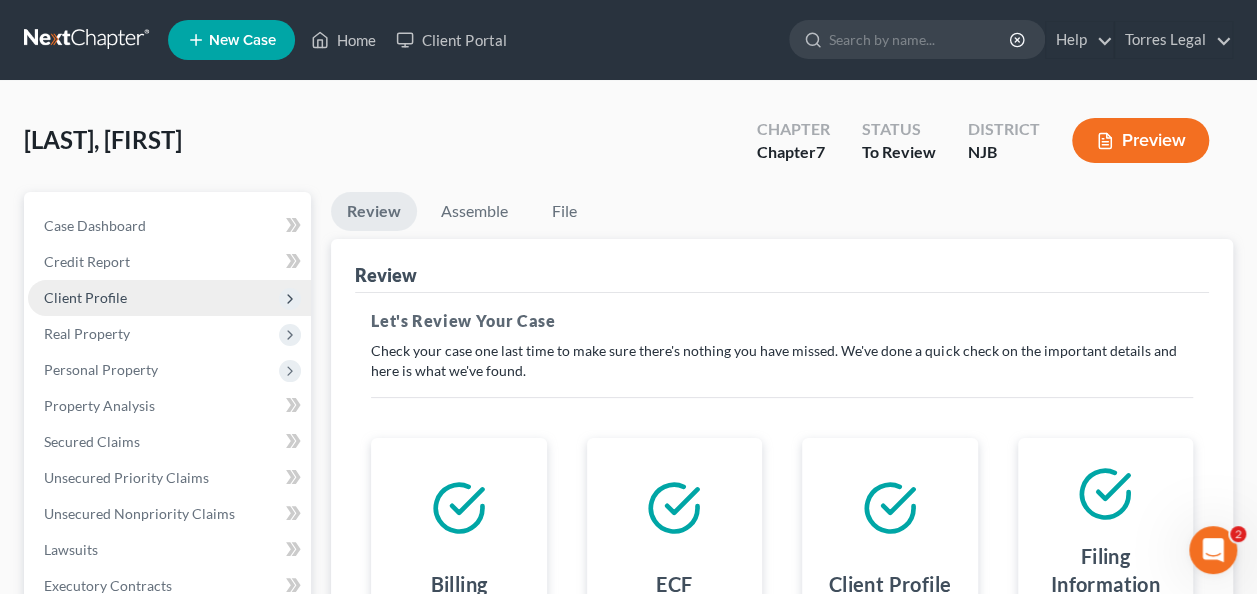click on "Client Profile" at bounding box center [169, 298] 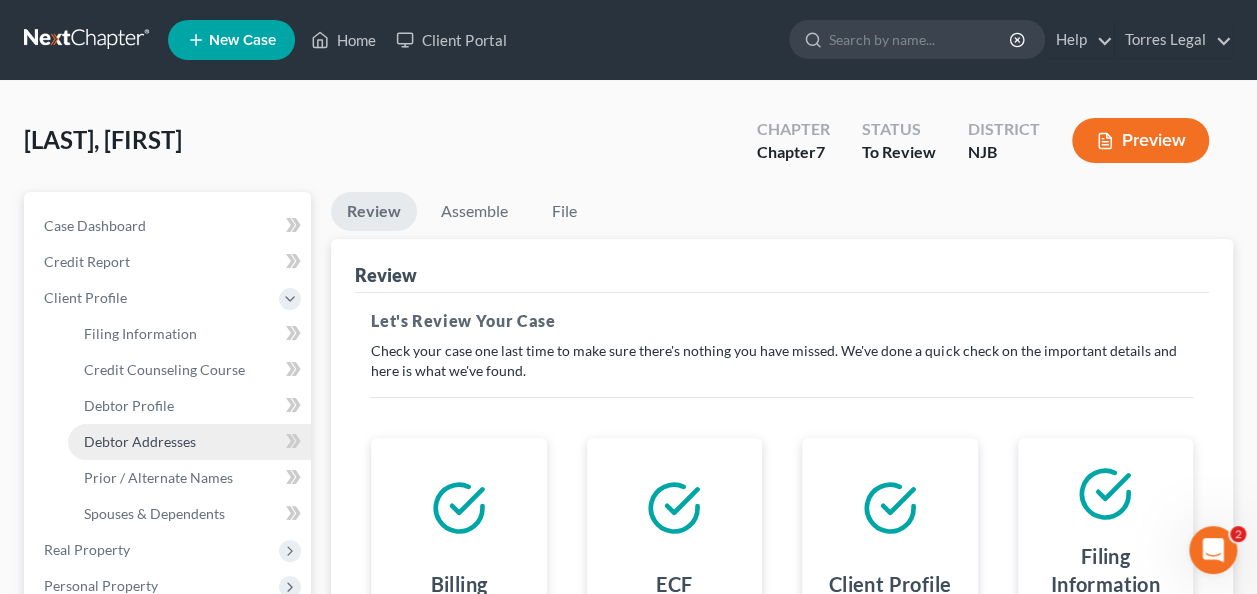 click on "Debtor Addresses" at bounding box center [189, 442] 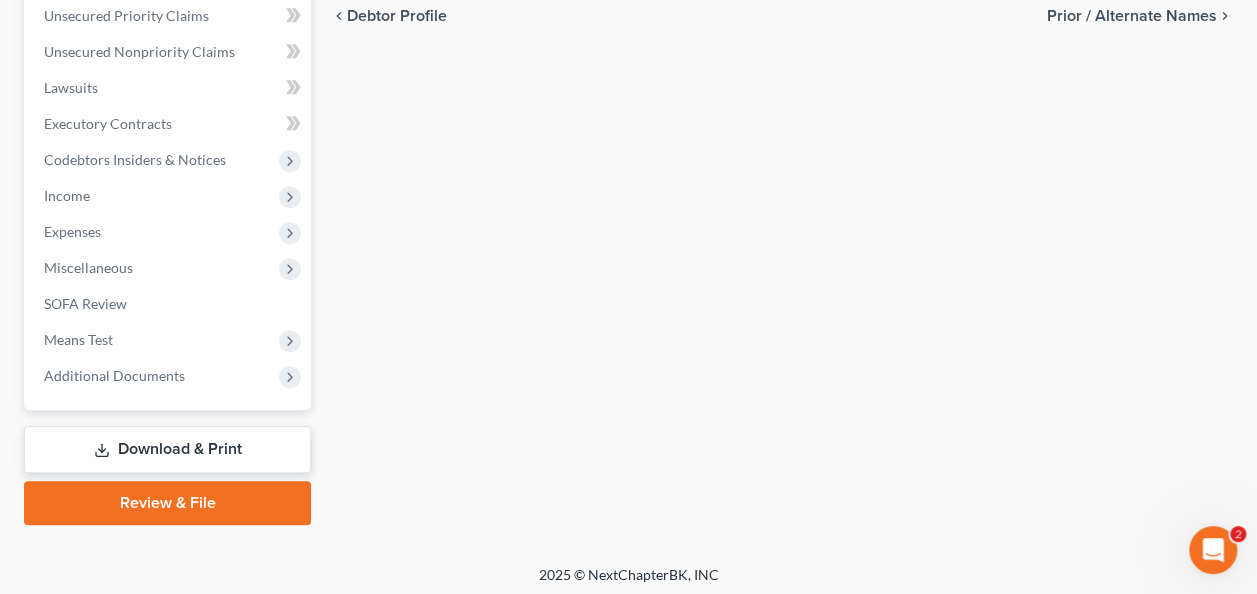 scroll, scrollTop: 682, scrollLeft: 0, axis: vertical 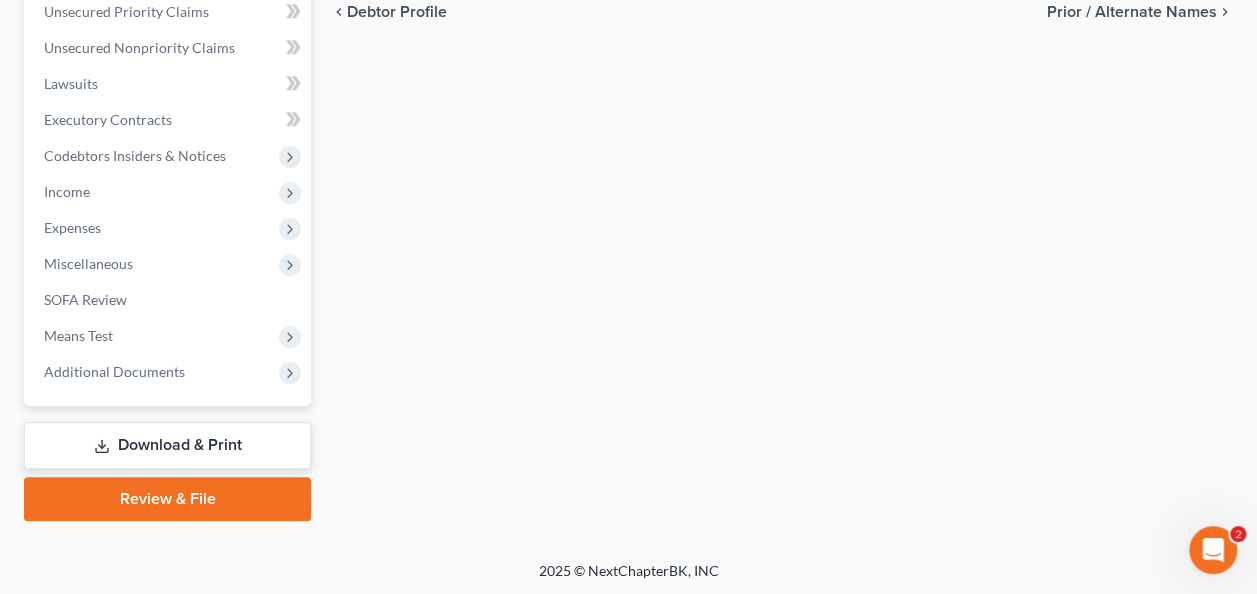 click on "Review & File" at bounding box center (167, 499) 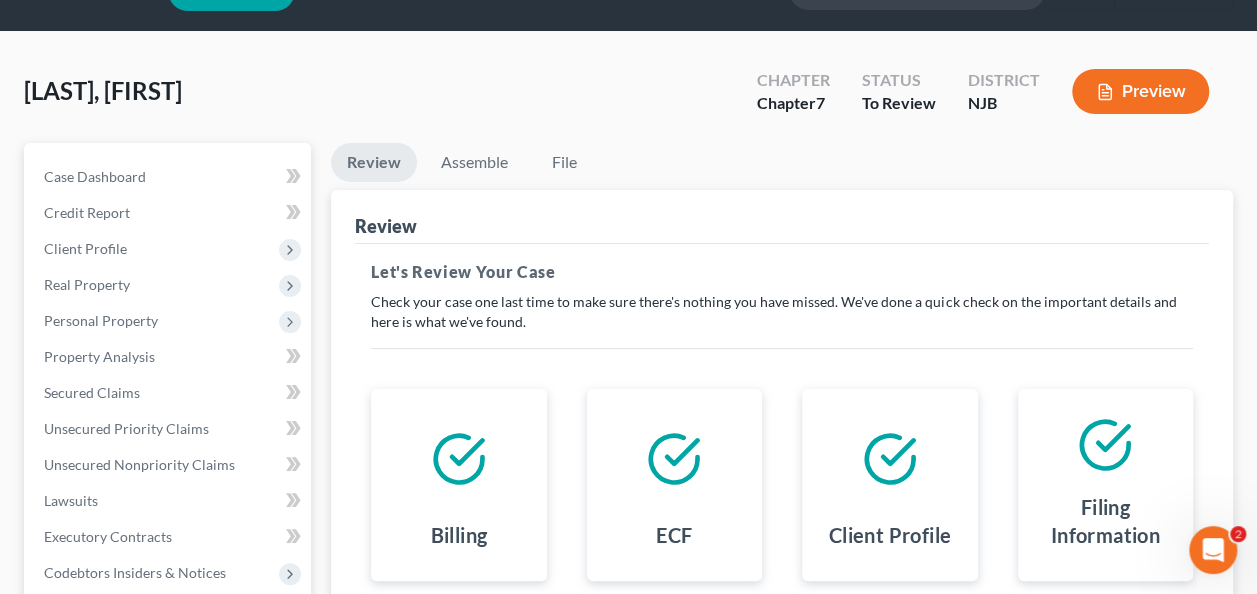 scroll, scrollTop: 0, scrollLeft: 0, axis: both 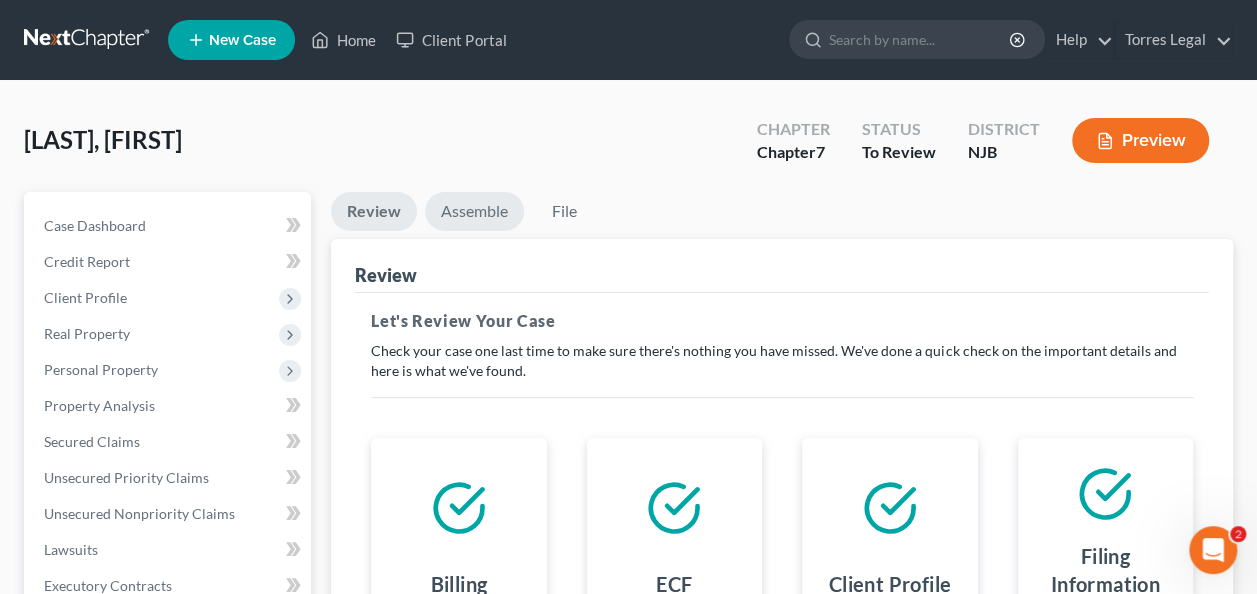 click on "Assemble" at bounding box center (474, 211) 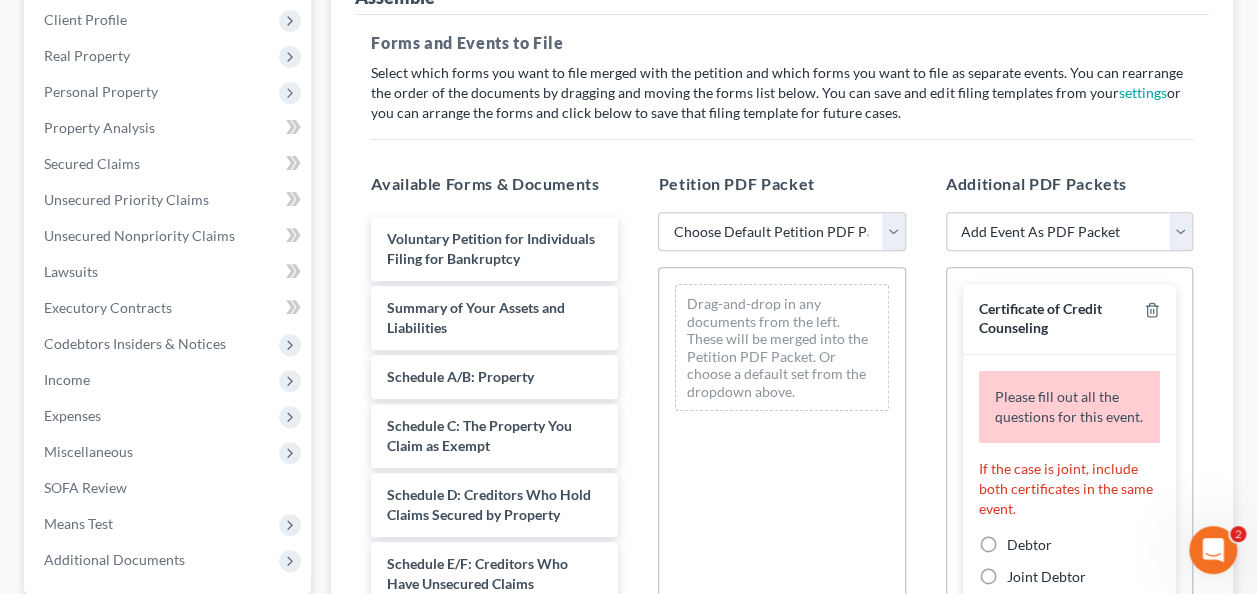 scroll, scrollTop: 300, scrollLeft: 0, axis: vertical 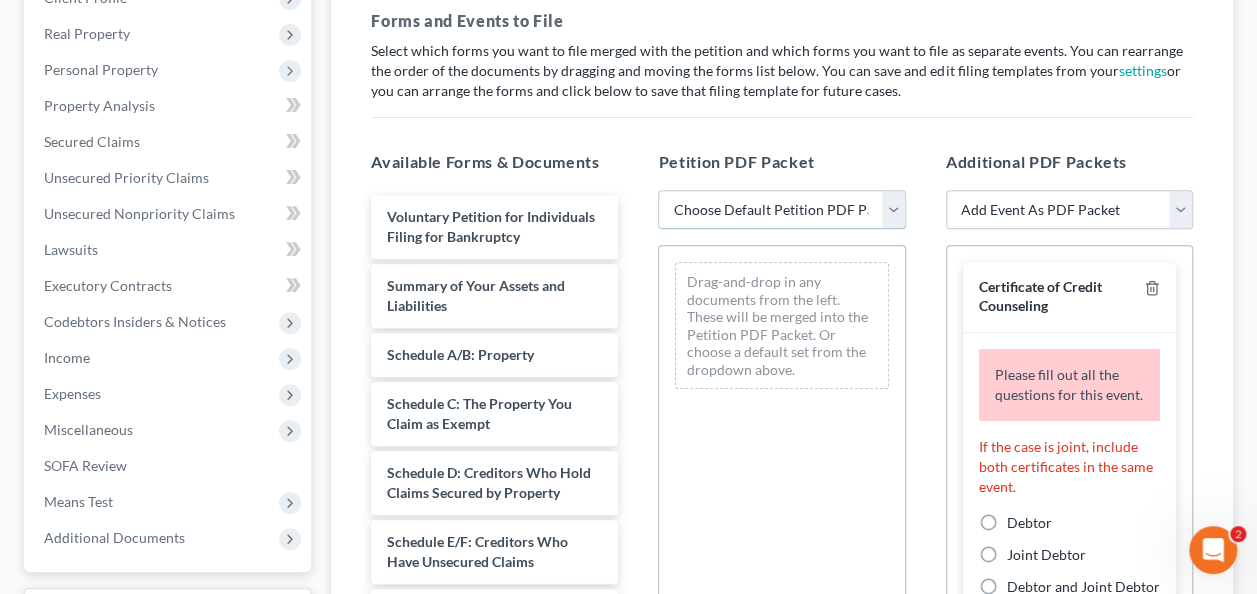 drag, startPoint x: 734, startPoint y: 216, endPoint x: 734, endPoint y: 230, distance: 14 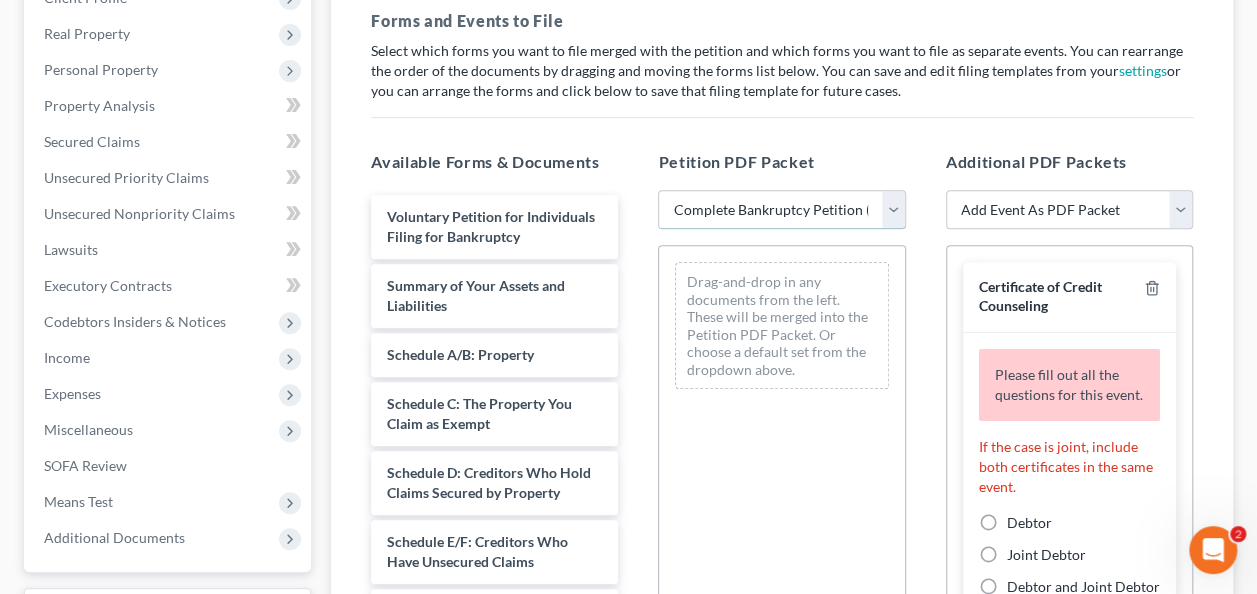 click on "Choose Default Petition PDF Packet Complete Bankruptcy Petition (all forms and schedules) Emergency Filing (Voluntary Petition and Creditor List Only) basic 7 BK ready to file" at bounding box center (781, 210) 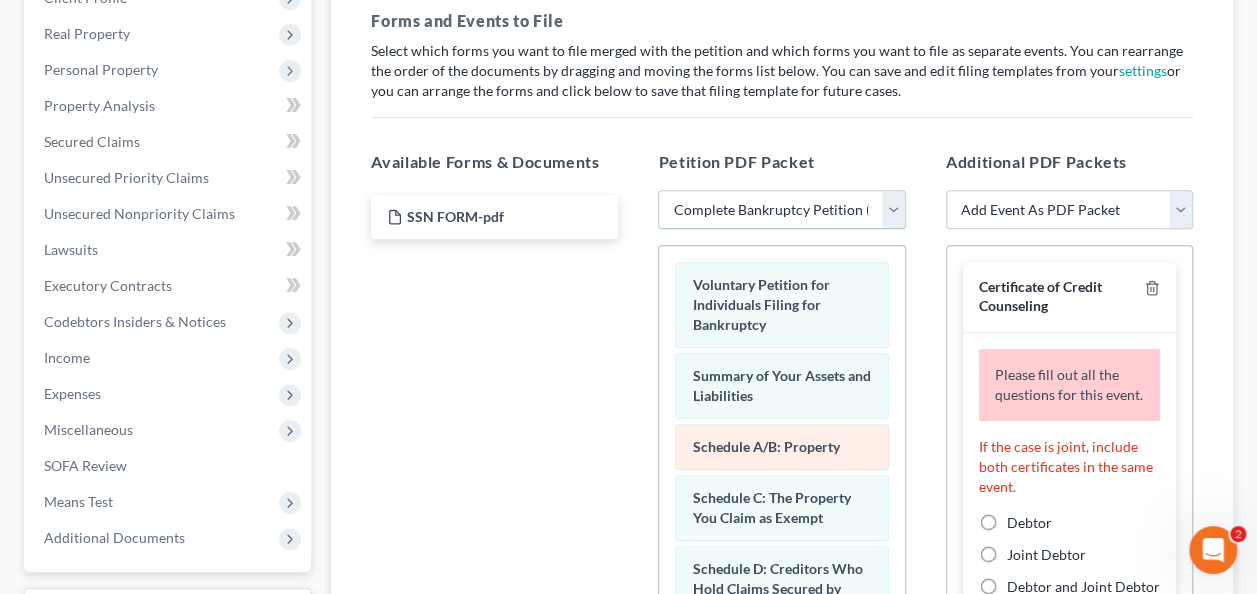scroll, scrollTop: 400, scrollLeft: 0, axis: vertical 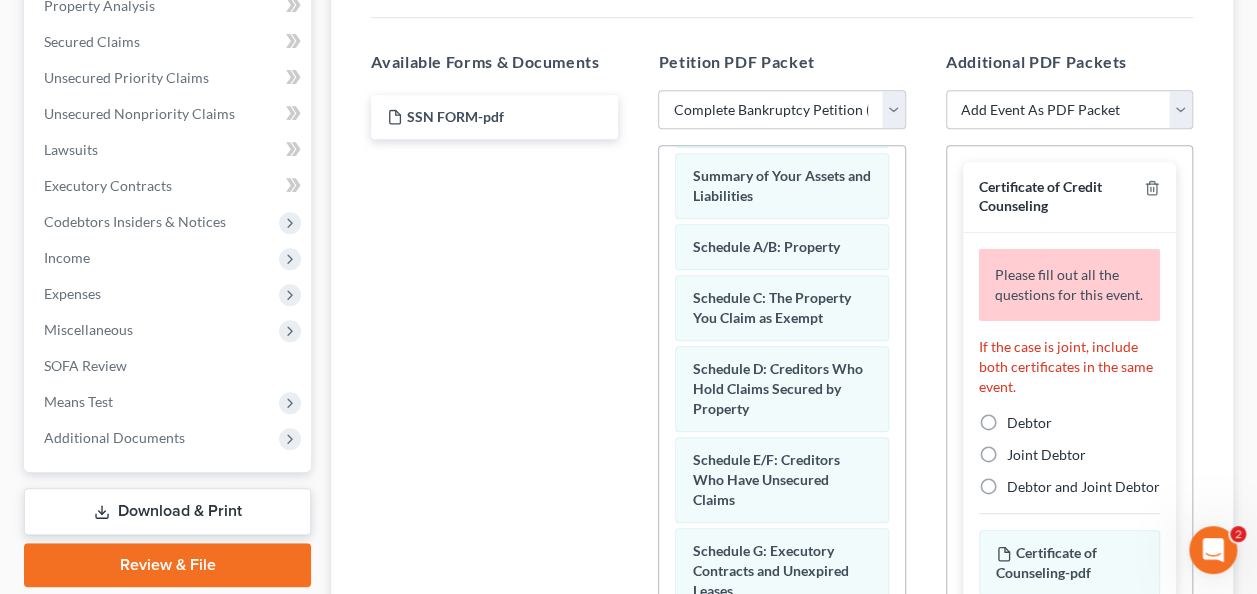 click on "Debtor" at bounding box center [1029, 423] 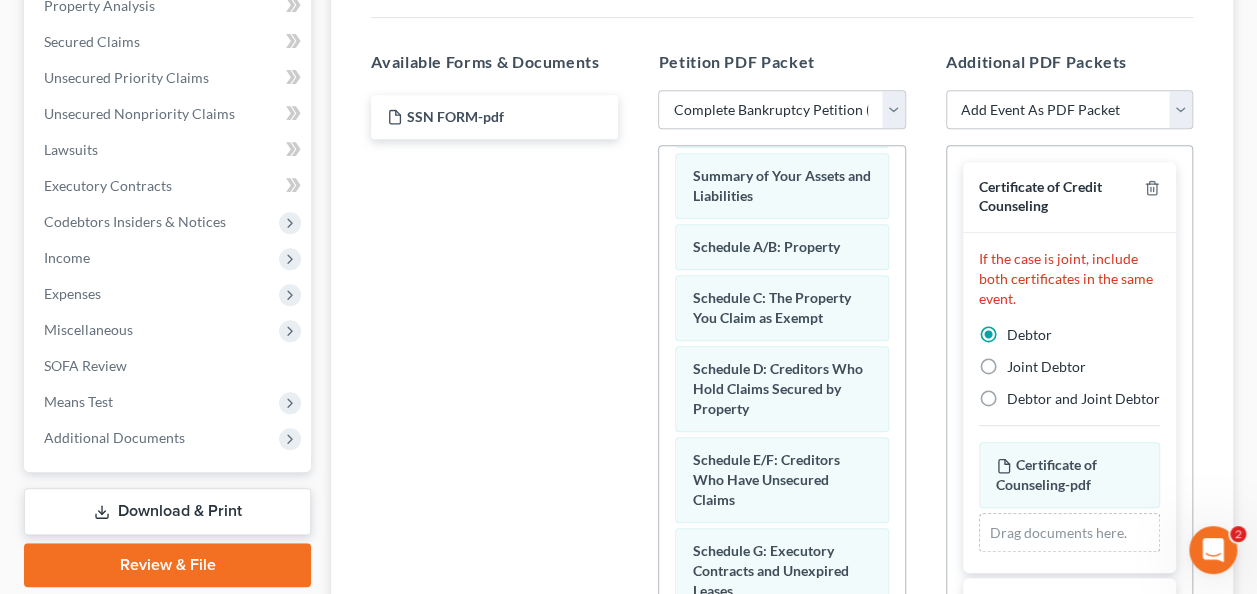 scroll, scrollTop: 70, scrollLeft: 0, axis: vertical 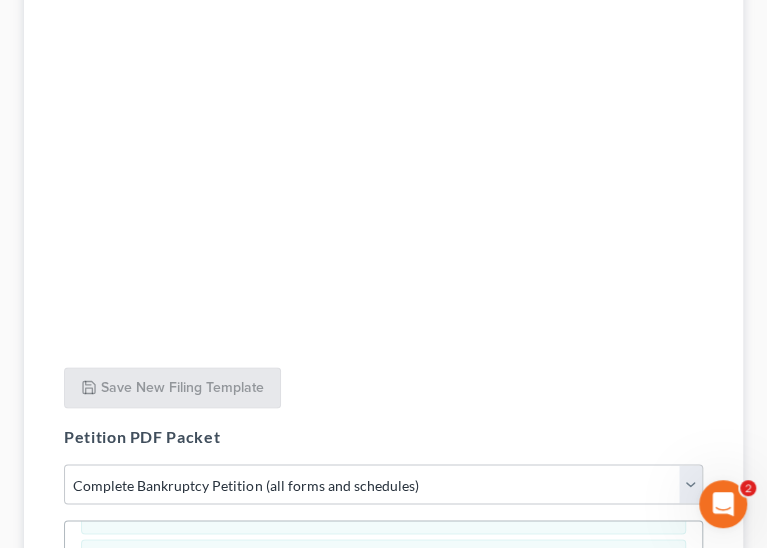 type on "C:\fakepath\[SSN] FORM- [LAST].pdf" 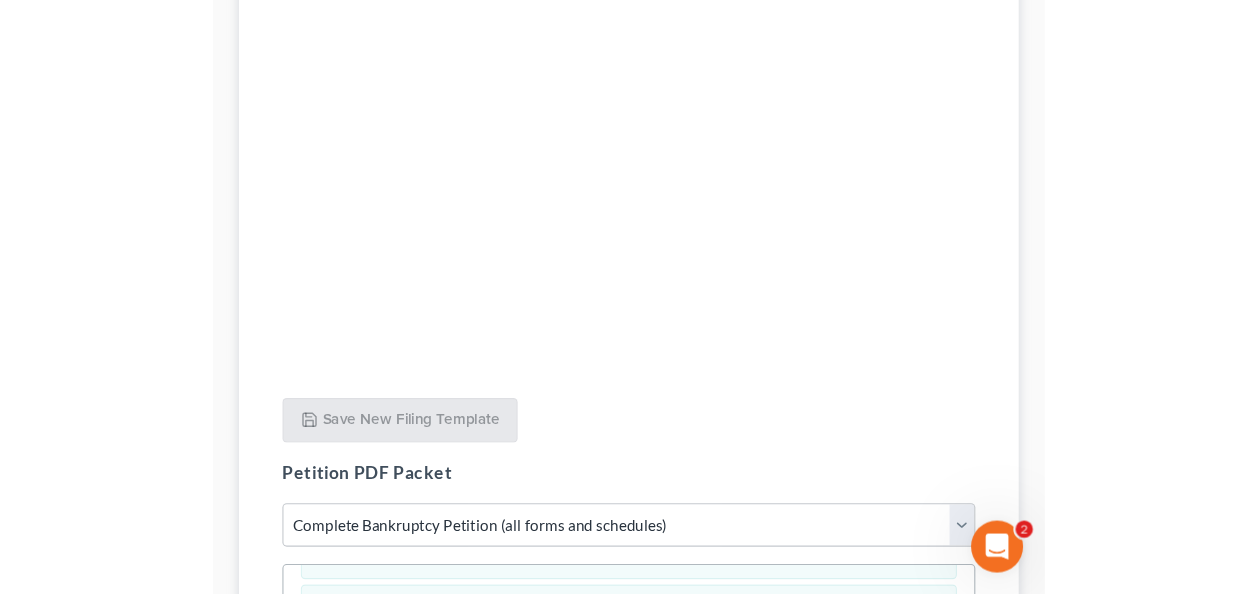 scroll, scrollTop: 679, scrollLeft: 0, axis: vertical 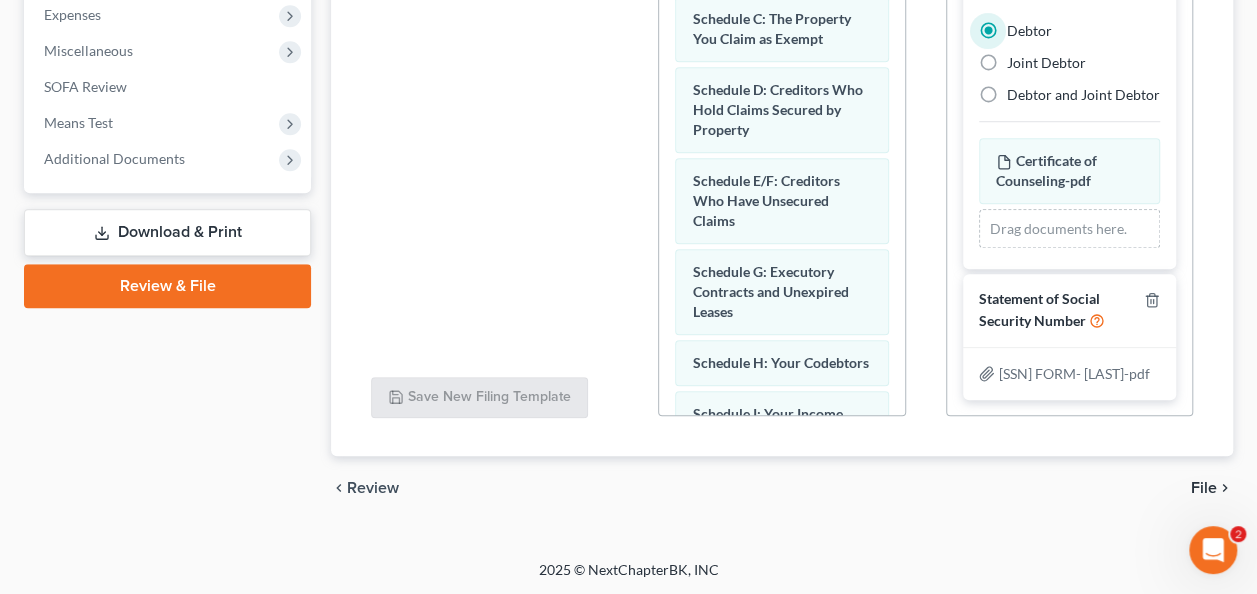 click on "File" at bounding box center (1204, 488) 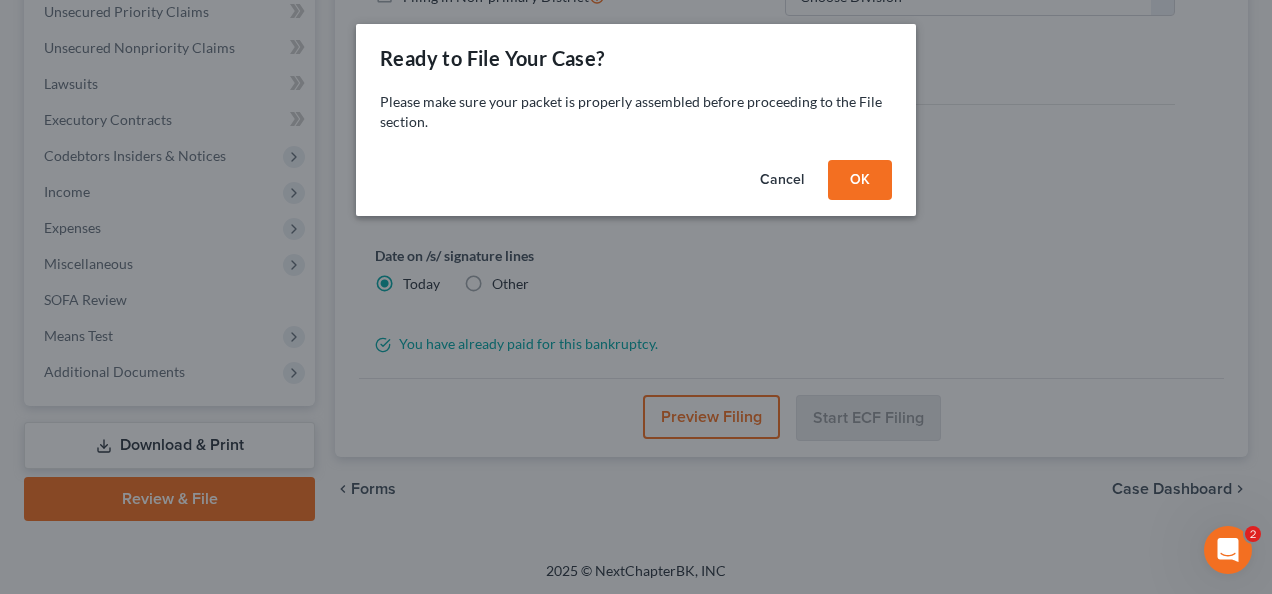 drag, startPoint x: 860, startPoint y: 174, endPoint x: 867, endPoint y: 206, distance: 32.75668 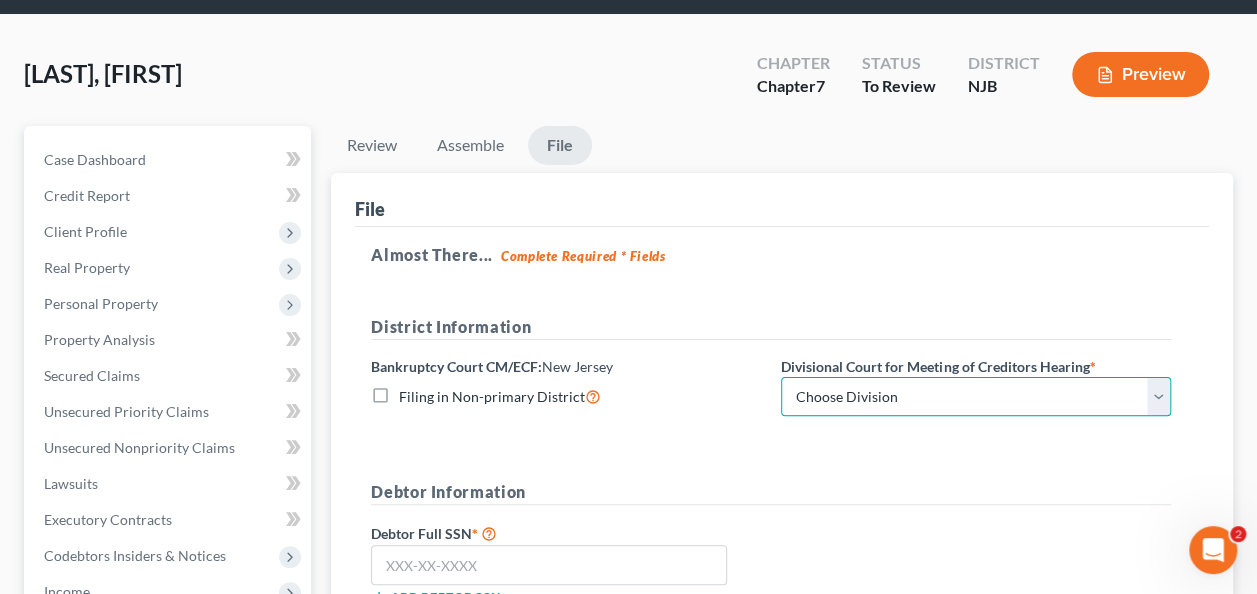 drag, startPoint x: 860, startPoint y: 390, endPoint x: 864, endPoint y: 414, distance: 24.33105 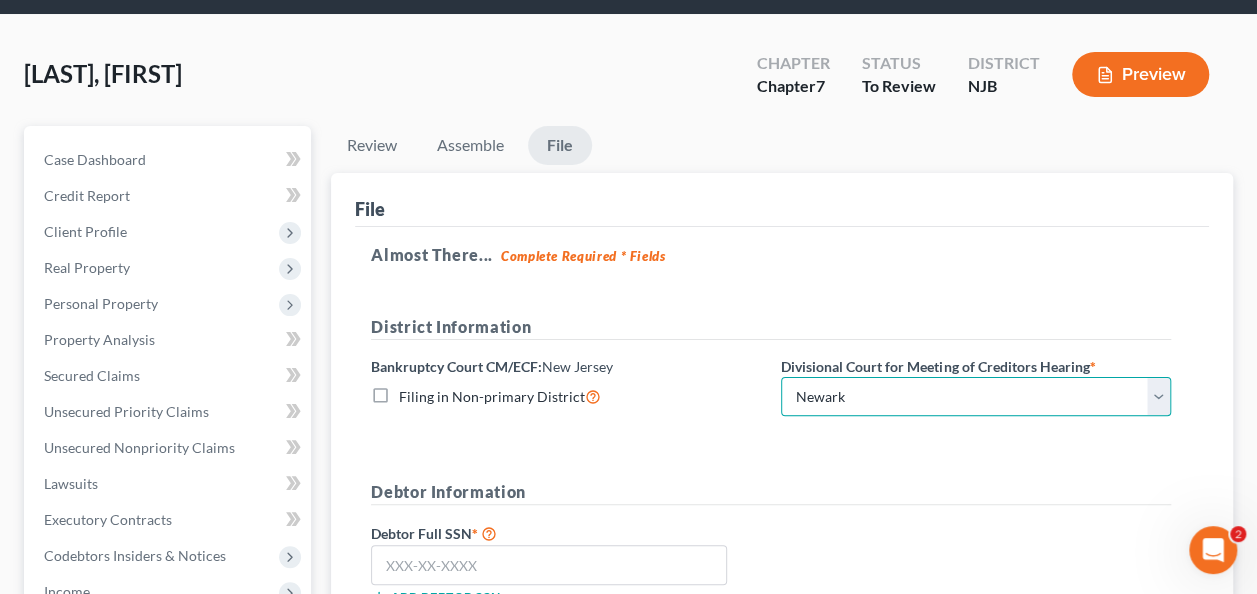 click on "Choose Division Camden Camden/Trenton Newark Trenton" at bounding box center (976, 397) 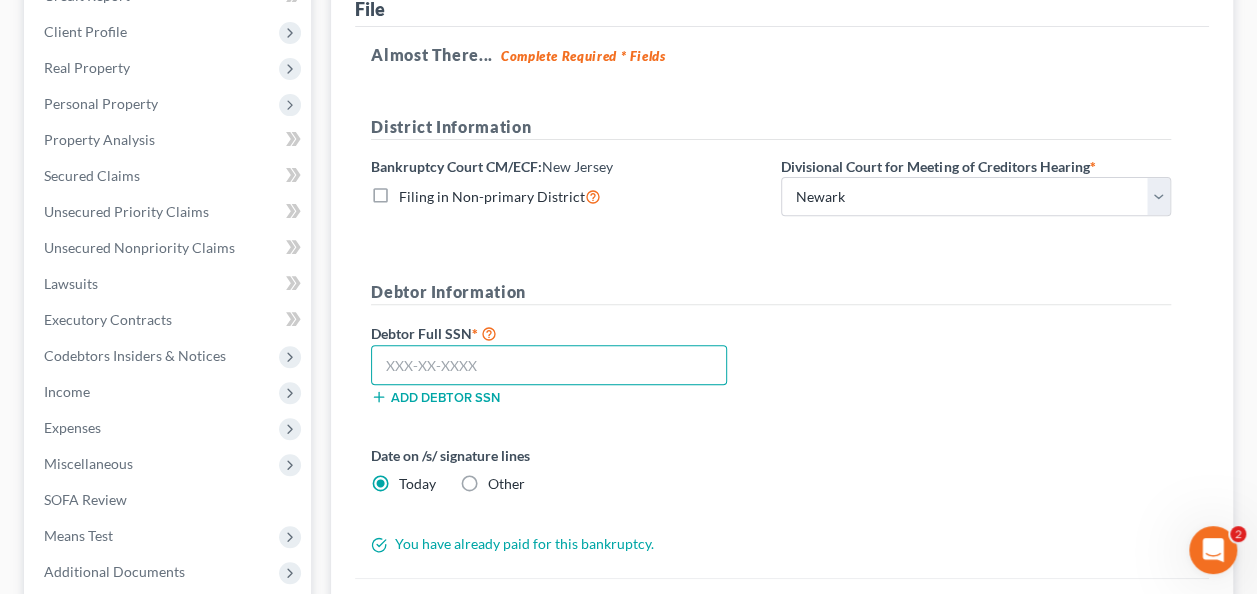 paste on "[SSN]" 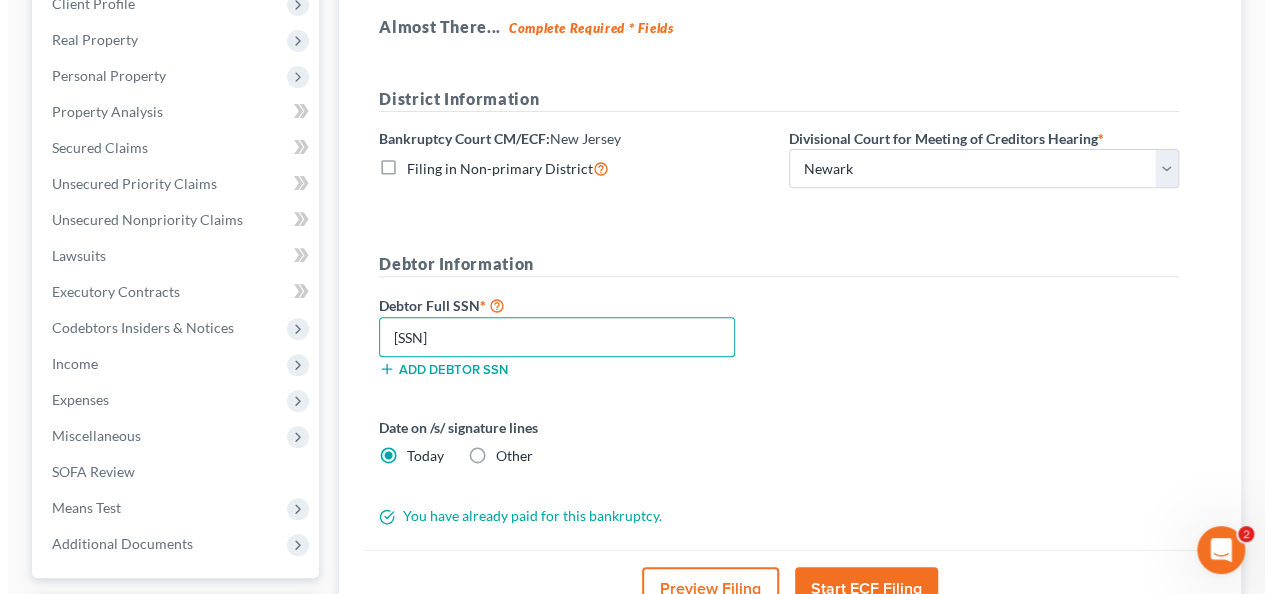 scroll, scrollTop: 466, scrollLeft: 0, axis: vertical 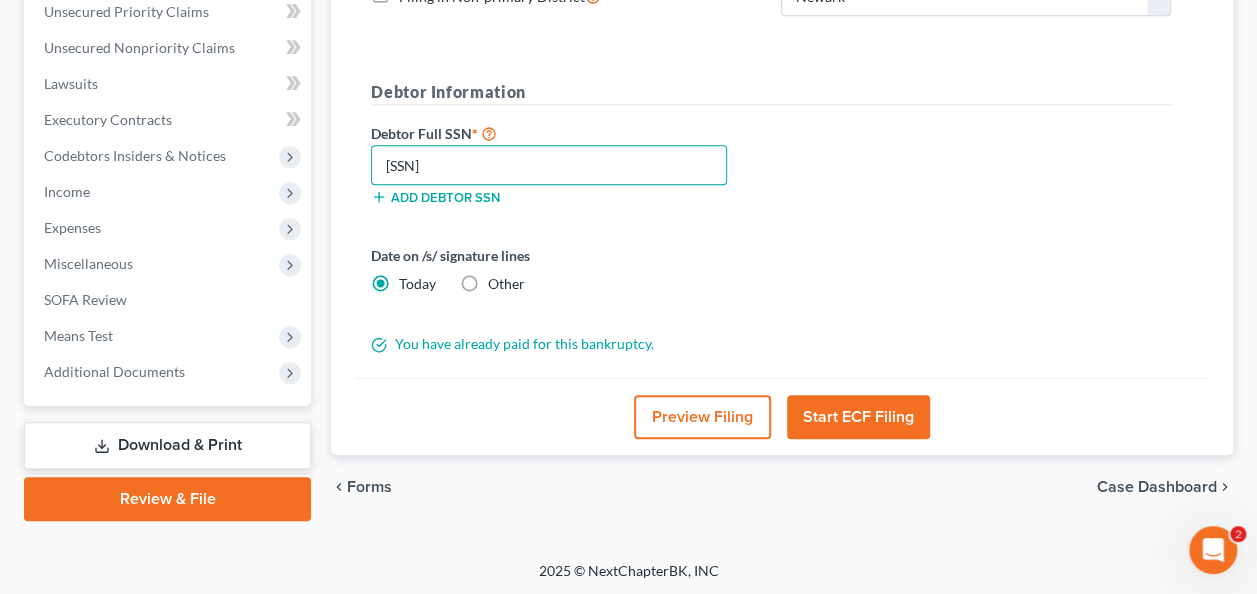type on "[SSN]" 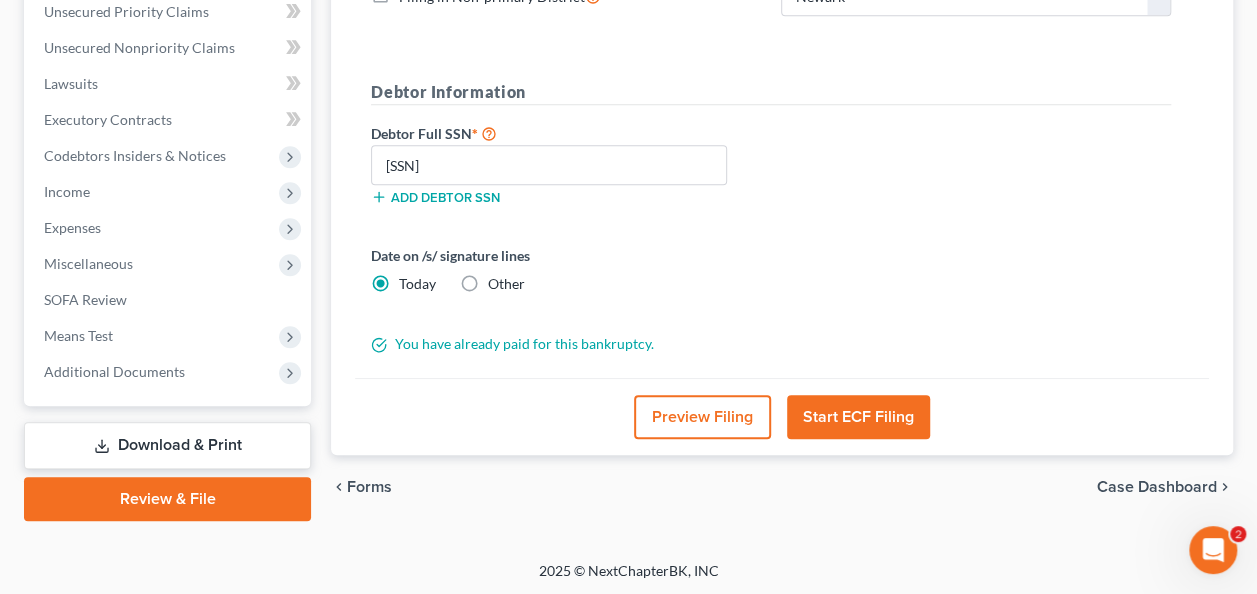 click on "Start ECF Filing" at bounding box center [858, 417] 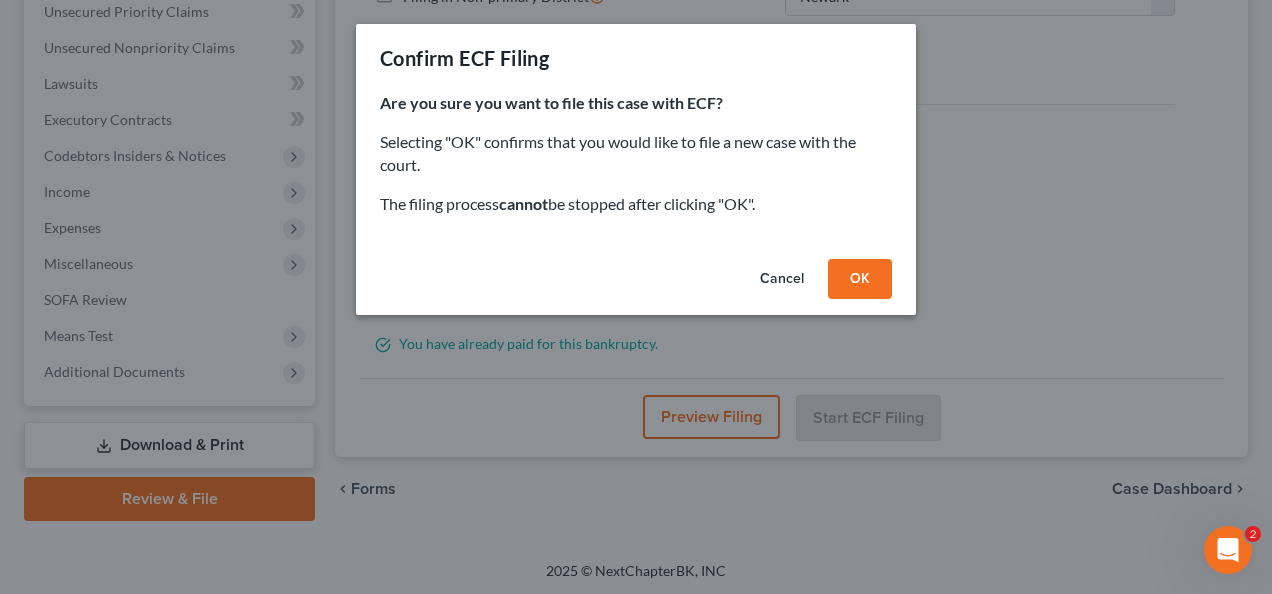 click on "OK" at bounding box center (860, 279) 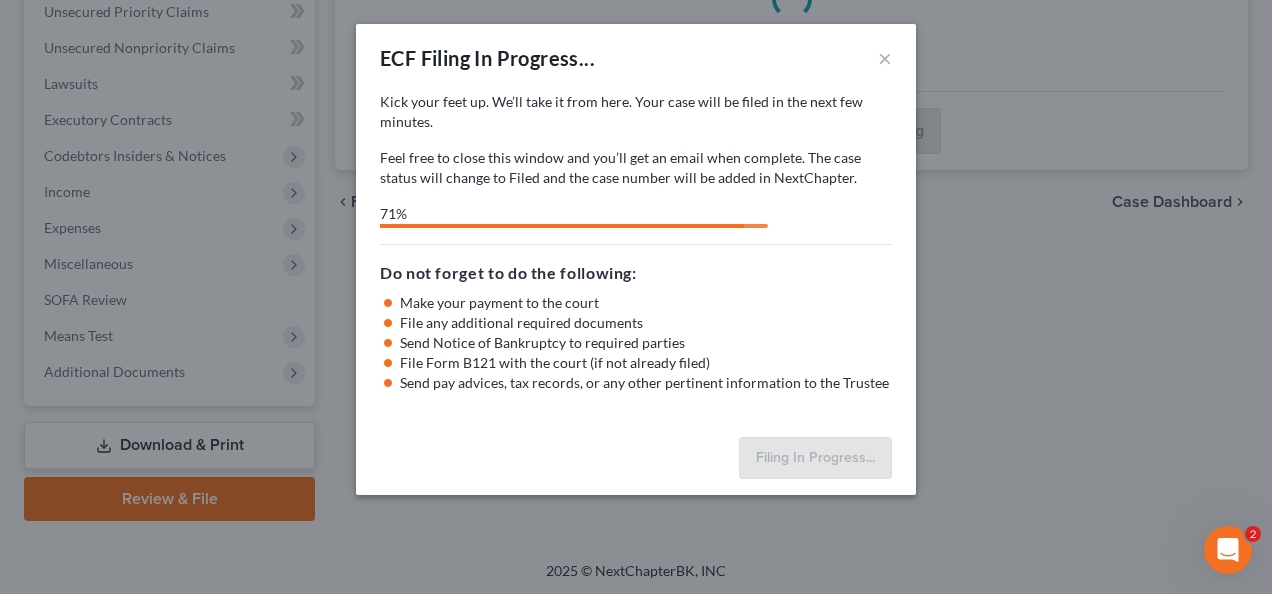 click 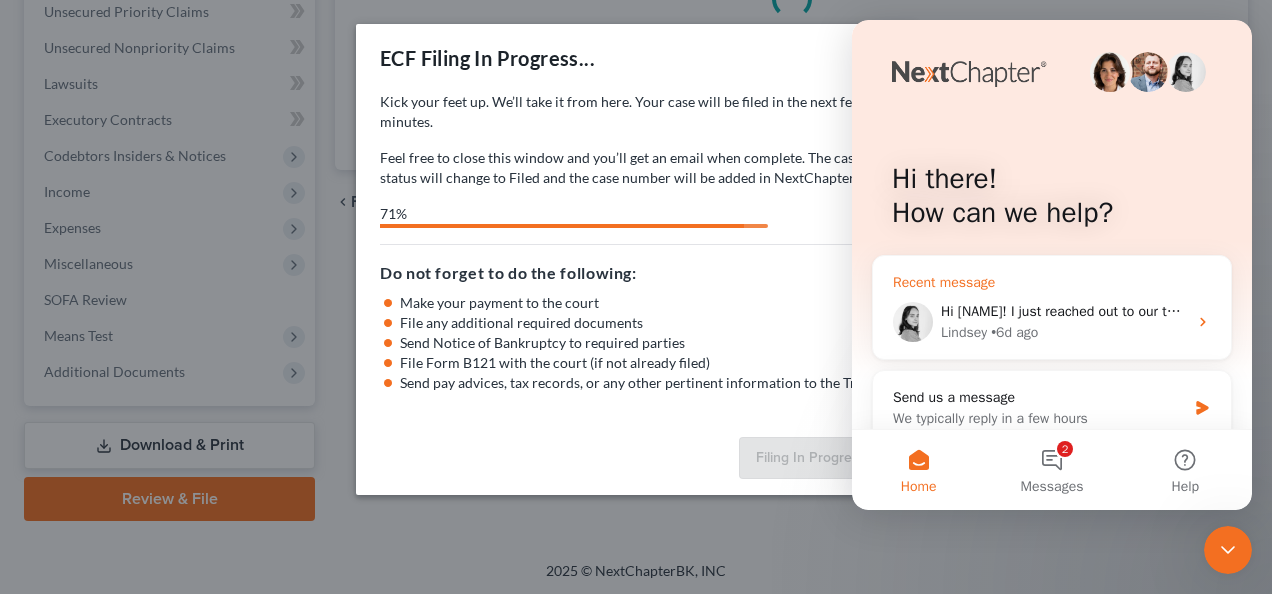 click on "Hi [NAME]! I just reached out to our team about this. They have reported back that our software has no connection with how documents are shown or displayed in Pacer and you will need to reach out to Pacer directly to resolve that issue. We are still unsure if this problem you are experiencing could be related to the issues we are running into when trying to file cases through your pacer account. Once you reach out to Pacer, could you provide us with an update?" at bounding box center (2361, 311) 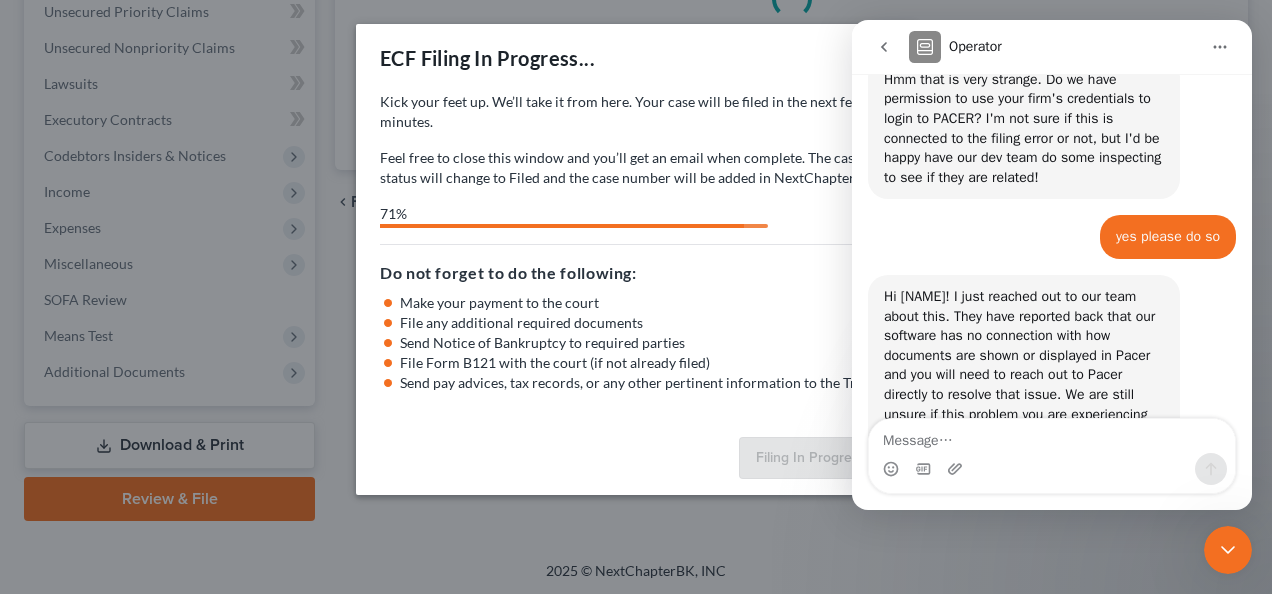 scroll, scrollTop: 1036, scrollLeft: 0, axis: vertical 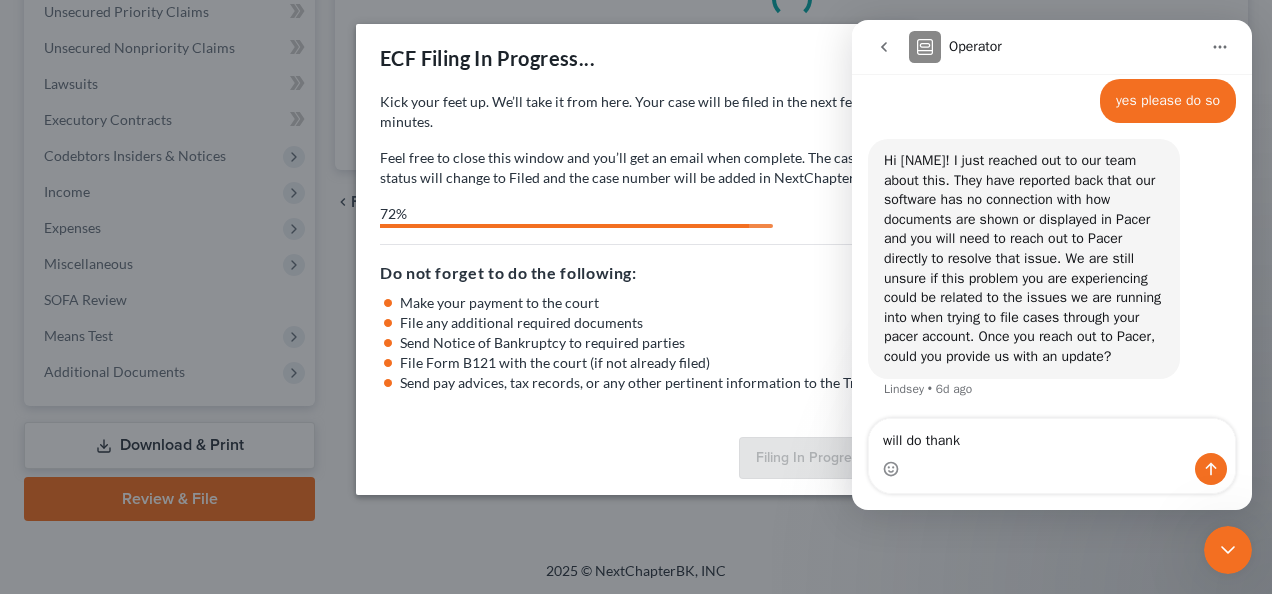 type on "will do thanks" 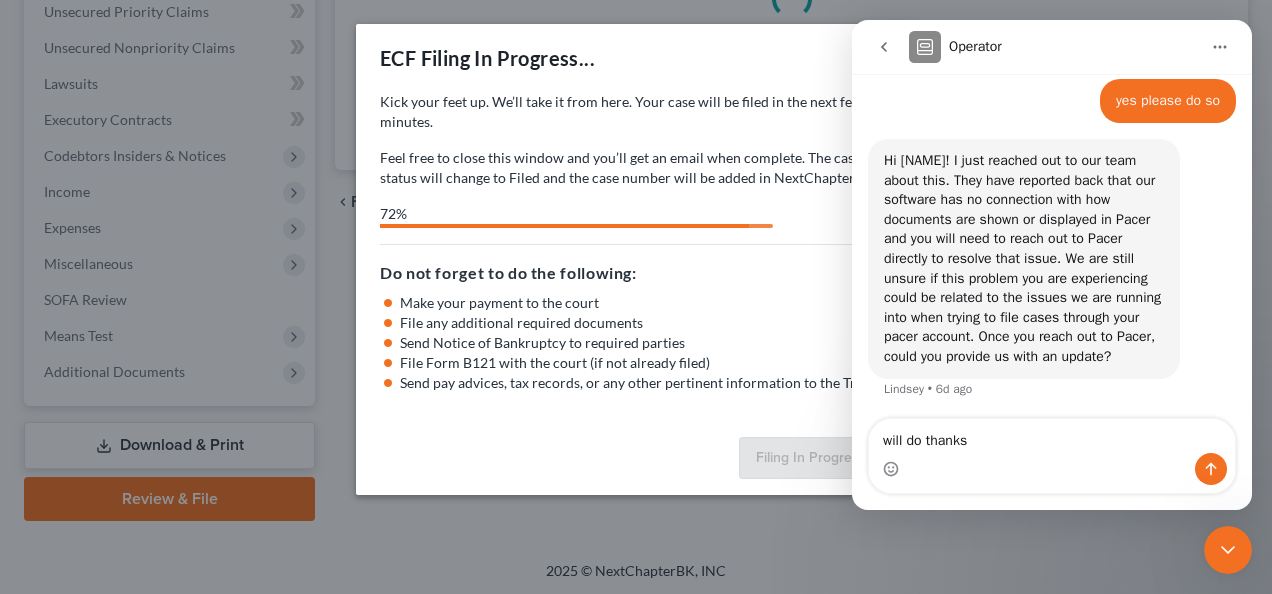 type 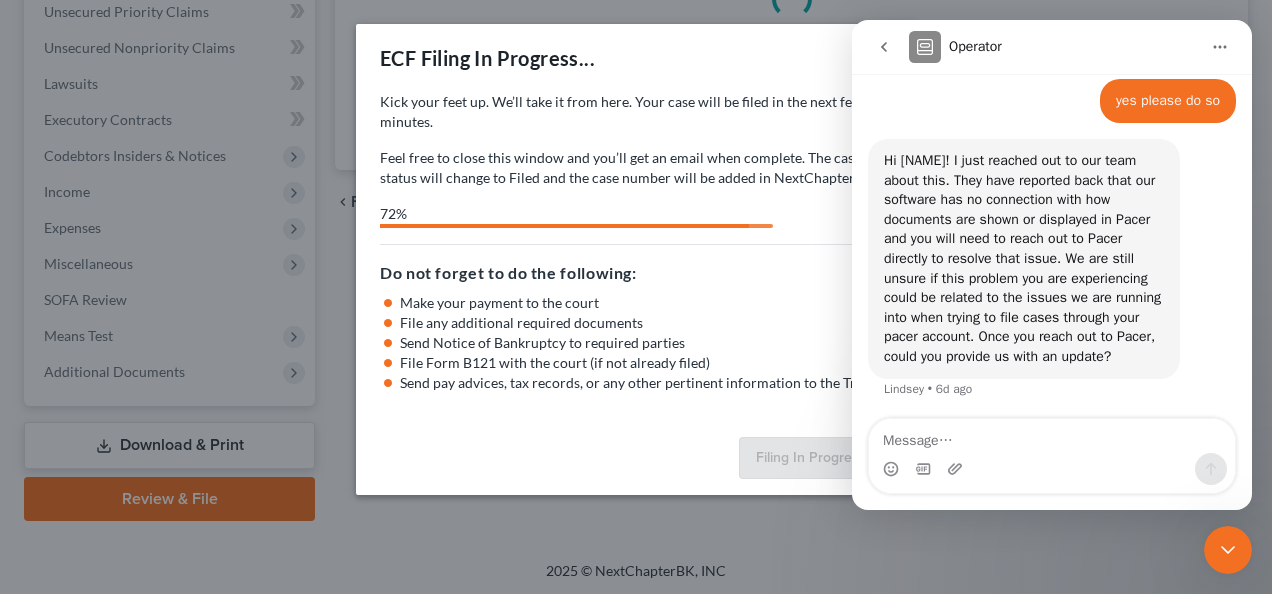 scroll, scrollTop: 1123, scrollLeft: 0, axis: vertical 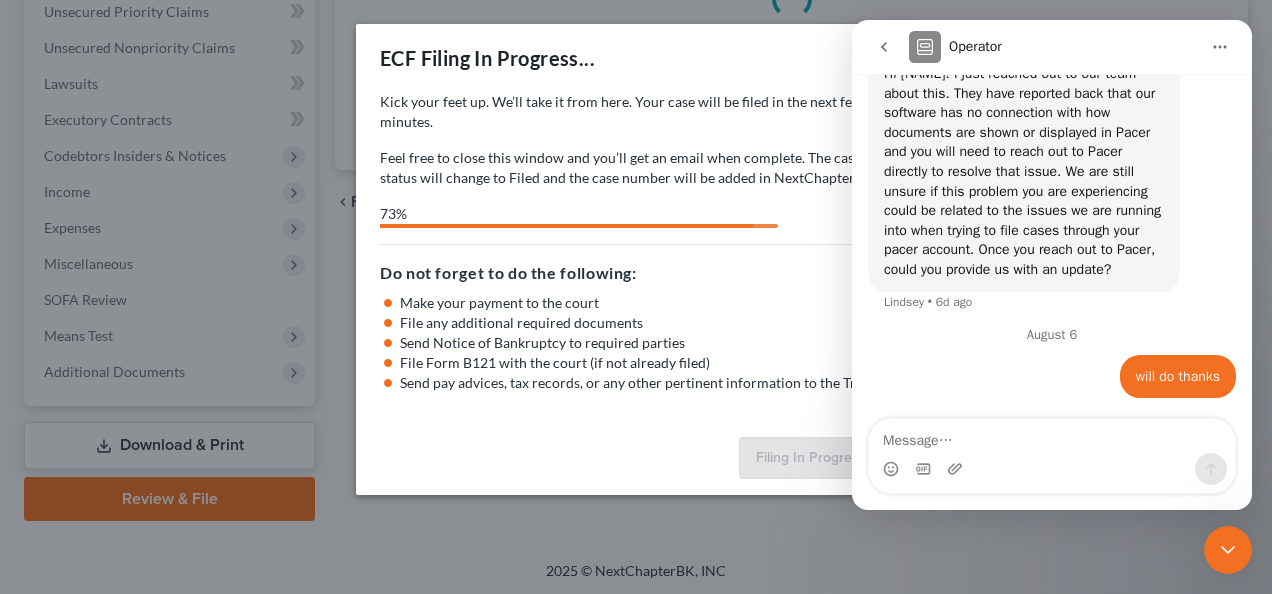 click 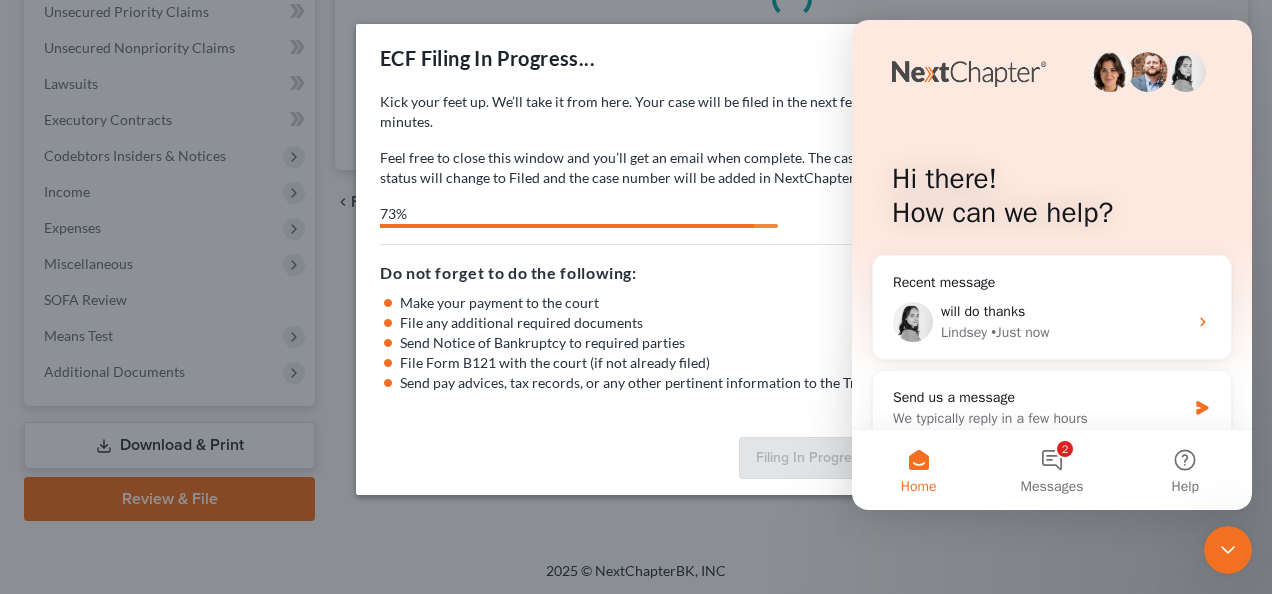 scroll, scrollTop: 0, scrollLeft: 0, axis: both 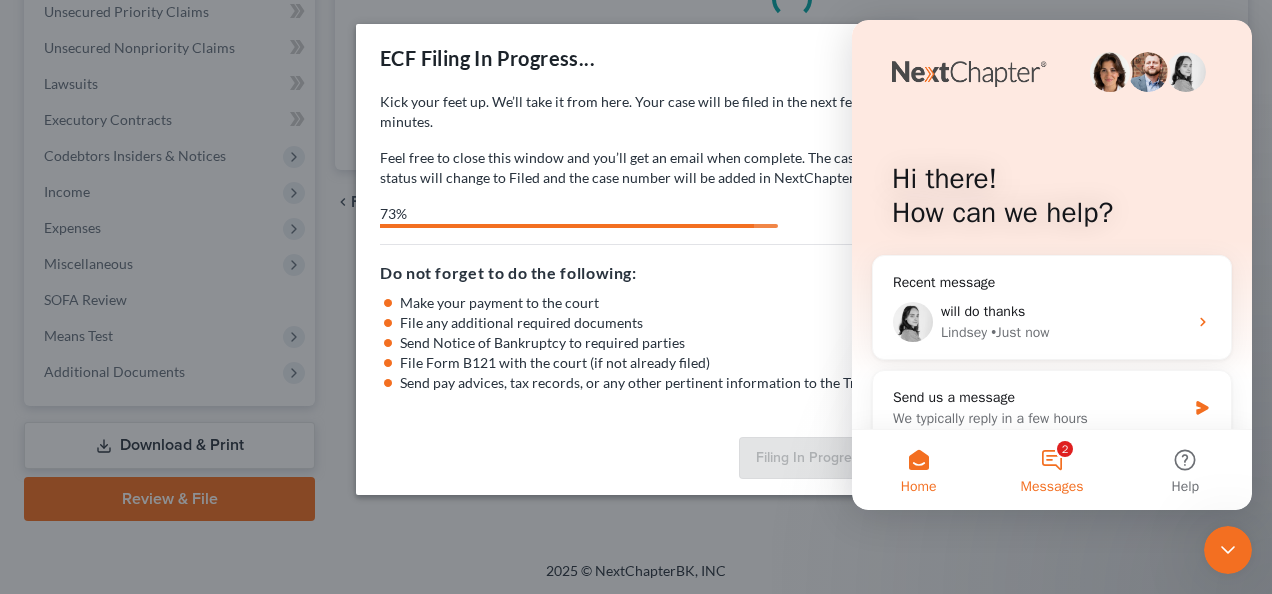 click on "2 Messages" at bounding box center [1051, 470] 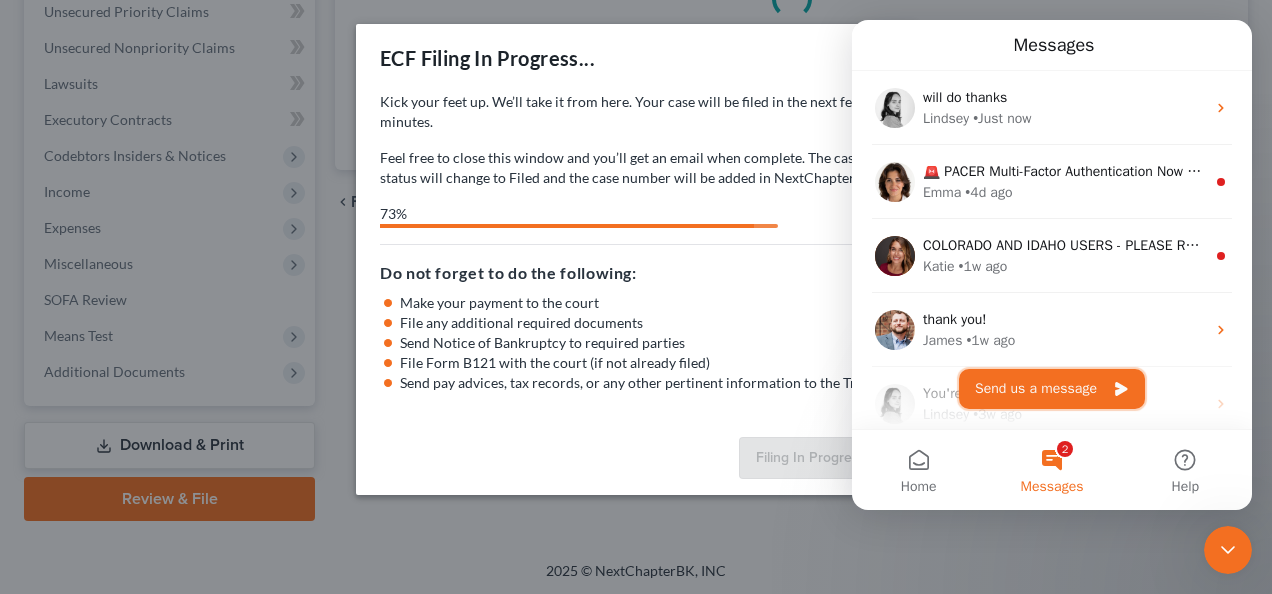 click on "Send us a message" at bounding box center (1052, 389) 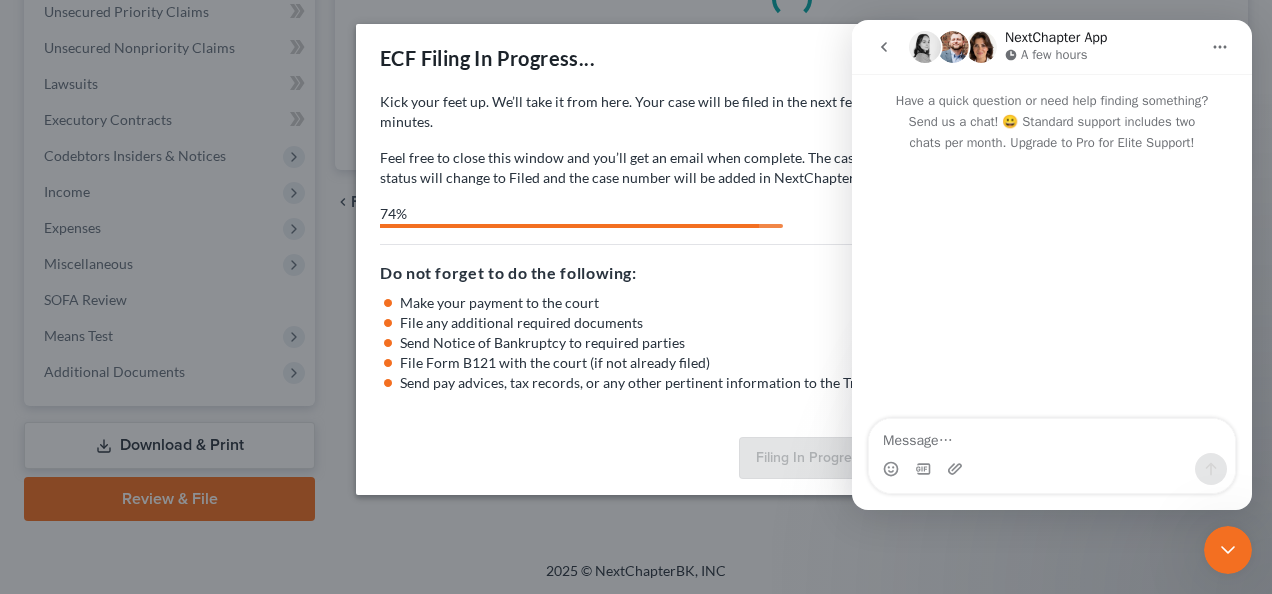 click at bounding box center (1052, 436) 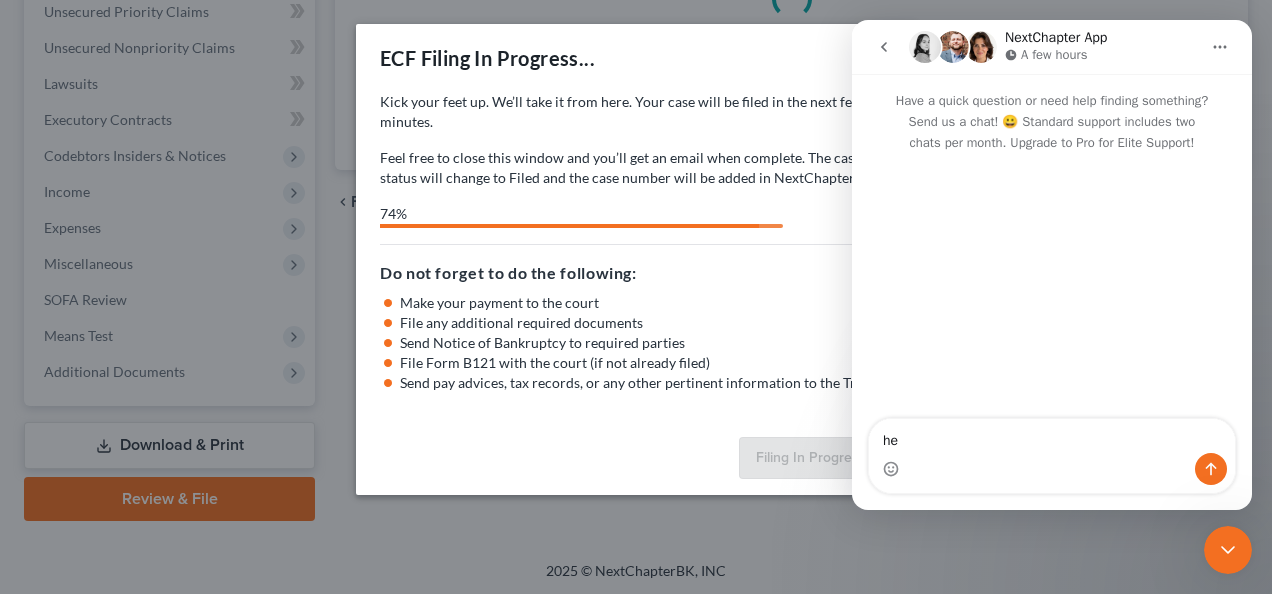 type on "h" 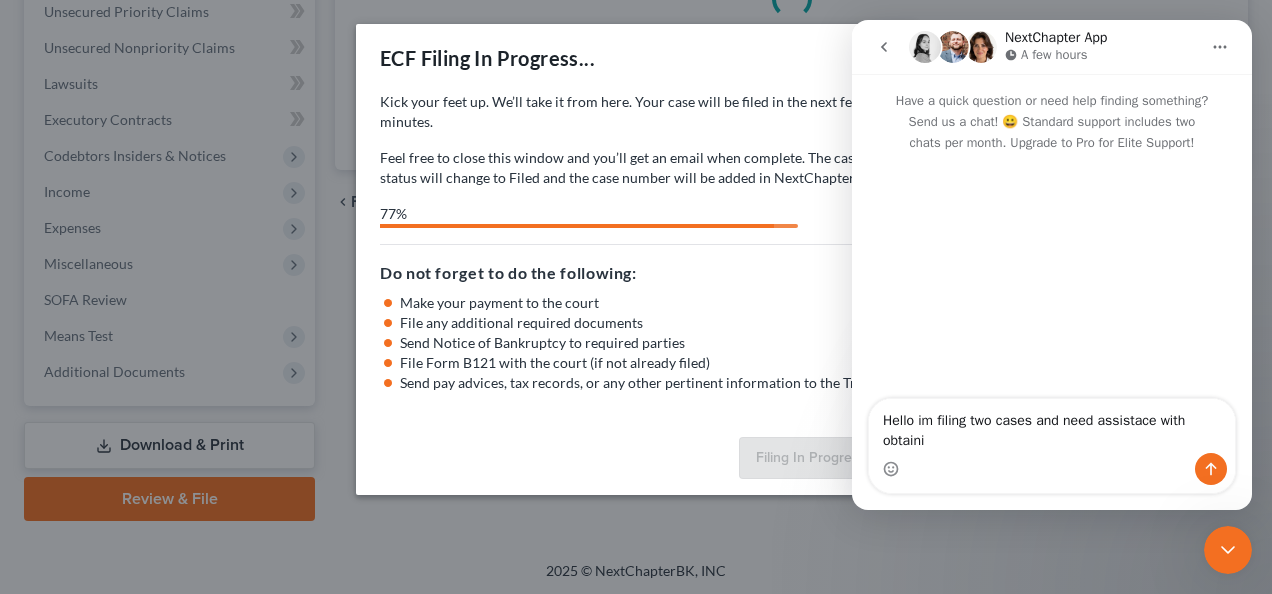 scroll, scrollTop: 0, scrollLeft: 0, axis: both 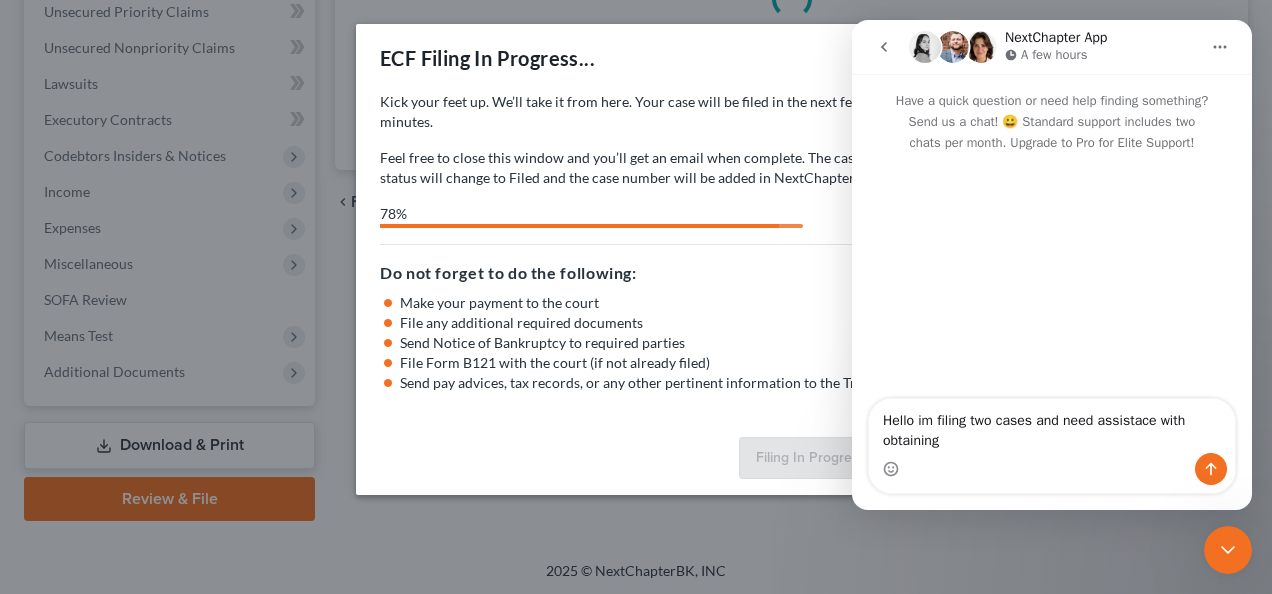 drag, startPoint x: 1112, startPoint y: 420, endPoint x: 961, endPoint y: 441, distance: 152.45328 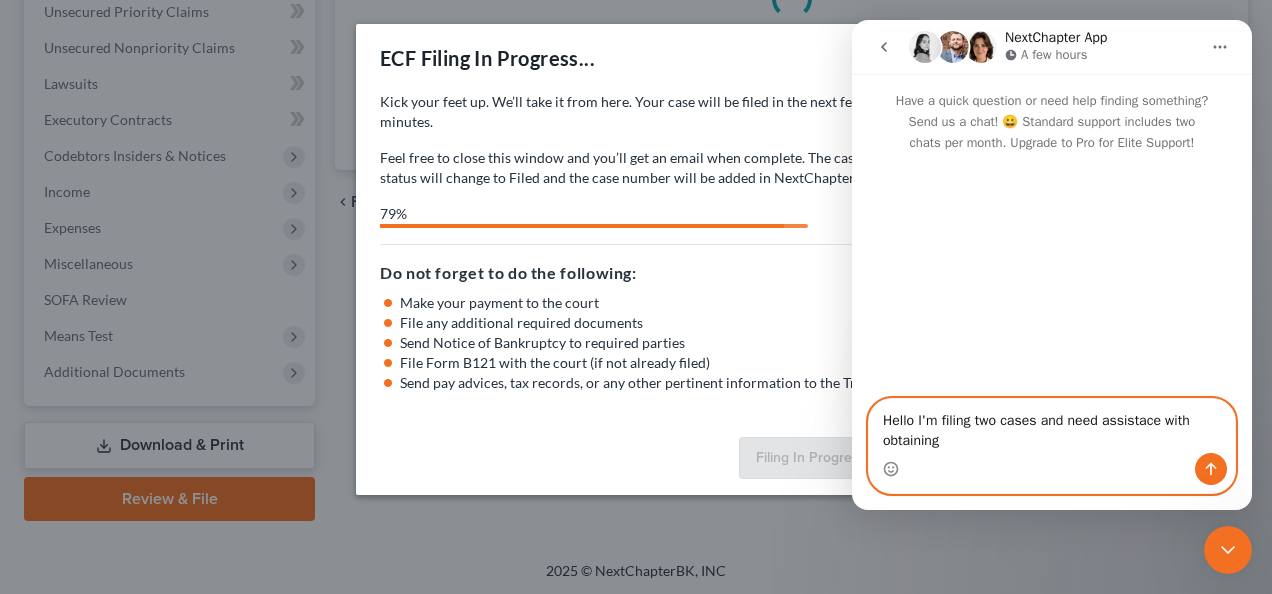 click on "Hello I'm filing two cases and need assistace with obtaining" at bounding box center (1052, 426) 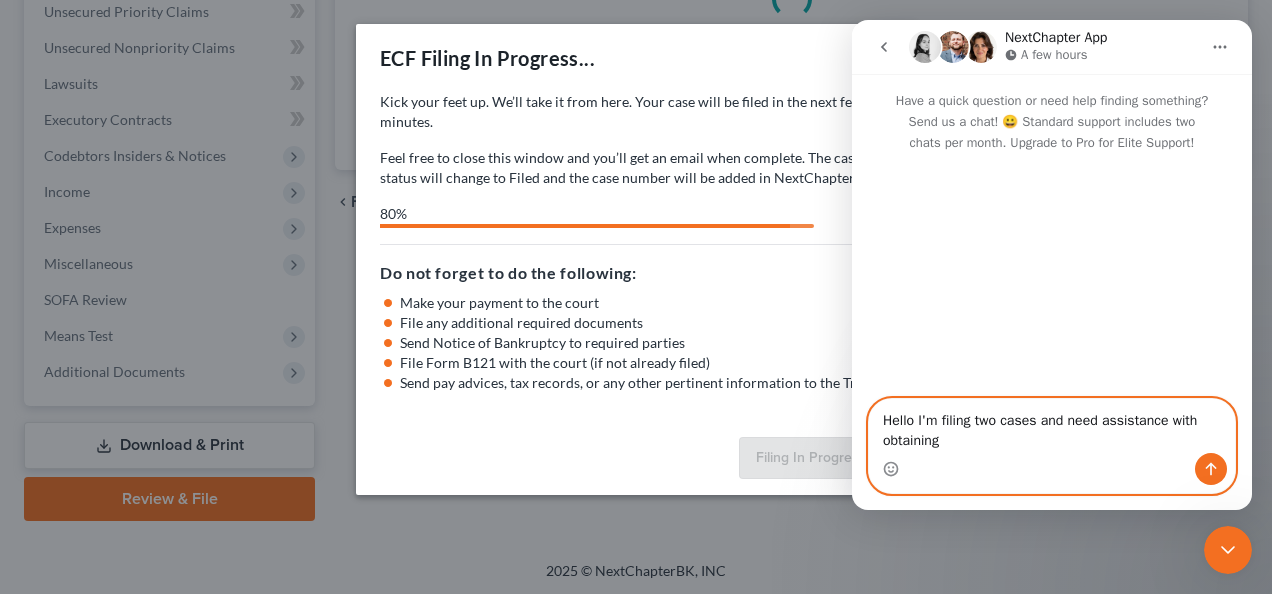 click on "Hello I'm filing two cases and need assistance with obtaining" at bounding box center [1052, 426] 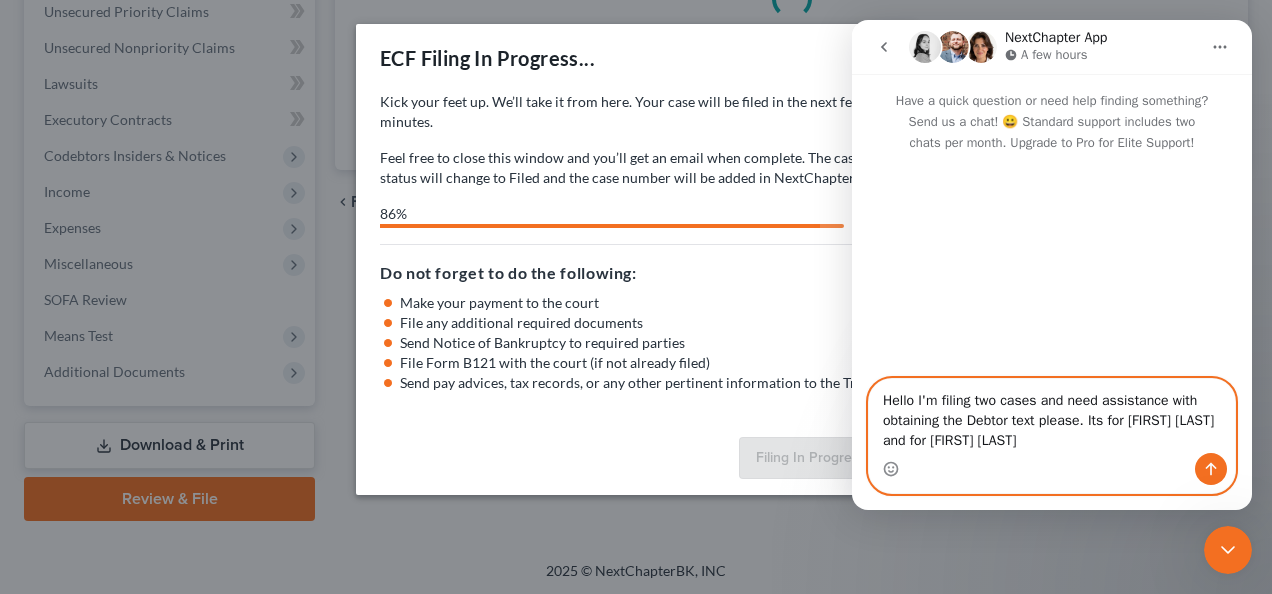type on "Hello I'm filing two cases and need assistance with obtaining the Debtor text please. Its for [FIRST] [LAST] and for [FIRST] [LAST]" 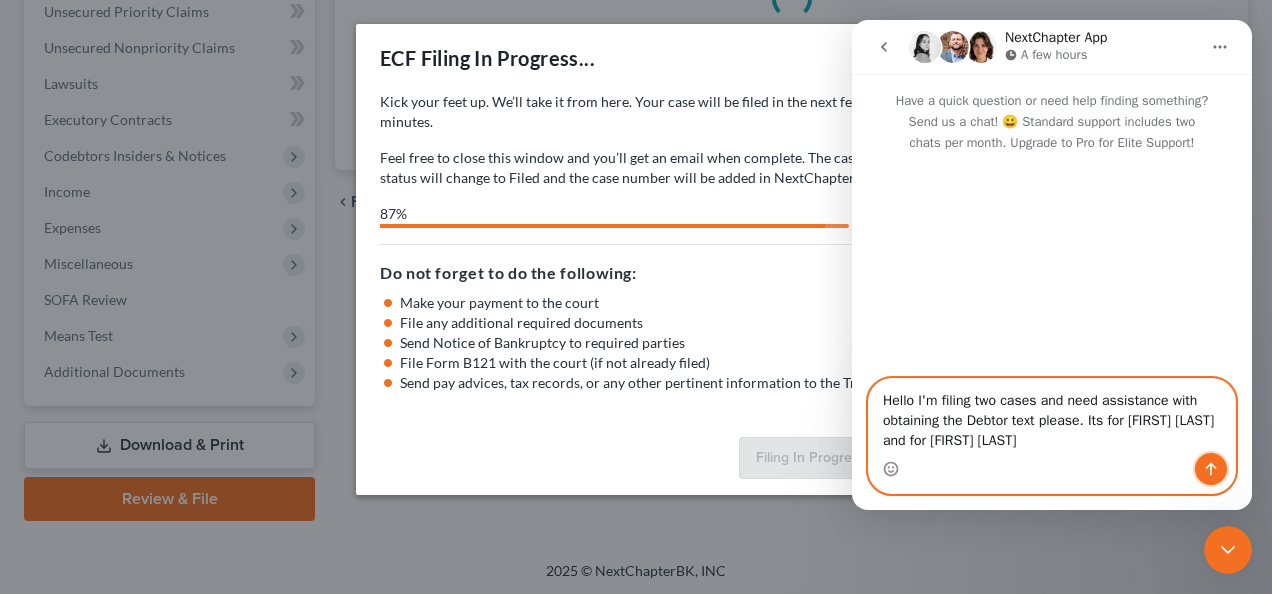 click 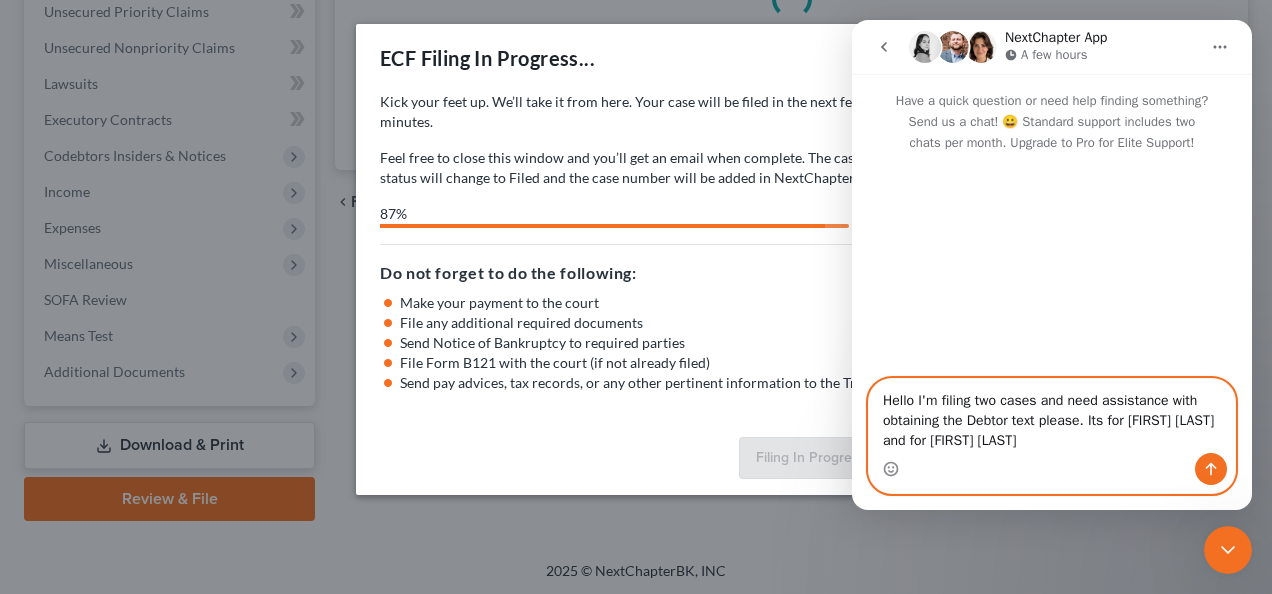 type 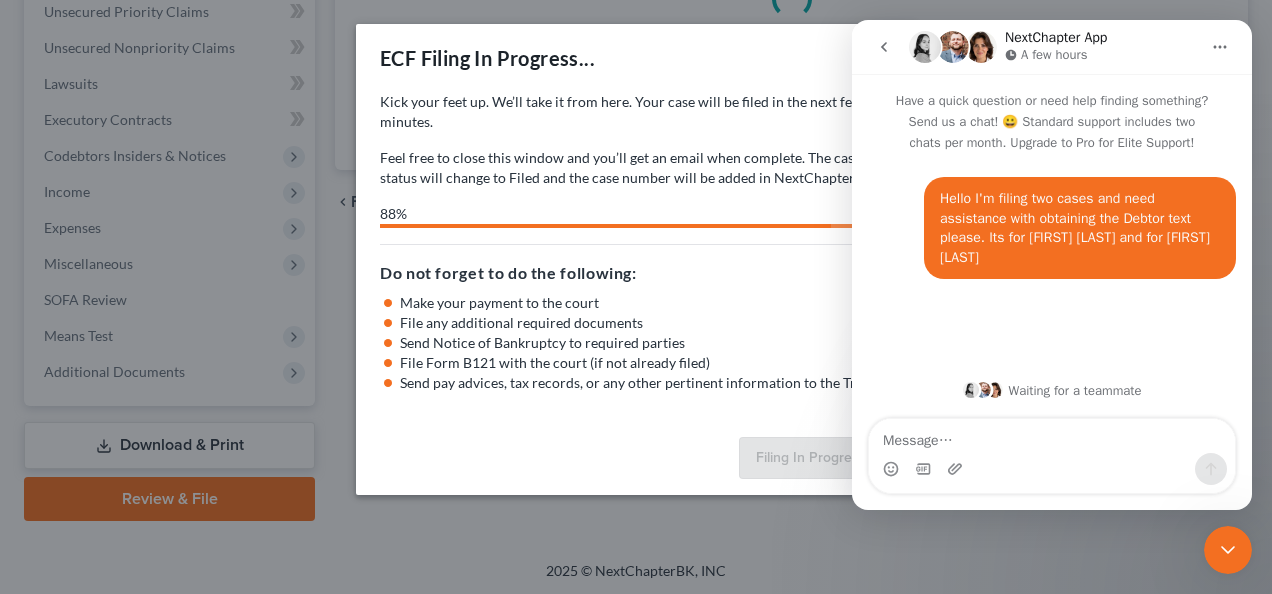 click 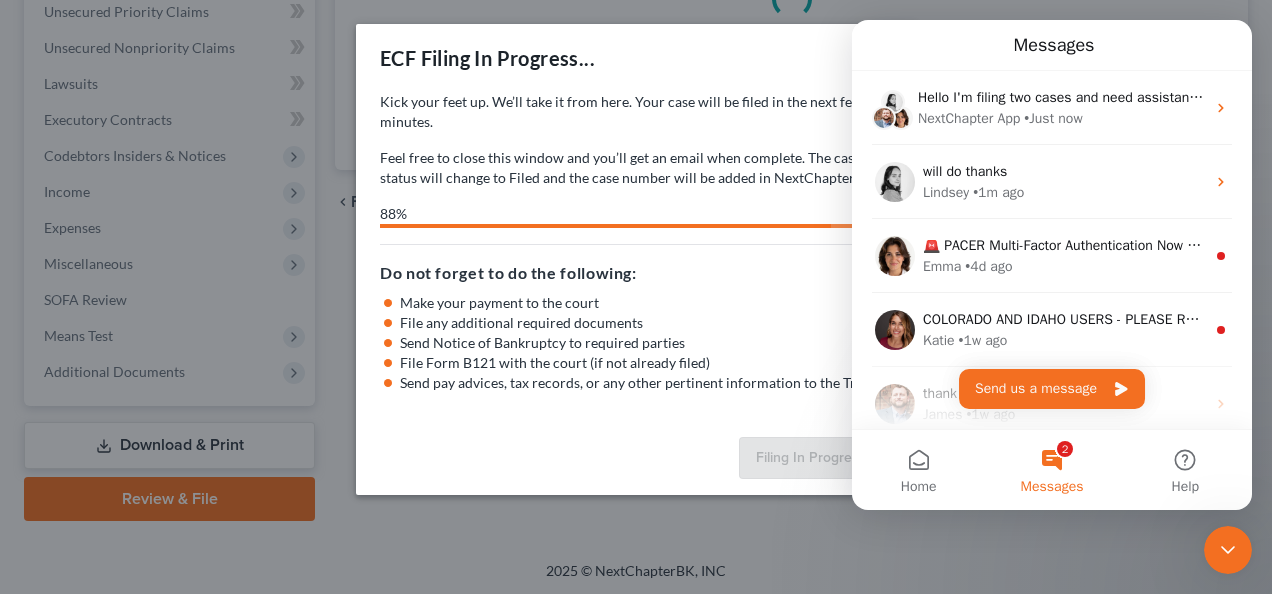 click 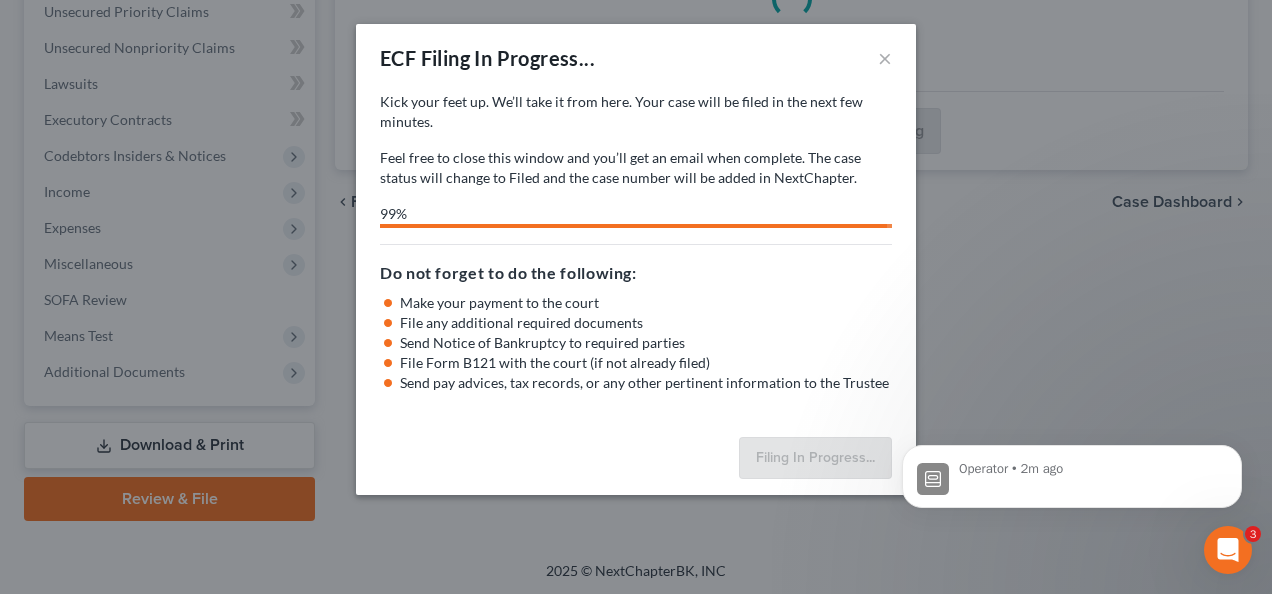 scroll, scrollTop: 0, scrollLeft: 0, axis: both 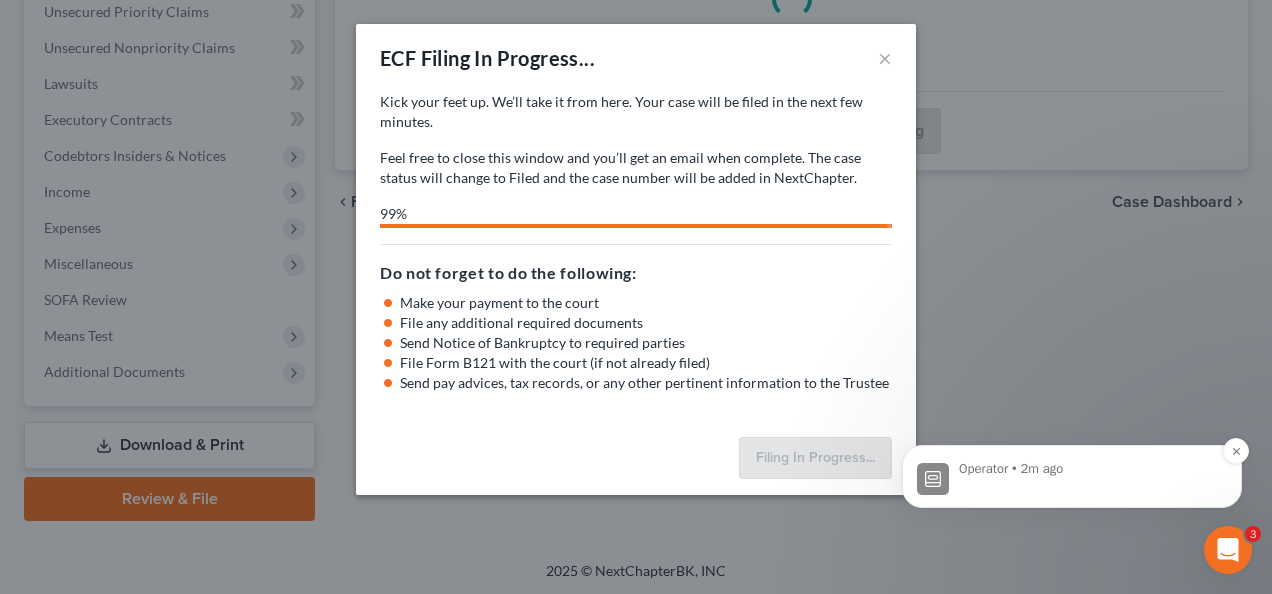click on "Operator • 2m ago" at bounding box center (1088, 477) 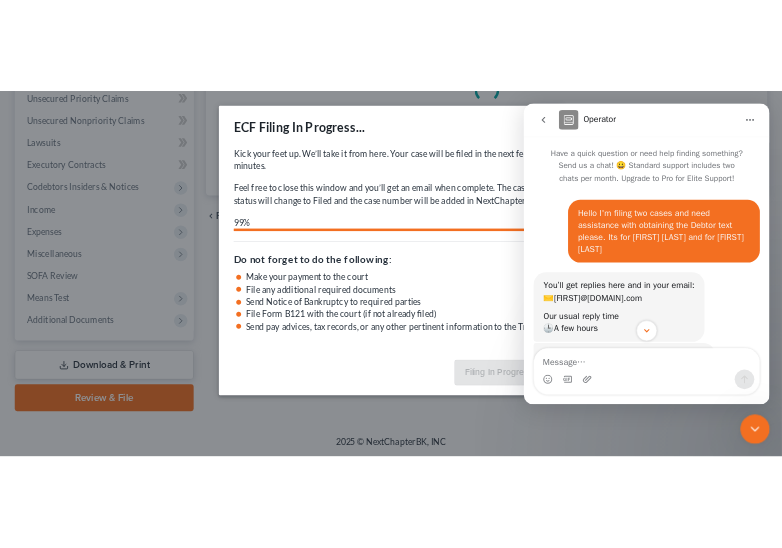 scroll, scrollTop: 266, scrollLeft: 0, axis: vertical 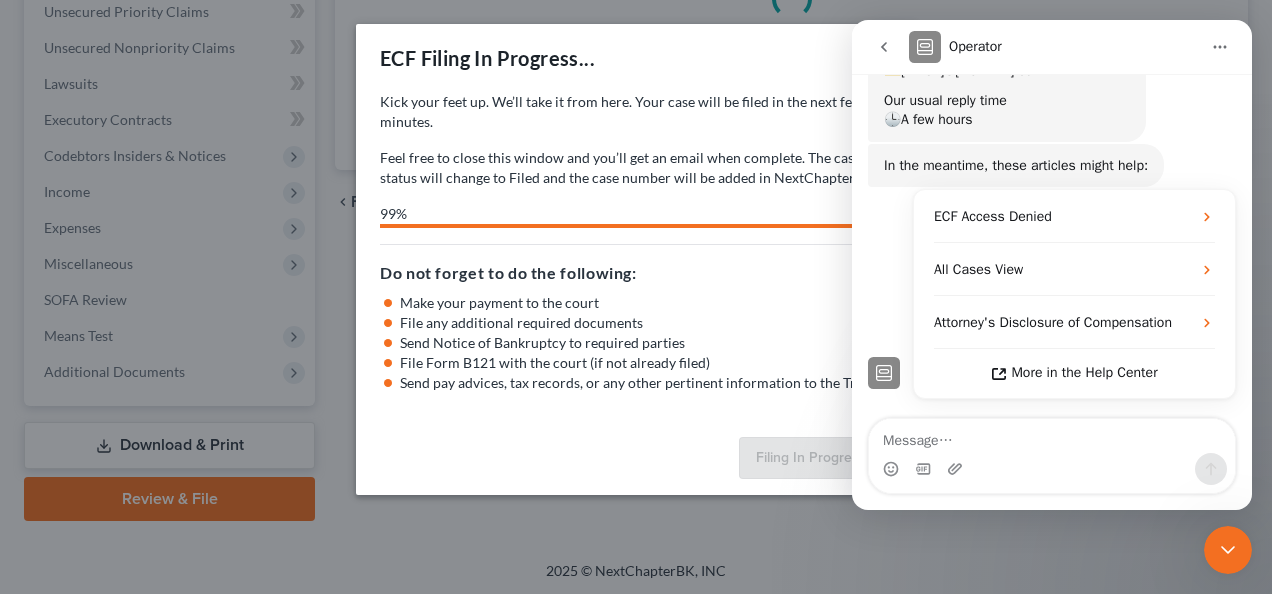 click 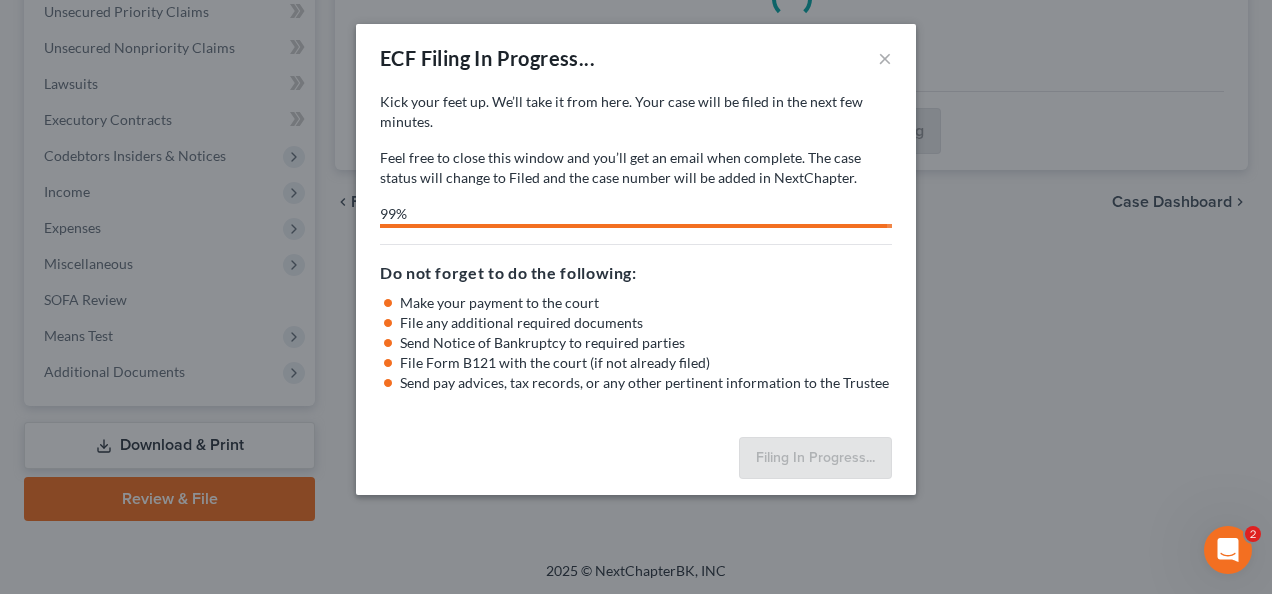 select on "2" 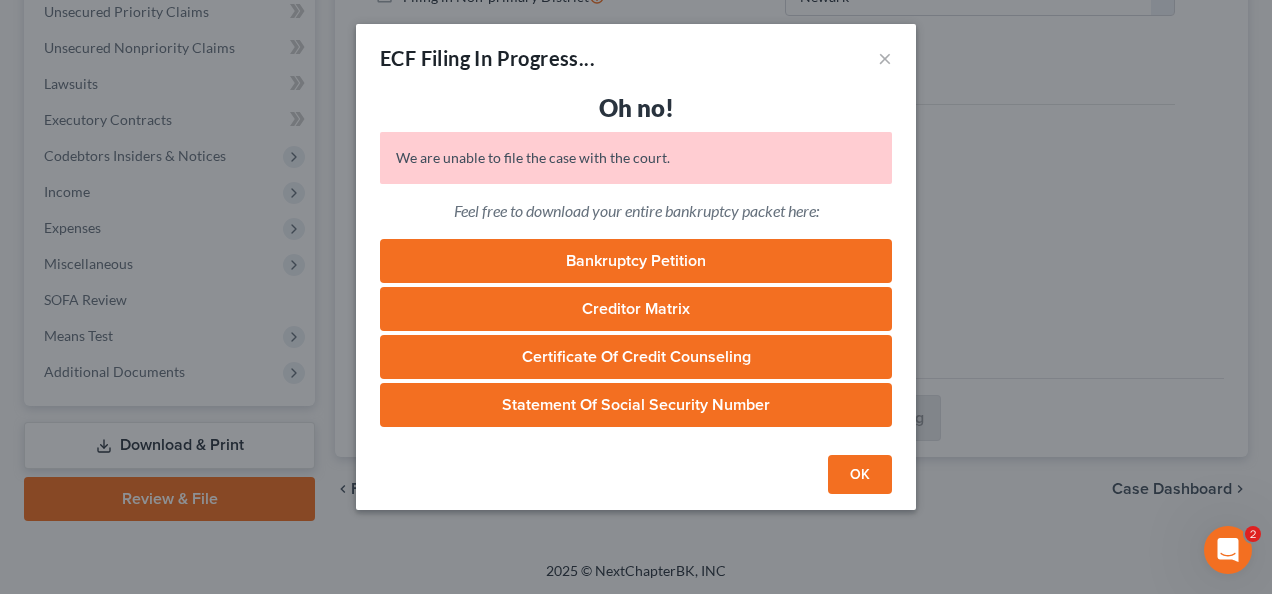 click on "Bankruptcy Petition" at bounding box center (636, 261) 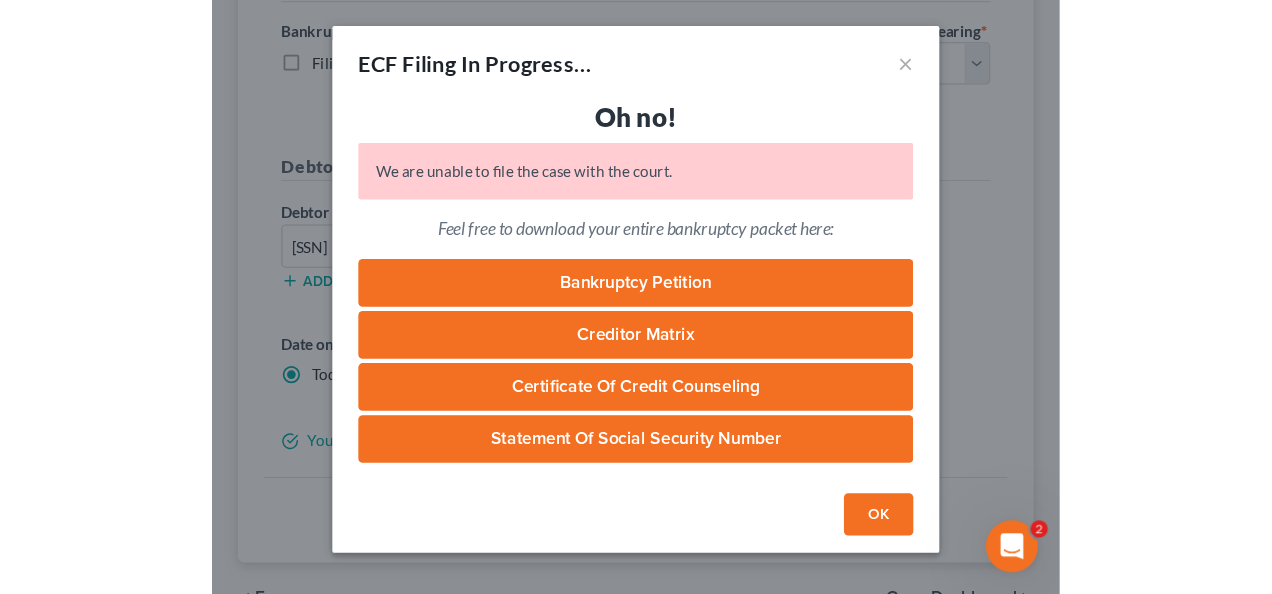 scroll, scrollTop: 312, scrollLeft: 0, axis: vertical 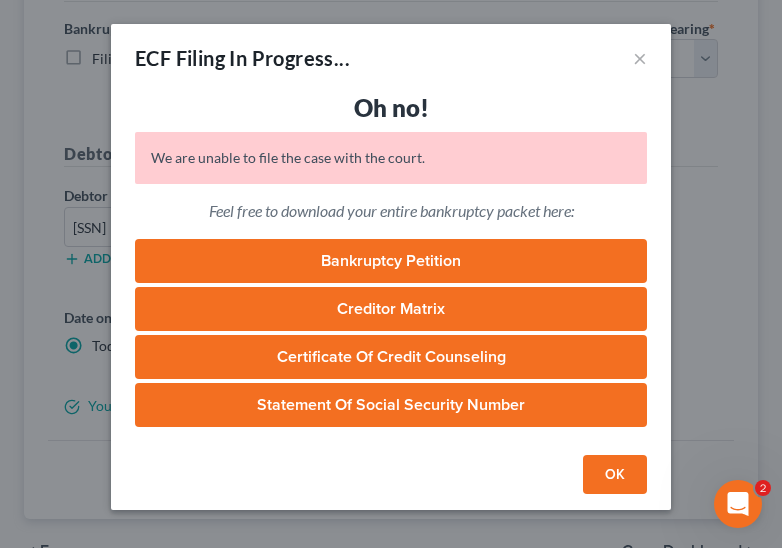 drag, startPoint x: 467, startPoint y: 365, endPoint x: 470, endPoint y: 355, distance: 10.440307 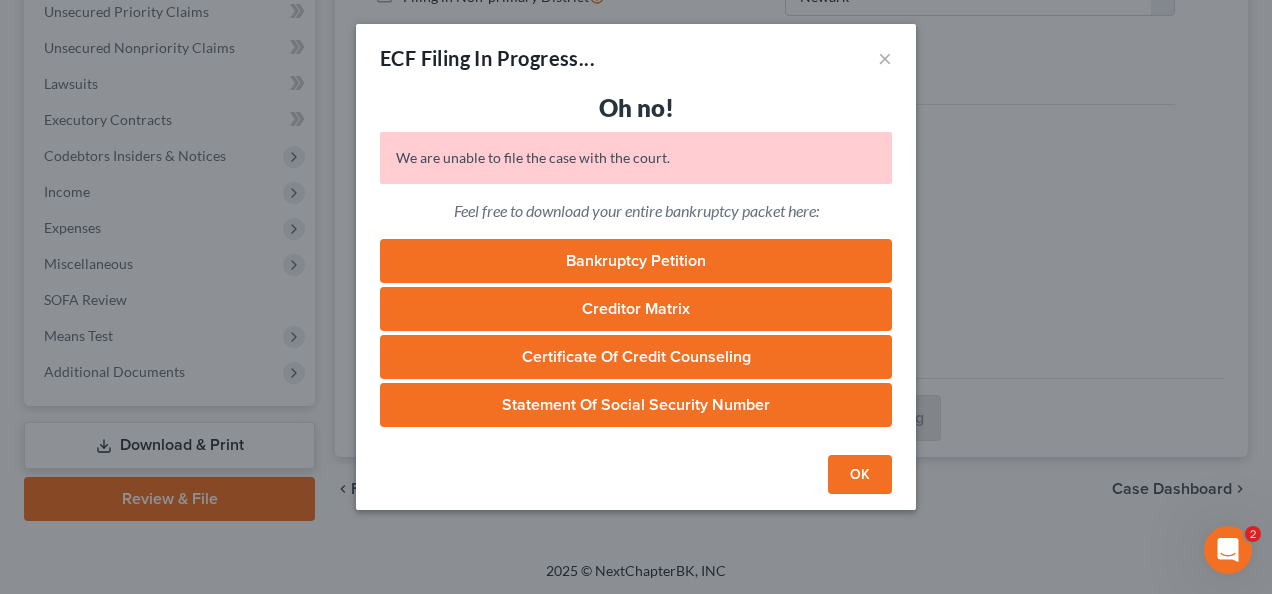 scroll, scrollTop: 266, scrollLeft: 0, axis: vertical 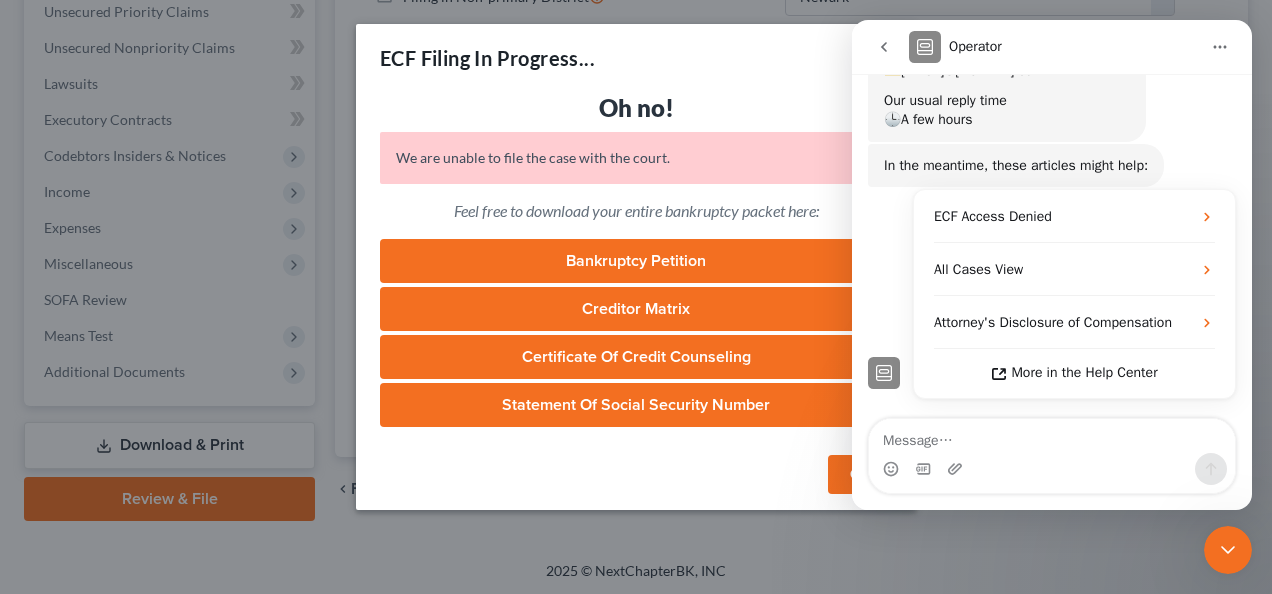 click at bounding box center (1228, 550) 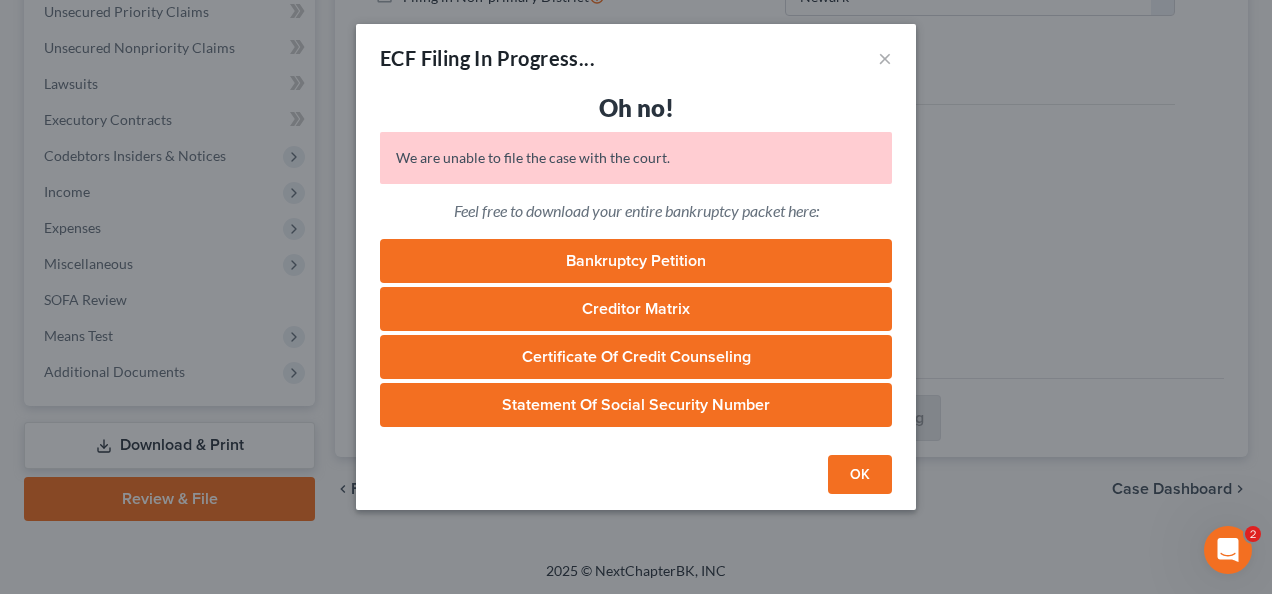drag, startPoint x: 842, startPoint y: 475, endPoint x: 840, endPoint y: 462, distance: 13.152946 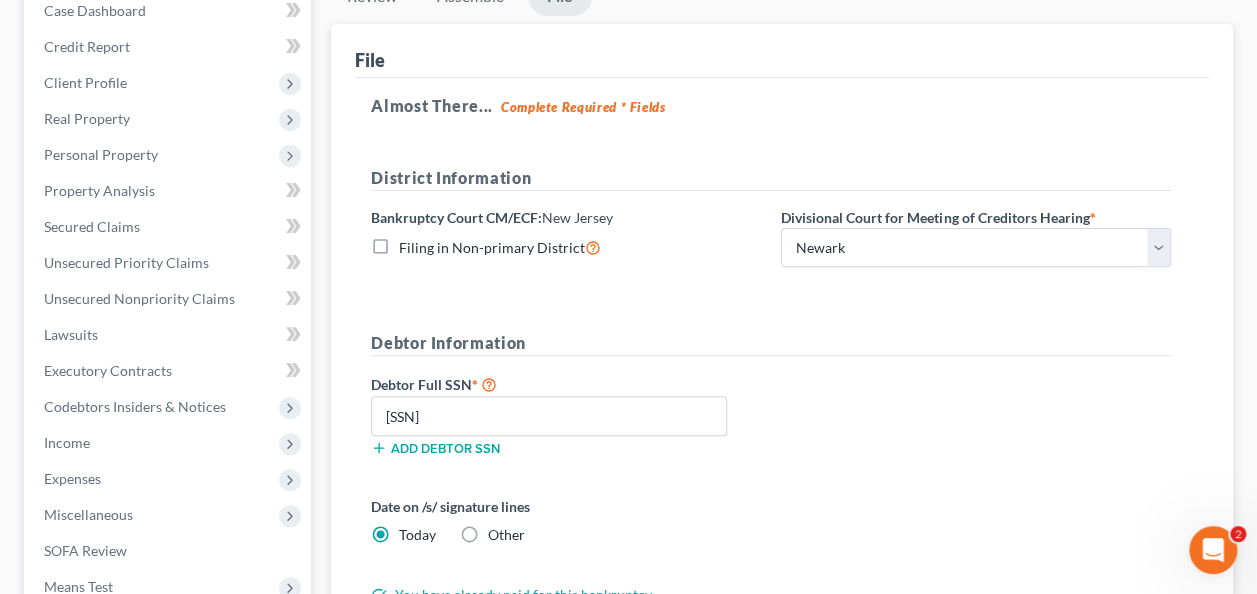 scroll, scrollTop: 0, scrollLeft: 0, axis: both 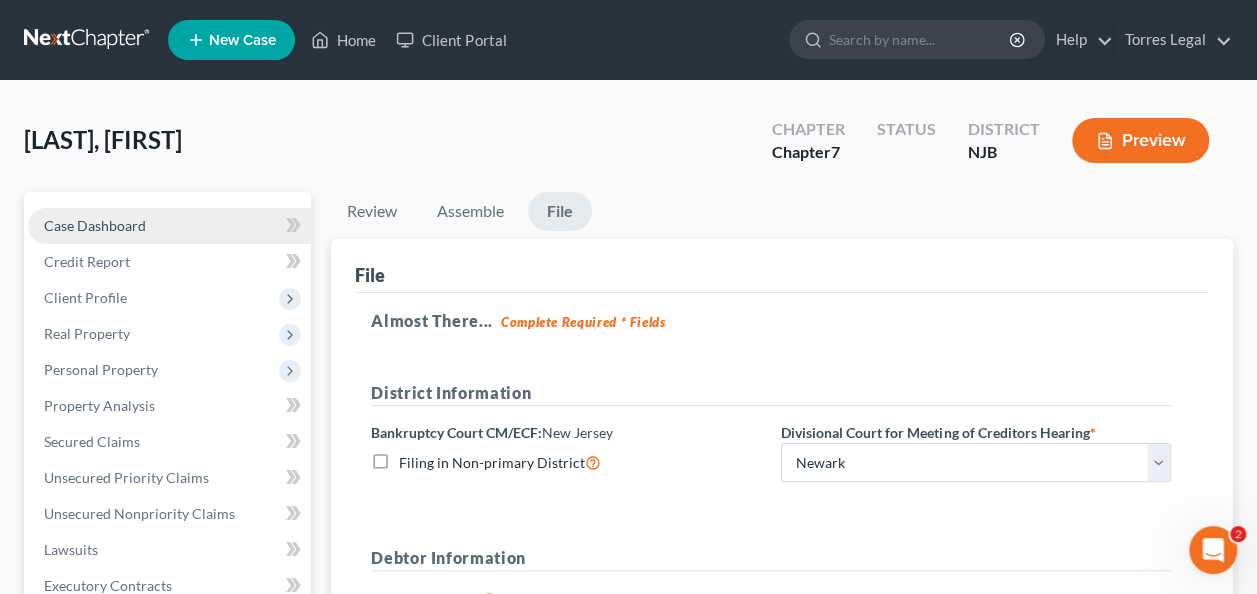 click on "Case Dashboard" at bounding box center (169, 226) 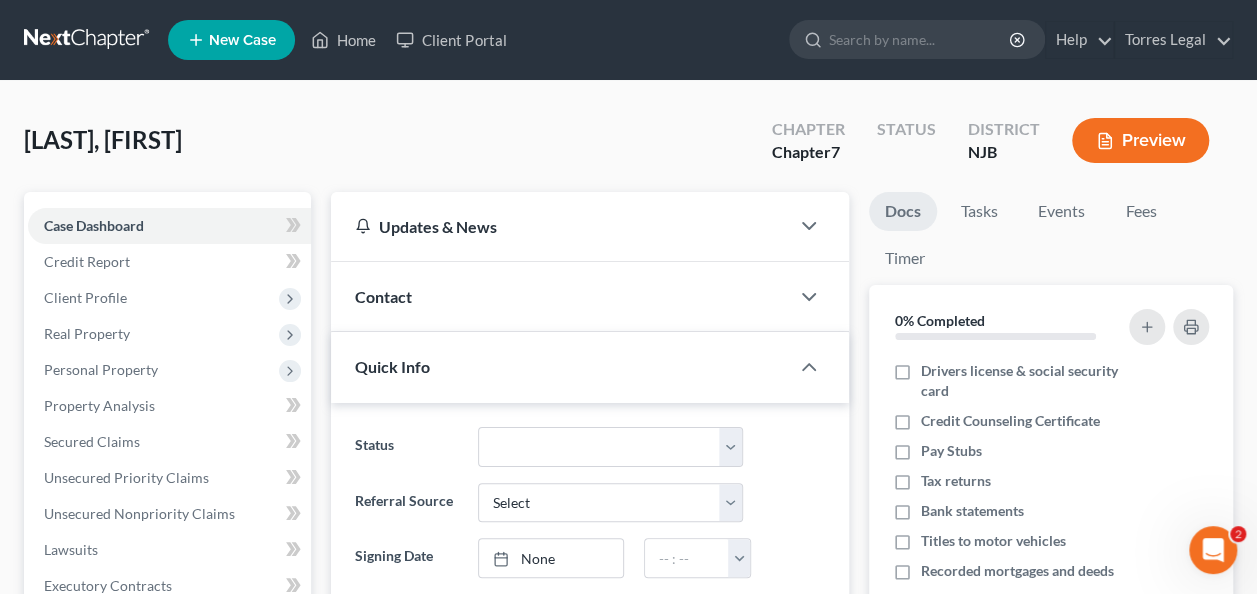 scroll, scrollTop: 300, scrollLeft: 0, axis: vertical 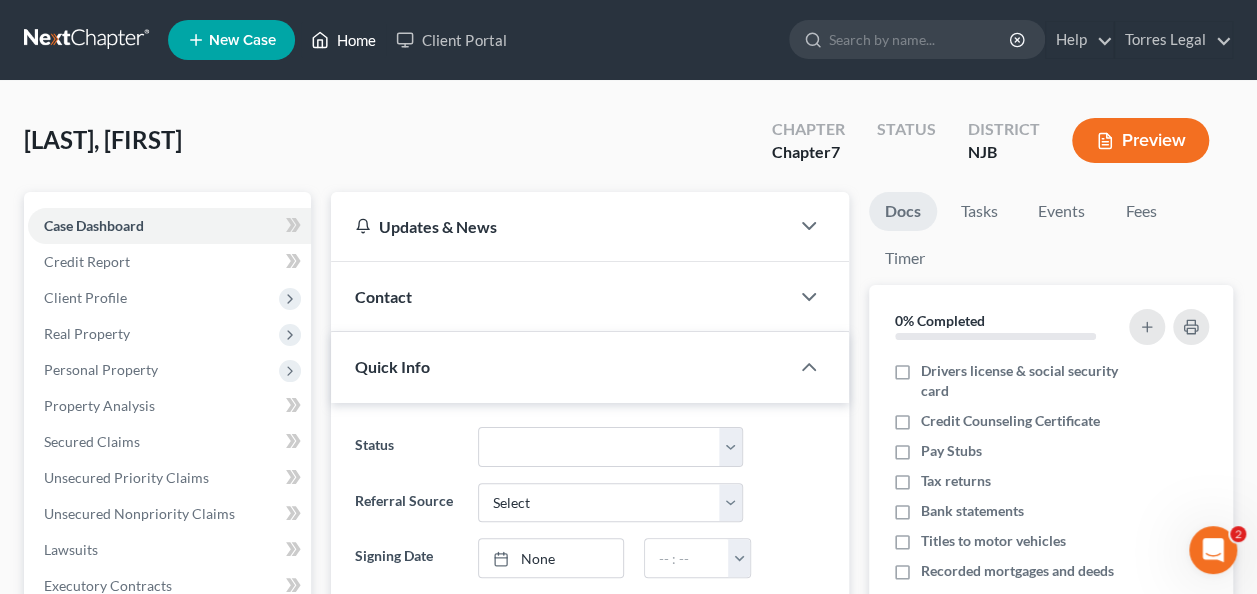 click on "Home" at bounding box center (343, 40) 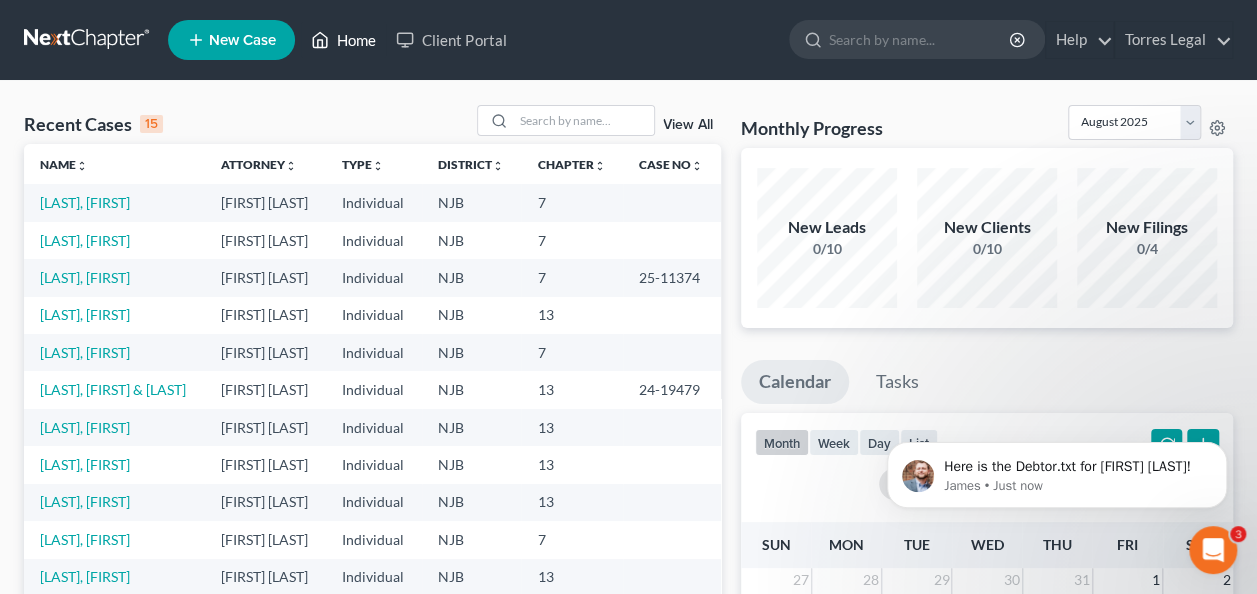 scroll, scrollTop: 466, scrollLeft: 0, axis: vertical 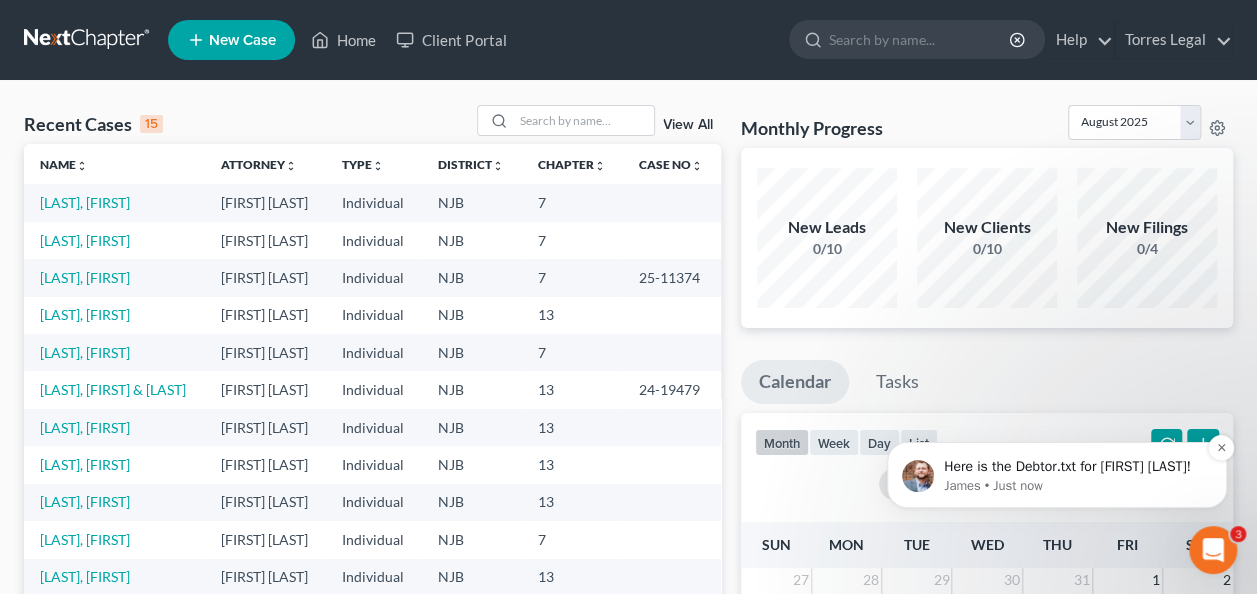 click on "James • Just now" at bounding box center (1073, 486) 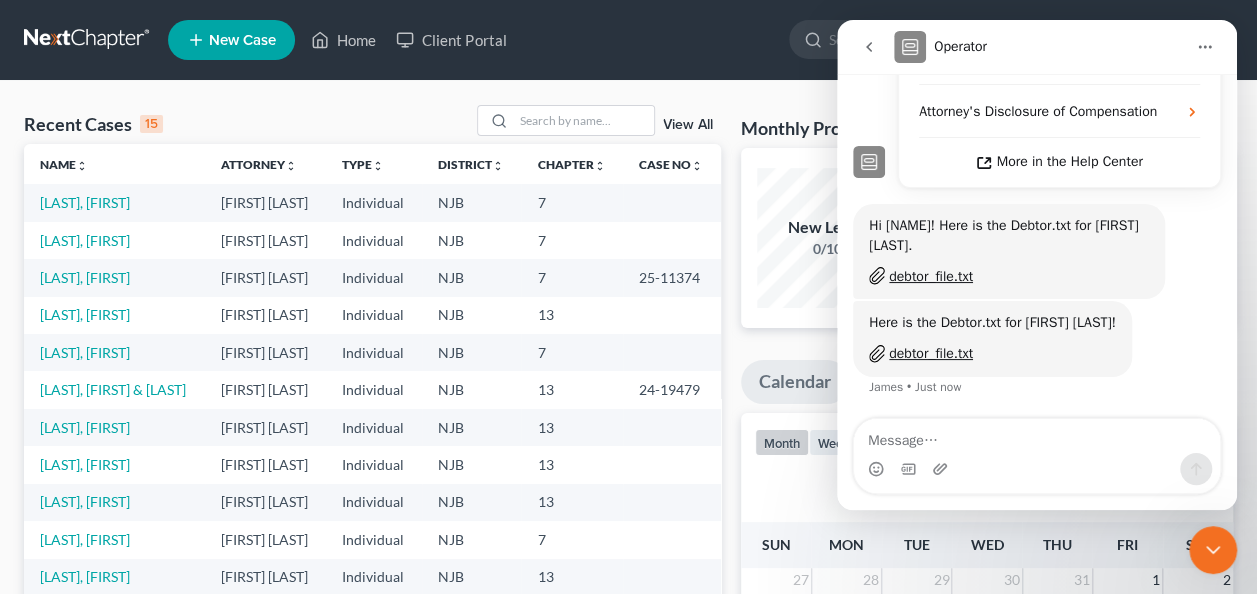 scroll, scrollTop: 0, scrollLeft: 0, axis: both 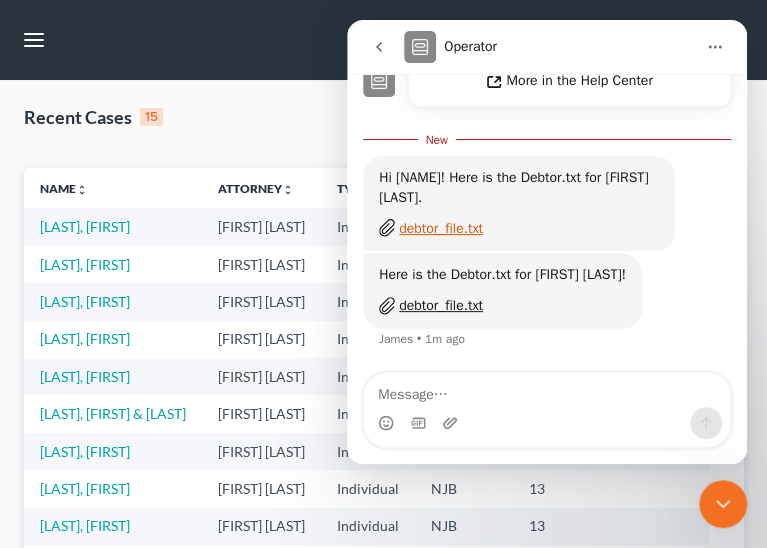 click on "debtor_file.txt" at bounding box center (441, 228) 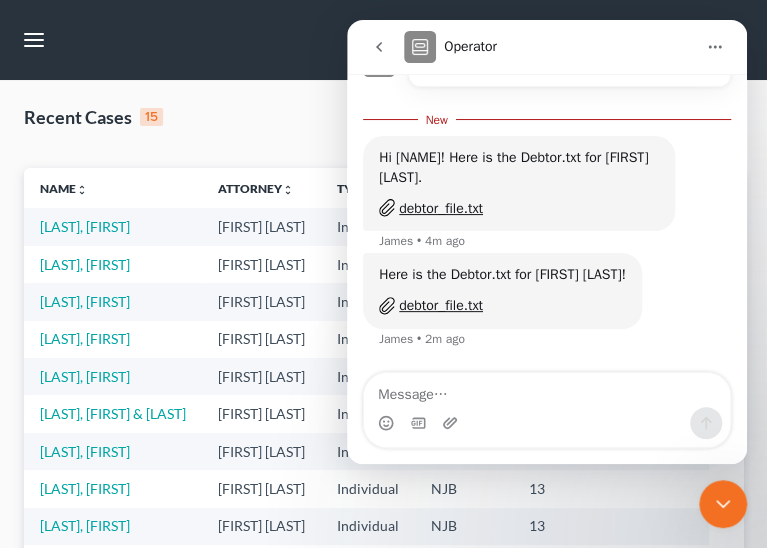scroll, scrollTop: 594, scrollLeft: 0, axis: vertical 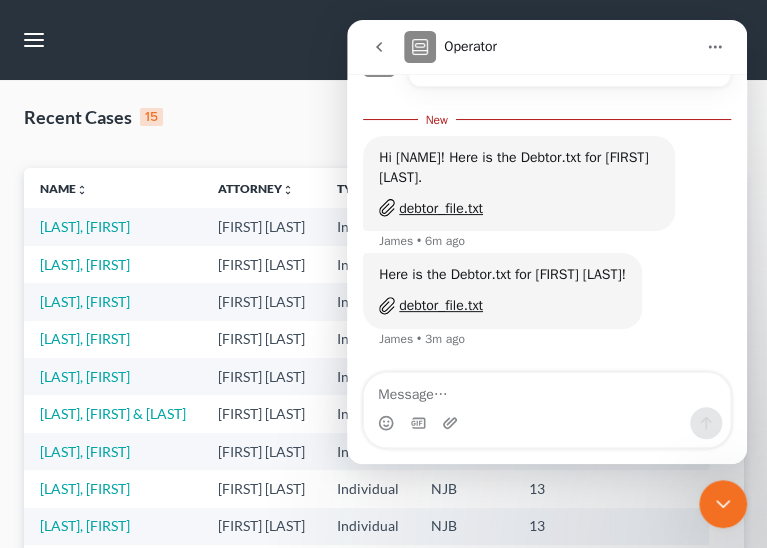 click on "Recent Cases 15         View All" at bounding box center (383, 136) 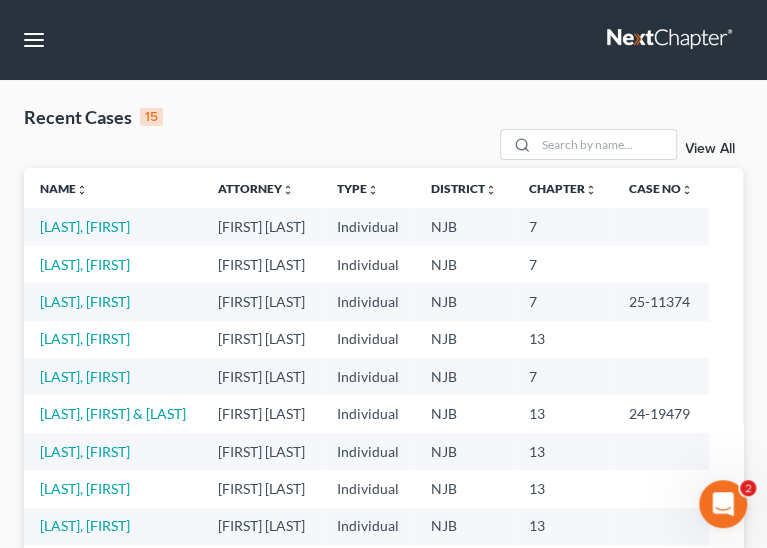 click at bounding box center (723, 504) 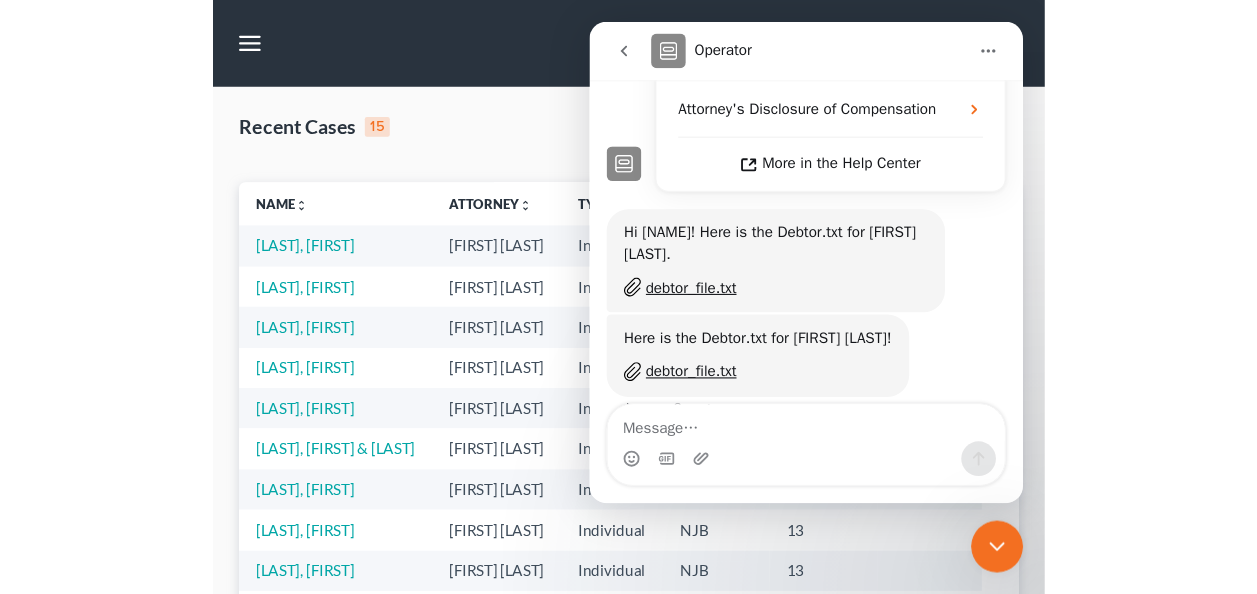 scroll, scrollTop: 541, scrollLeft: 0, axis: vertical 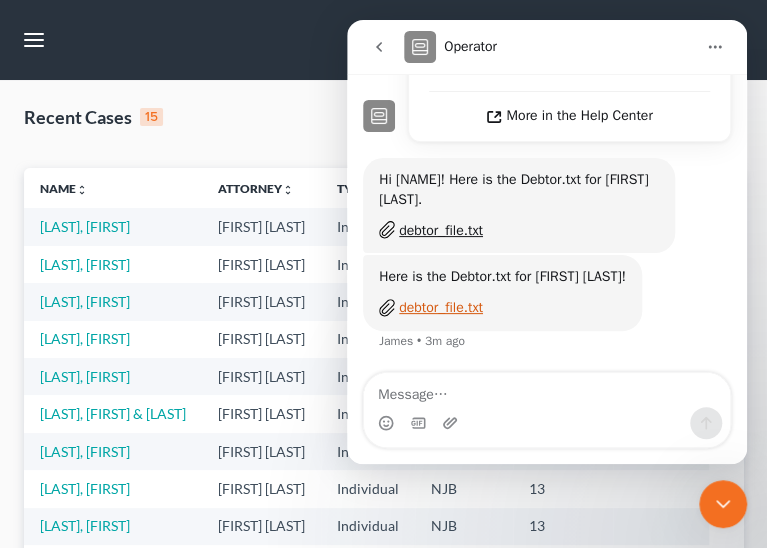 click on "debtor_file.txt" at bounding box center (441, 307) 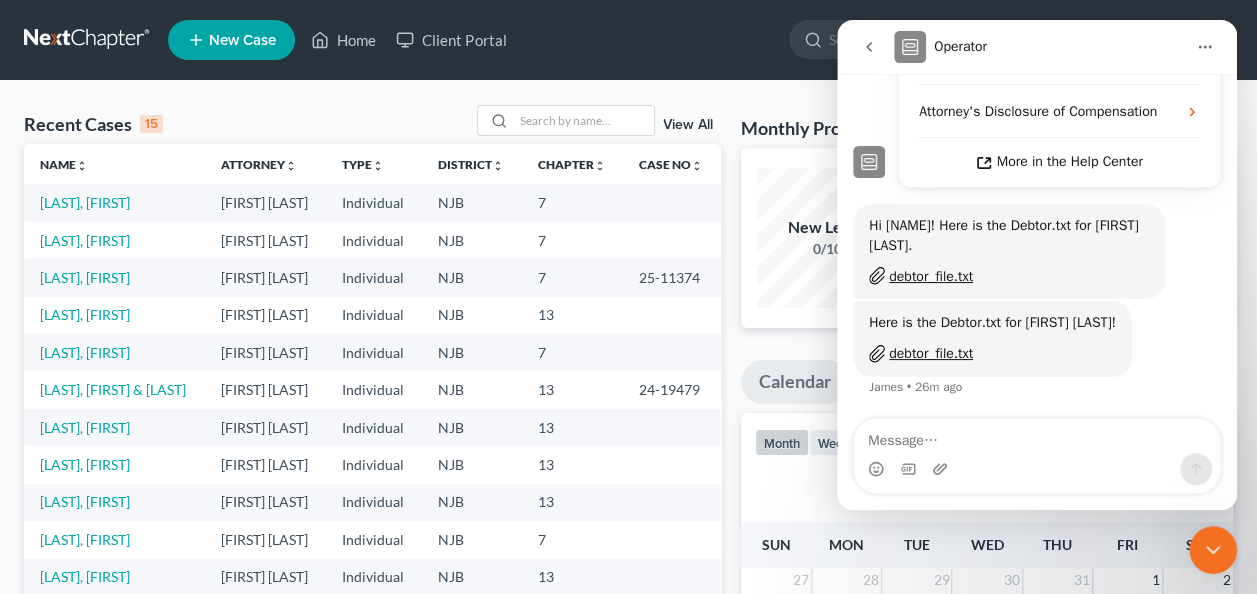 scroll, scrollTop: 495, scrollLeft: 0, axis: vertical 